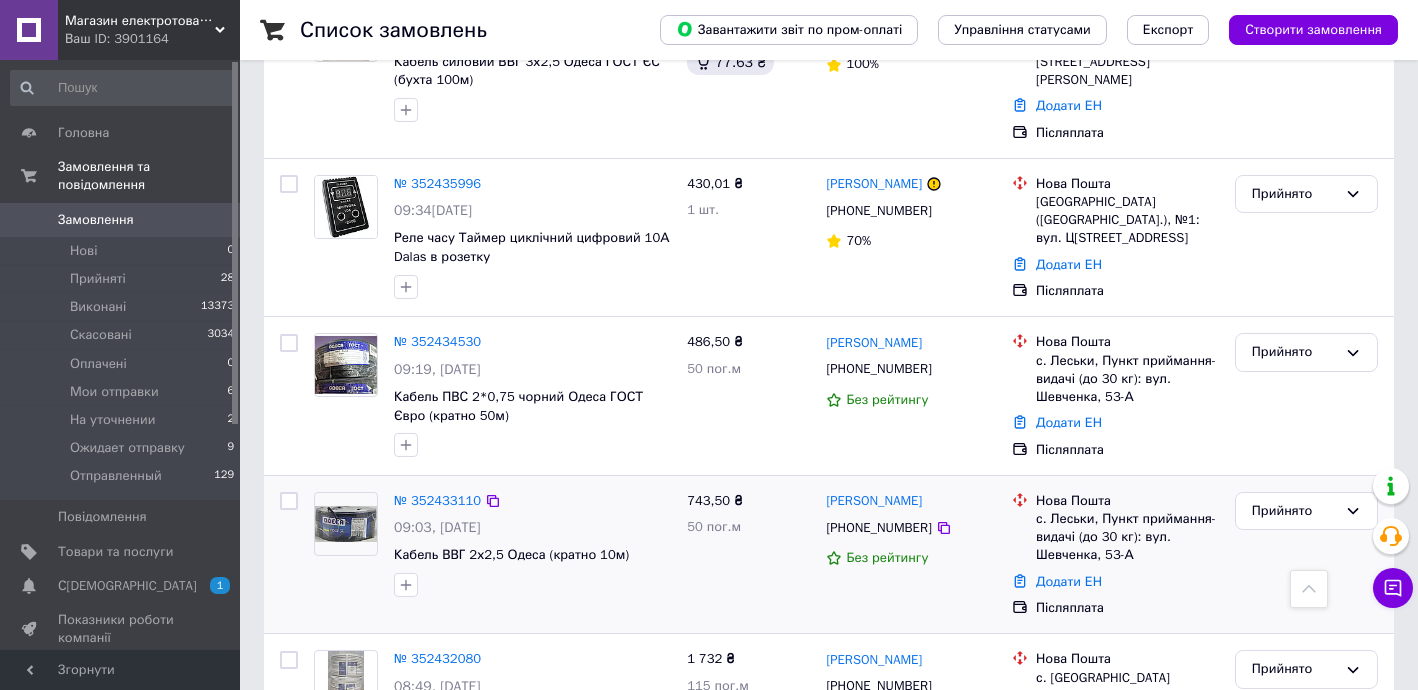 scroll, scrollTop: 969, scrollLeft: 0, axis: vertical 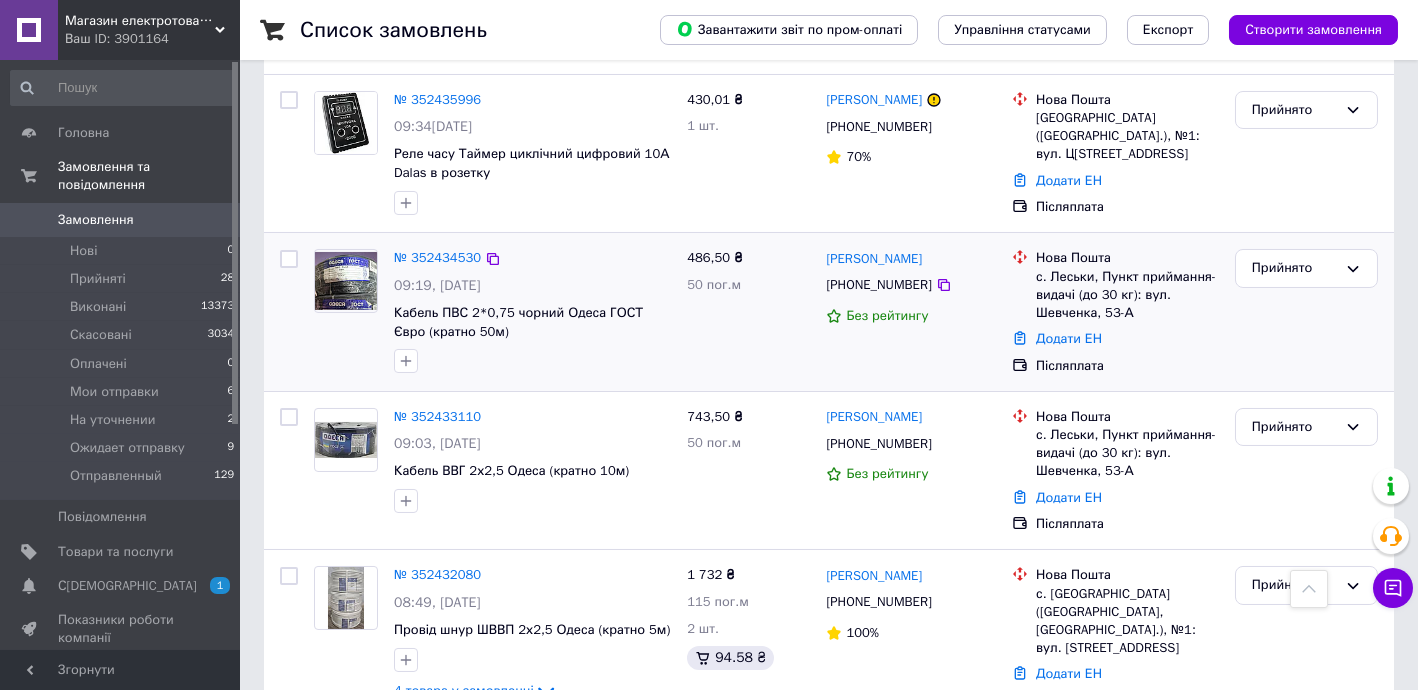 click on "№ 352434530 09:19[DATE] Кабель ПВС 2*0,75 чорний Одеса ГОСТ Євро (кратно 50м)" at bounding box center [532, 311] 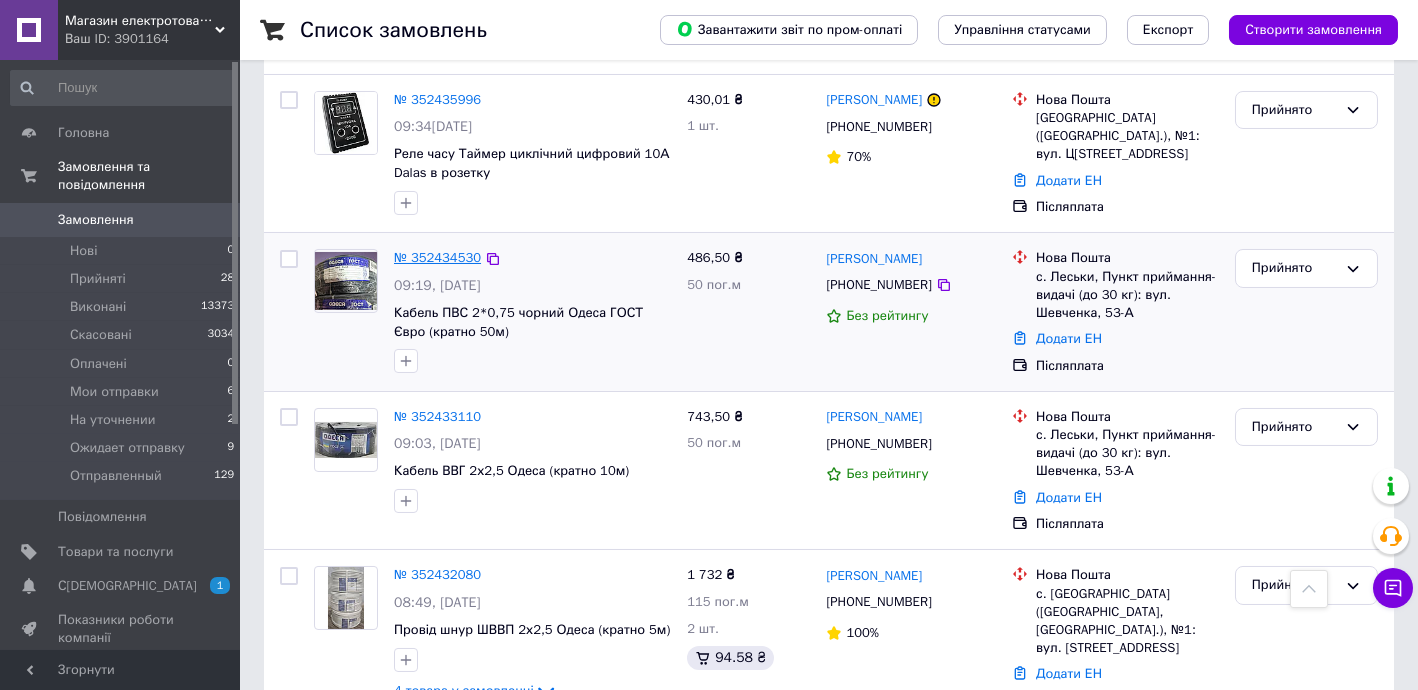 click on "№ 352434530" at bounding box center (437, 257) 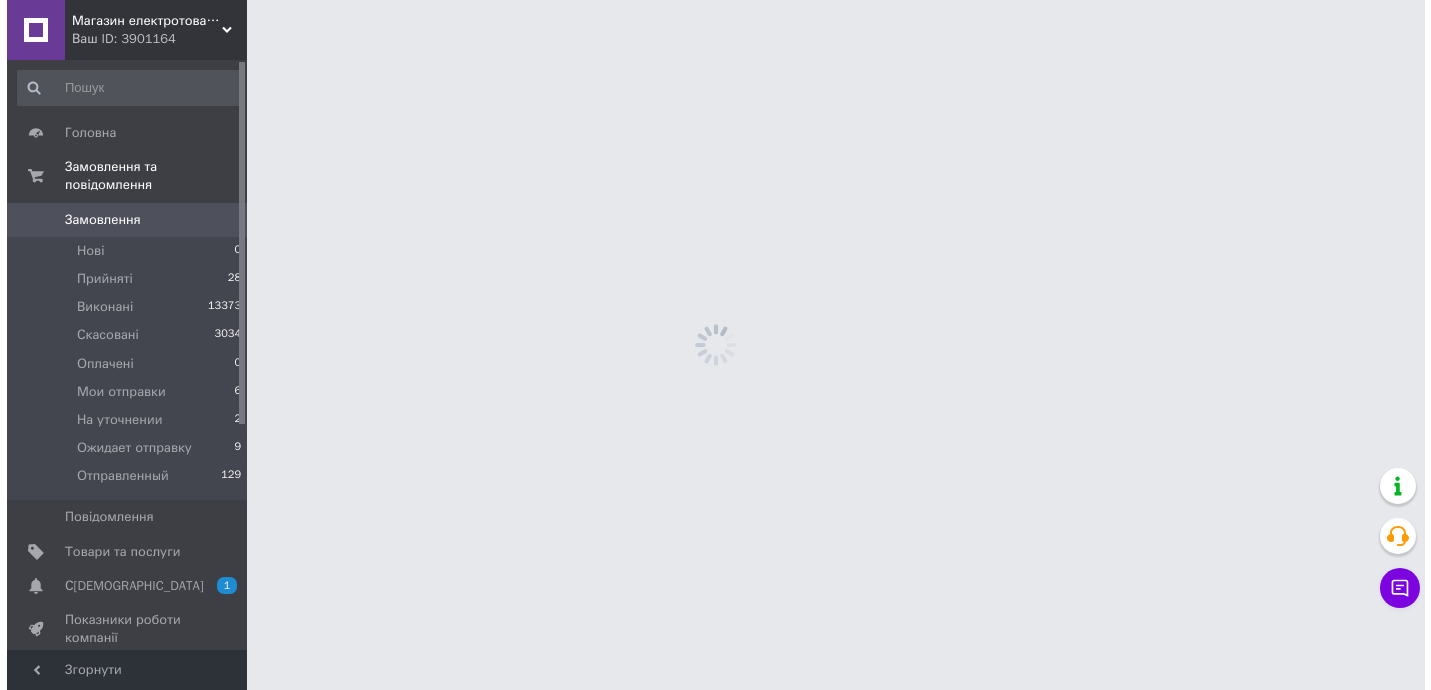 scroll, scrollTop: 0, scrollLeft: 0, axis: both 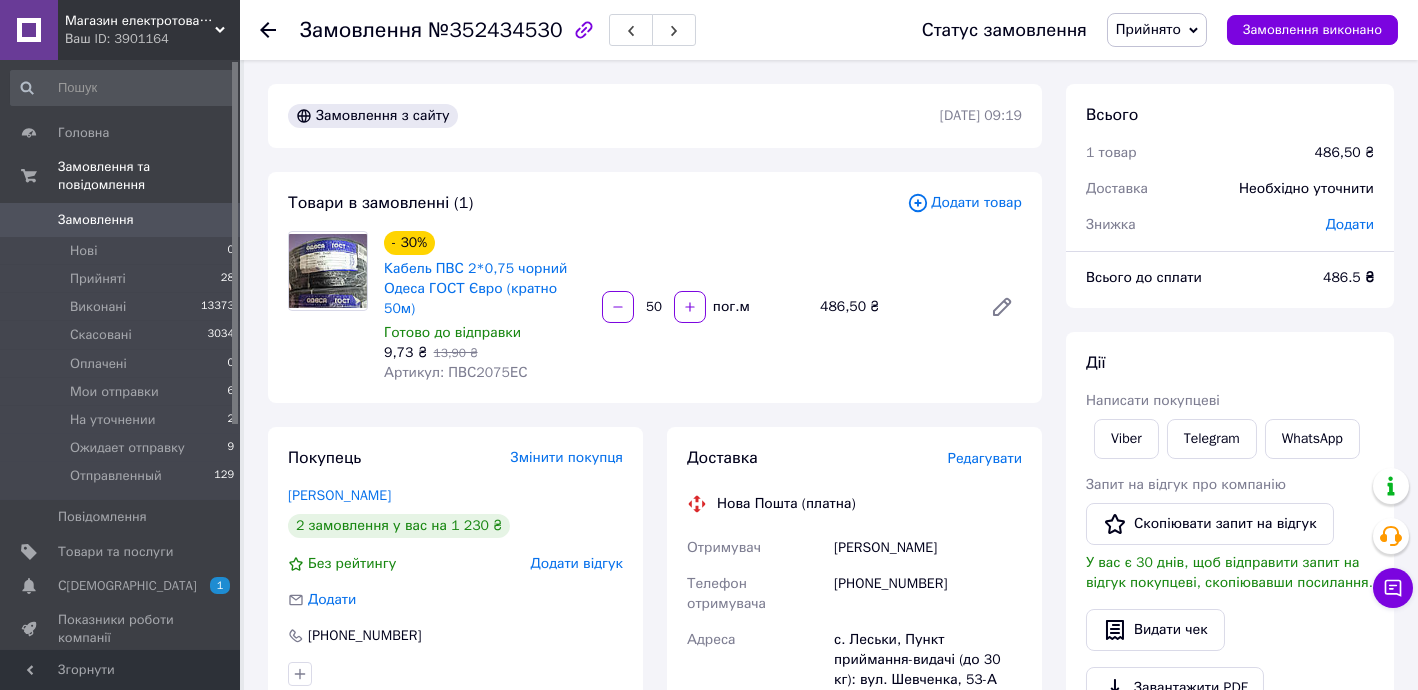 drag, startPoint x: 1005, startPoint y: 455, endPoint x: 994, endPoint y: 439, distance: 19.416489 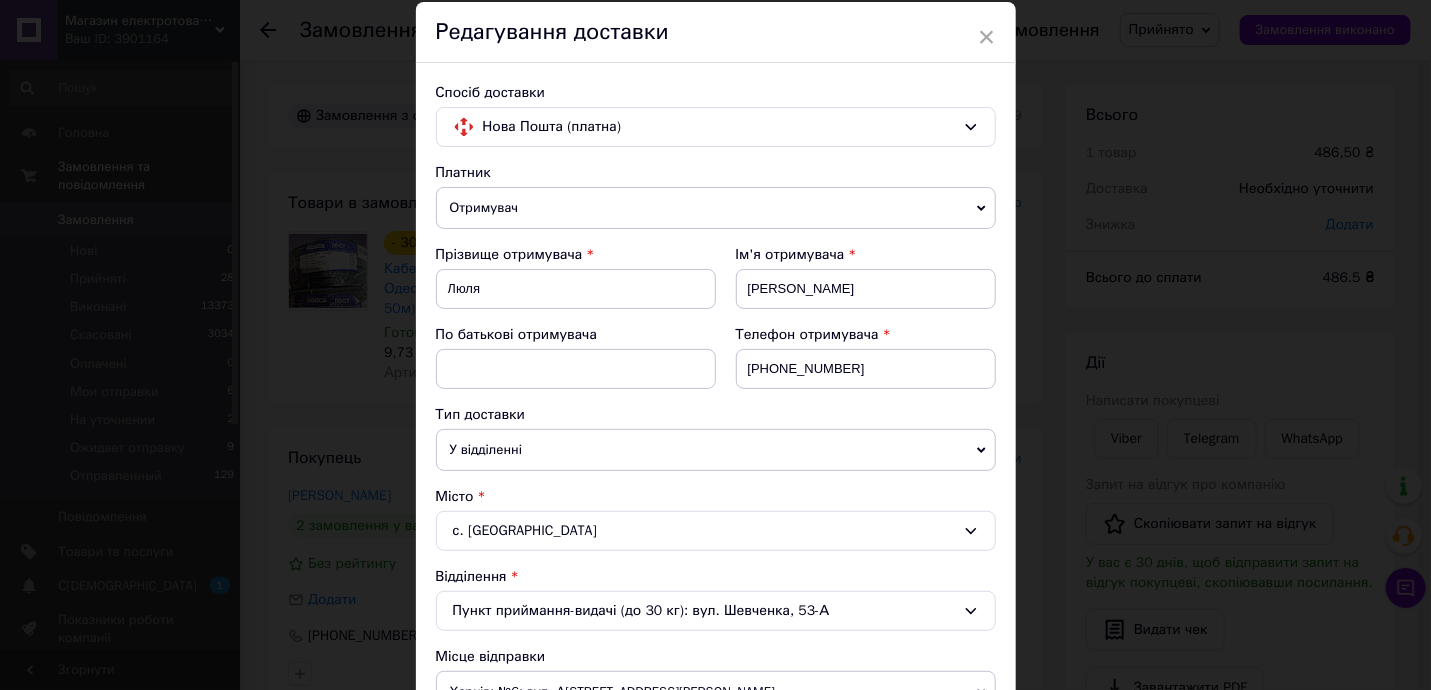 scroll, scrollTop: 848, scrollLeft: 0, axis: vertical 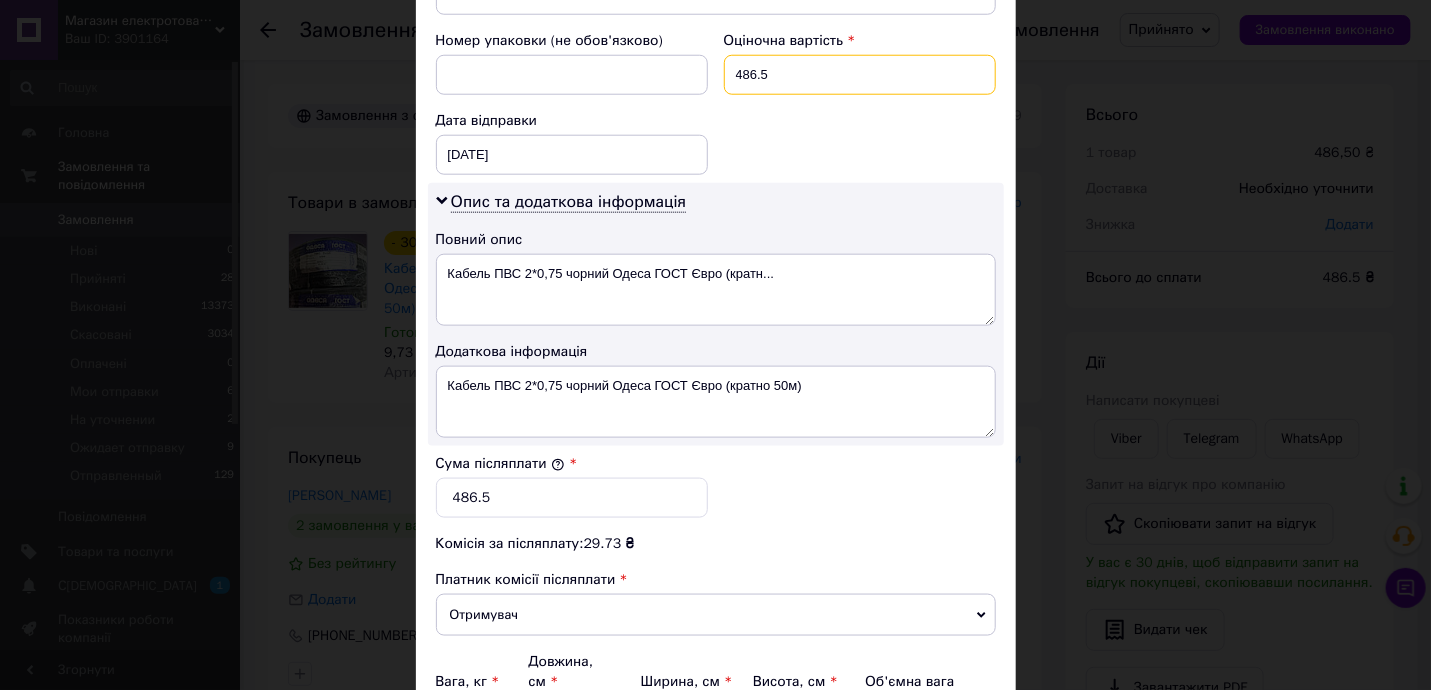 drag, startPoint x: 732, startPoint y: 64, endPoint x: 893, endPoint y: 76, distance: 161.44658 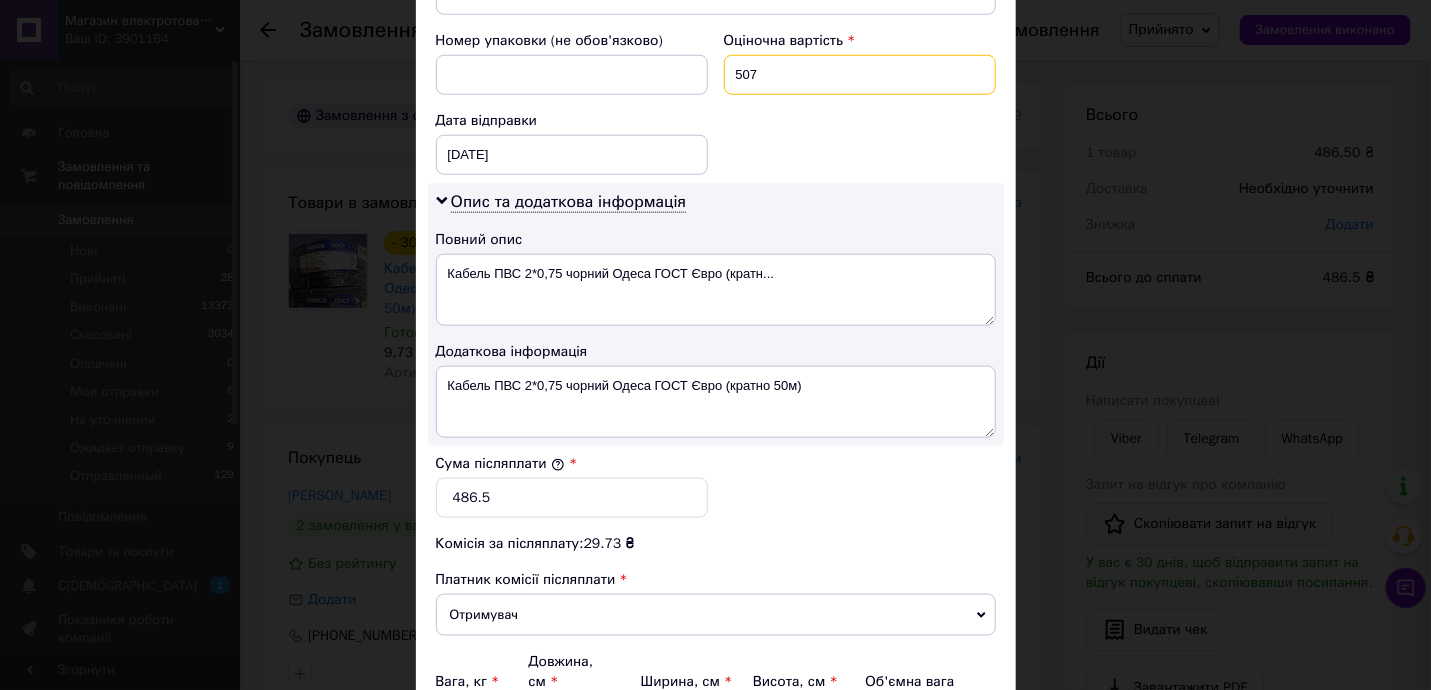 type on "507" 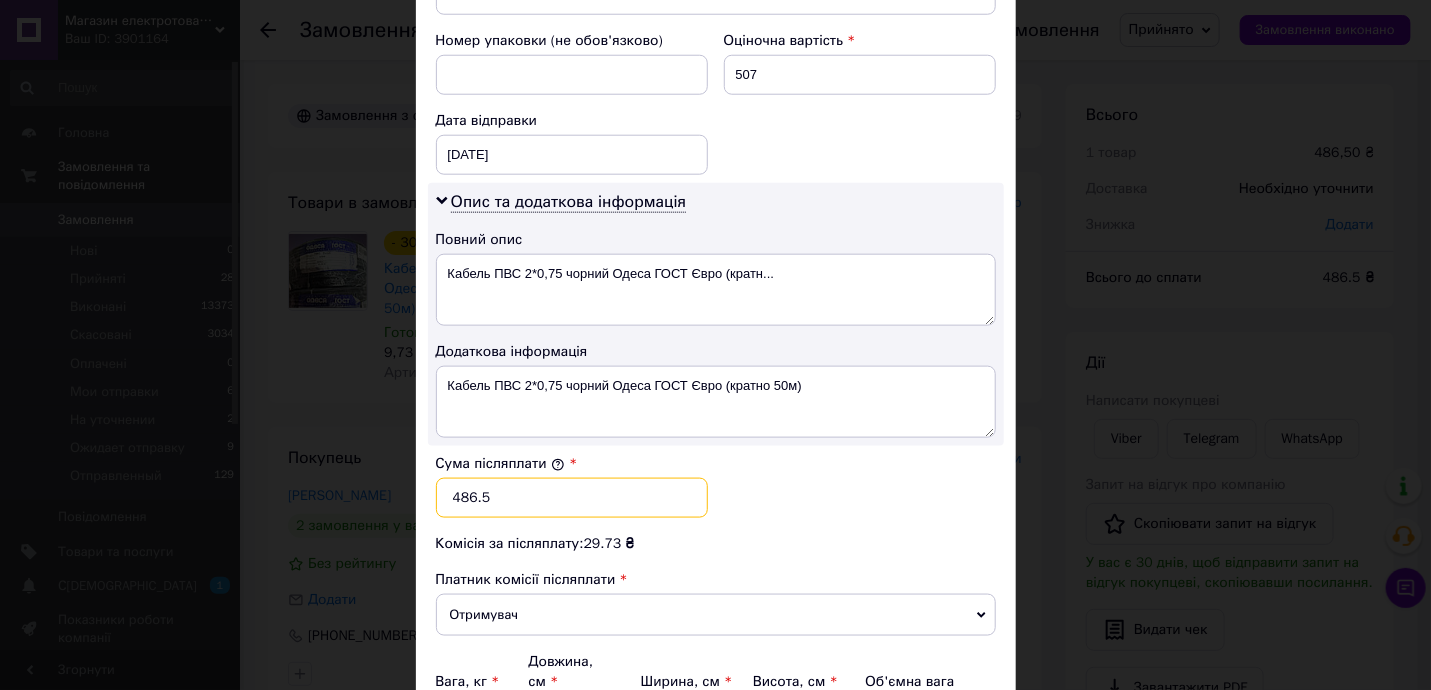 drag, startPoint x: 436, startPoint y: 491, endPoint x: 567, endPoint y: 502, distance: 131.46101 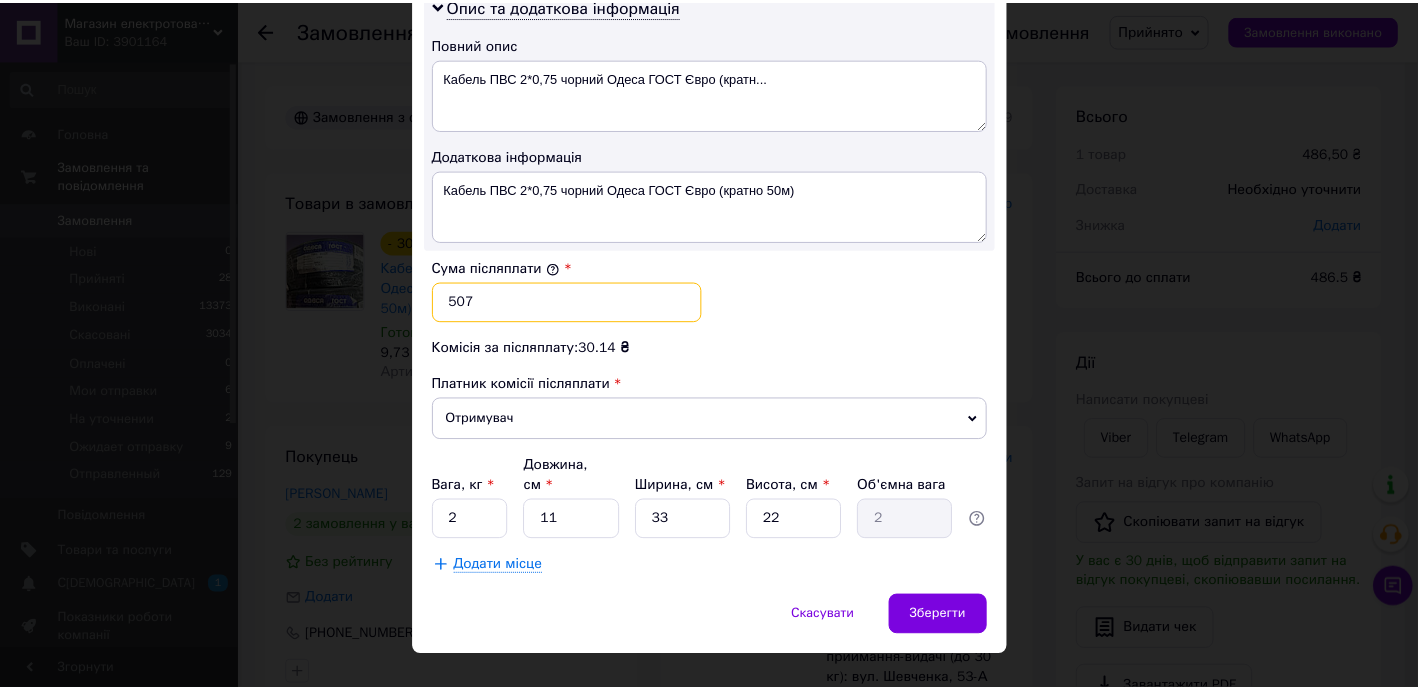 scroll, scrollTop: 1050, scrollLeft: 0, axis: vertical 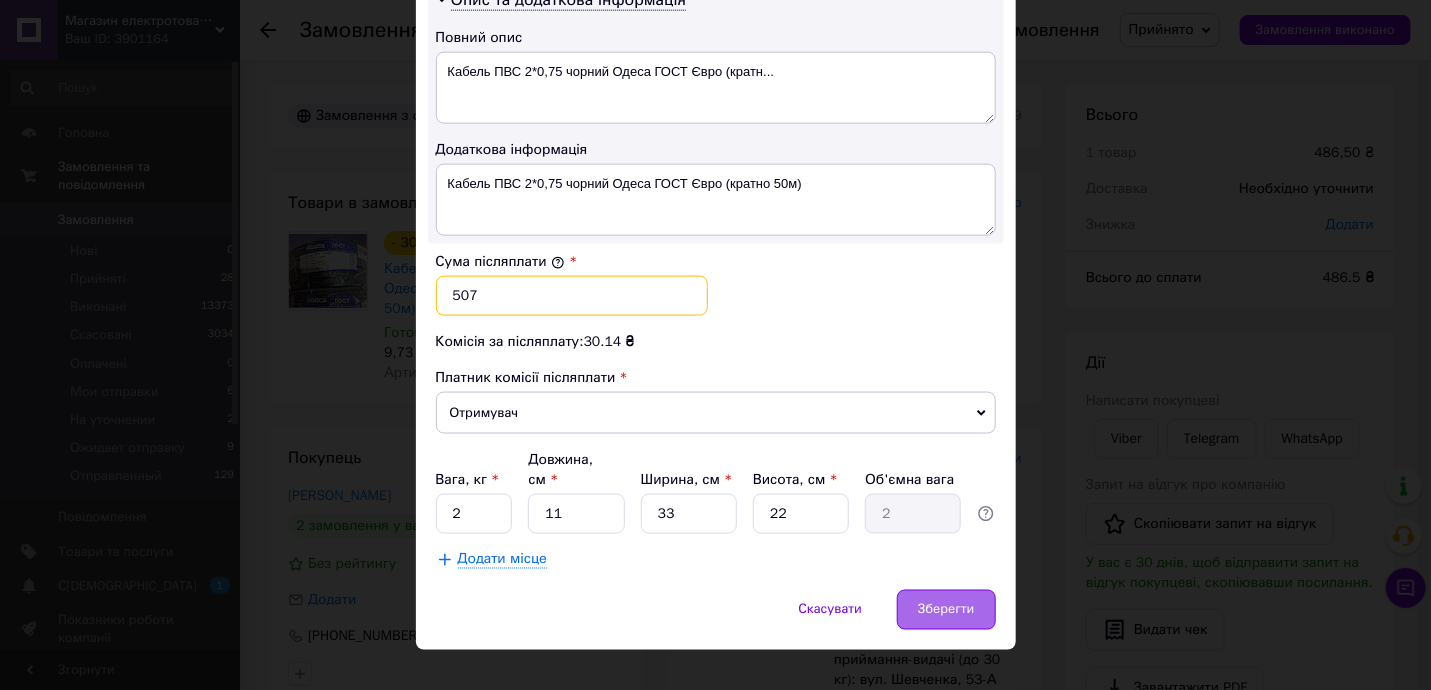 type on "507" 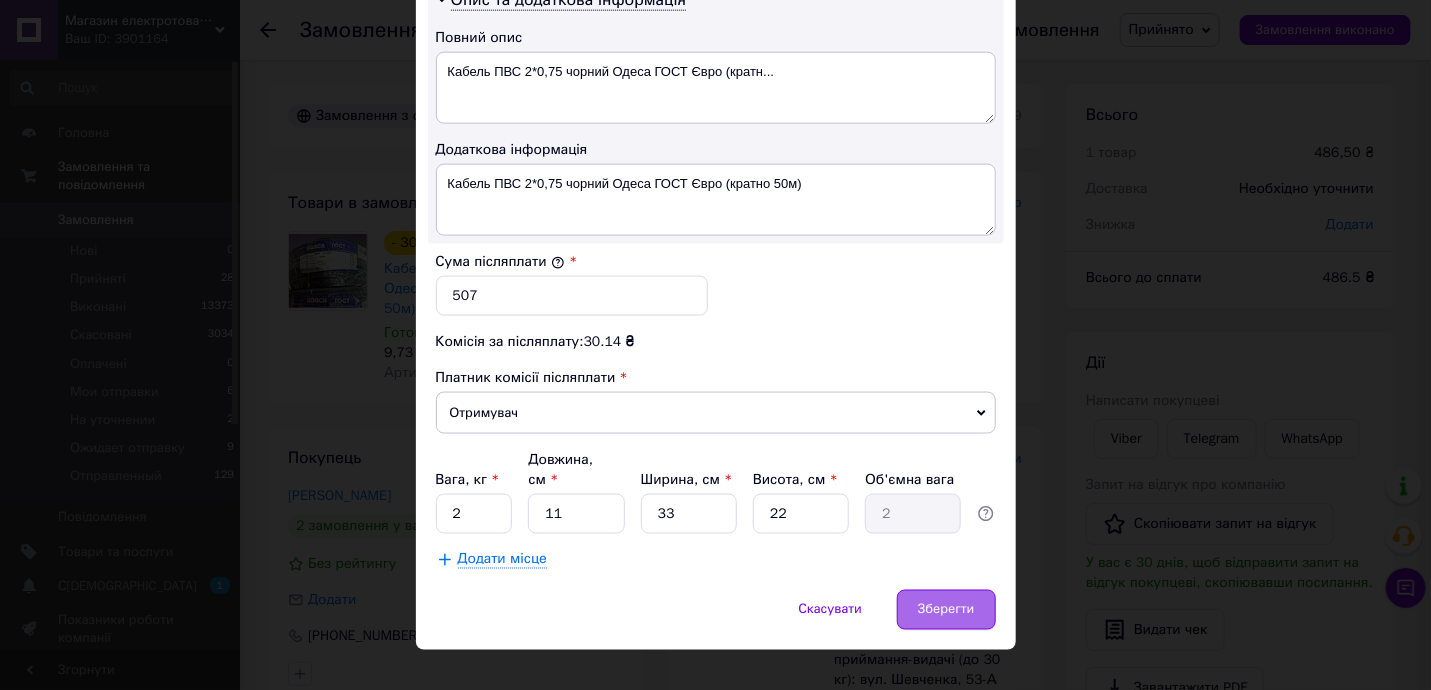 click on "Зберегти" at bounding box center (946, 610) 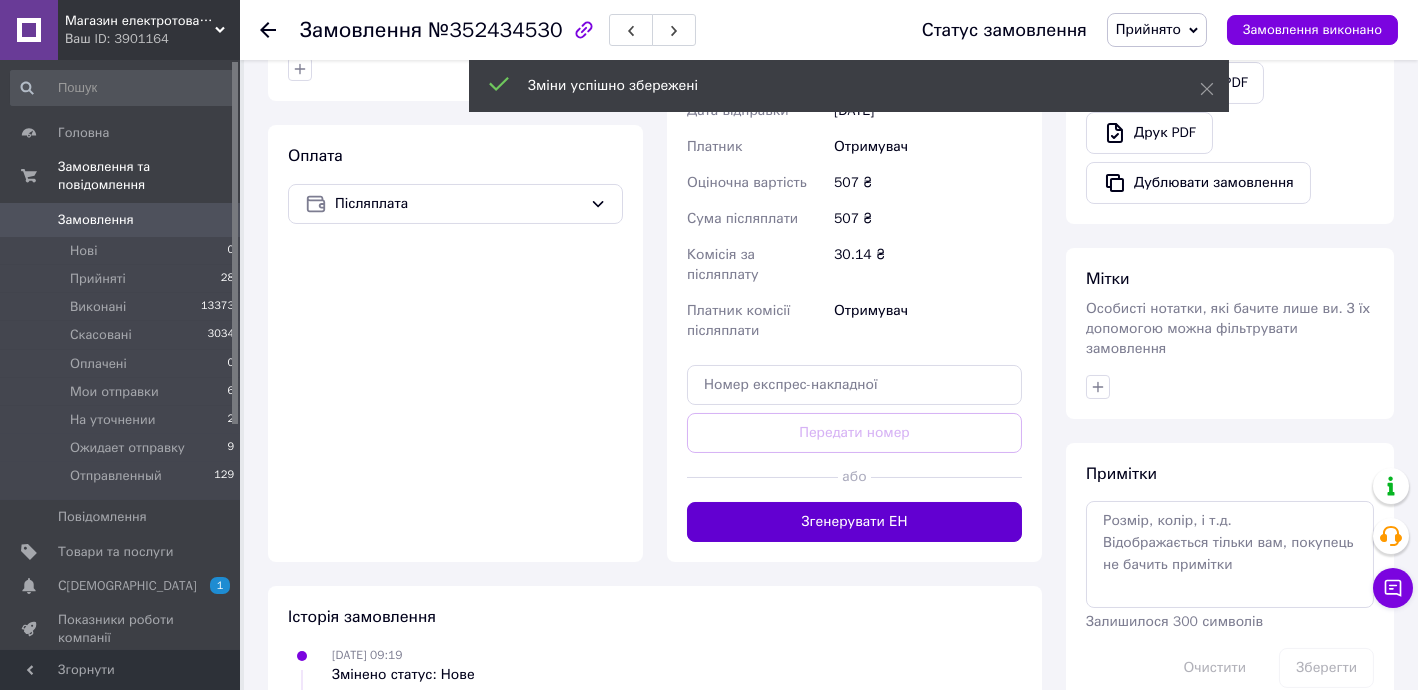 click on "Згенерувати ЕН" at bounding box center [854, 522] 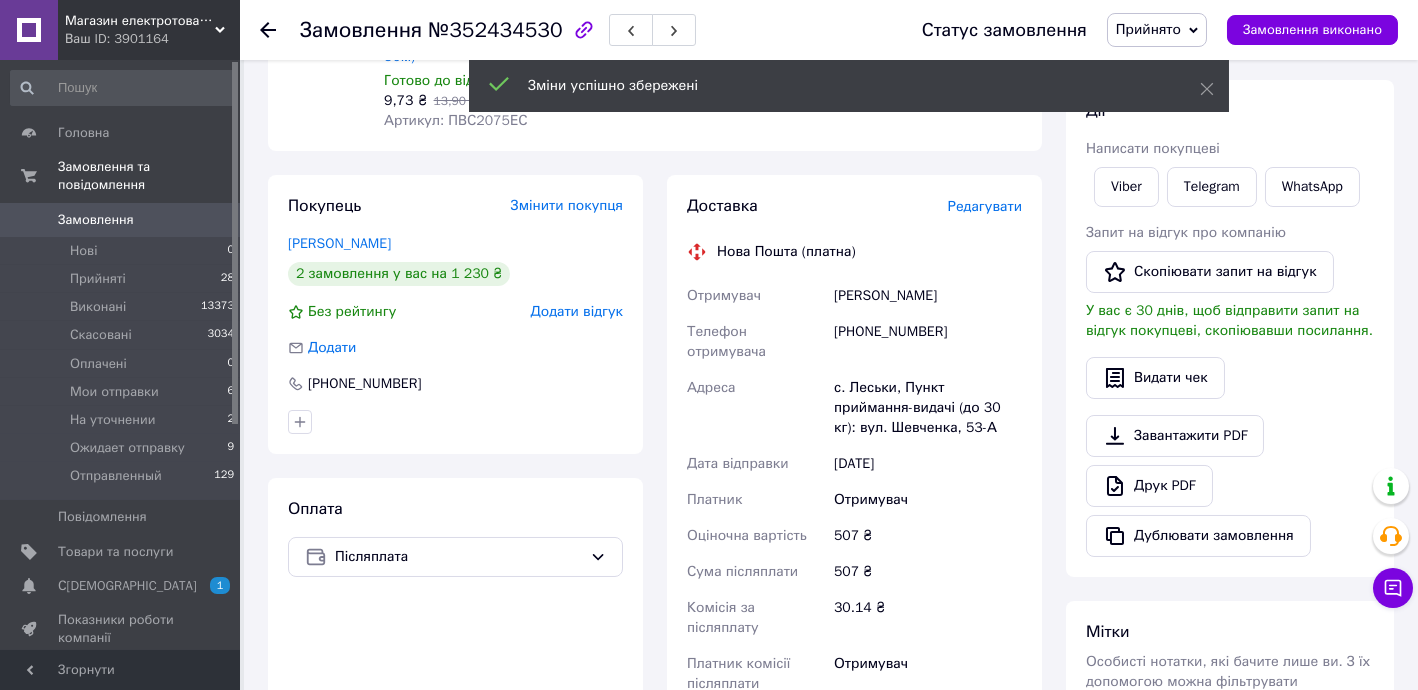 scroll, scrollTop: 242, scrollLeft: 0, axis: vertical 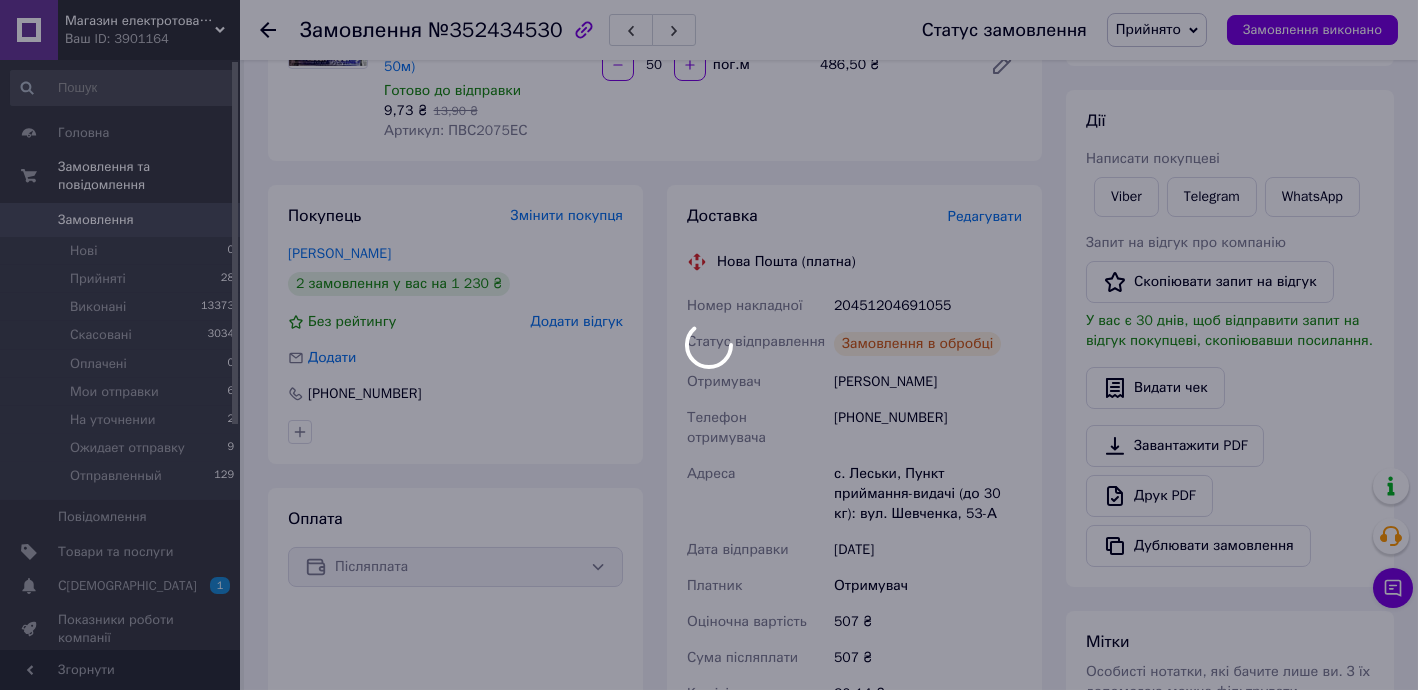 click at bounding box center (709, 345) 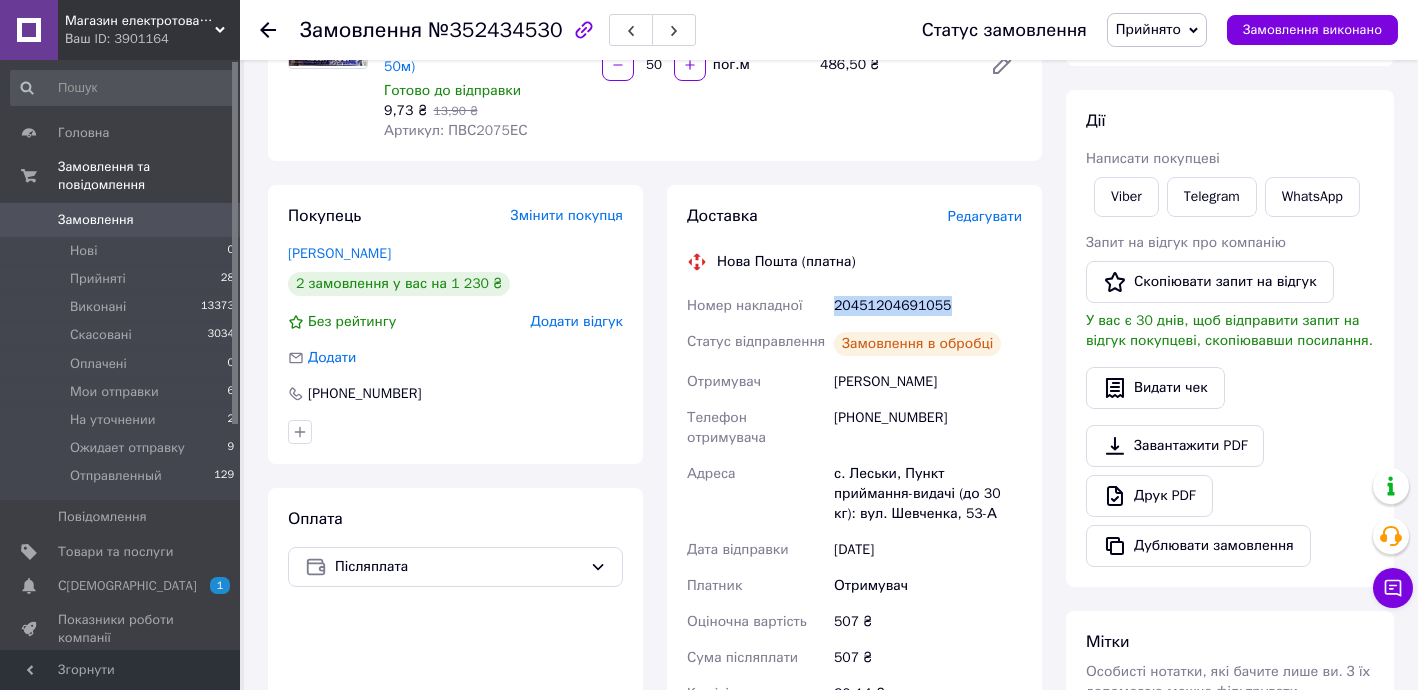 click on "20451204691055" at bounding box center [928, 306] 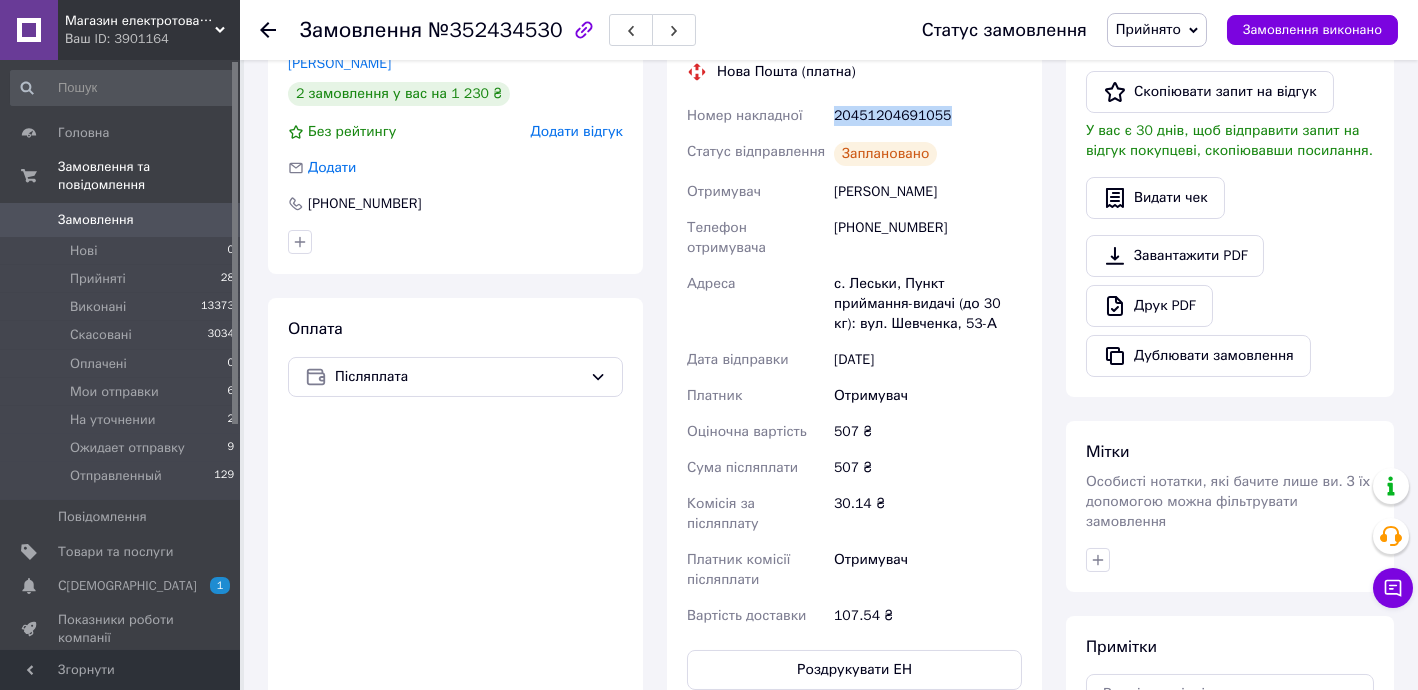 scroll, scrollTop: 605, scrollLeft: 0, axis: vertical 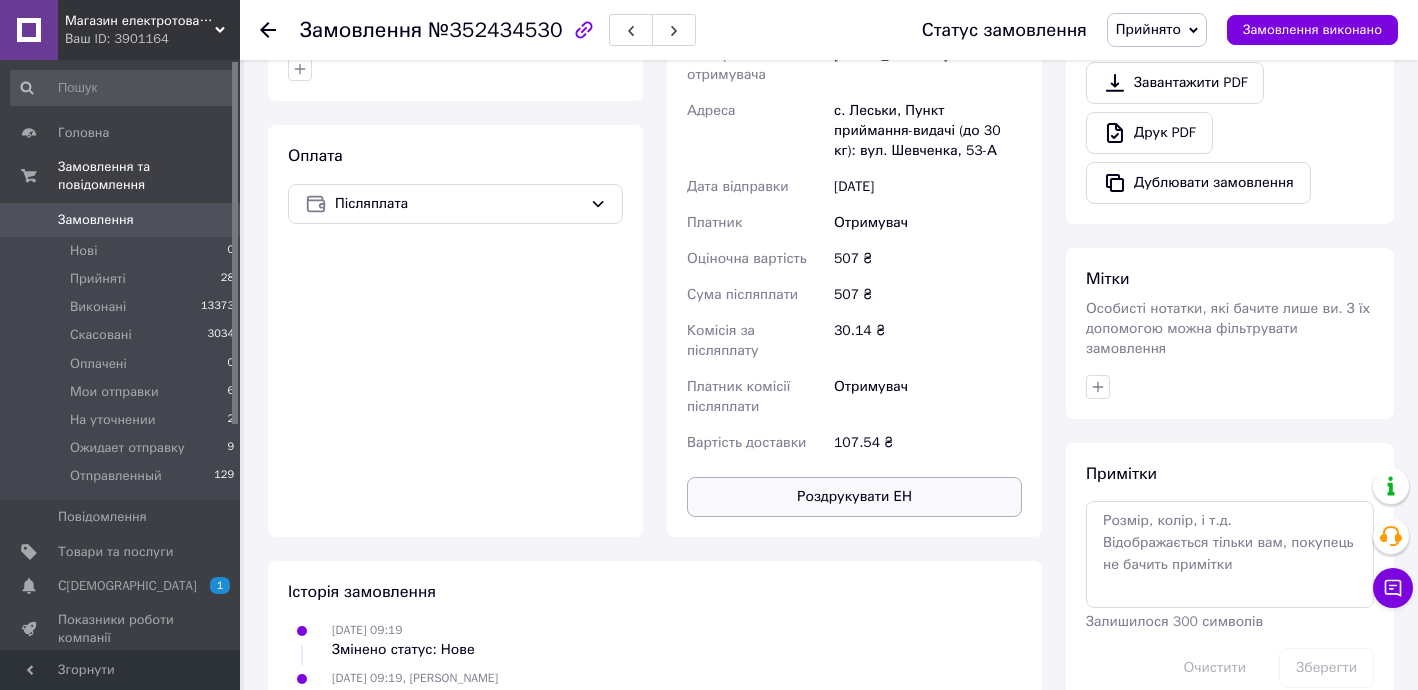 click on "Роздрукувати ЕН" at bounding box center (854, 497) 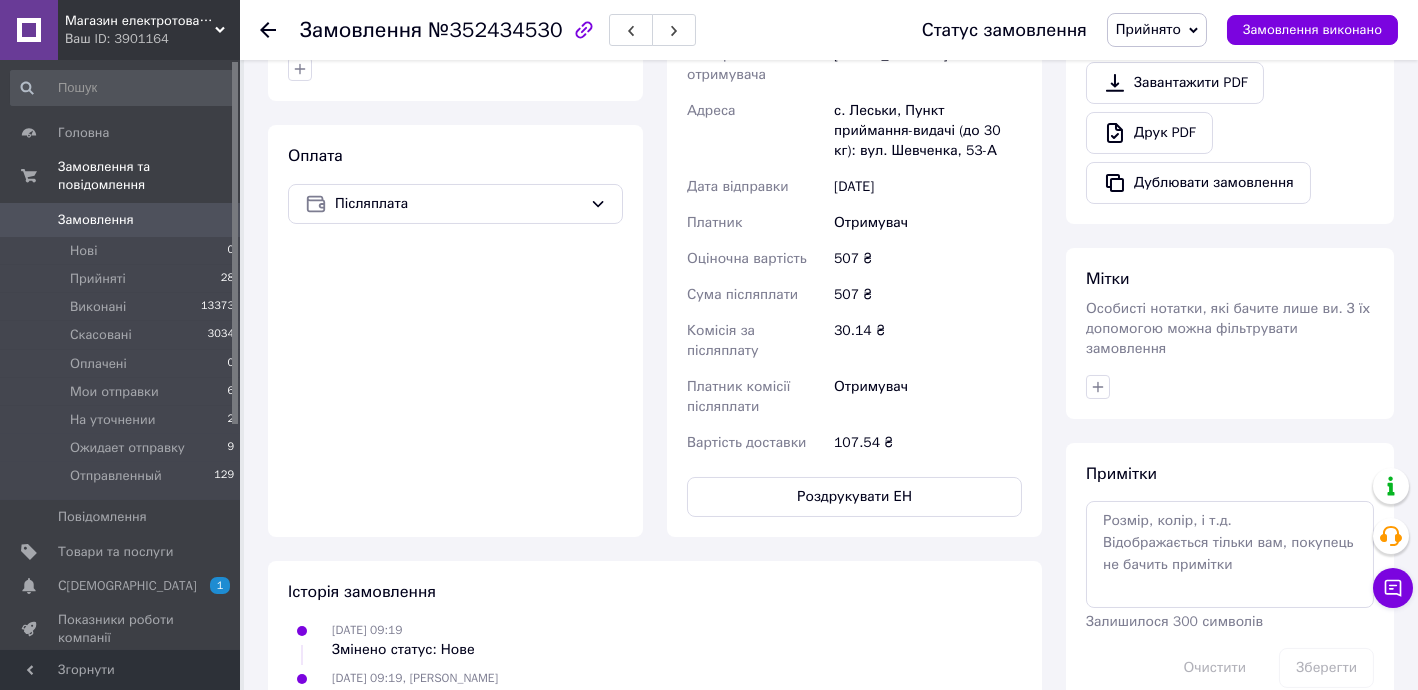 click on "Прийнято" at bounding box center [1148, 29] 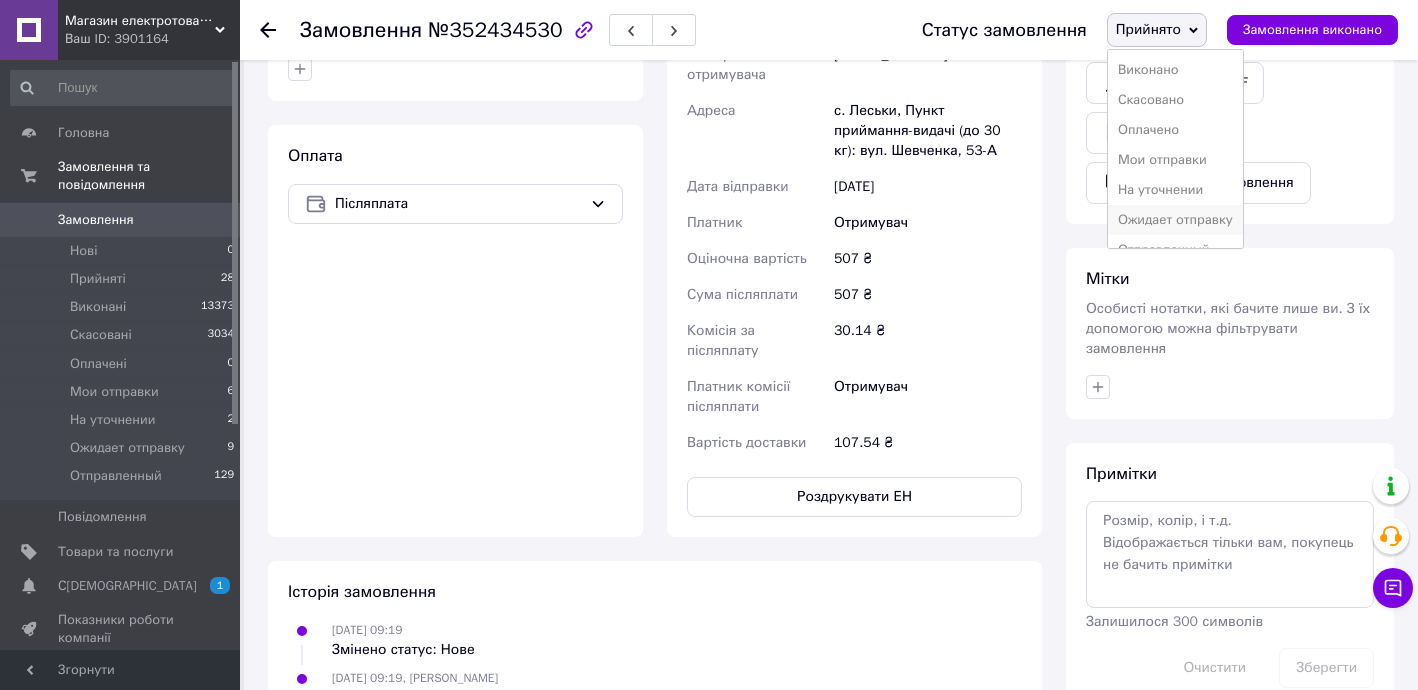 click on "Ожидает отправку" at bounding box center (1175, 220) 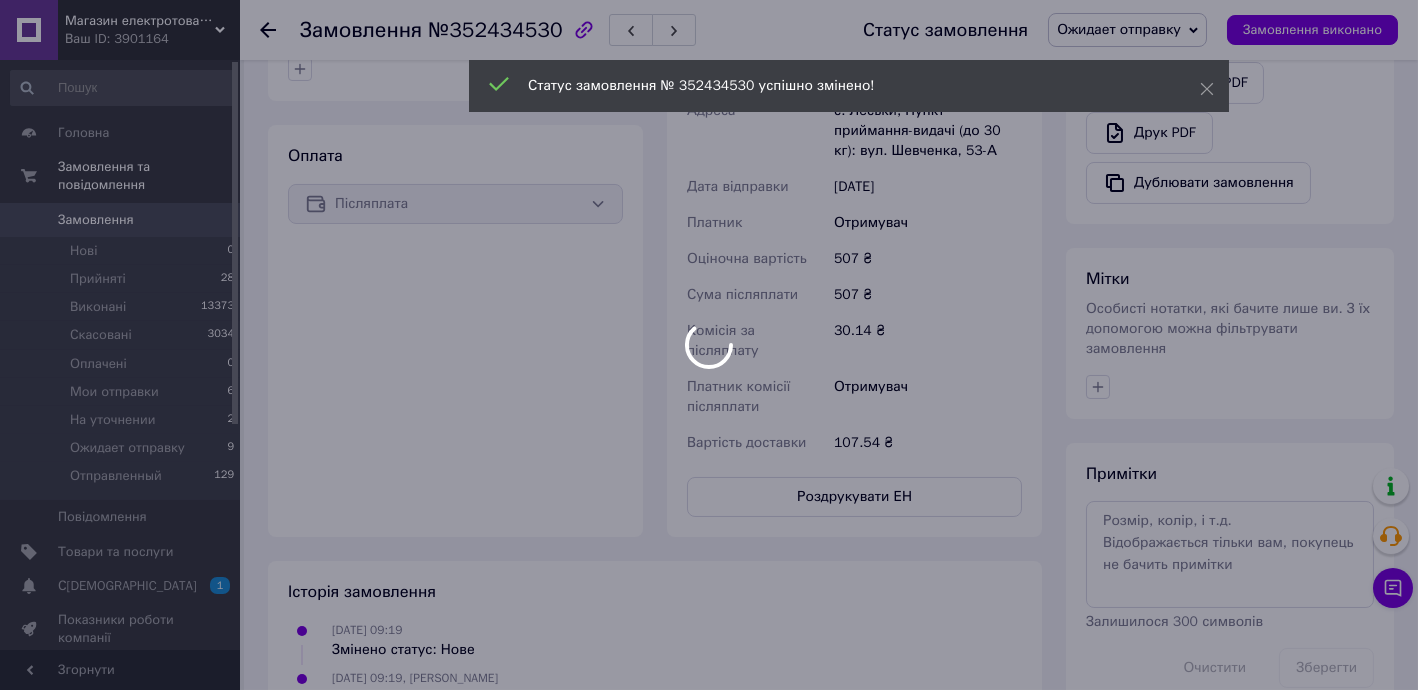 click at bounding box center (709, 345) 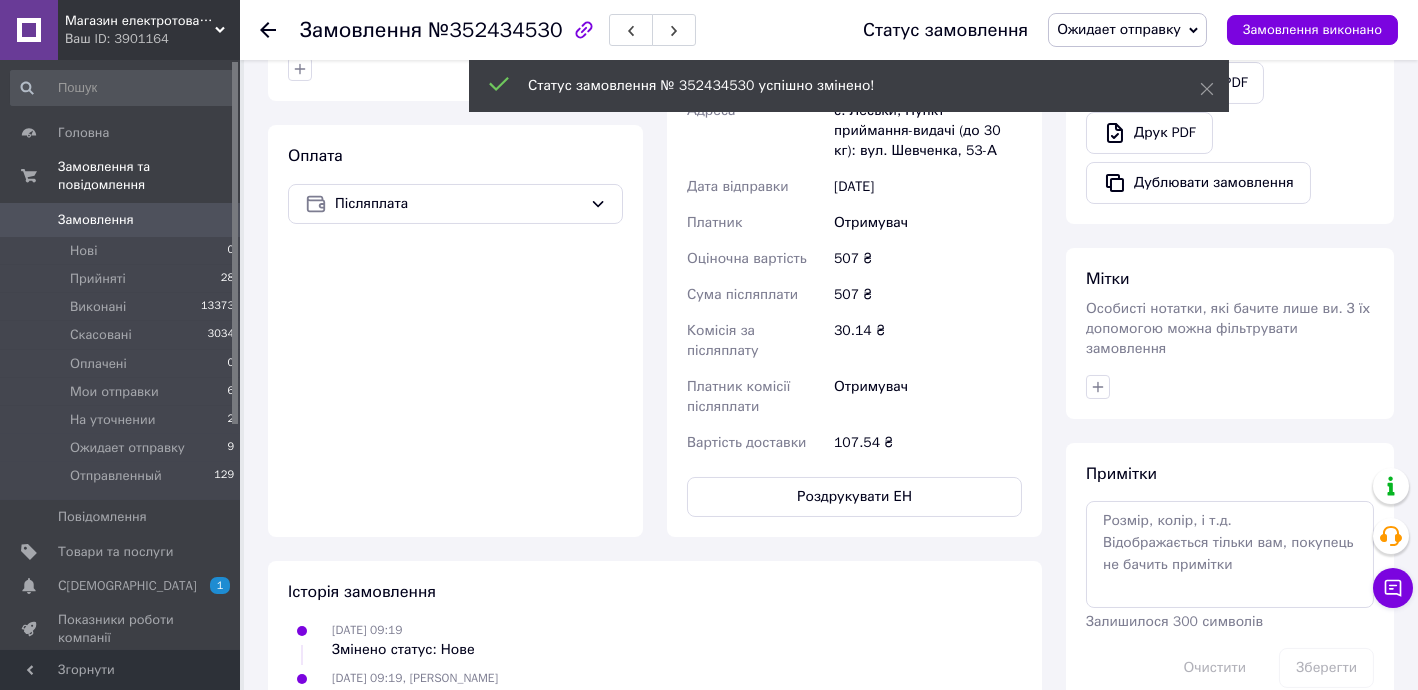 click 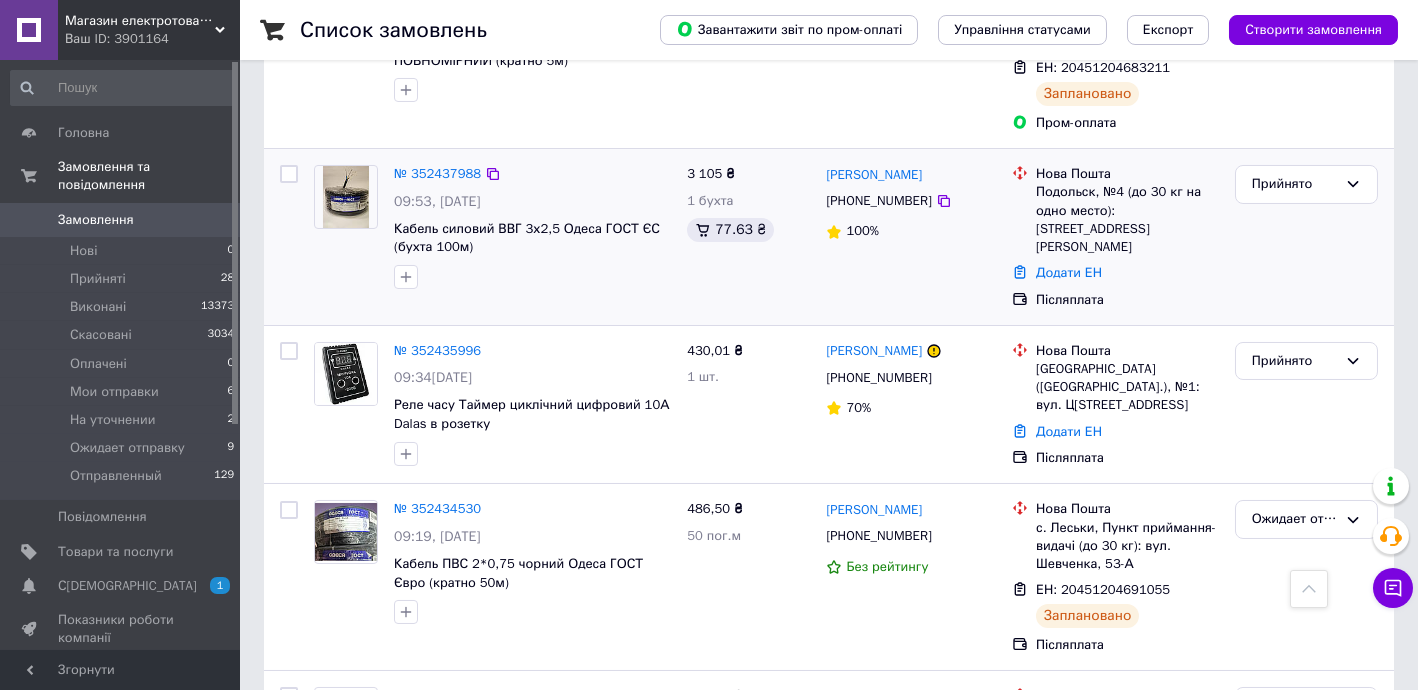 scroll, scrollTop: 727, scrollLeft: 0, axis: vertical 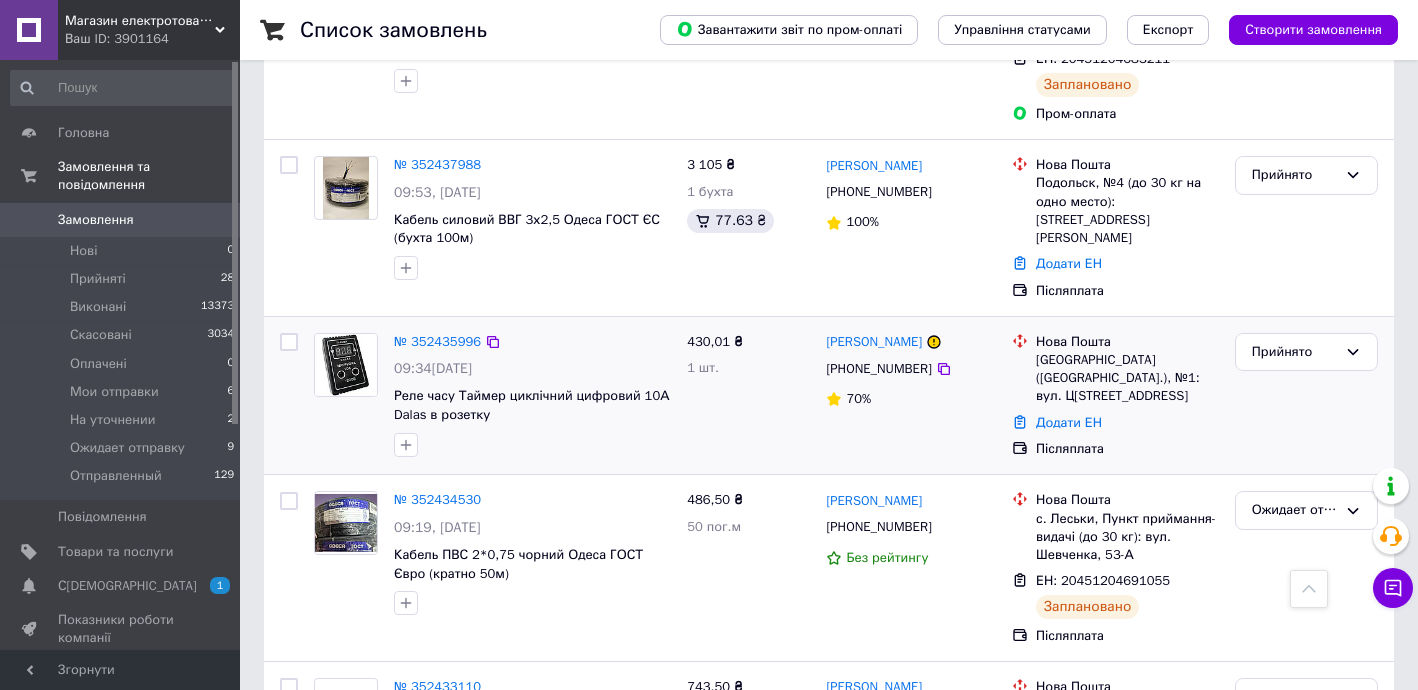 click on "[PERSON_NAME]" at bounding box center (874, 342) 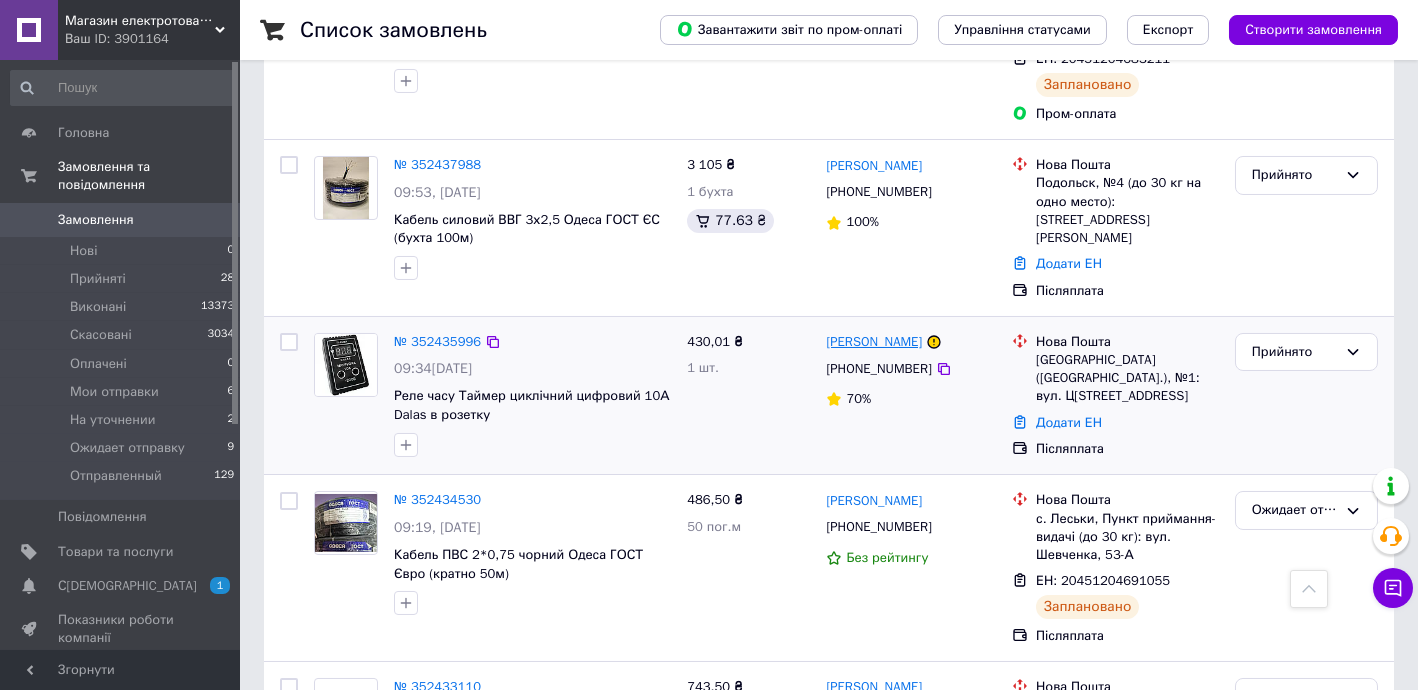 click on "[PERSON_NAME]" at bounding box center [874, 342] 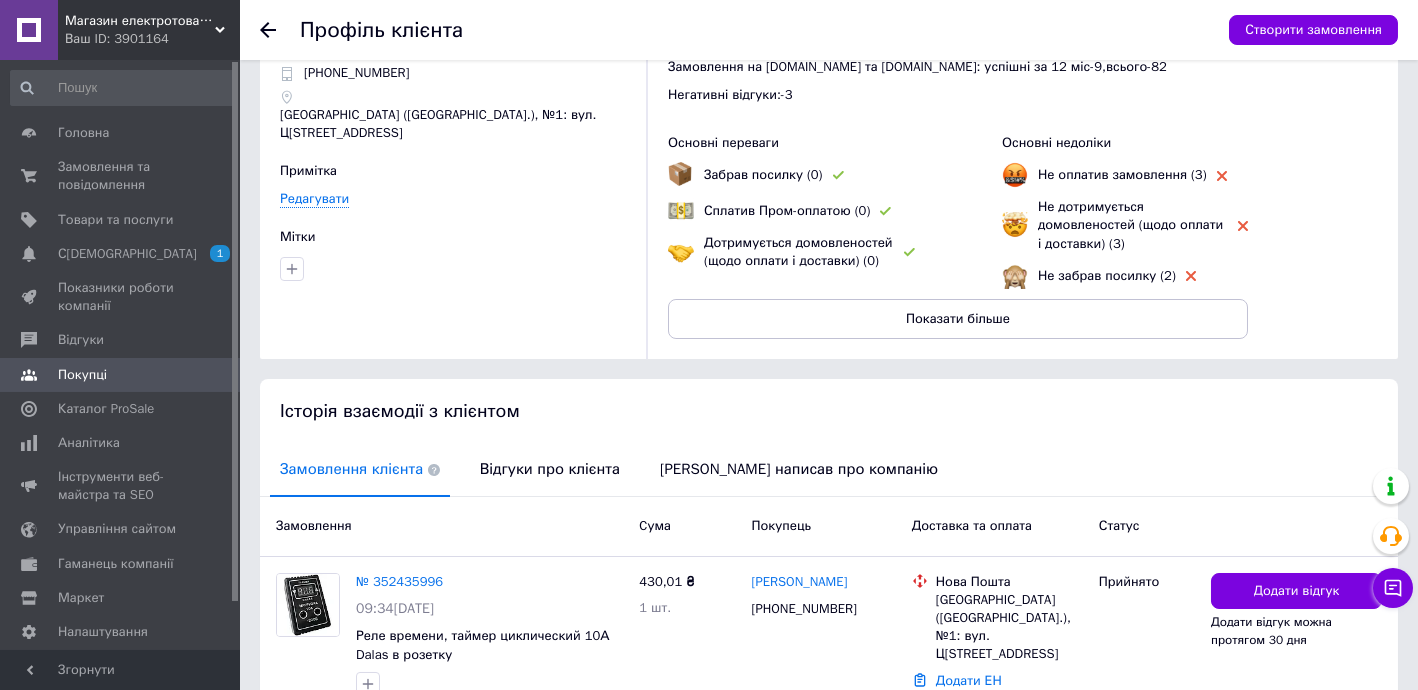 scroll, scrollTop: 75, scrollLeft: 0, axis: vertical 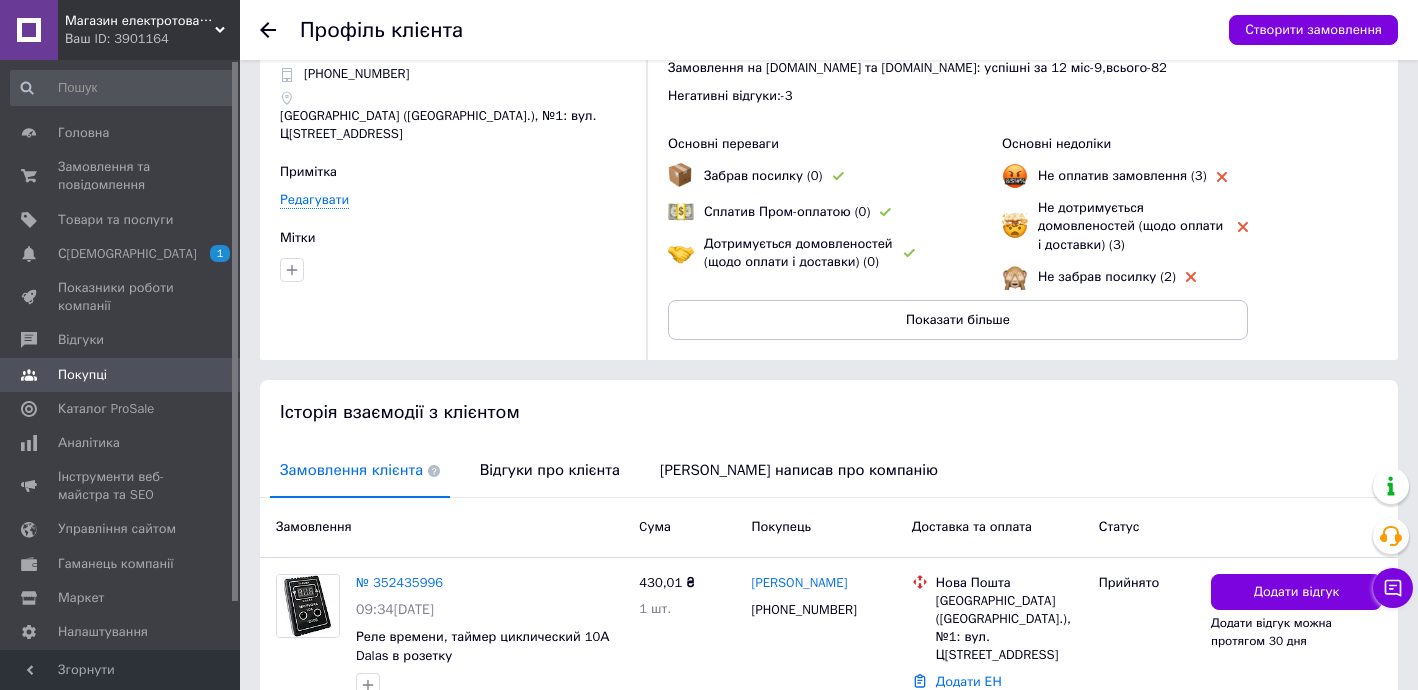 click 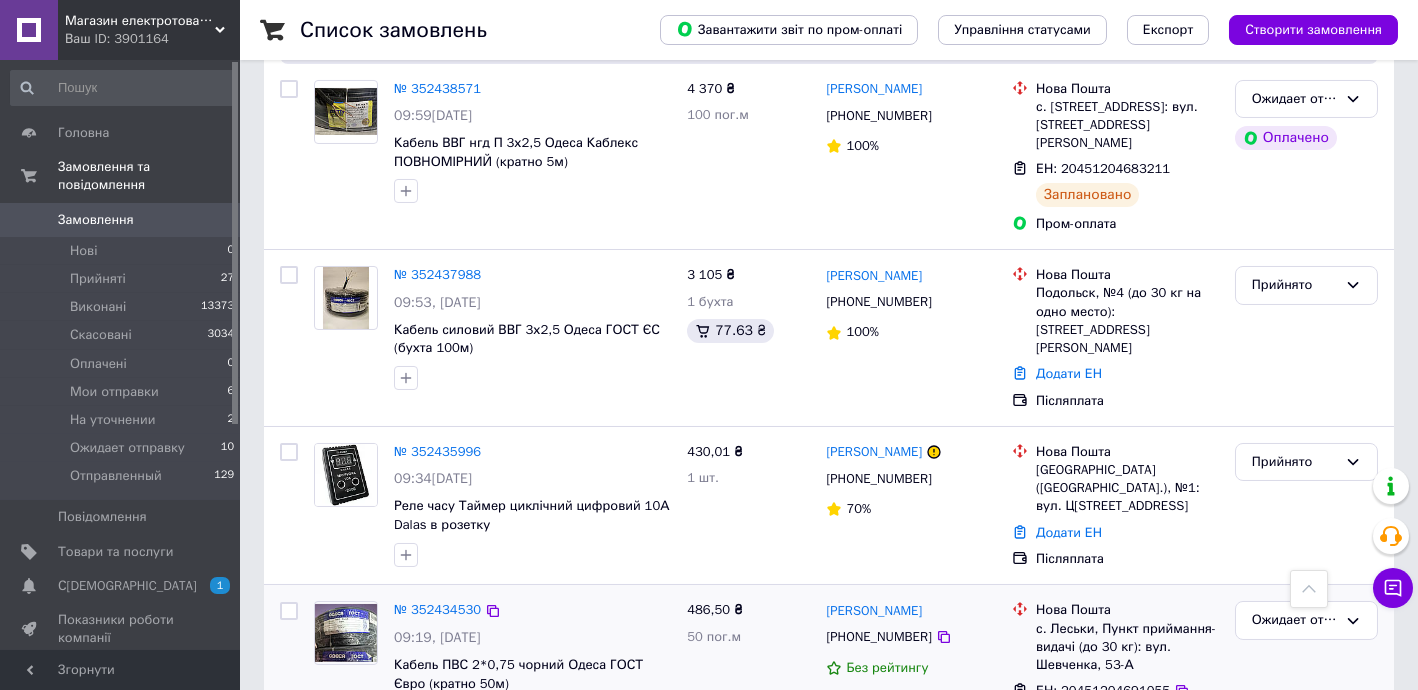 scroll, scrollTop: 605, scrollLeft: 0, axis: vertical 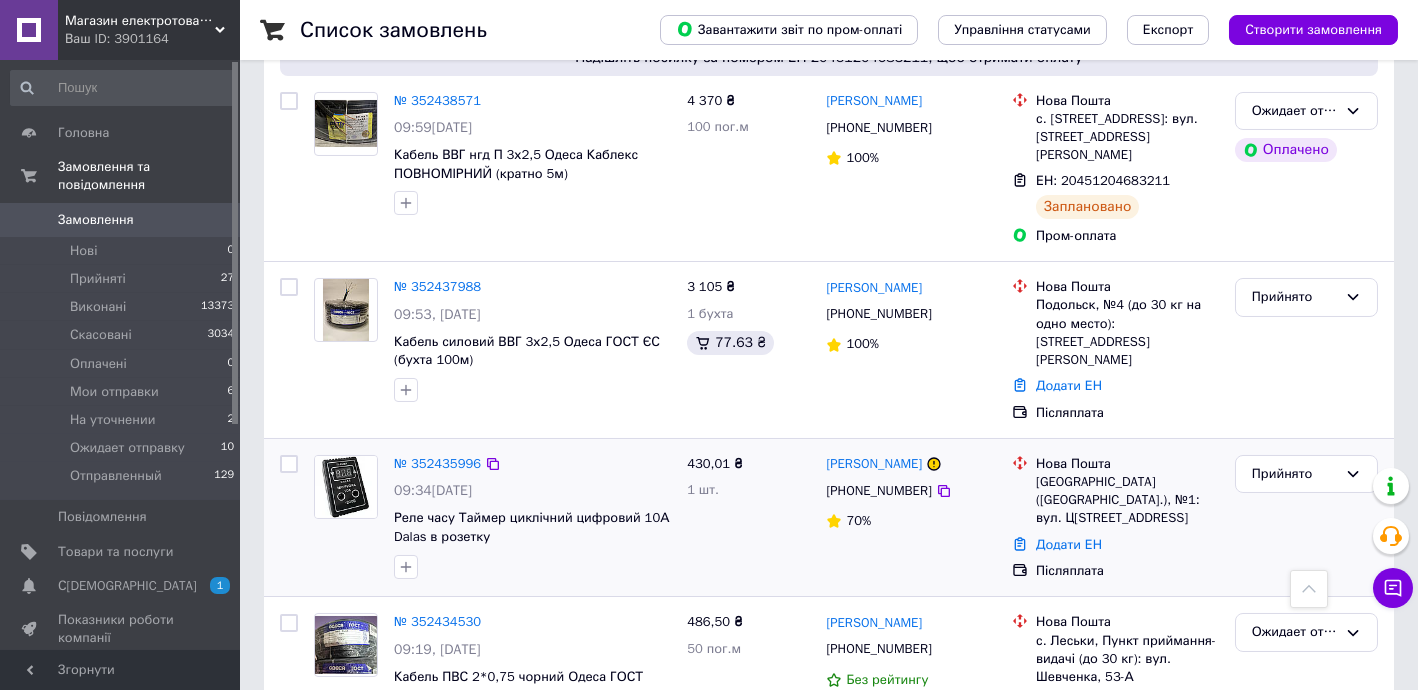 drag, startPoint x: 406, startPoint y: 559, endPoint x: 572, endPoint y: 584, distance: 167.87198 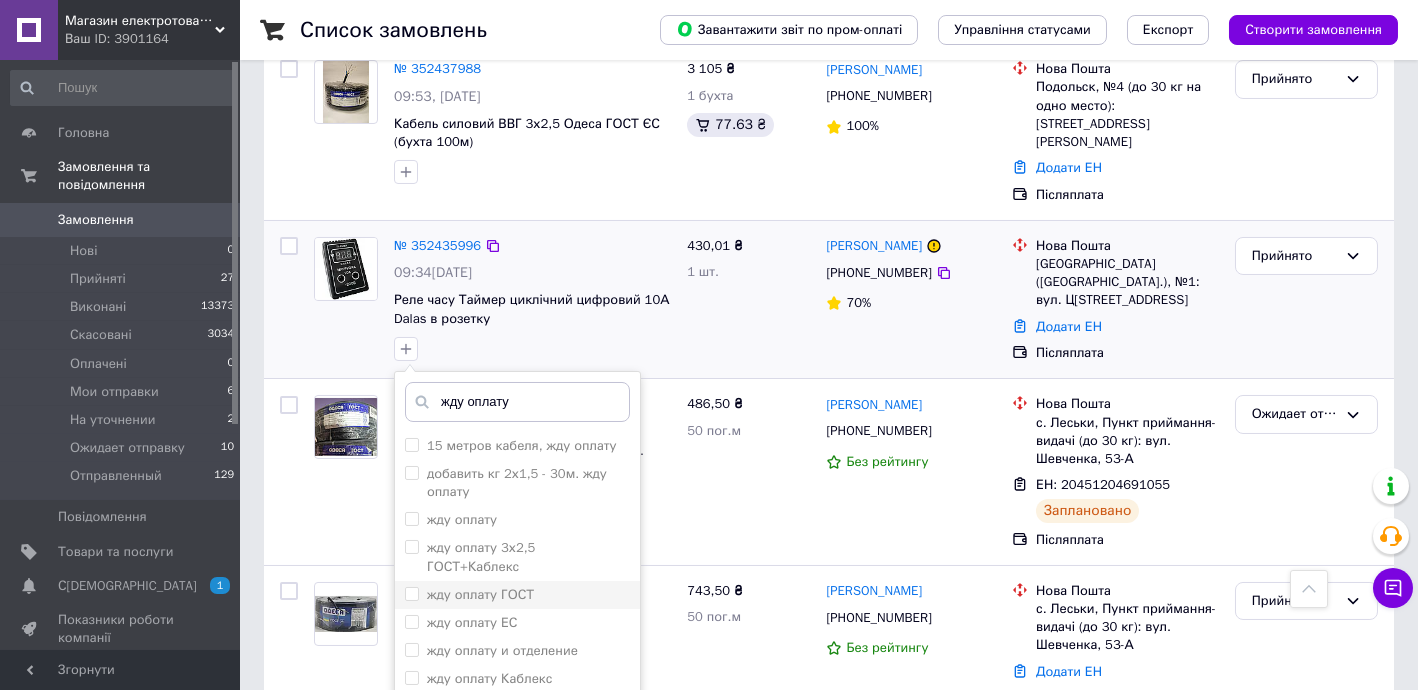 scroll, scrollTop: 969, scrollLeft: 0, axis: vertical 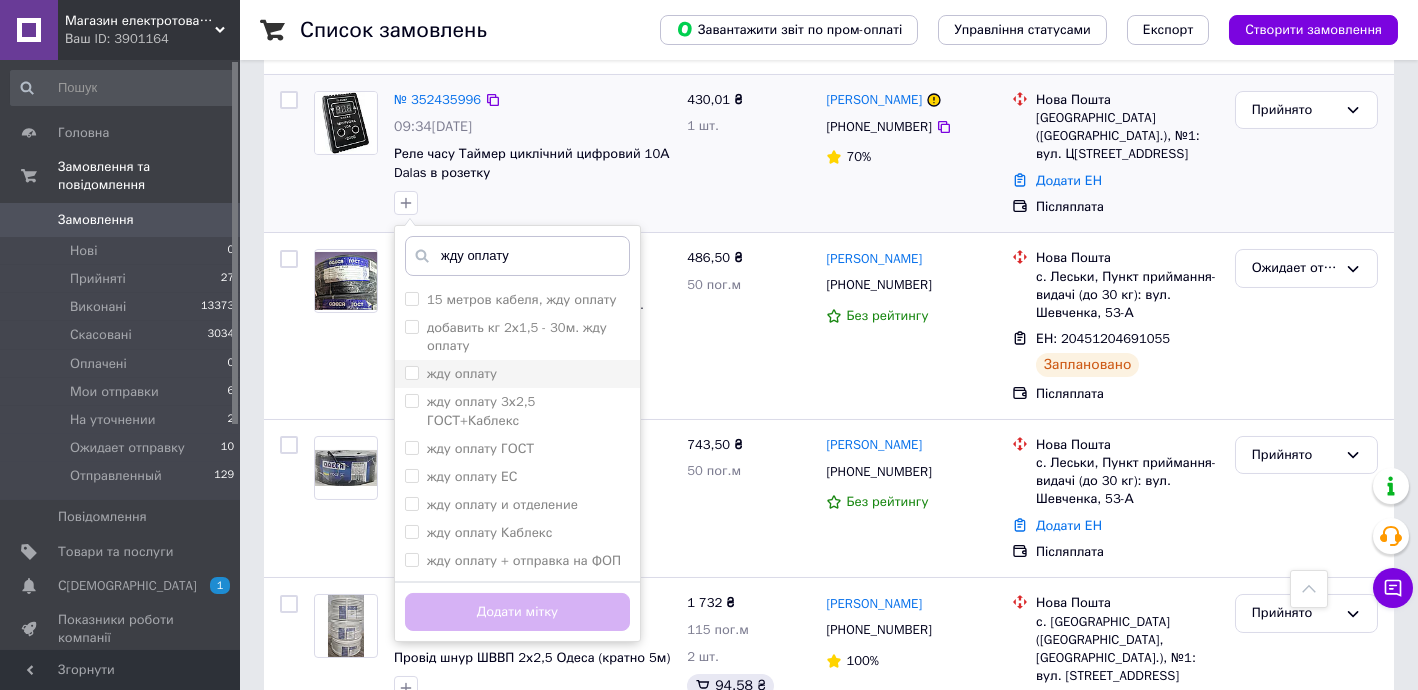type on "жду оплату" 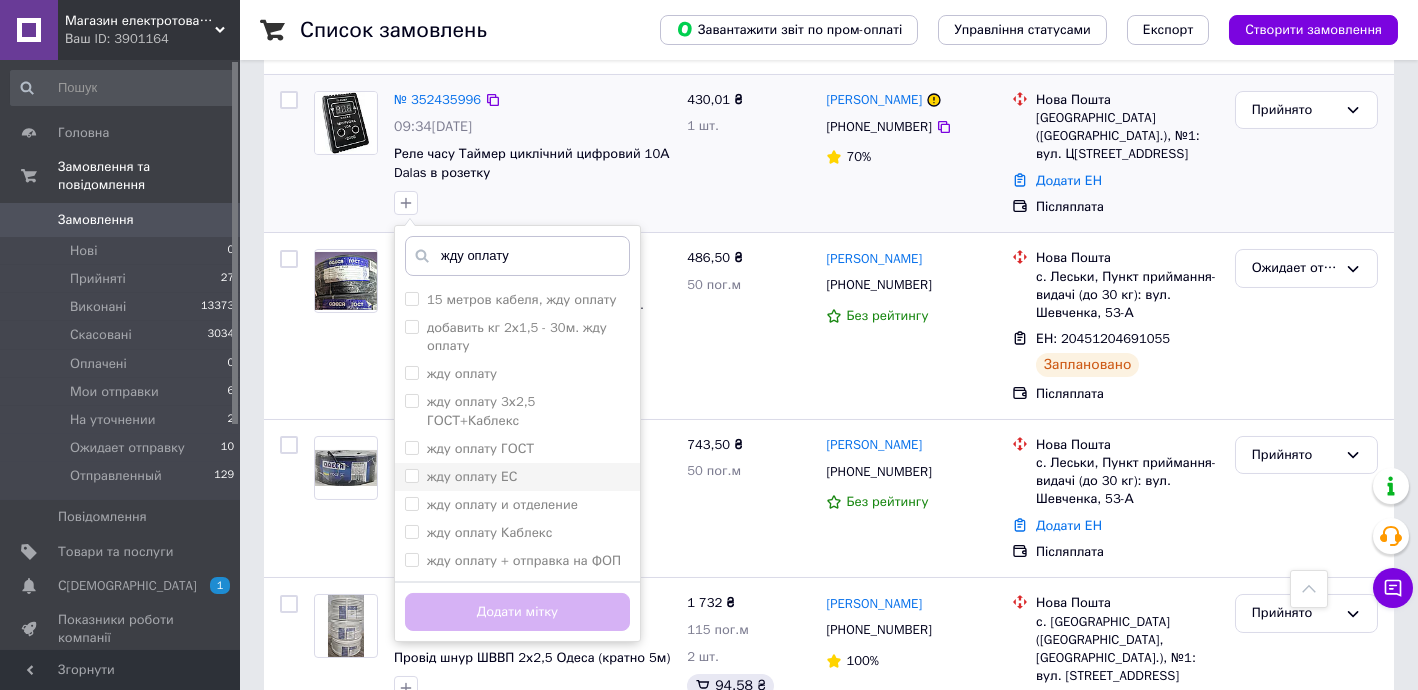 click on "жду оплату" at bounding box center [517, 374] 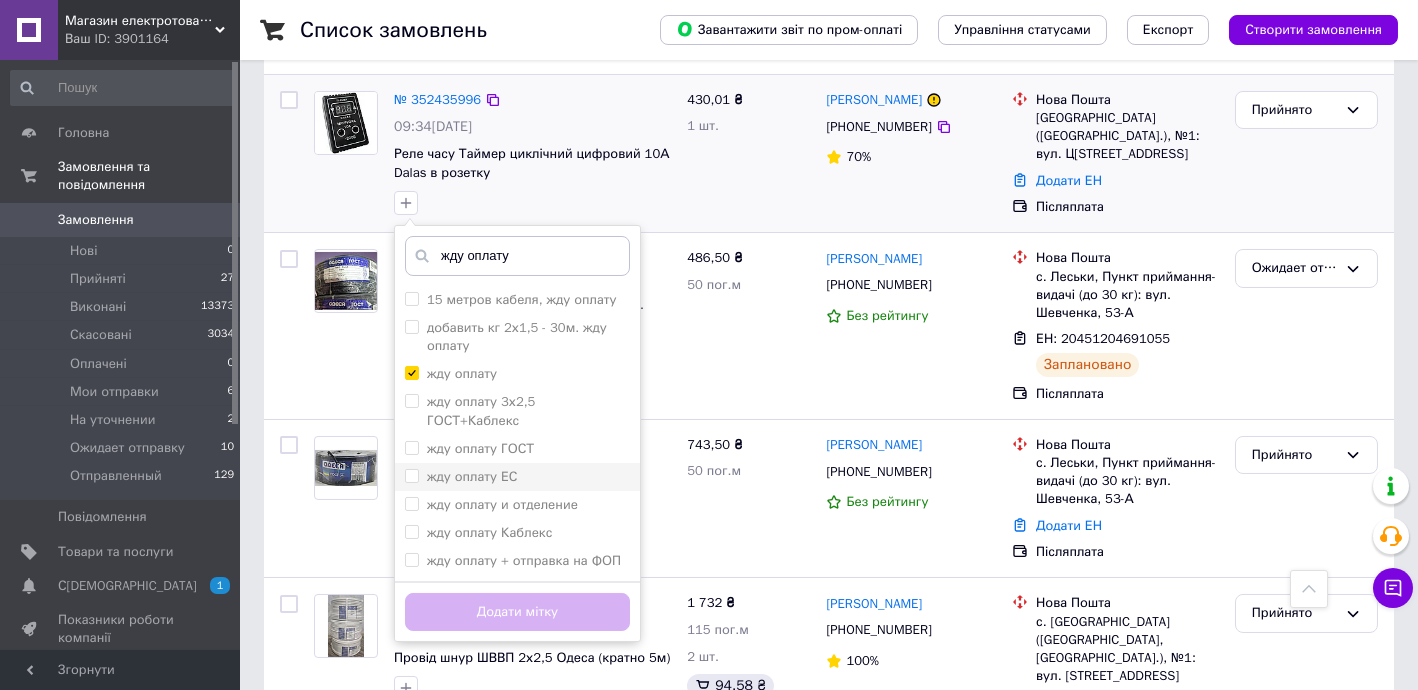 checkbox on "true" 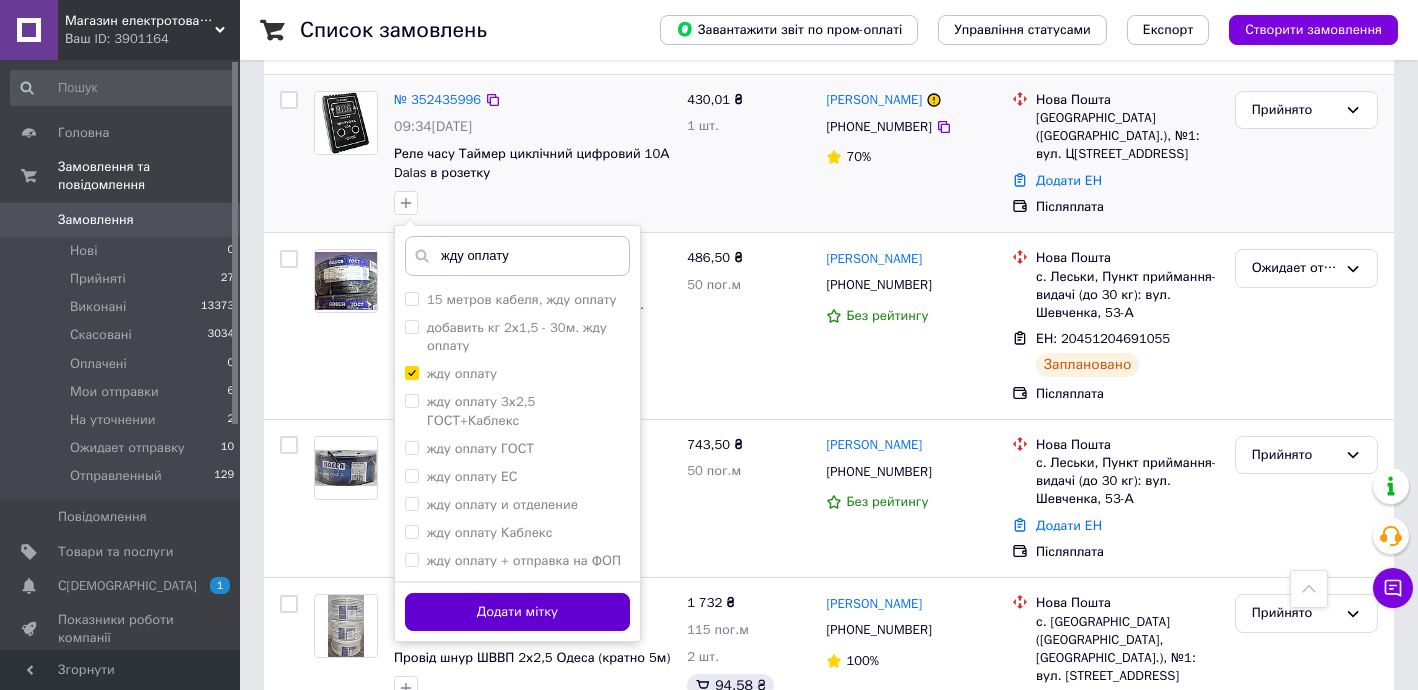 click on "Додати мітку" at bounding box center [517, 612] 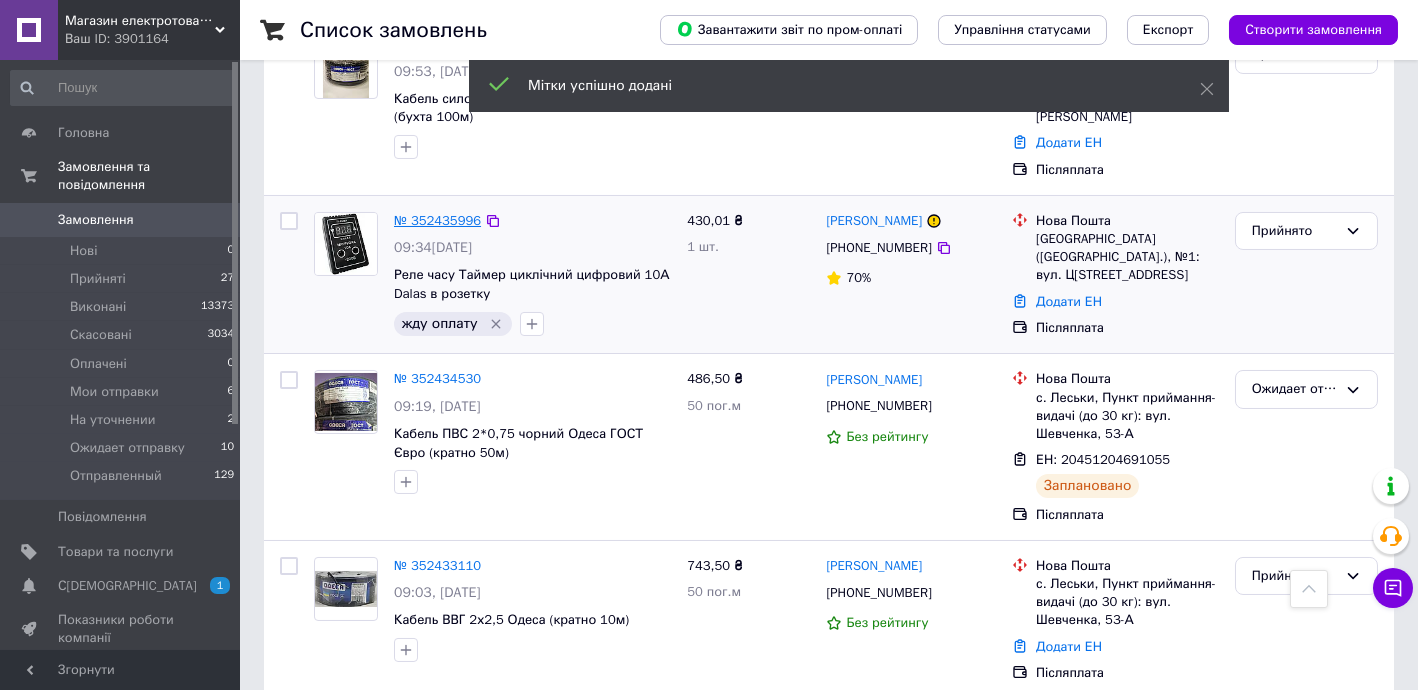 click on "№ 352435996" at bounding box center [437, 220] 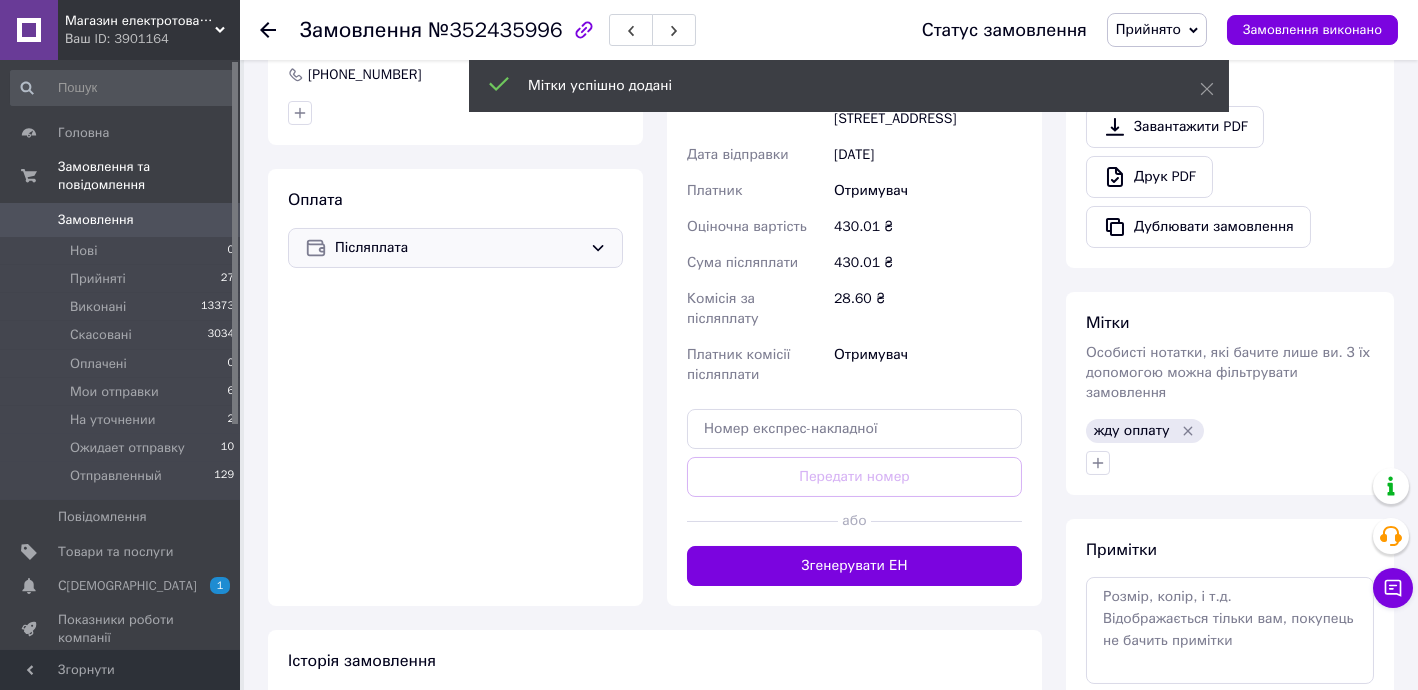 scroll, scrollTop: 556, scrollLeft: 0, axis: vertical 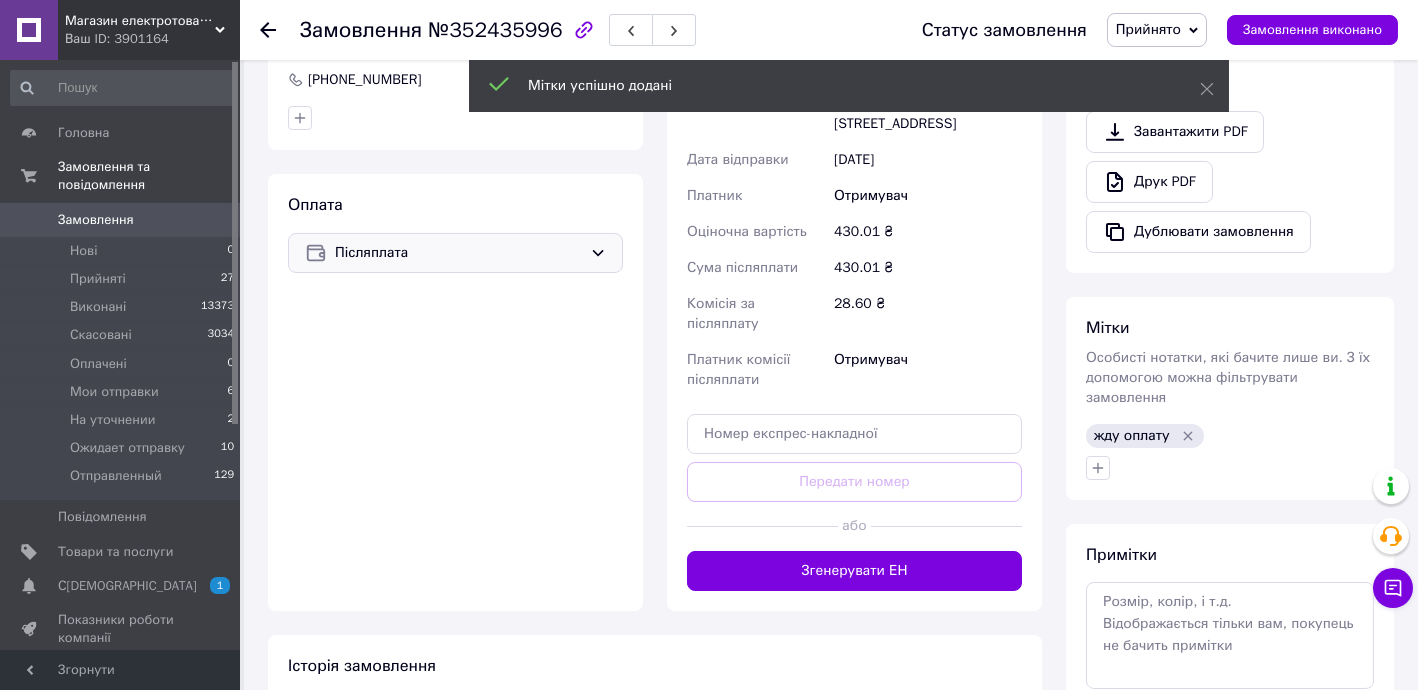 click on "Післяплата" at bounding box center [458, 253] 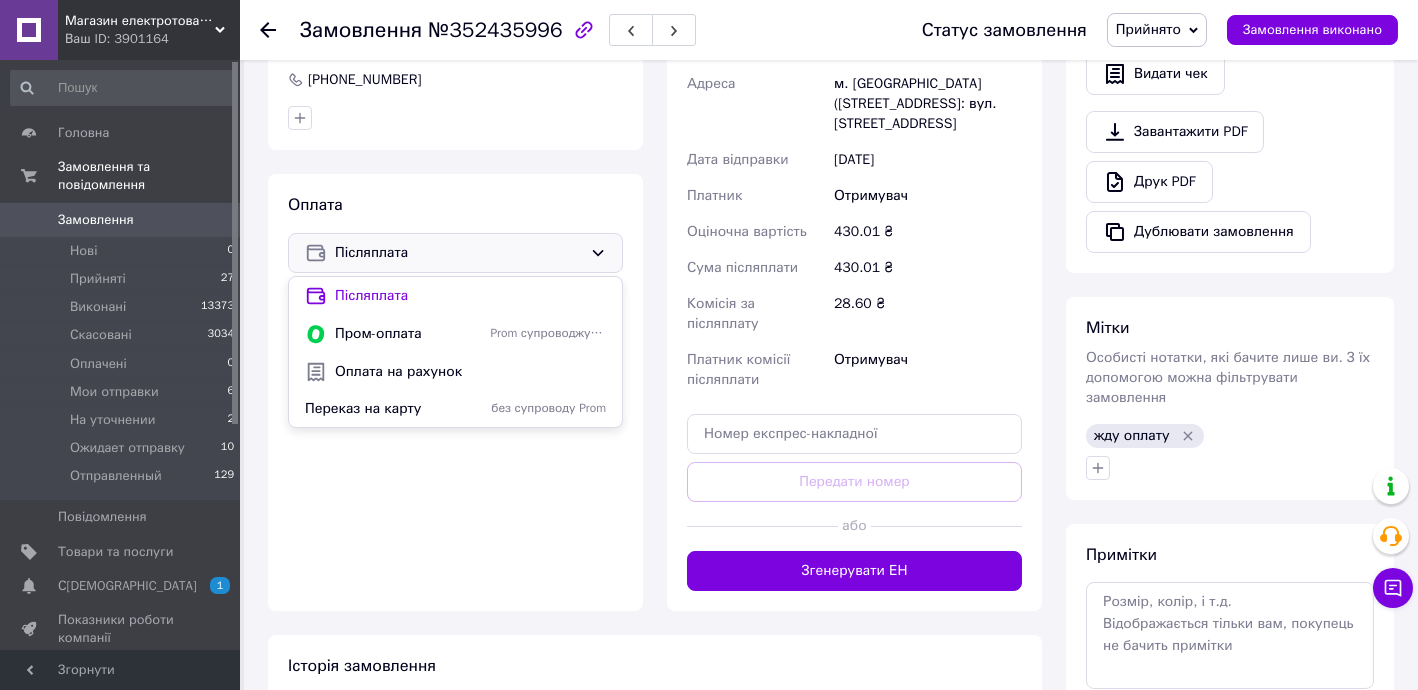 click on "Оплата на рахунок" at bounding box center (455, 372) 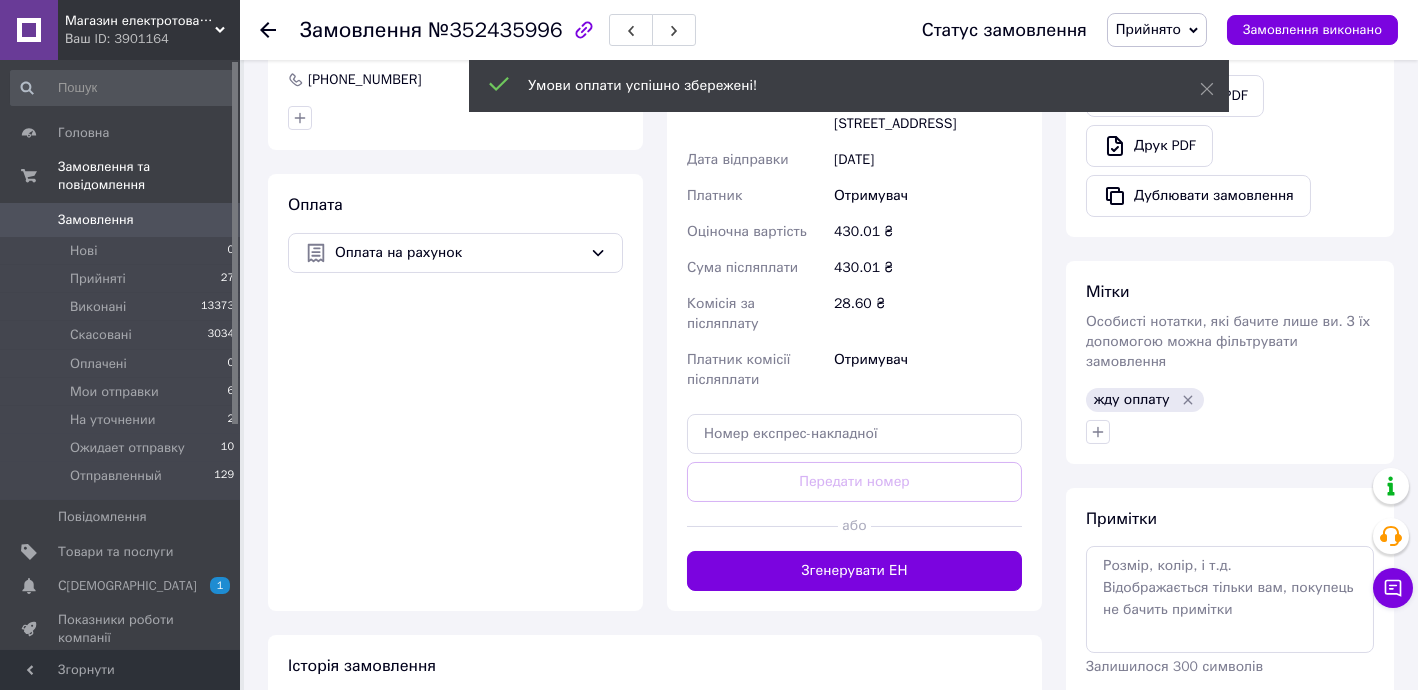 click 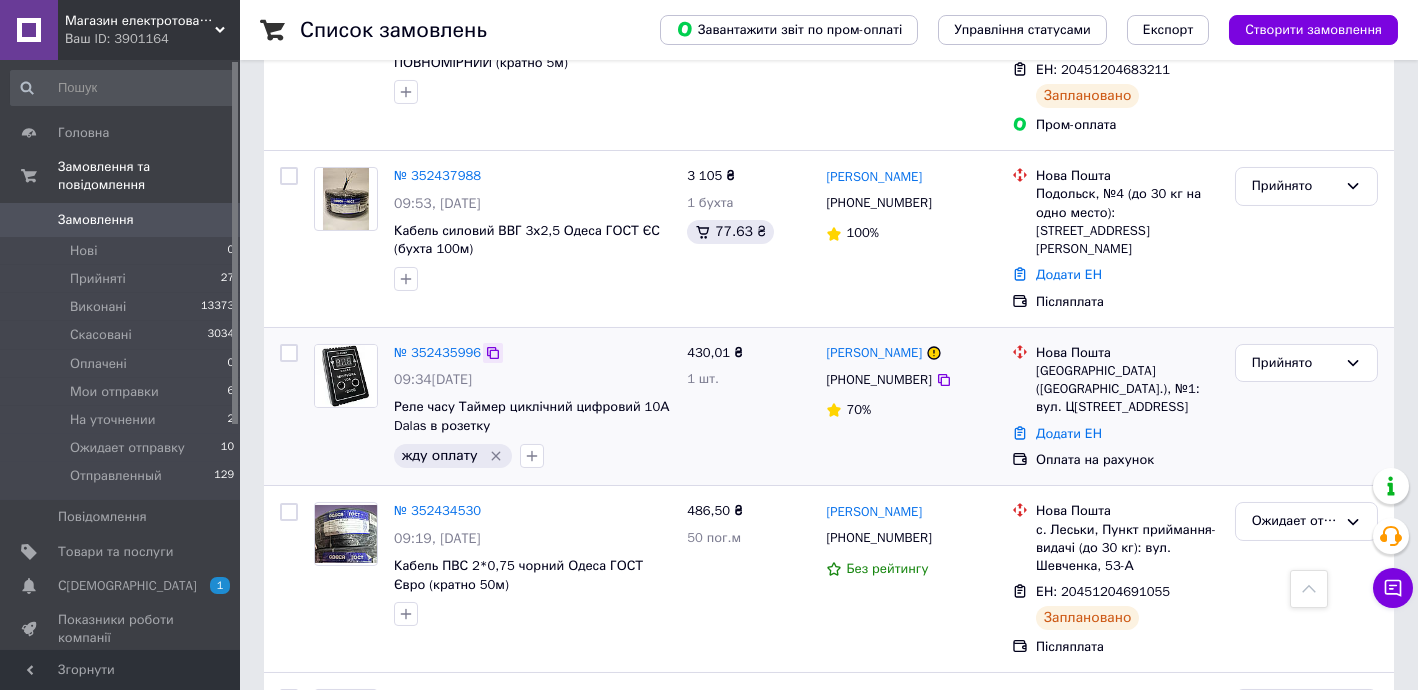 scroll, scrollTop: 727, scrollLeft: 0, axis: vertical 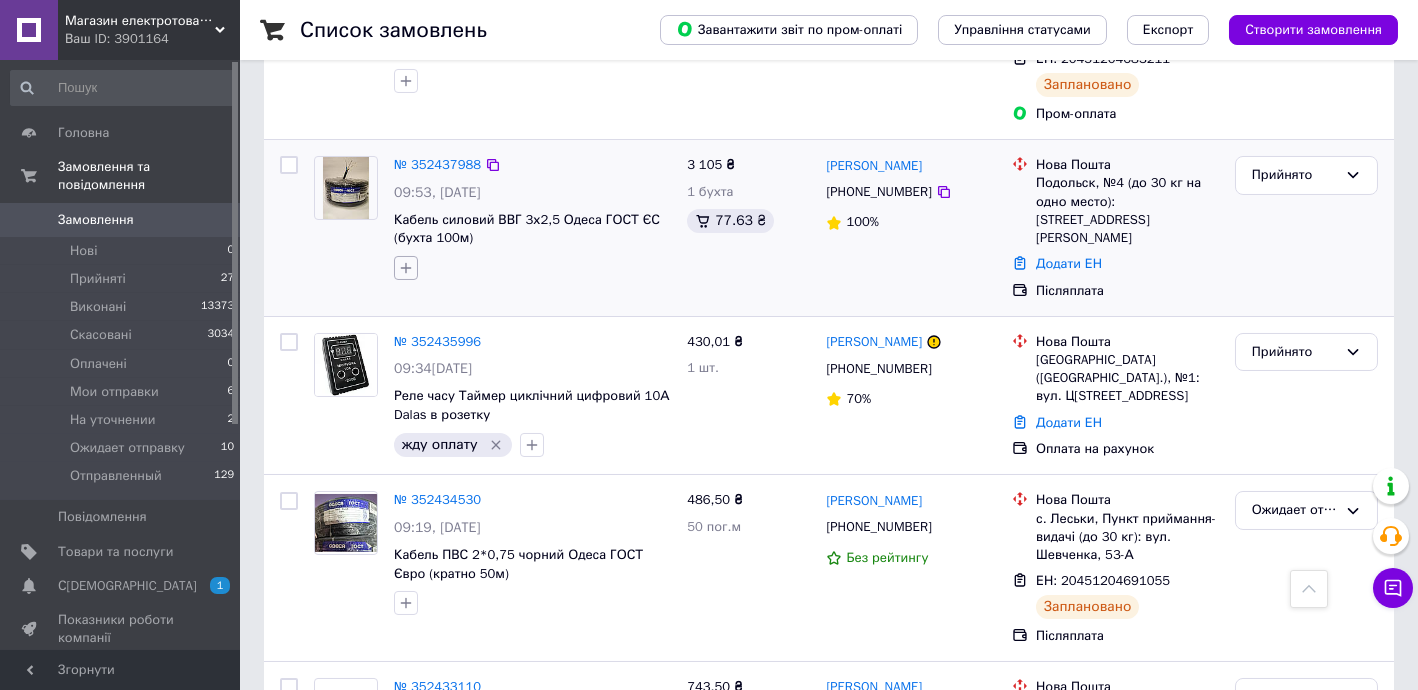 click 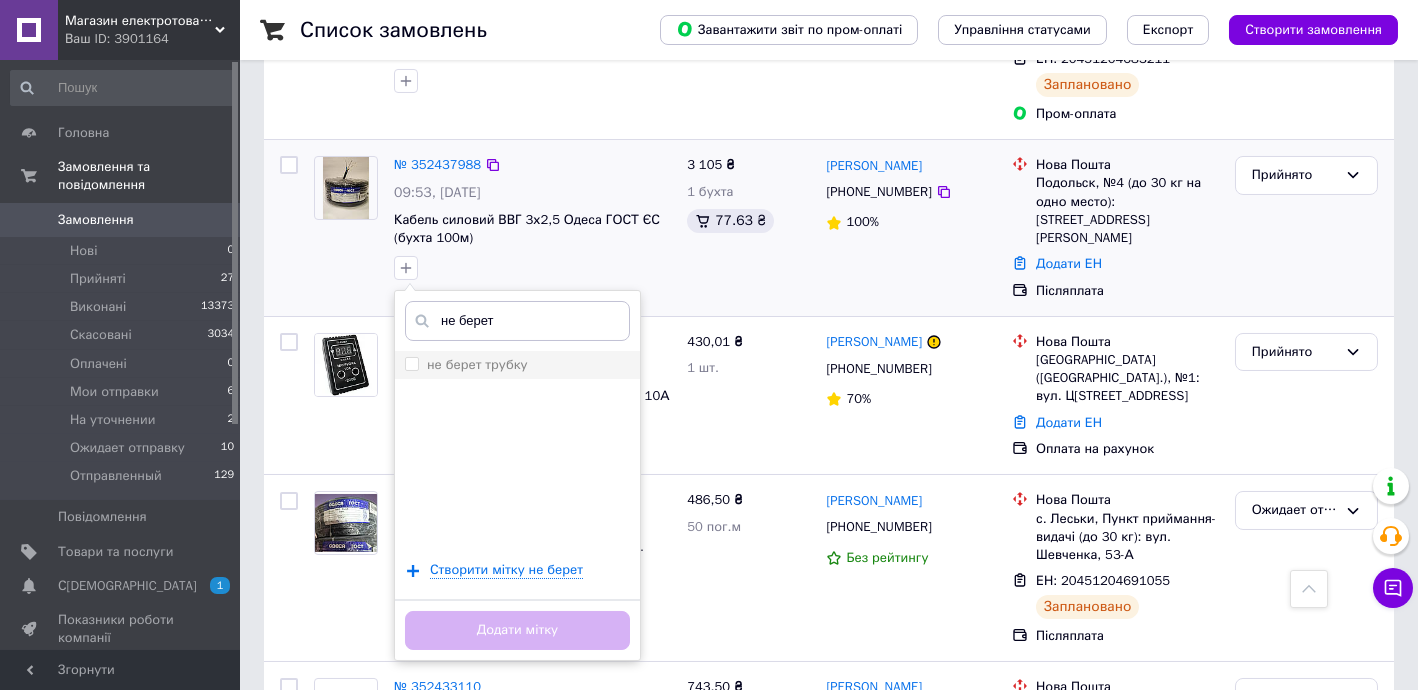 type on "не берет" 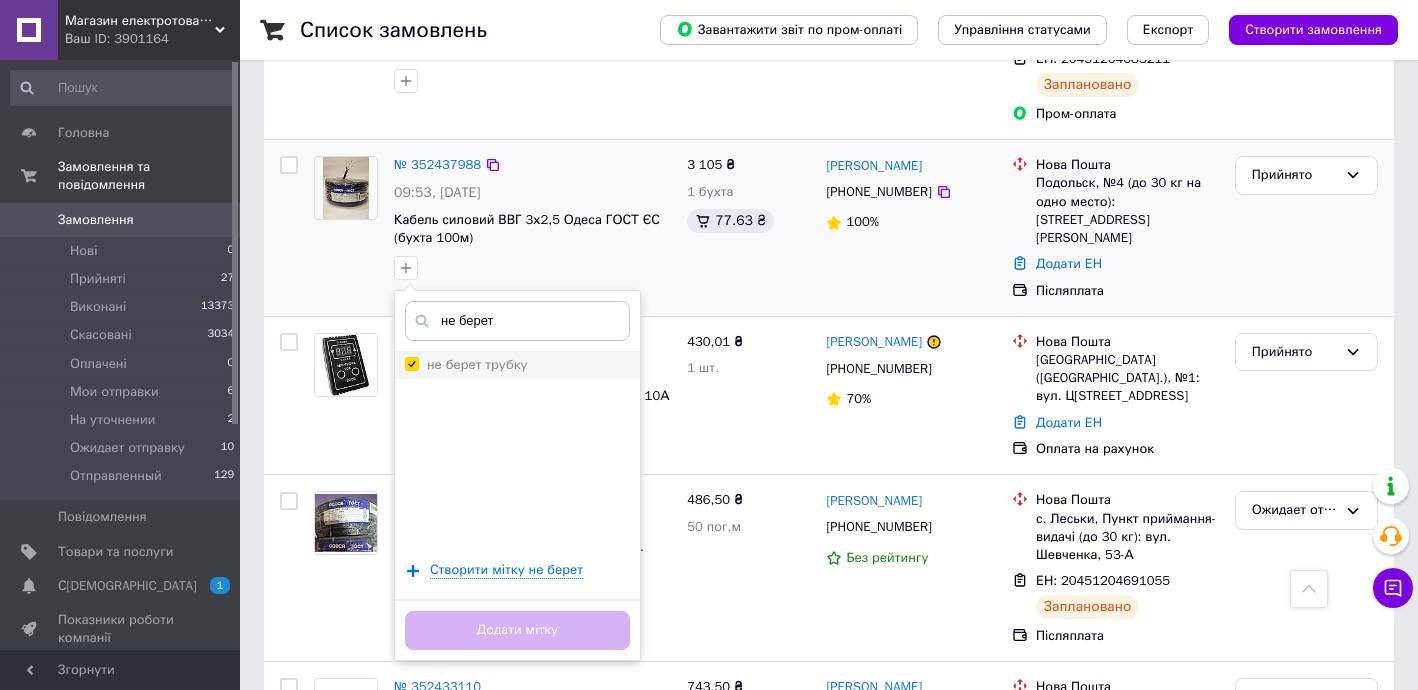 checkbox on "true" 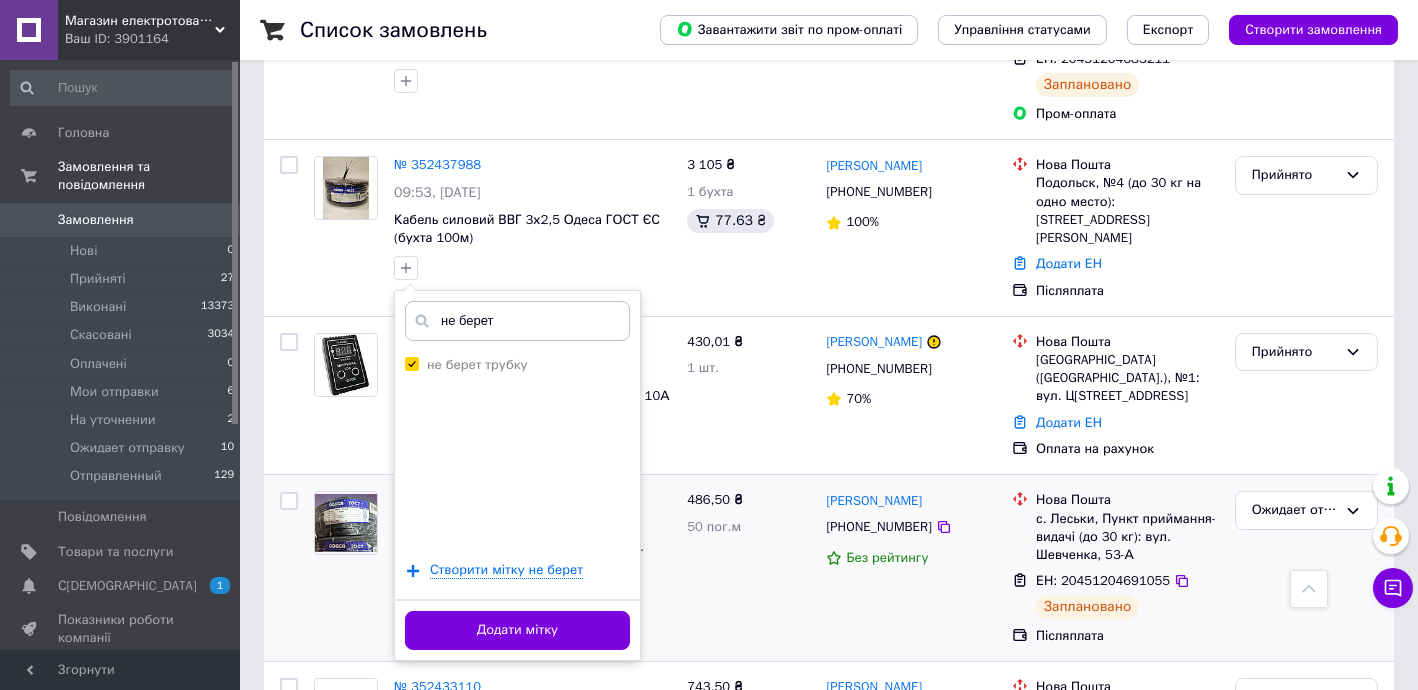 click on "Додати мітку" at bounding box center (517, 630) 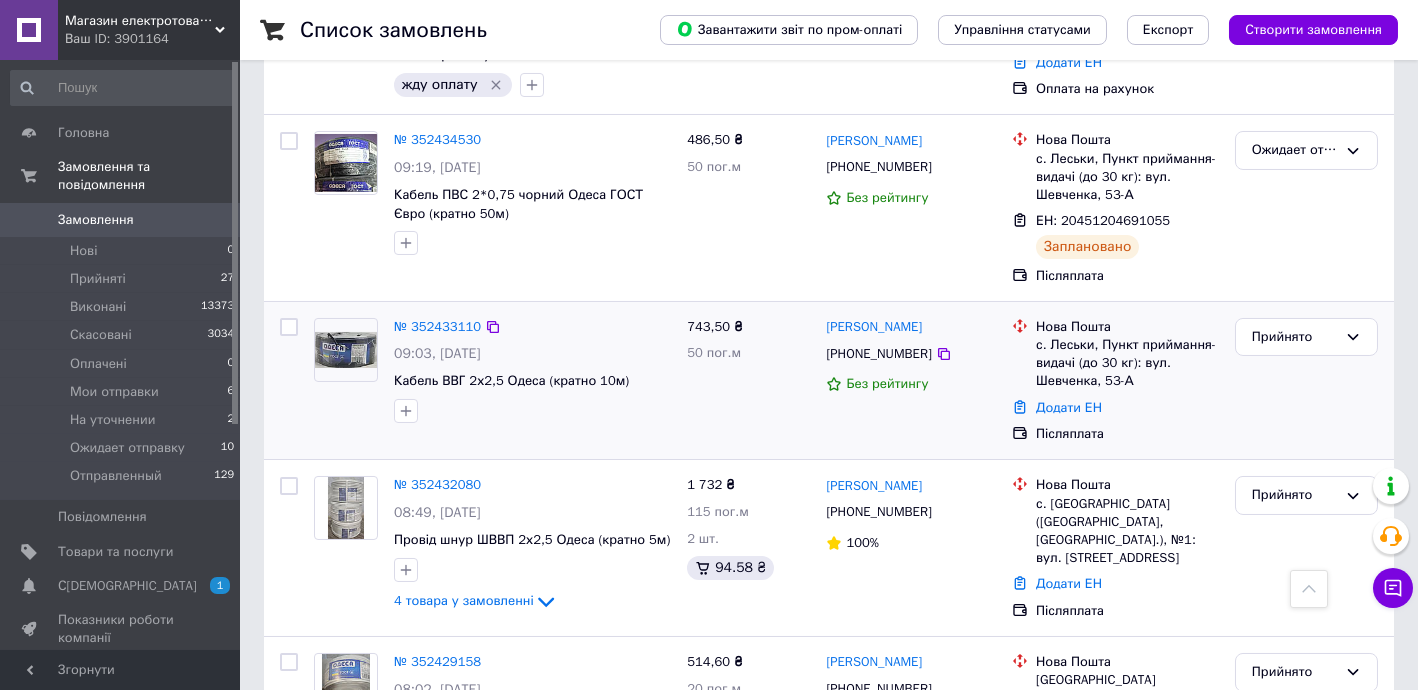 scroll, scrollTop: 1090, scrollLeft: 0, axis: vertical 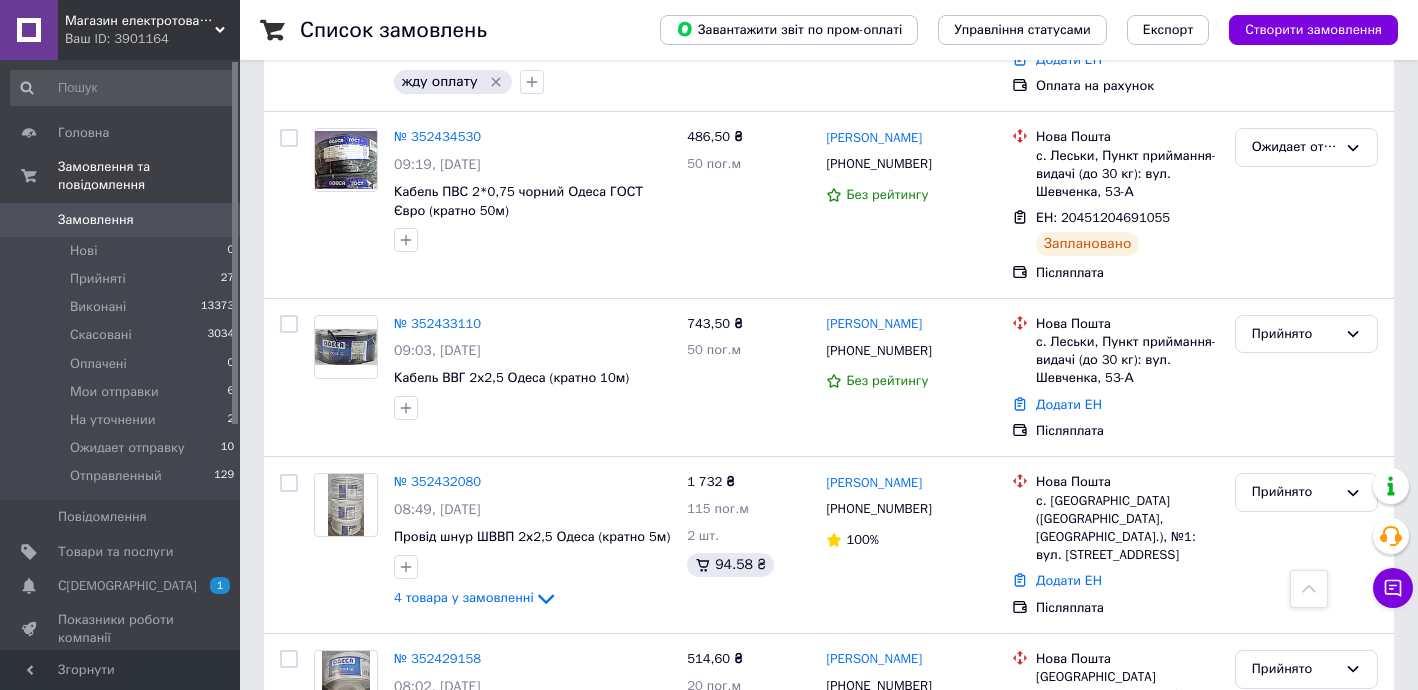 click on "[PERSON_NAME]" at bounding box center [874, 324] 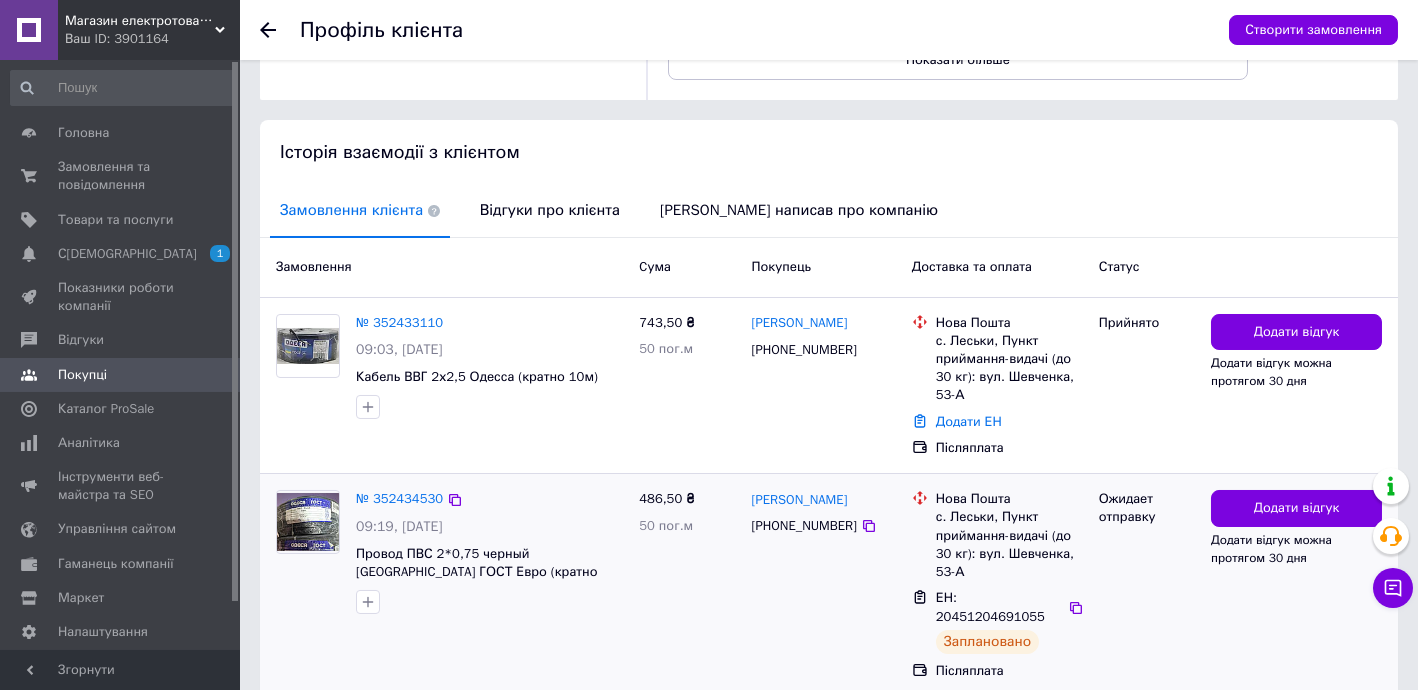 scroll, scrollTop: 401, scrollLeft: 0, axis: vertical 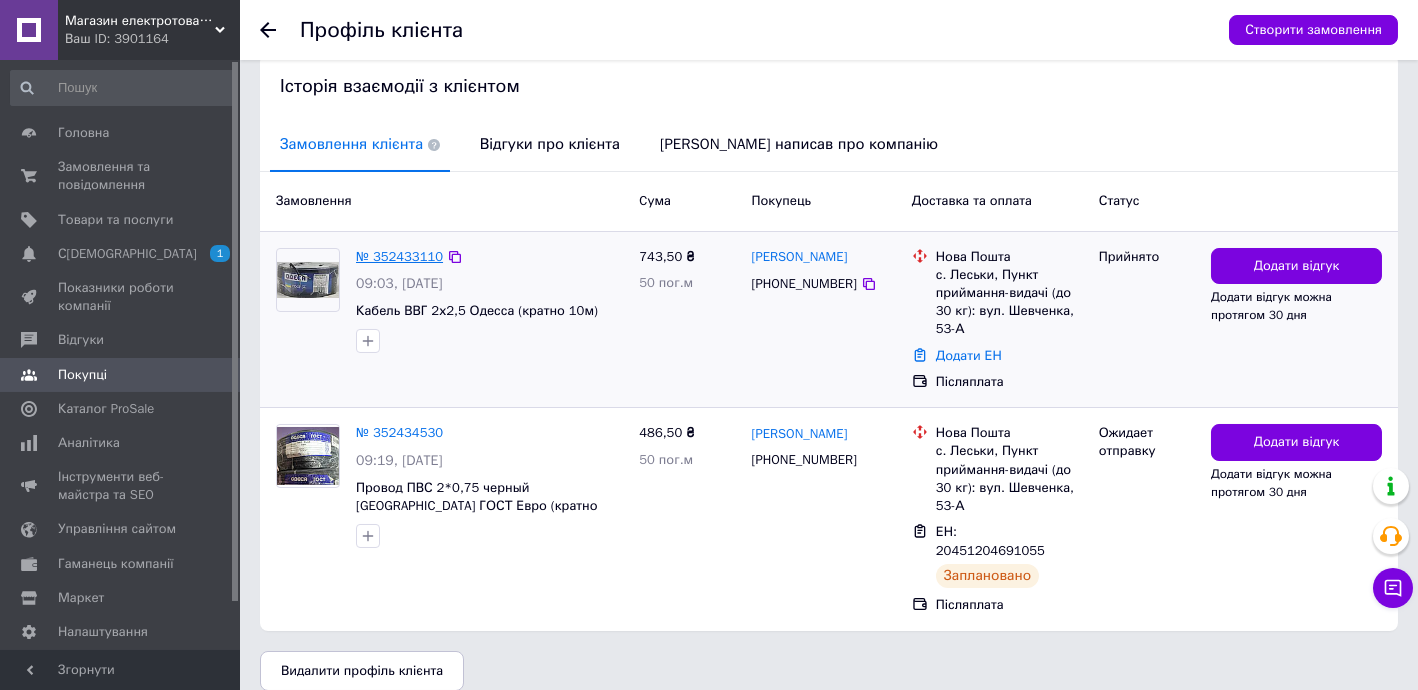 click on "№ 352433110" at bounding box center [399, 256] 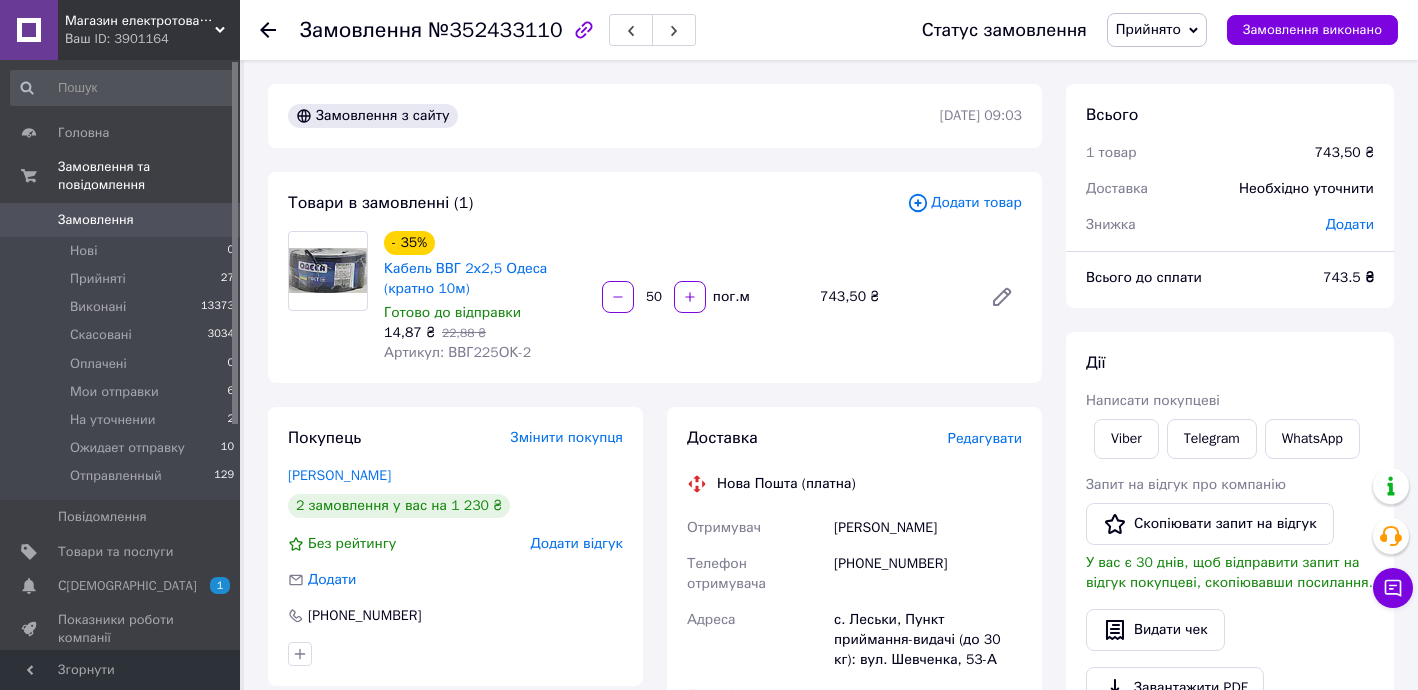 click on "Додати товар" at bounding box center [964, 203] 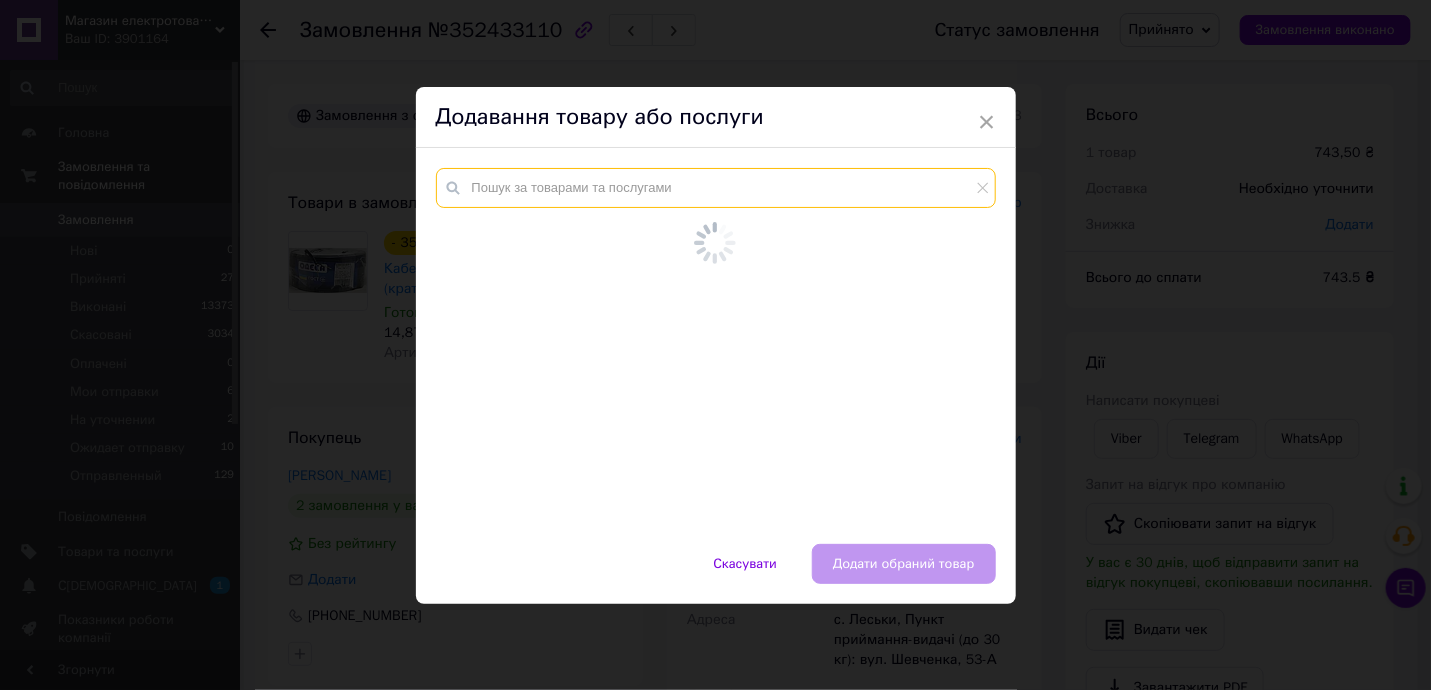 click at bounding box center (716, 188) 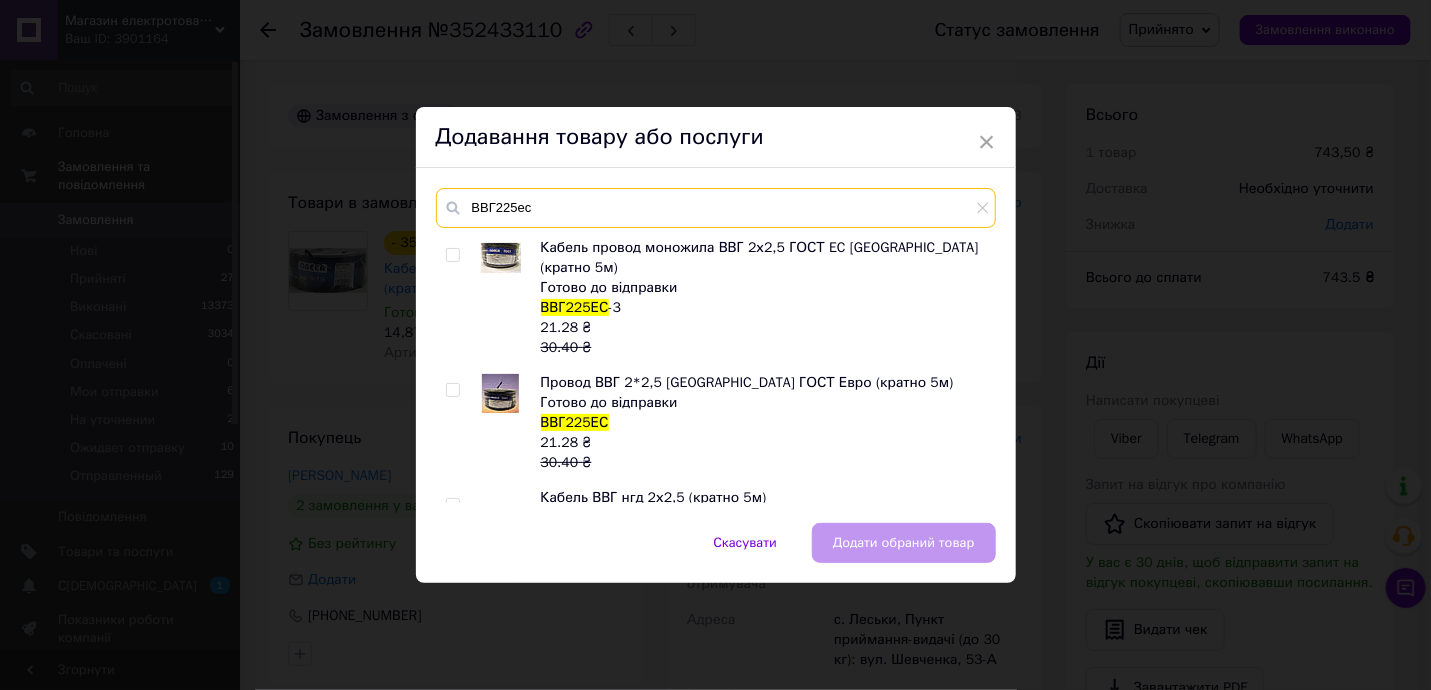 type on "ВВГ225ес" 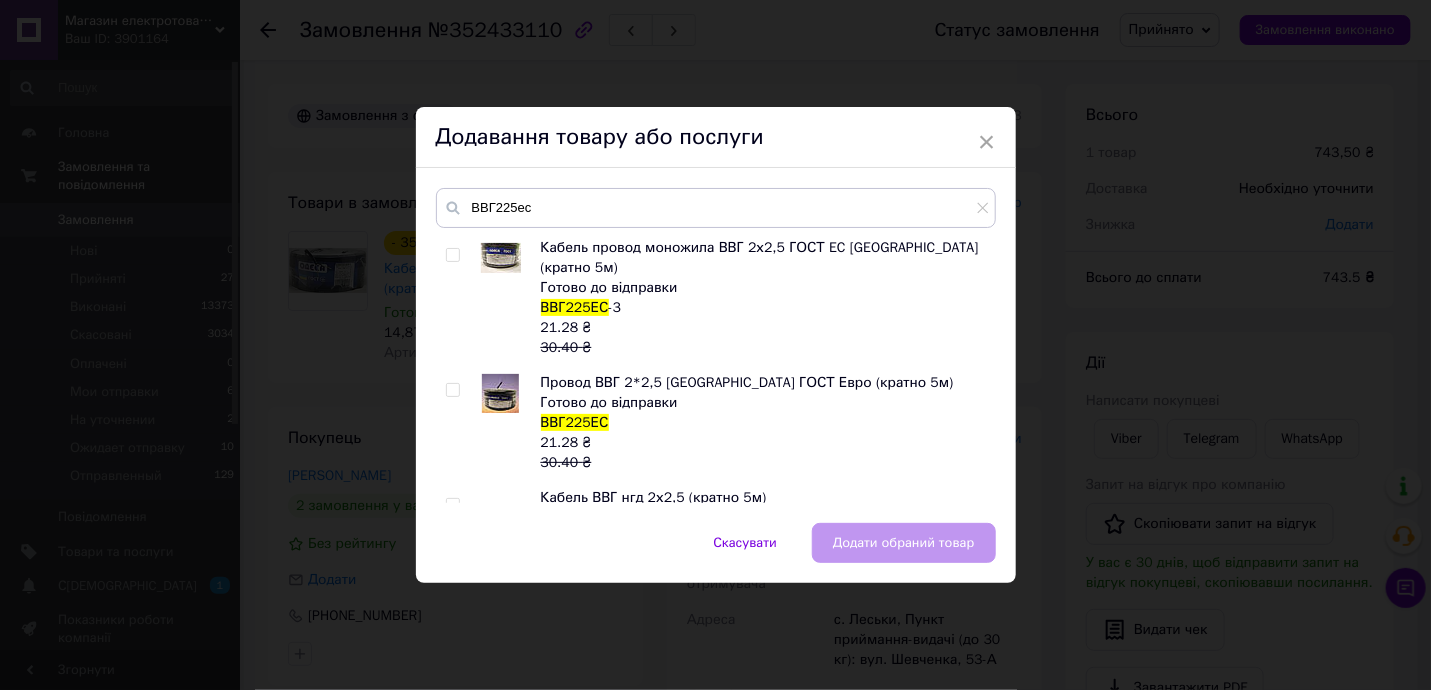 click on "Кабель провод моножила ВВГ 2х2,5 ГОСТ EC [GEOGRAPHIC_DATA] (кратно 5м) Готово до відправки ВВГ225ЕС -3 21.28   ₴ 30.40   ₴ Провод ВВГ 2*2,5 Одесса ГОСТ Евро (кратно 5м) Готово до відправки ВВГ225ЕС 21.28   ₴ 30.40   ₴ Кабель ВВГ нгд 2х2,5 (кратно 5м) Готово до відправки ВВГ225ЕС -2 21.28   ₴ 30.40   ₴ Кабель силовой ВВГ 2х2,5 Одесса ГОСТ ЕС (бухта 100м) Готово до відправки ВВГ225ЕС -1 2 128   ₴ 3 040   ₴ Кабель ВВГ нгд П 2х2,5 [GEOGRAPHIC_DATA] ГОСТ ЕС (кратно 5м) Готово до відправки ВВГ225ЕС -4 21.28   ₴ 30.40   ₴" at bounding box center [715, 370] 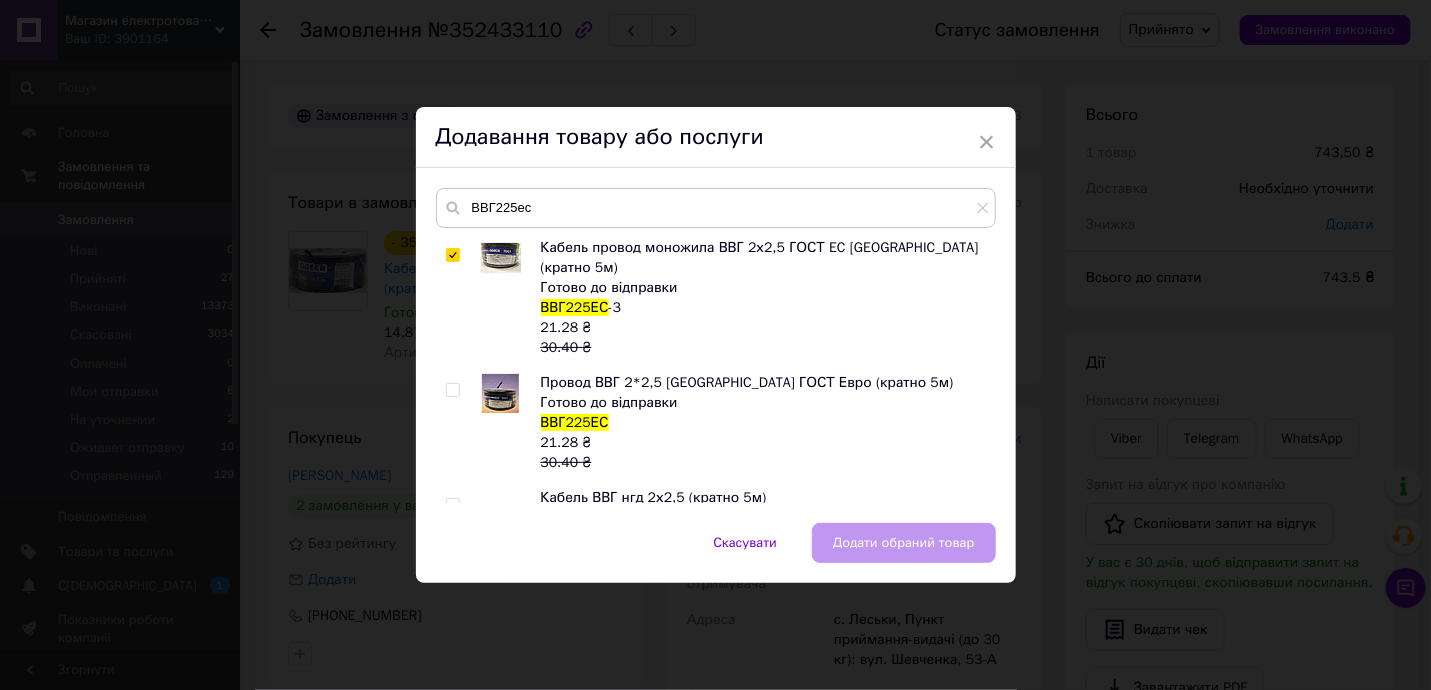 checkbox on "true" 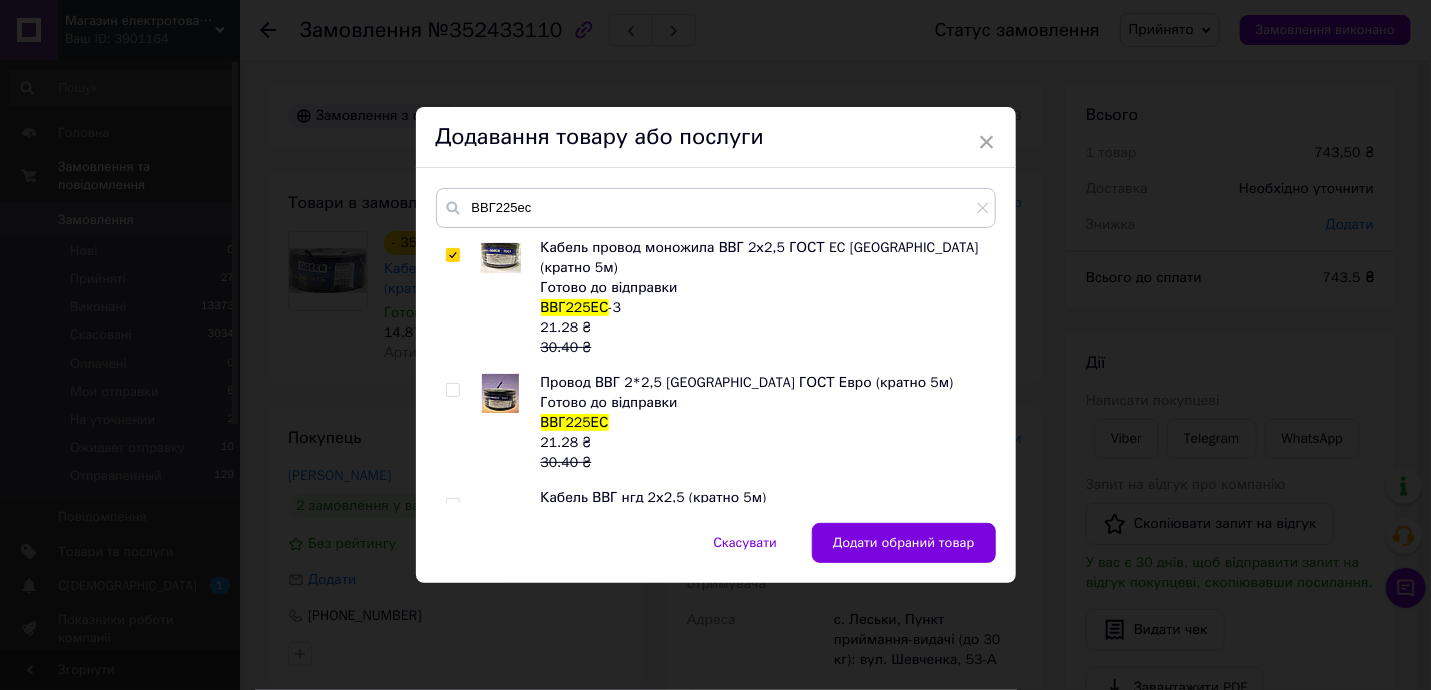 click on "Додати обраний товар" at bounding box center [904, 543] 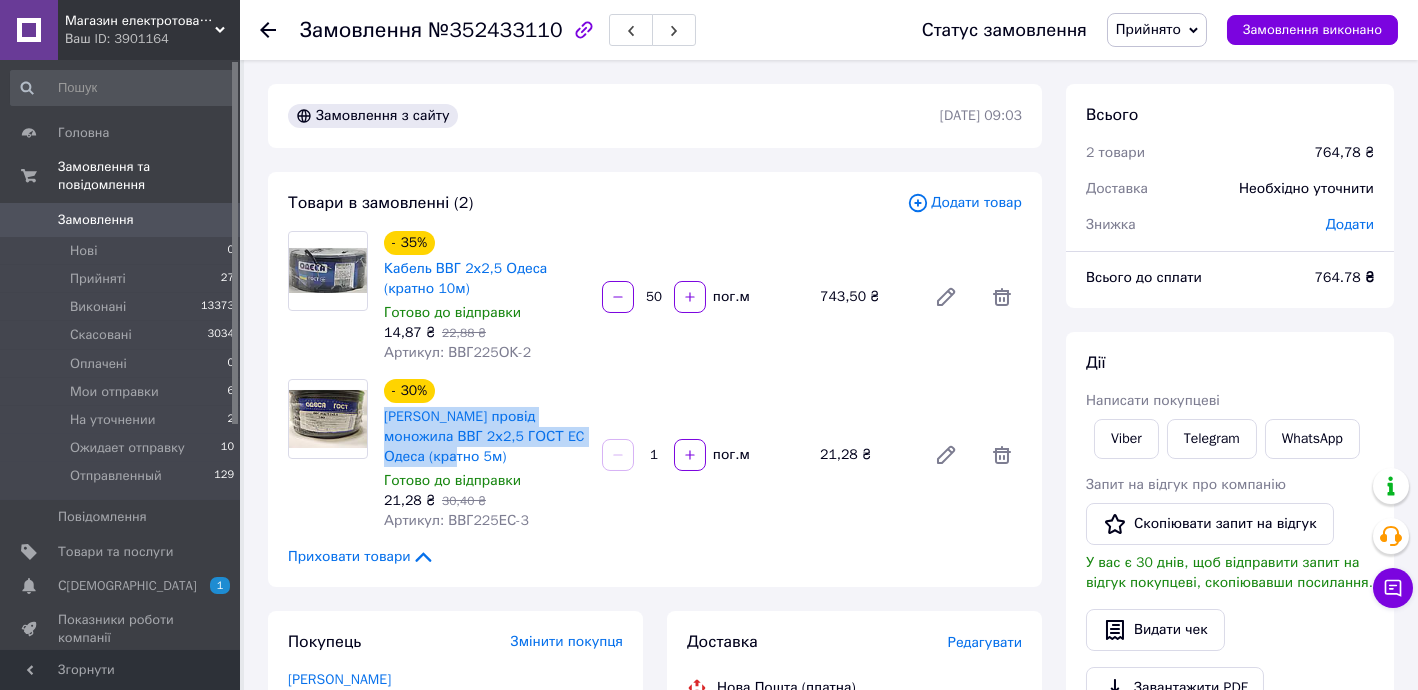 drag, startPoint x: 377, startPoint y: 410, endPoint x: 441, endPoint y: 459, distance: 80.60397 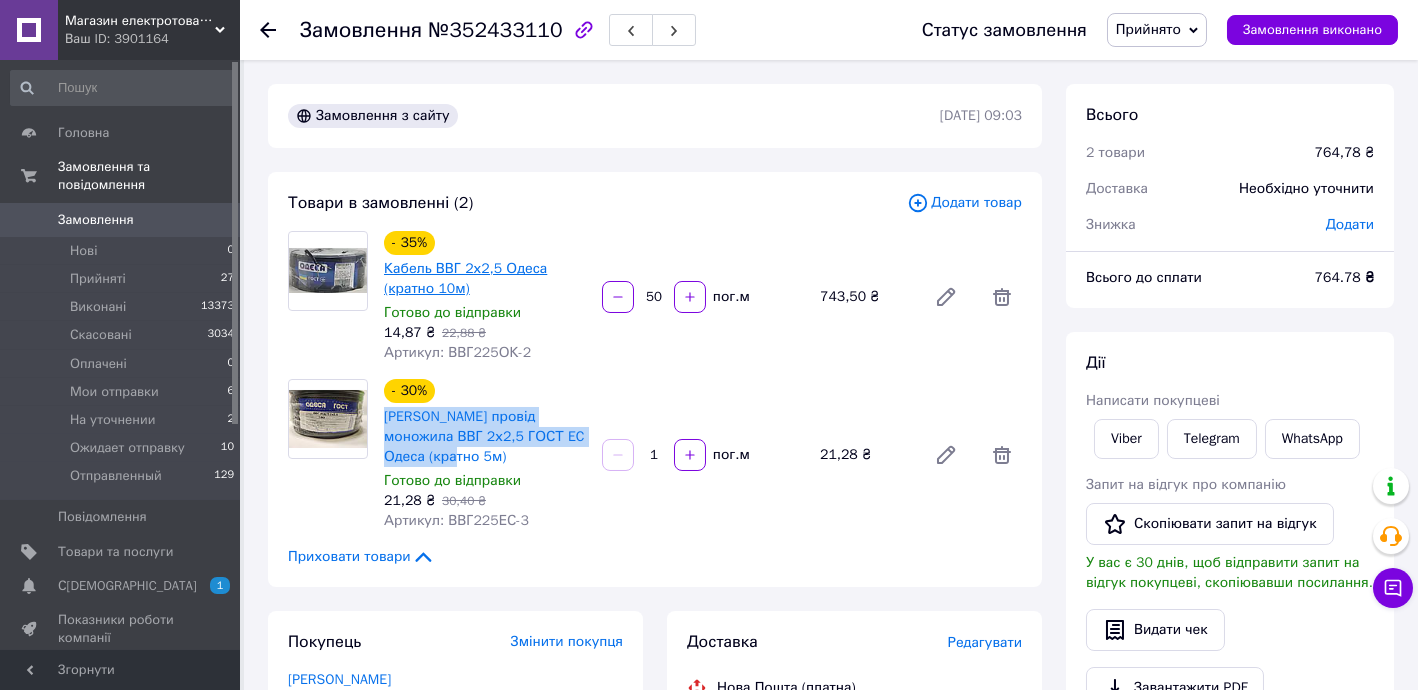 copy on "[PERSON_NAME] провід моножила ВВГ 2х2,5 ГОСТ EC Одеса (кратно 5м)" 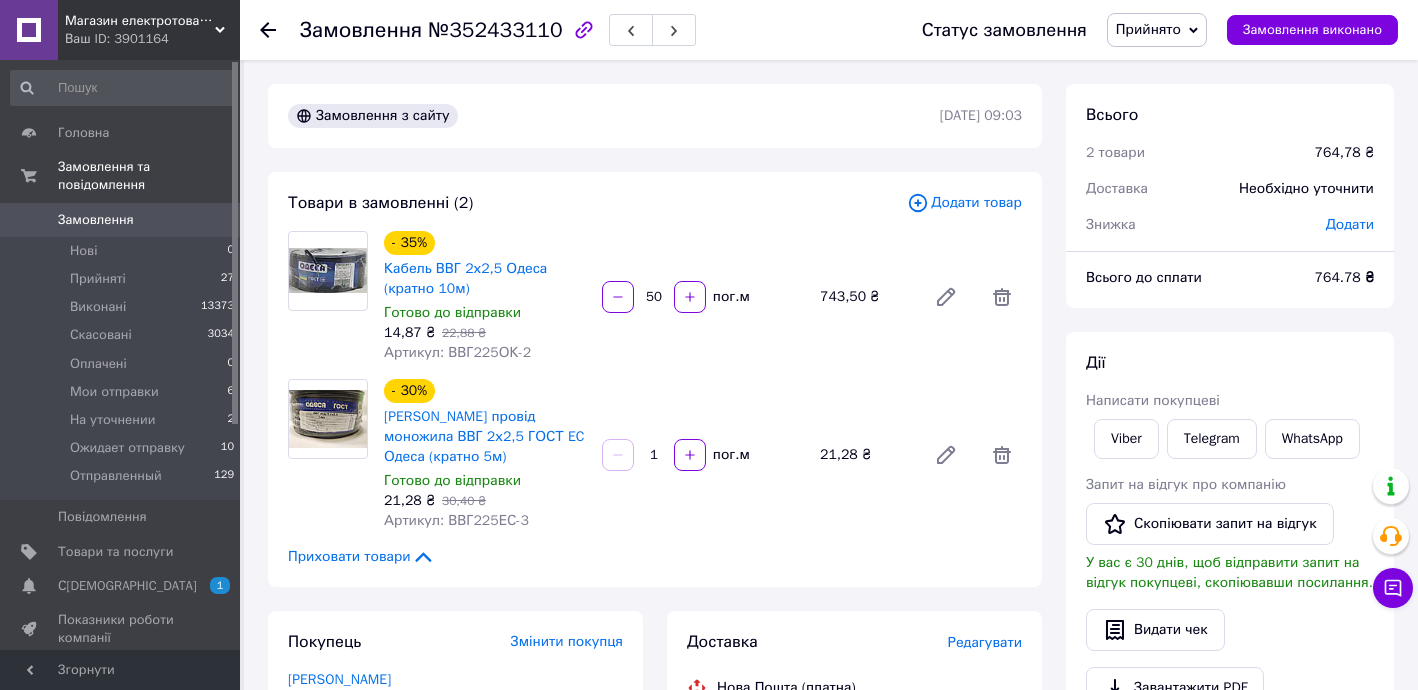 click 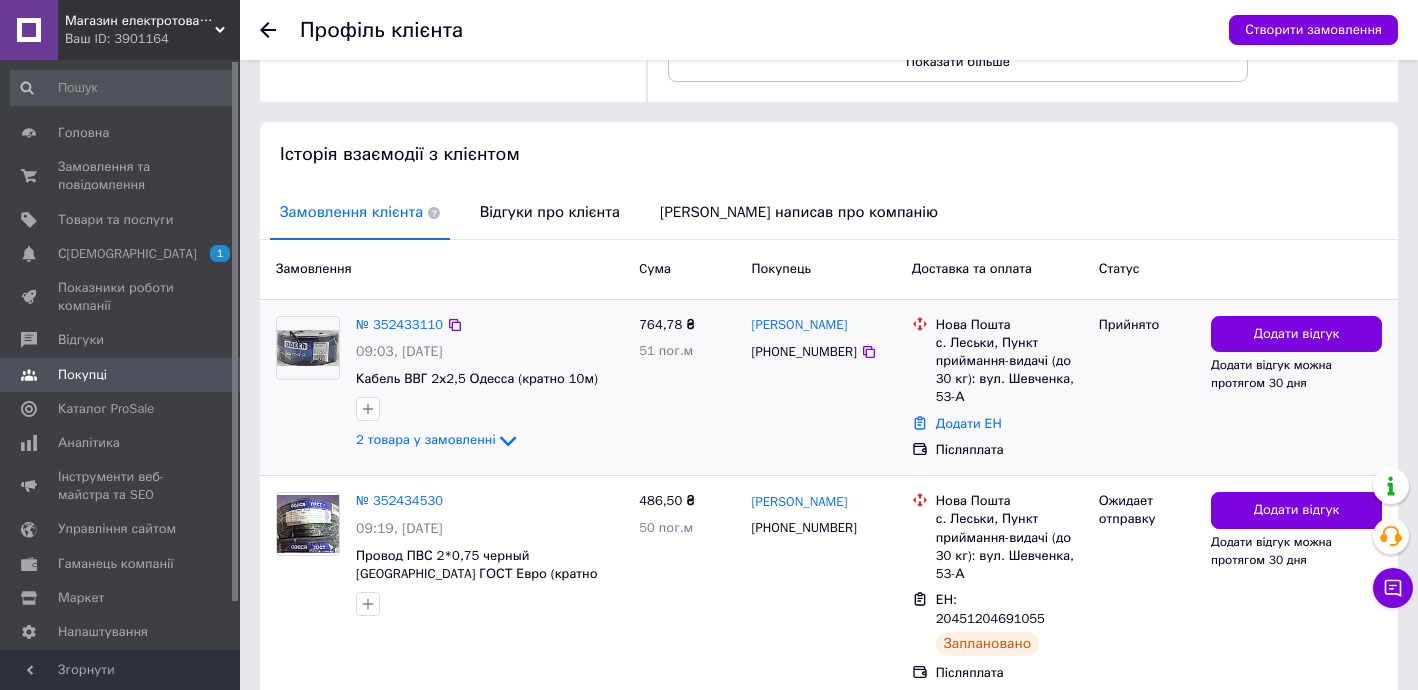 scroll, scrollTop: 401, scrollLeft: 0, axis: vertical 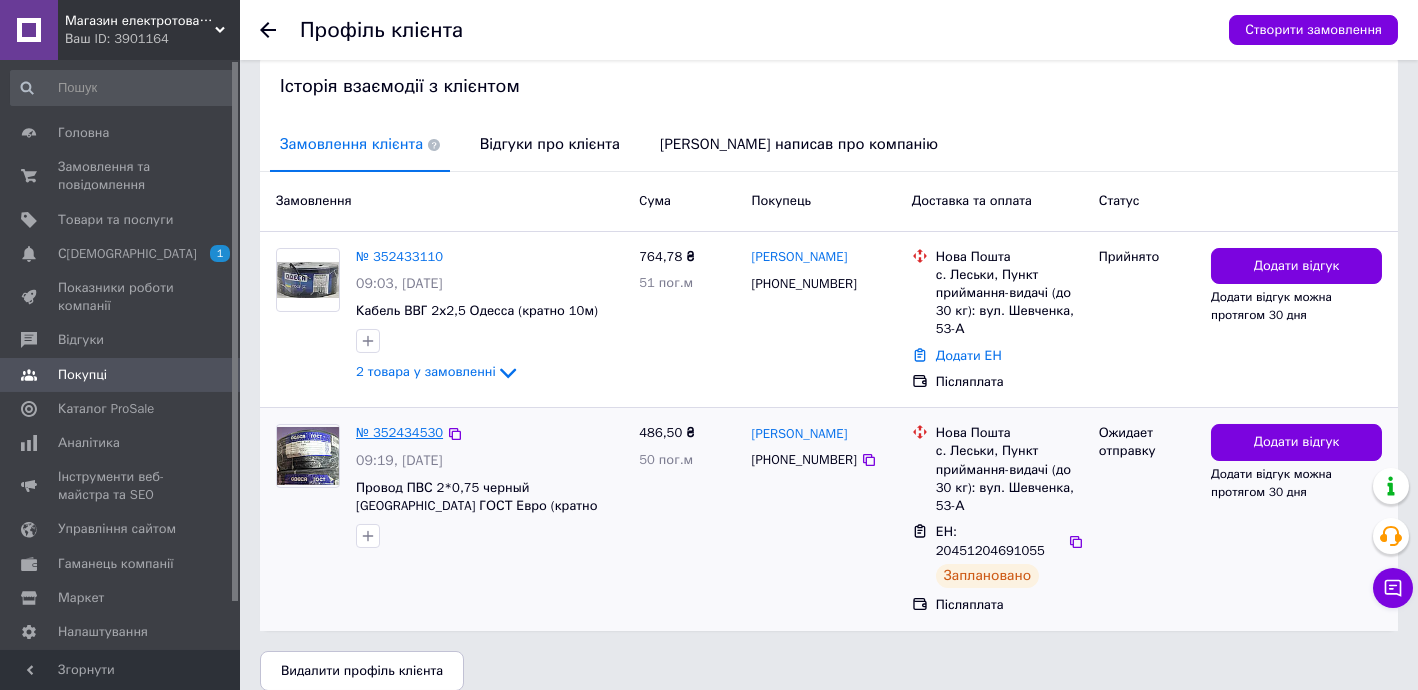 click on "№ 352434530" at bounding box center [399, 432] 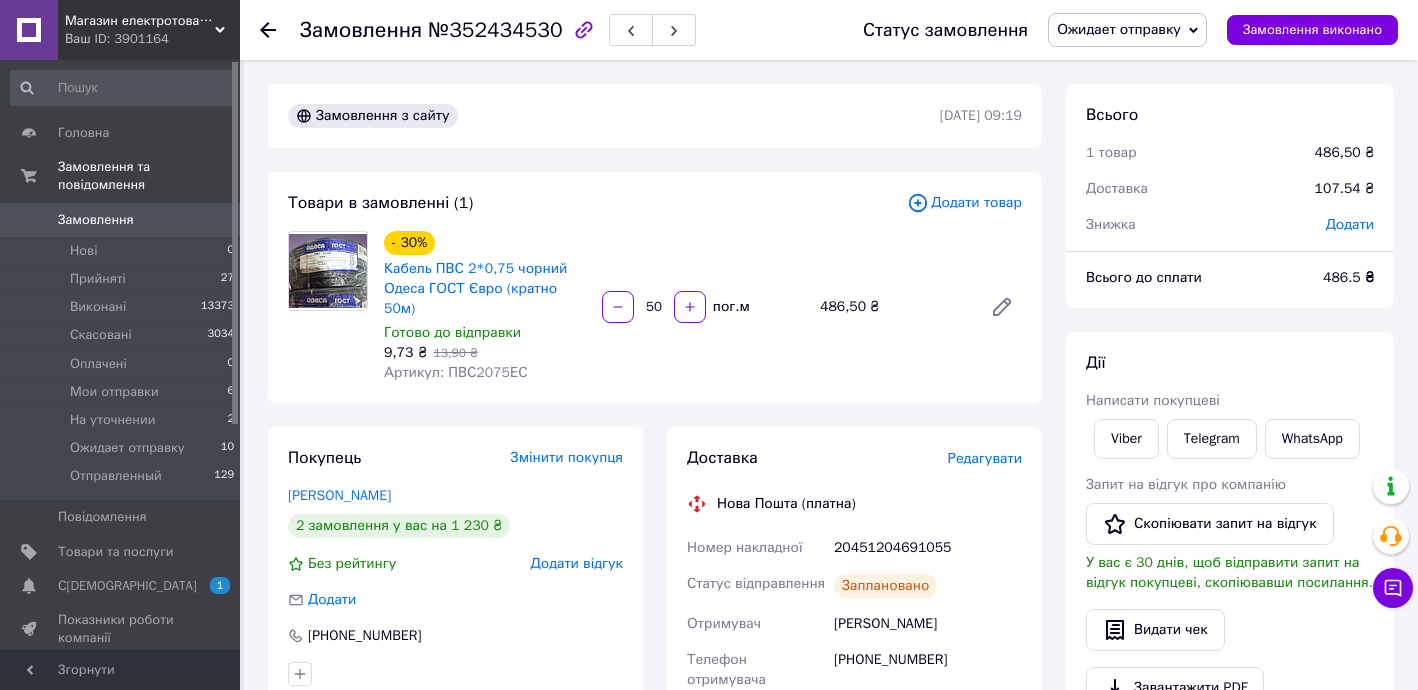 click on "Додати товар" at bounding box center (964, 203) 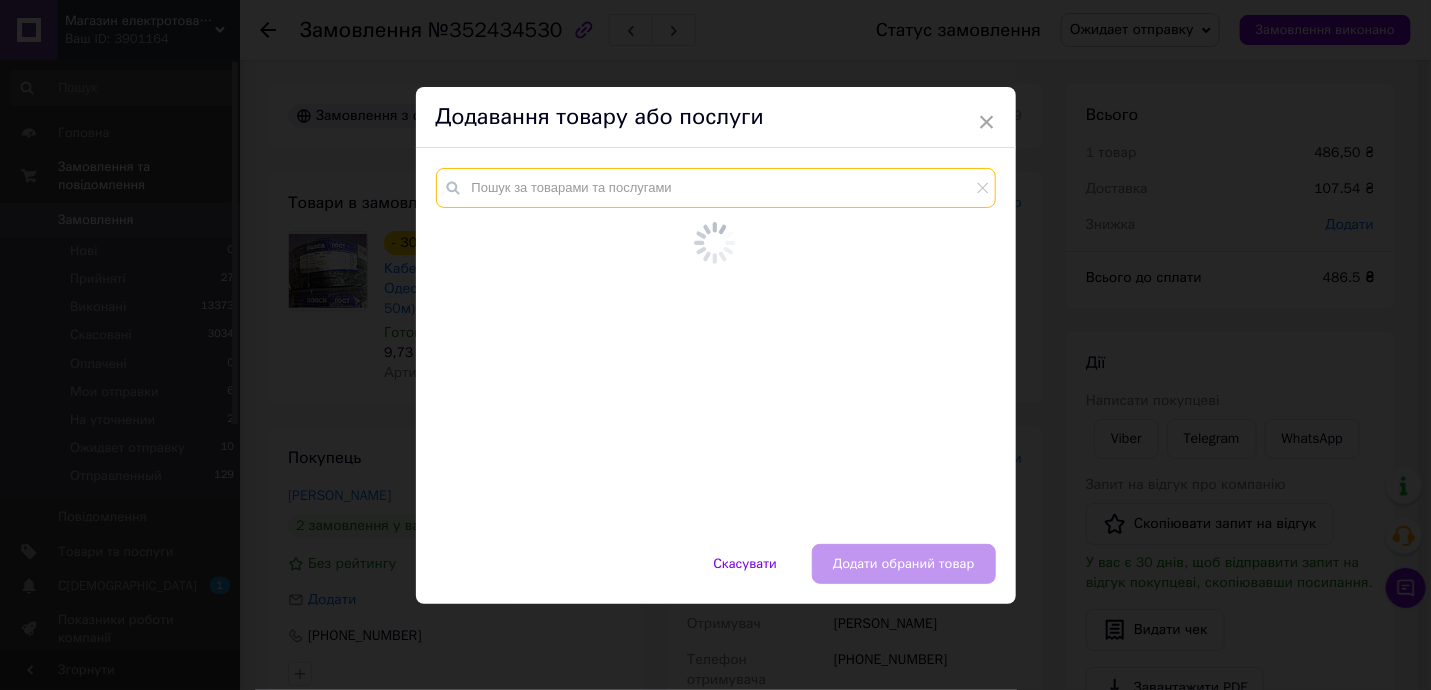 click at bounding box center (716, 188) 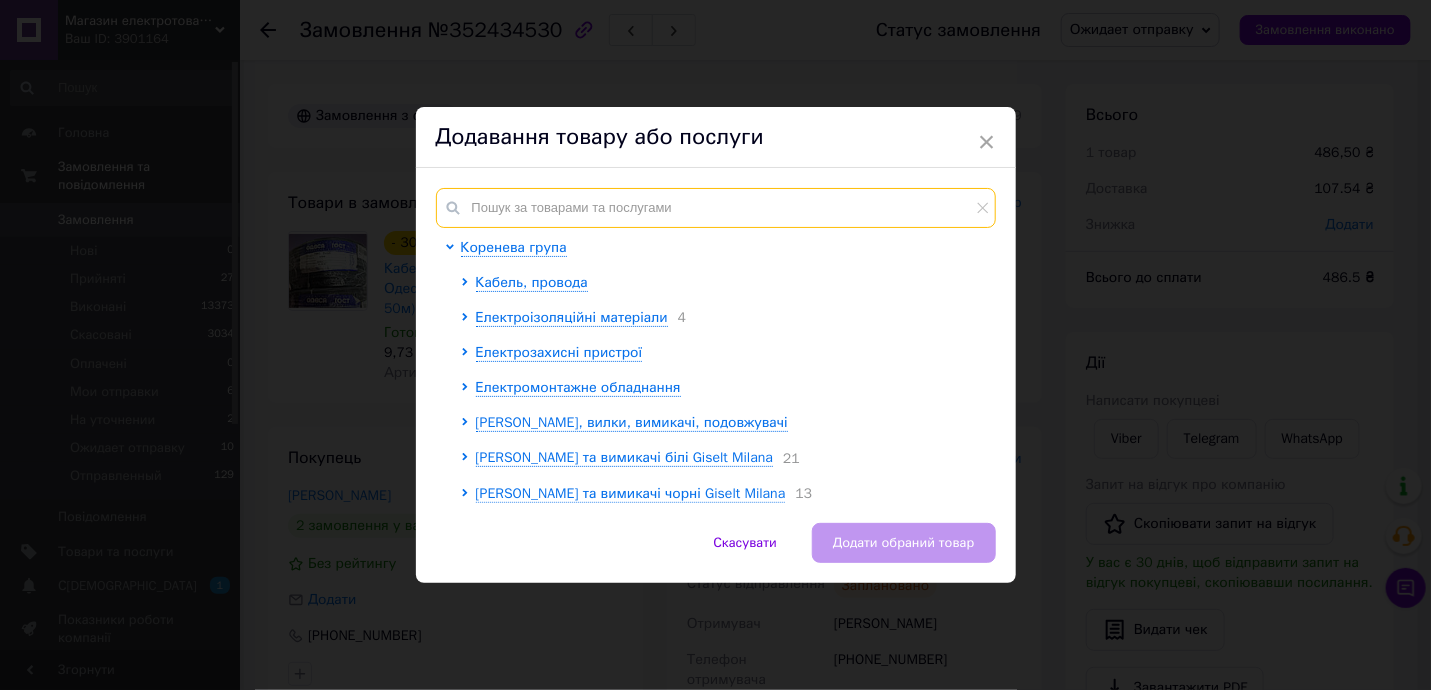 paste on "[PERSON_NAME] провід моножила ВВГ 2х2,5 ГОСТ EC Одеса (кратно 5м)" 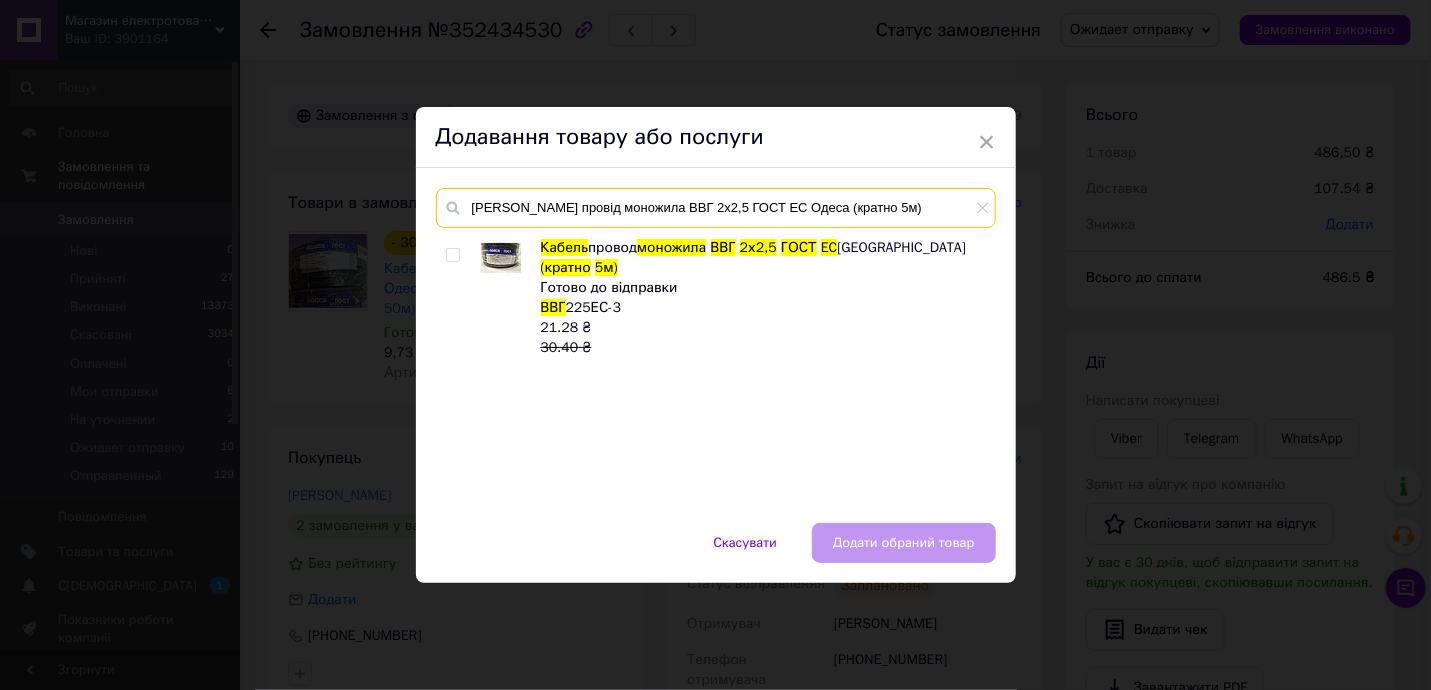 type on "[PERSON_NAME] провід моножила ВВГ 2х2,5 ГОСТ EC Одеса (кратно 5м)" 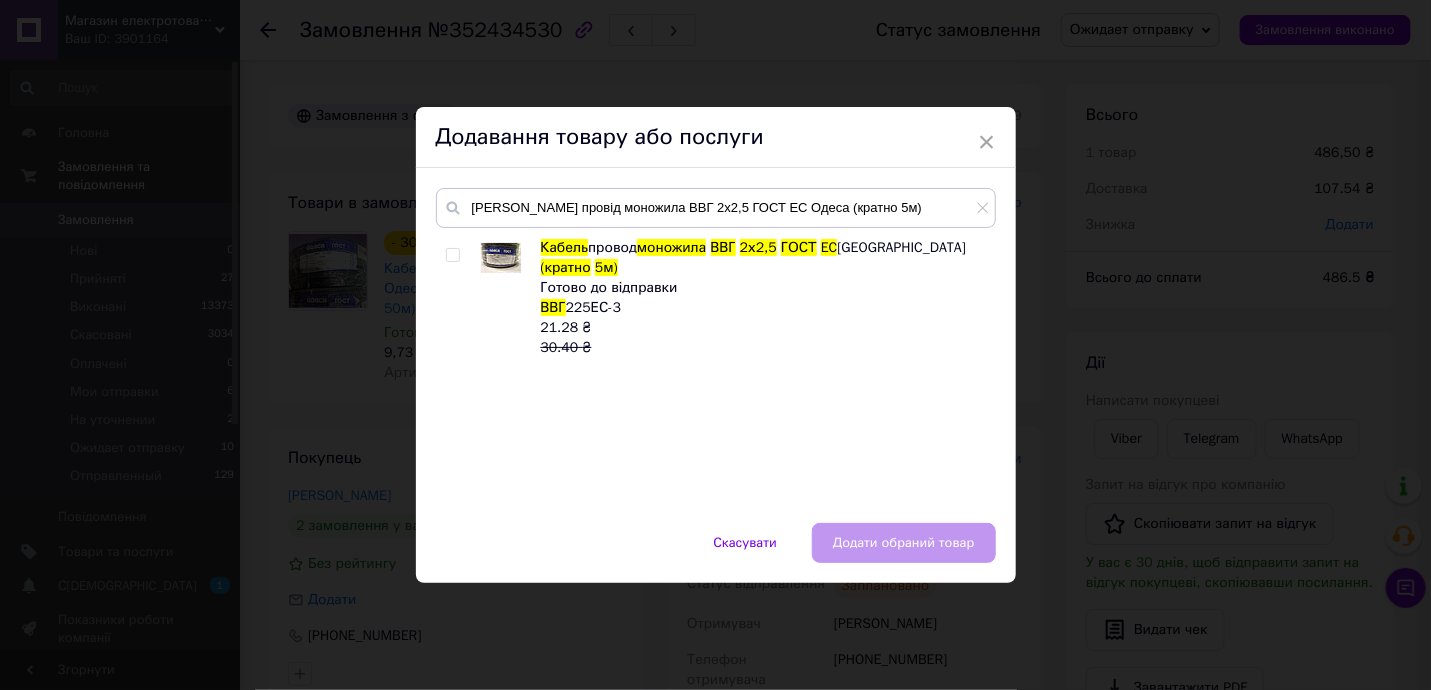 drag, startPoint x: 453, startPoint y: 256, endPoint x: 532, endPoint y: 316, distance: 99.20181 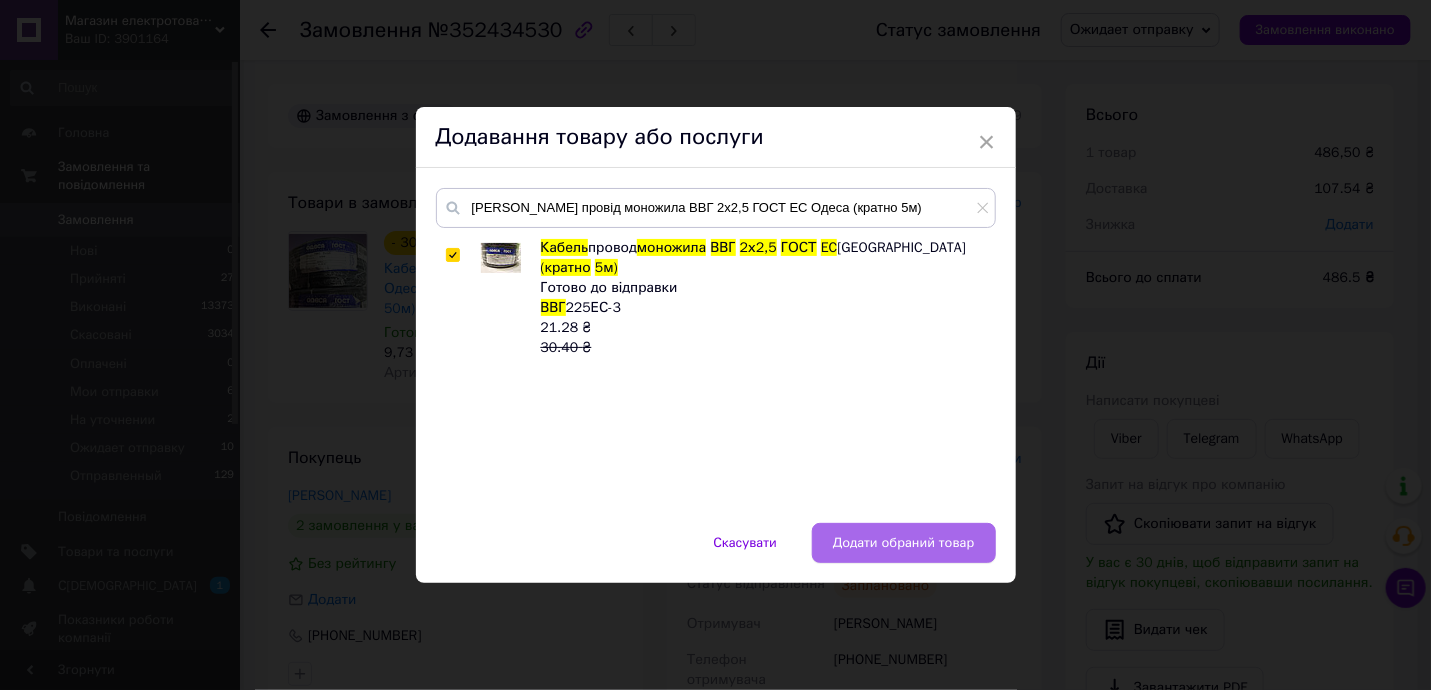 click on "Додати обраний товар" at bounding box center [904, 543] 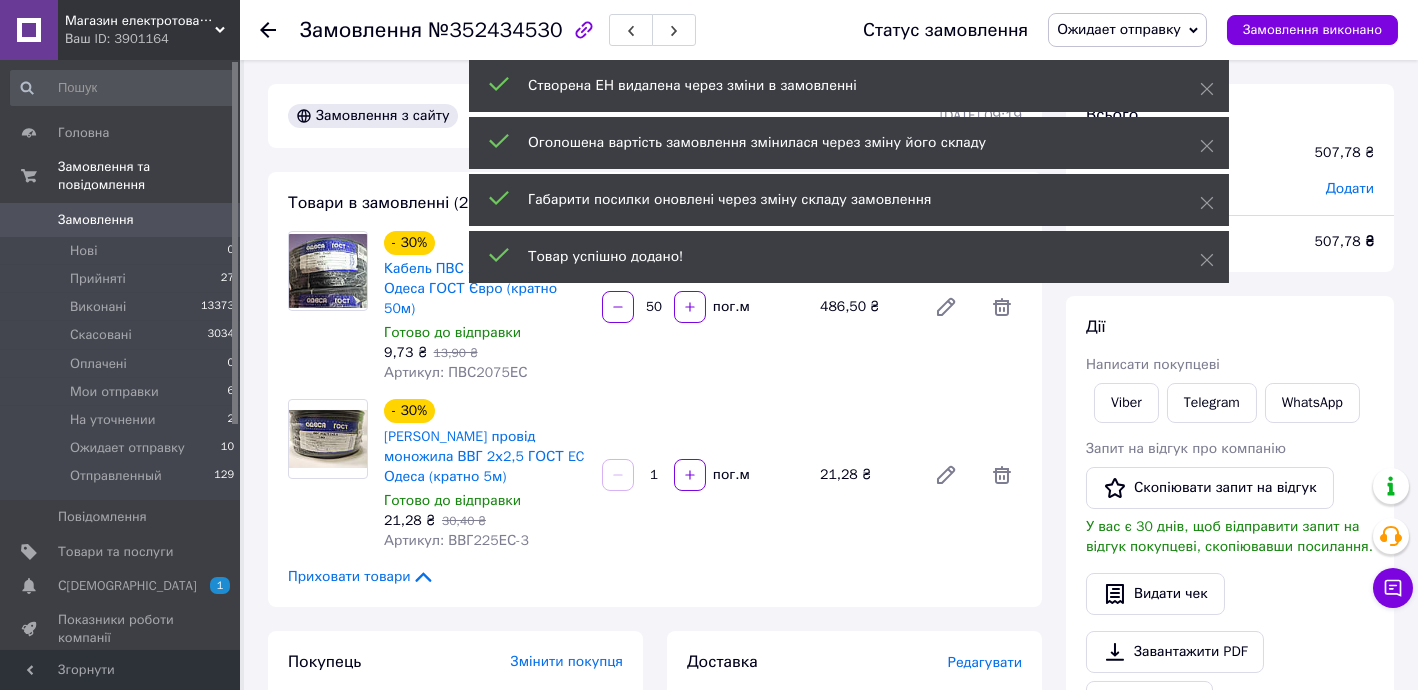 drag, startPoint x: 649, startPoint y: 449, endPoint x: 663, endPoint y: 452, distance: 14.3178215 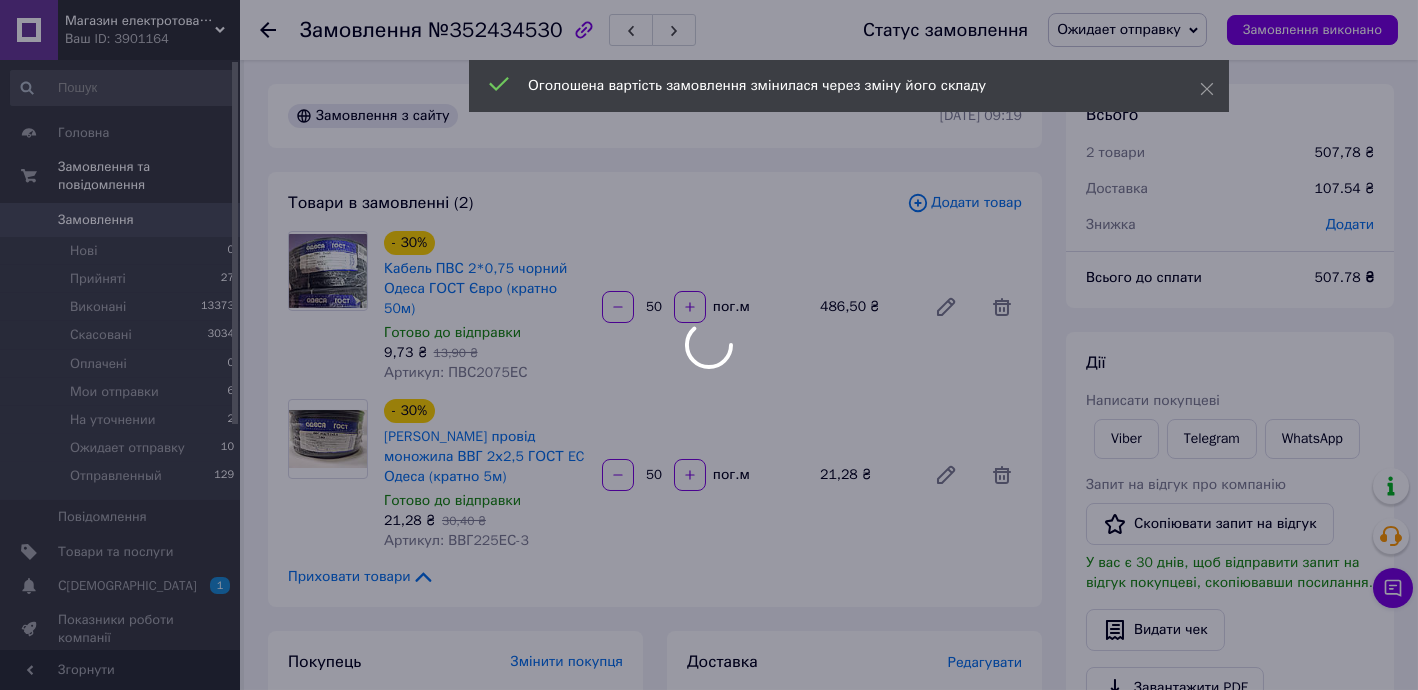 type on "50" 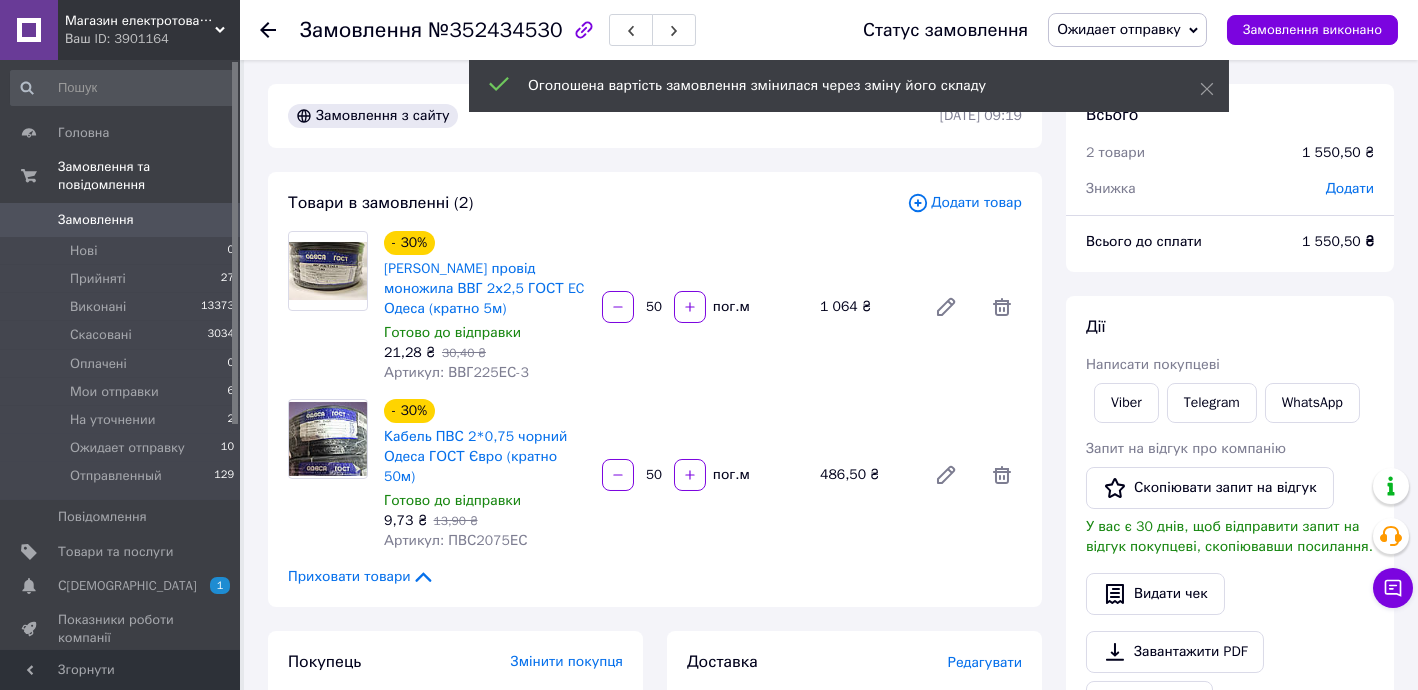 scroll, scrollTop: 40, scrollLeft: 0, axis: vertical 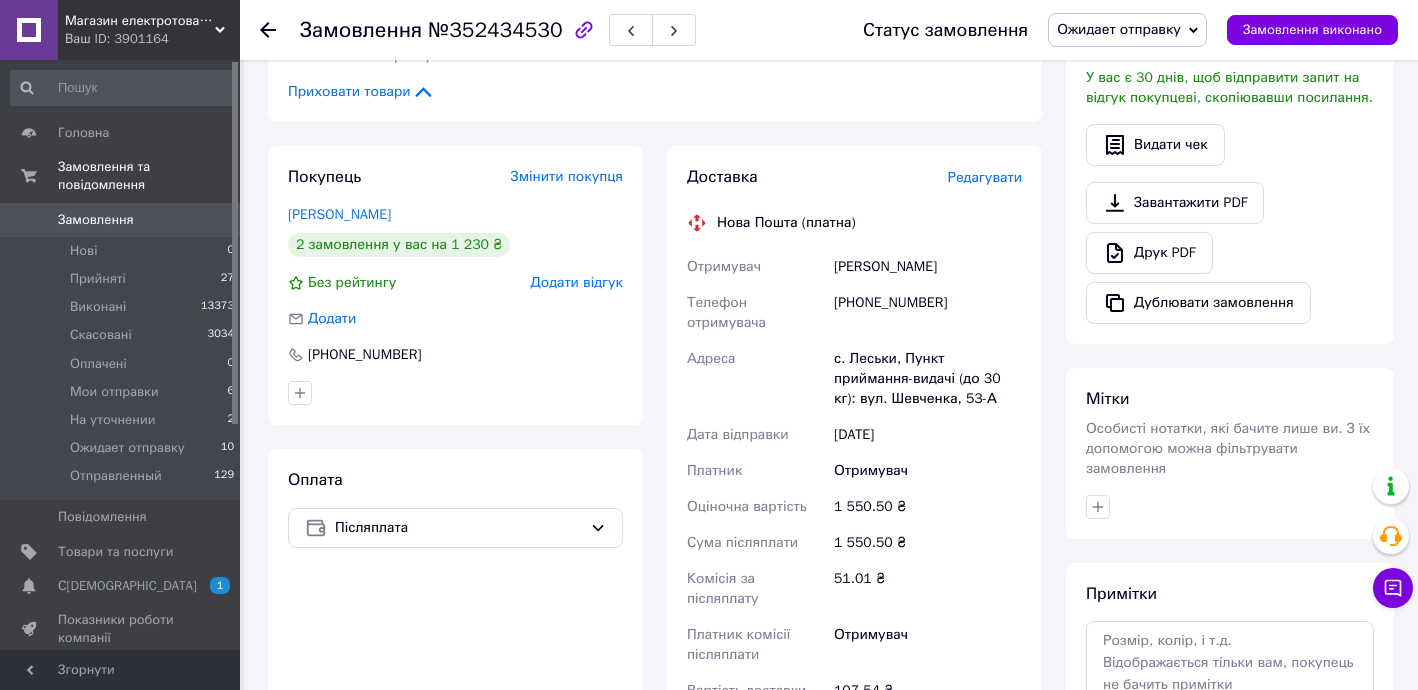click on "Редагувати" at bounding box center [985, 177] 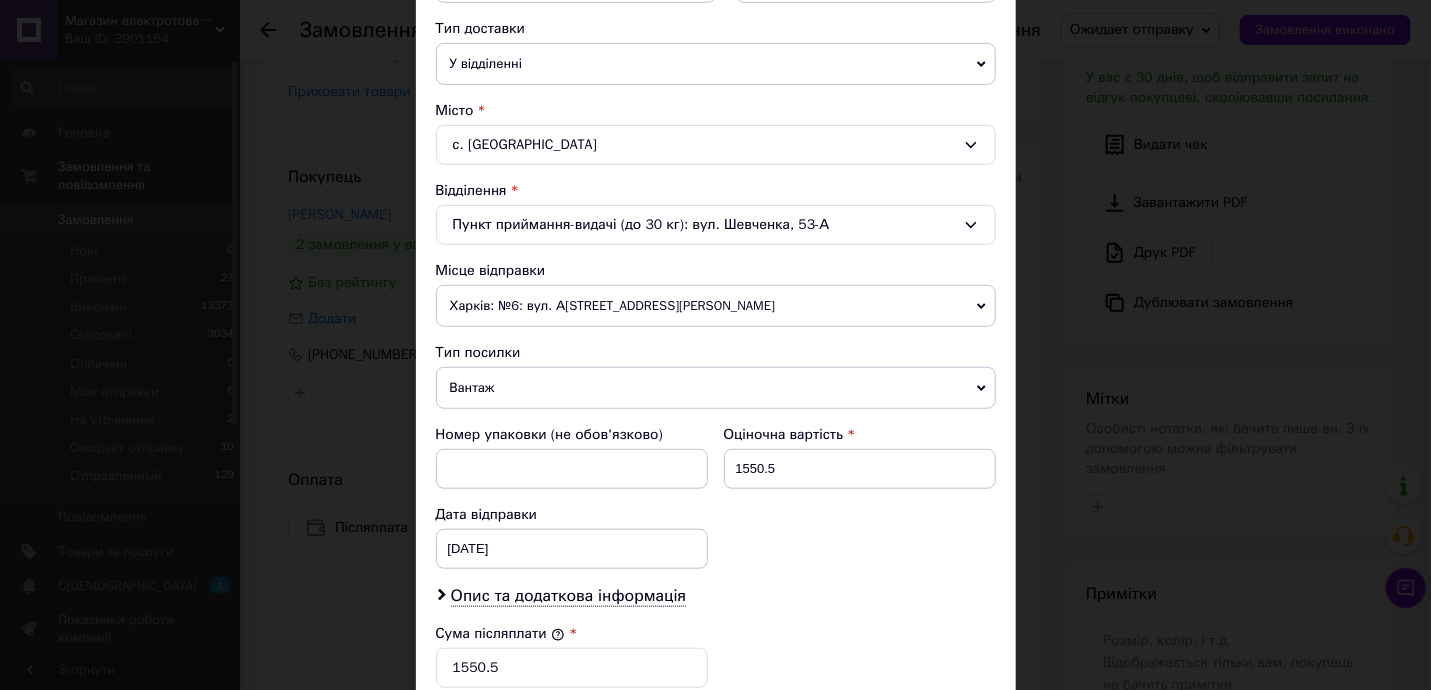 scroll, scrollTop: 485, scrollLeft: 0, axis: vertical 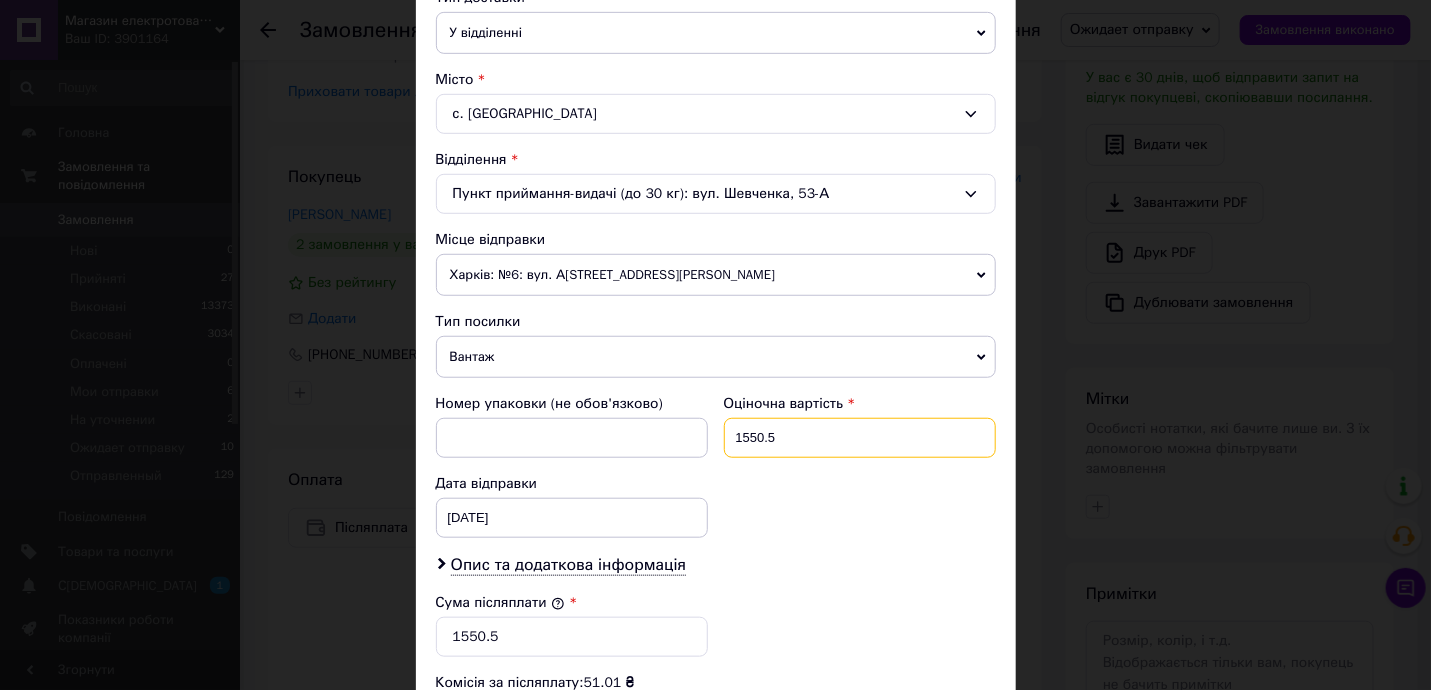 drag, startPoint x: 741, startPoint y: 429, endPoint x: 873, endPoint y: 440, distance: 132.45753 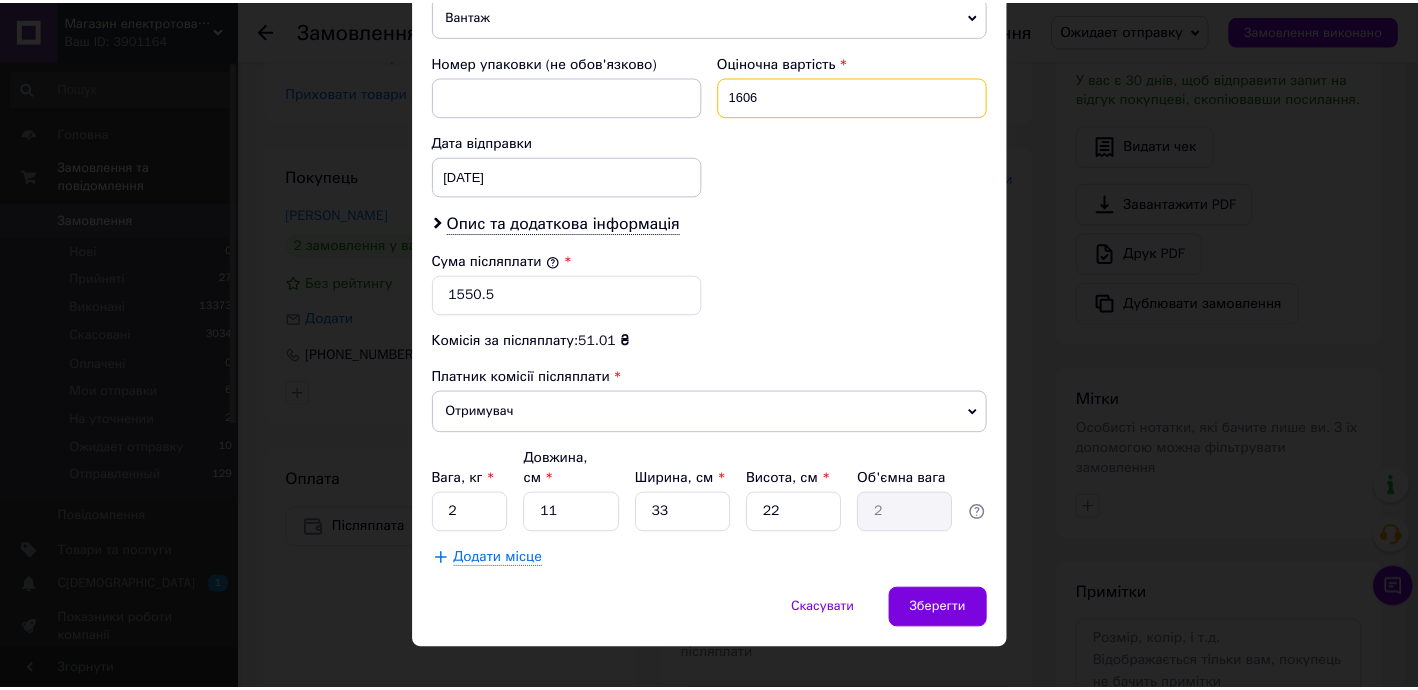 scroll, scrollTop: 827, scrollLeft: 0, axis: vertical 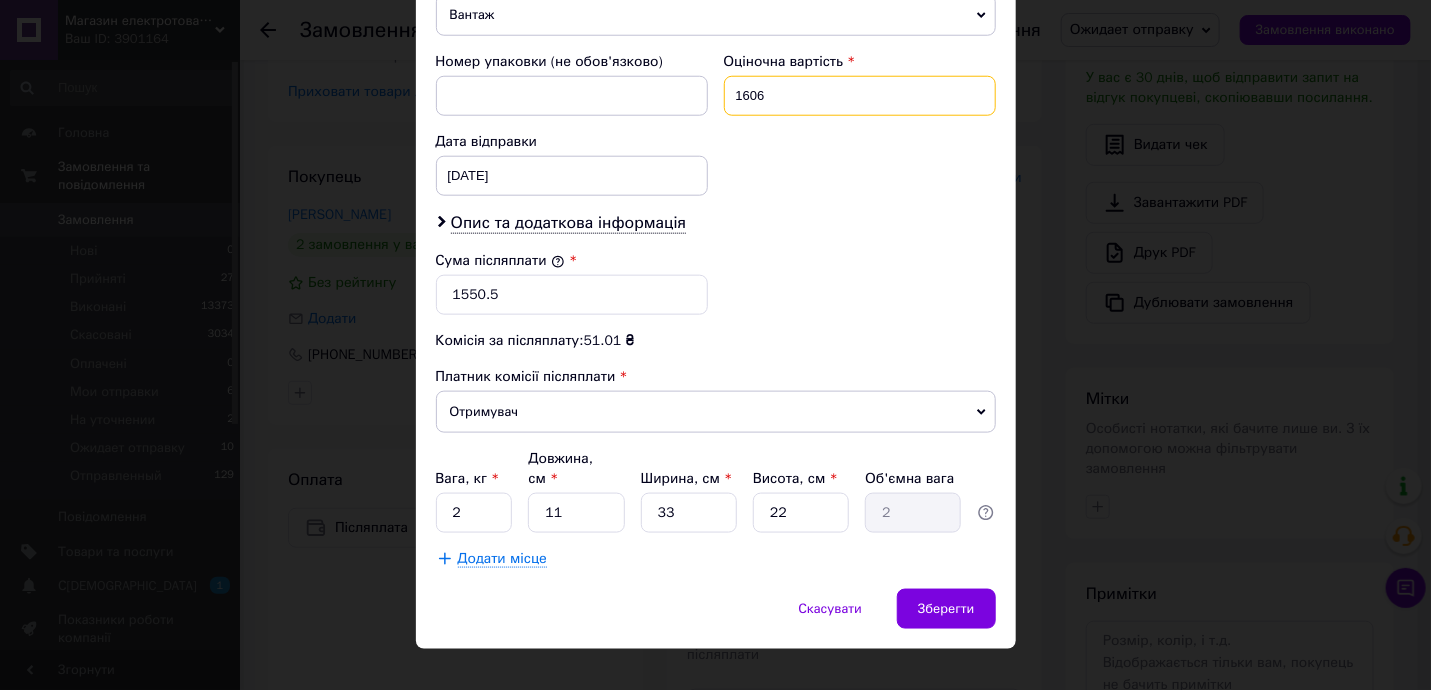 type on "1606" 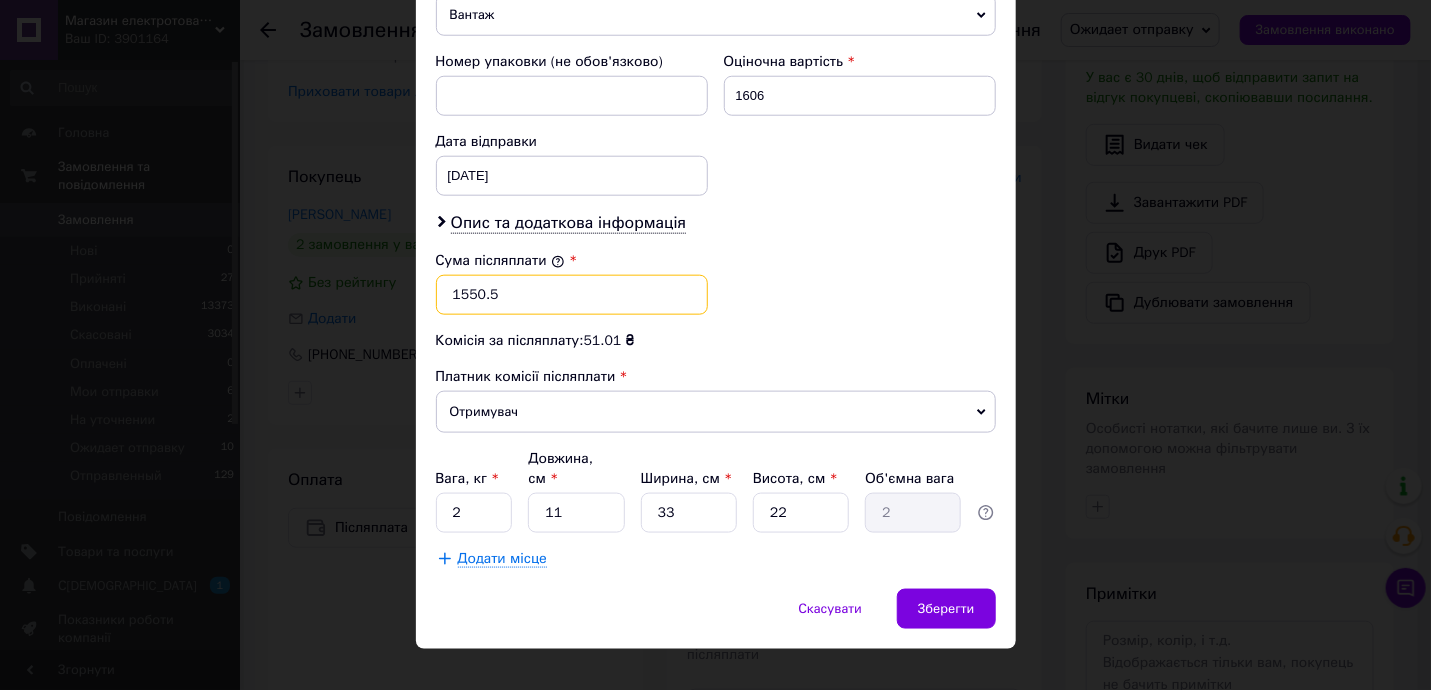 drag, startPoint x: 458, startPoint y: 278, endPoint x: 592, endPoint y: 295, distance: 135.07405 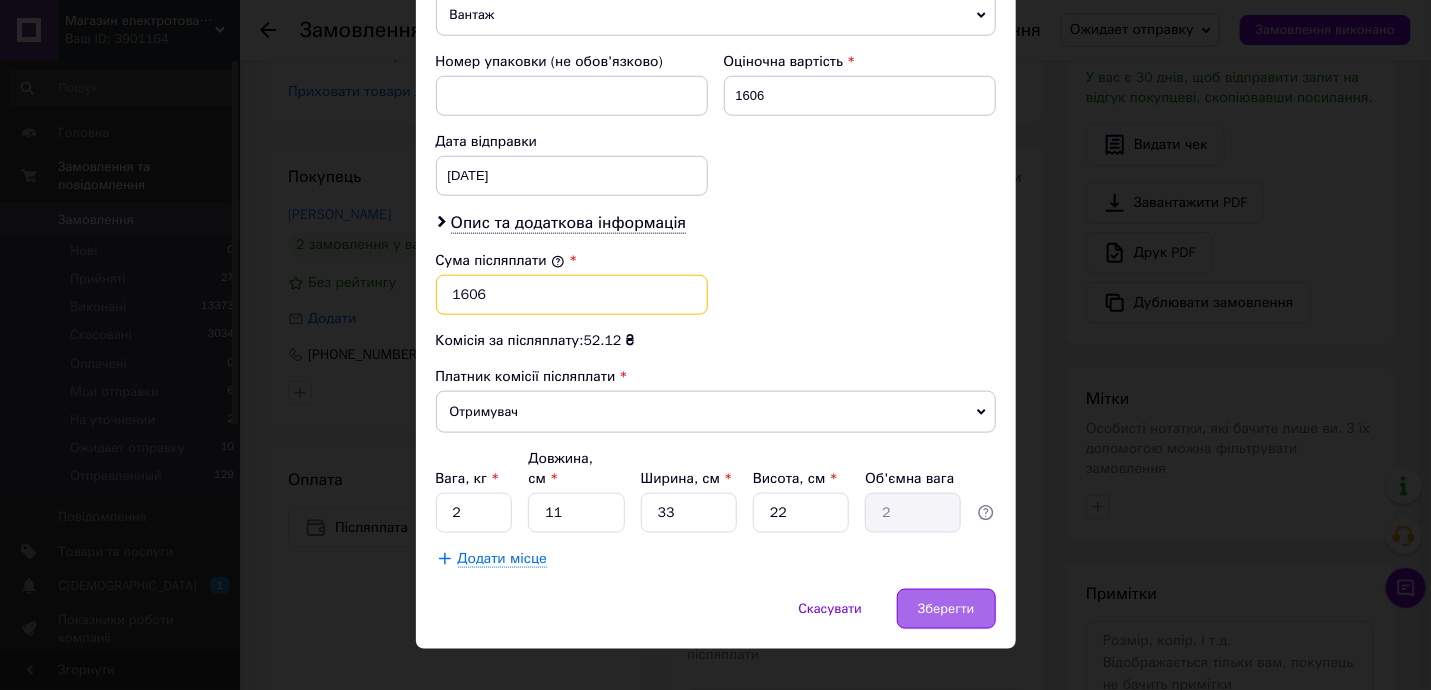 type on "1606" 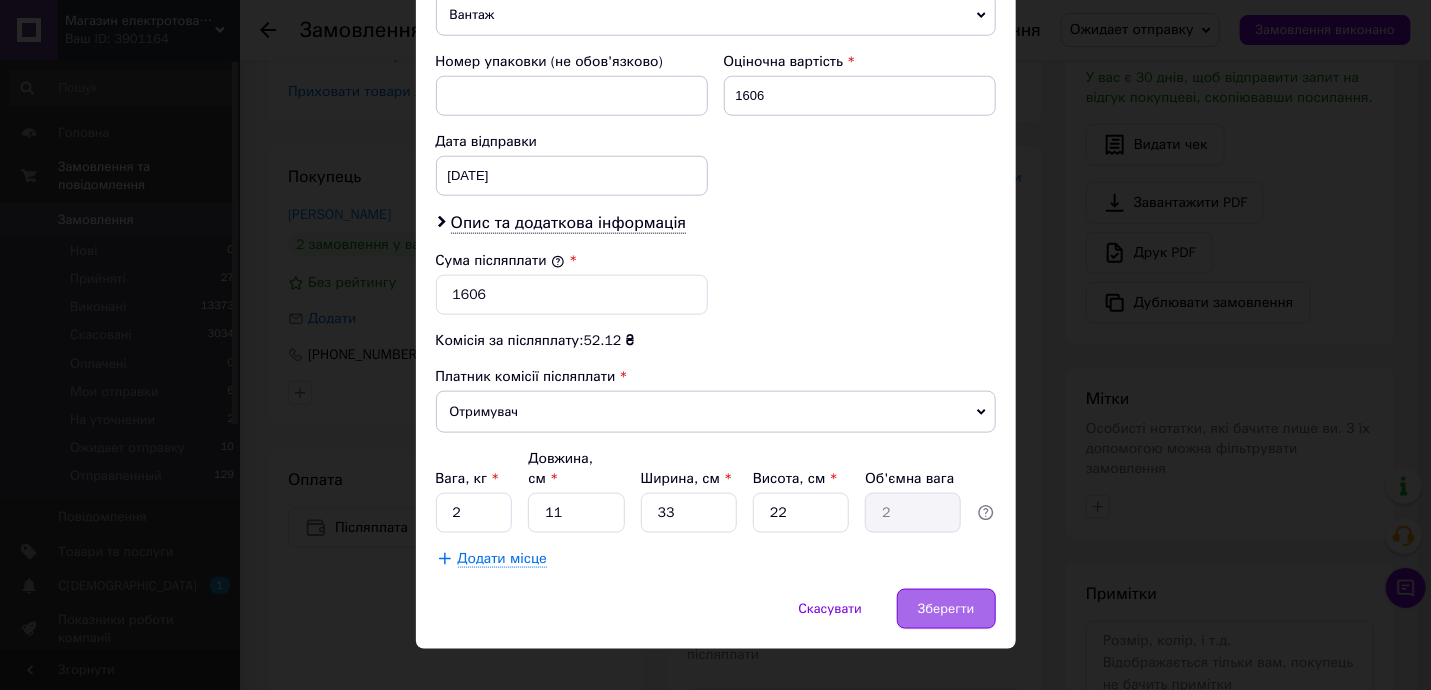 click on "Зберегти" at bounding box center (946, 609) 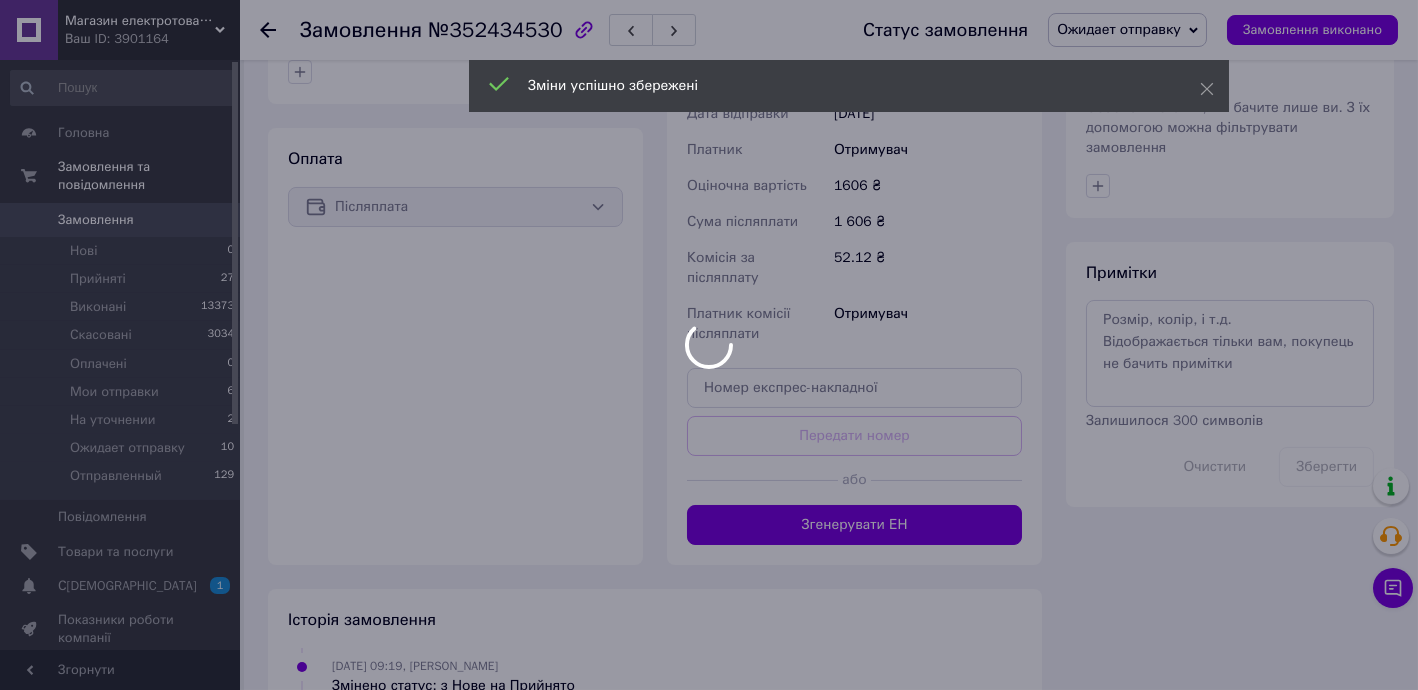 scroll, scrollTop: 848, scrollLeft: 0, axis: vertical 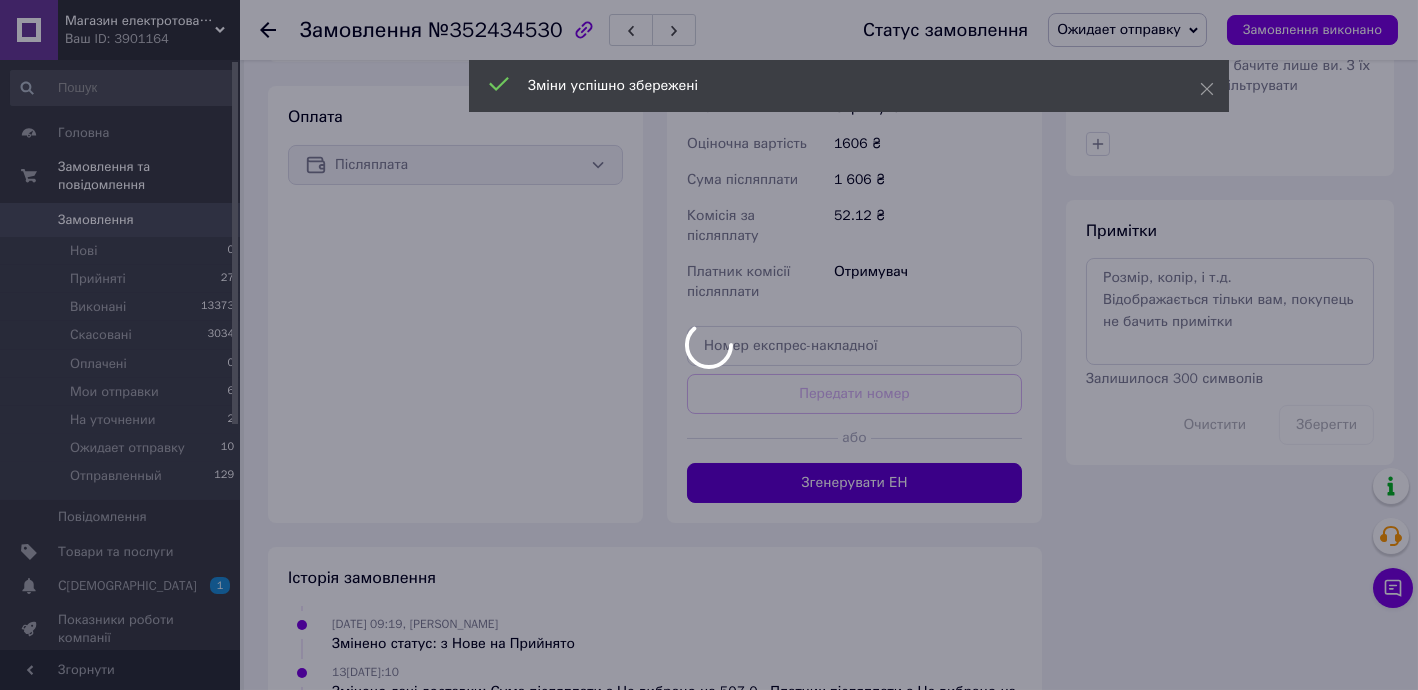 click on "Згенерувати ЕН" at bounding box center [854, 483] 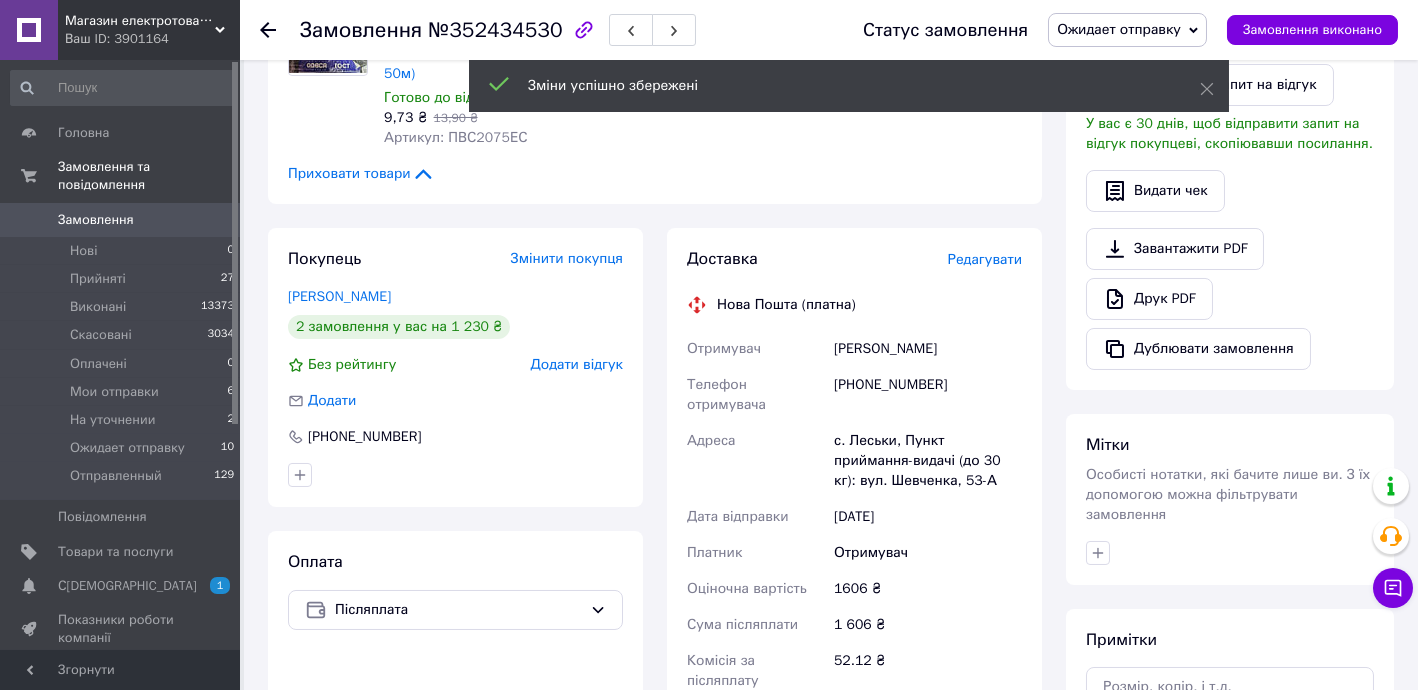 scroll, scrollTop: 363, scrollLeft: 0, axis: vertical 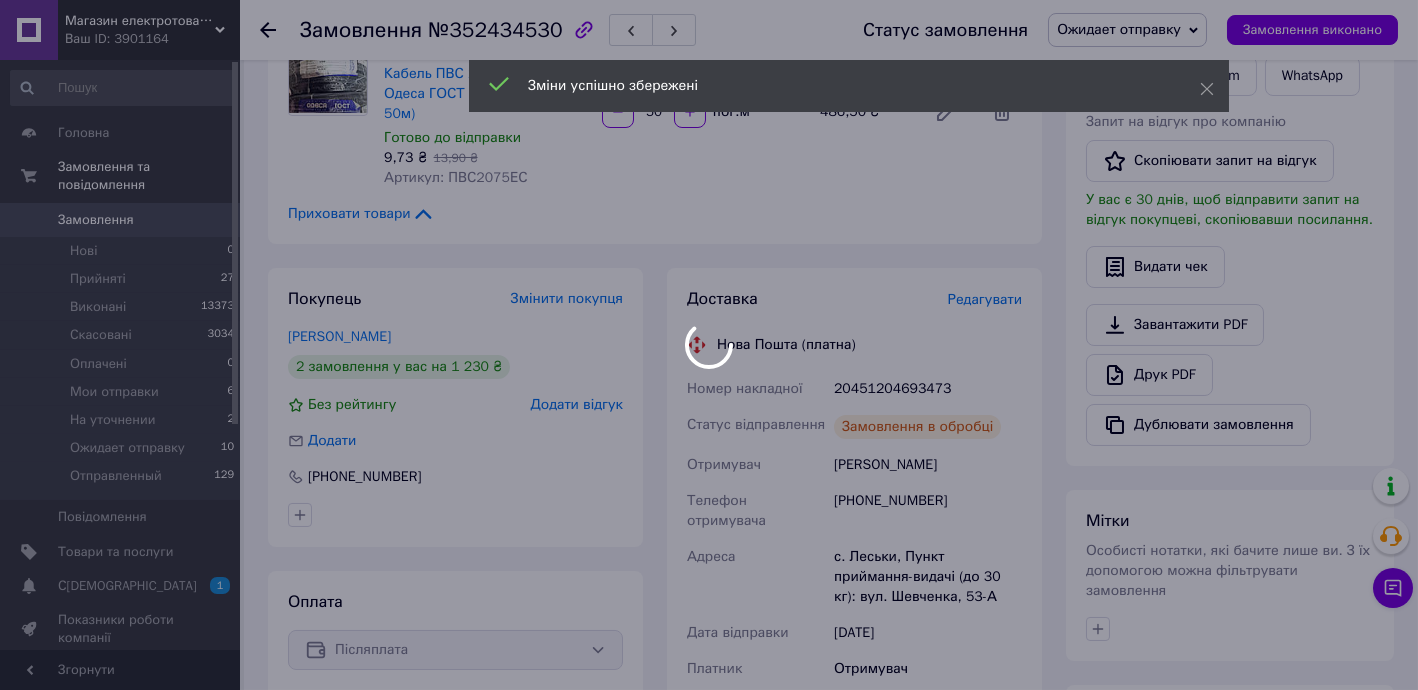 click on "Магазин електротоварів ASFA Ваш ID: 3901164 Сайт Магазин електротоварів ASFA Кабінет покупця Перевірити стан системи Сторінка на порталі Довідка Вийти Головна Замовлення та повідомлення Замовлення 0 Нові 0 Прийняті 27 Виконані 13373 Скасовані 3034 Оплачені 0 Мои отправки 6 На уточнении 2 Ожидает отправку 10 Отправленный 129 Повідомлення 0 Товари та послуги Сповіщення 1 0 Показники роботи компанії Відгуки Покупці Каталог ProSale Аналітика Інструменти веб-майстра та SEO Управління сайтом Гаманець компанії [PERSON_NAME]" at bounding box center [709, 673] 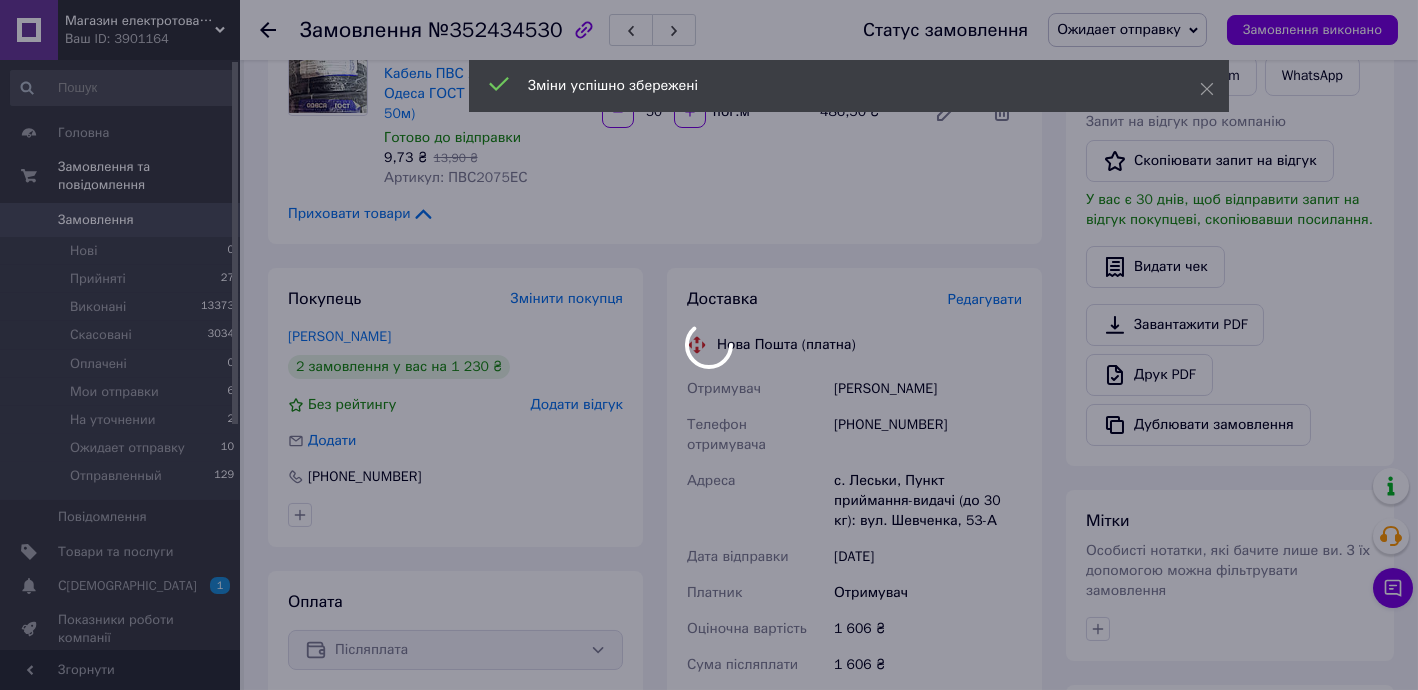 scroll, scrollTop: 244, scrollLeft: 0, axis: vertical 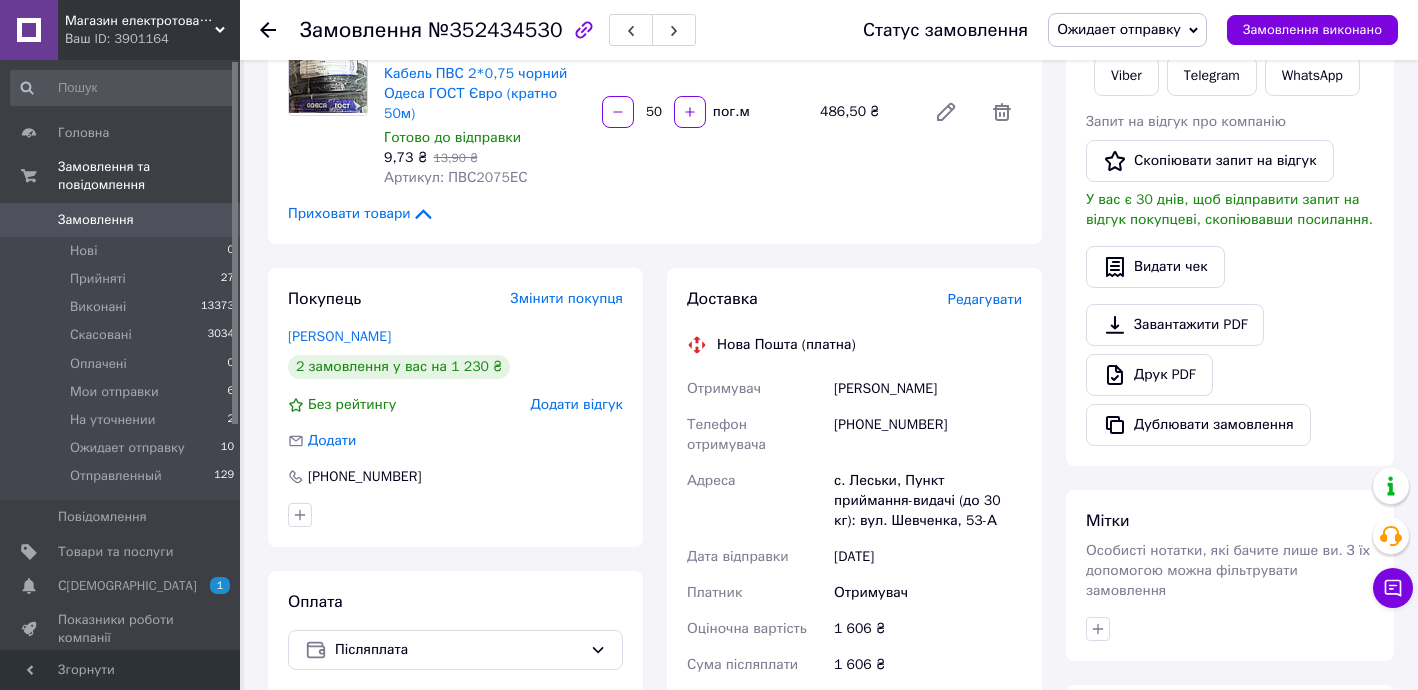 click on "[PERSON_NAME]" at bounding box center (928, 389) 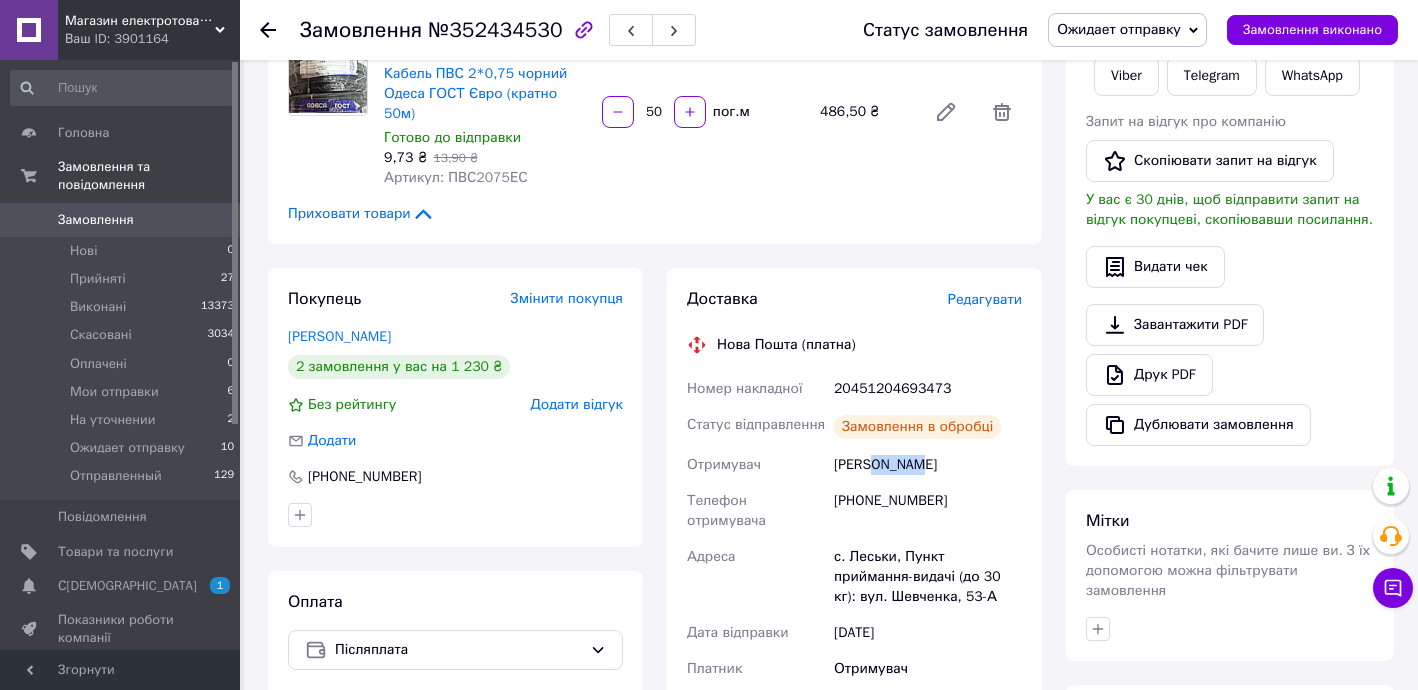 click on "Номер накладної 20451204693473 Статус відправлення Замовлення в обробці Отримувач [PERSON_NAME] Телефон отримувача [PHONE_NUMBER] Адреса с. Леськи, Пункт приймання-видачі (до 30 кг): вул. Шевченка, 53-А Дата відправки [DATE] Платник Отримувач Оціночна вартість 1 606 ₴ Сума післяплати 1 606 ₴ Комісія за післяплату 52.12 ₴ Платник комісії післяплати Отримувач Вартість доставки 113.03 ₴" at bounding box center [854, 639] 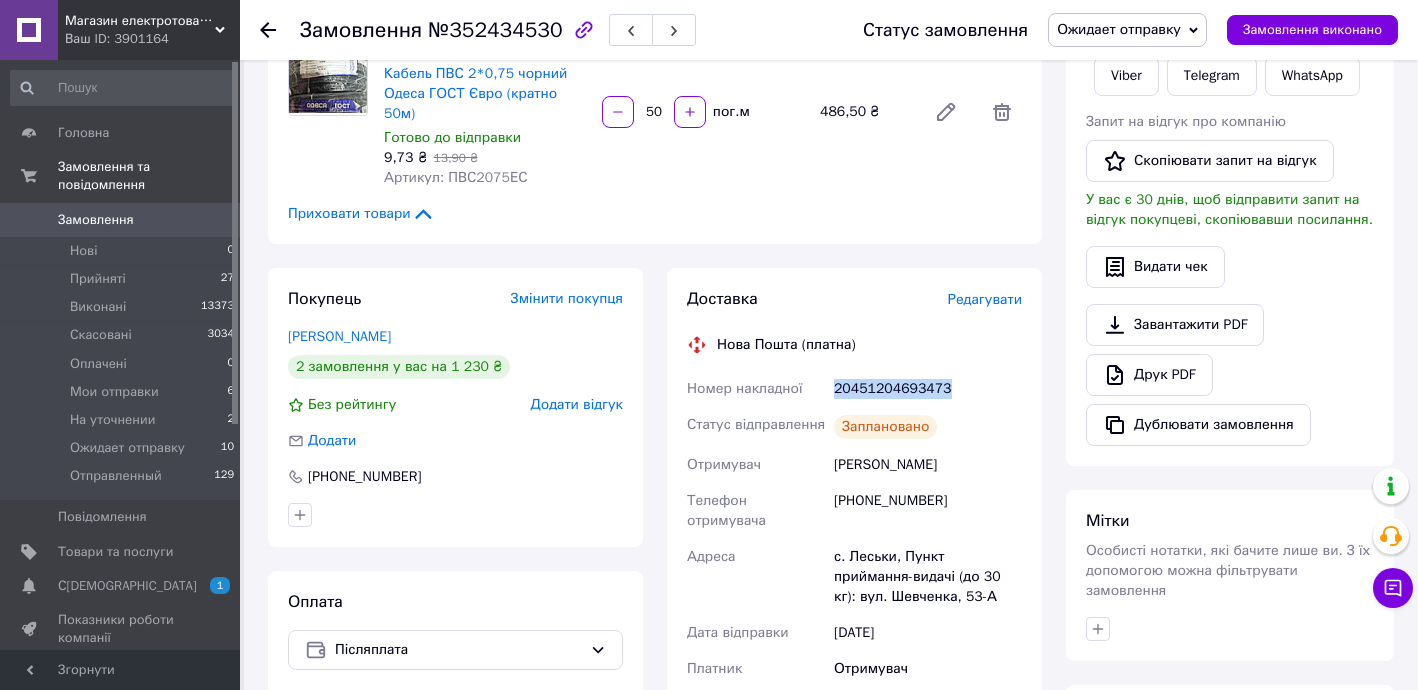 click on "20451204693473" at bounding box center [928, 389] 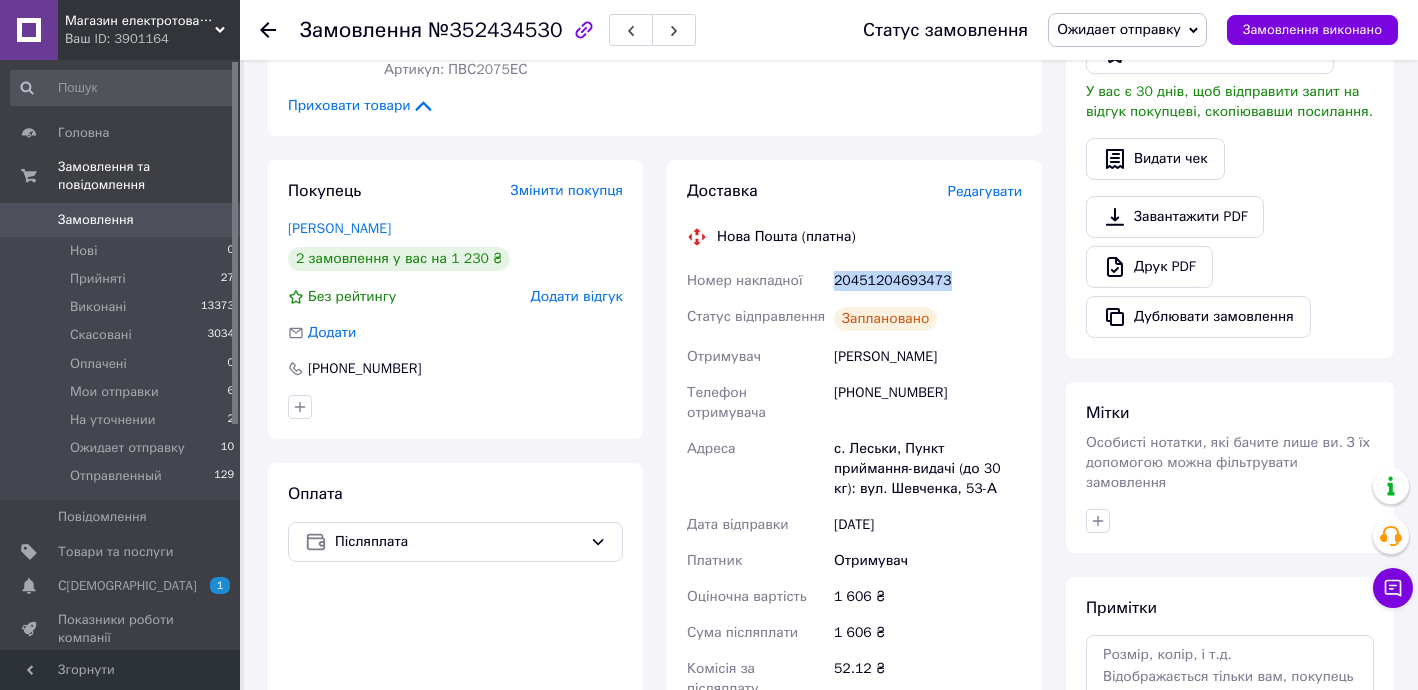 scroll, scrollTop: 727, scrollLeft: 0, axis: vertical 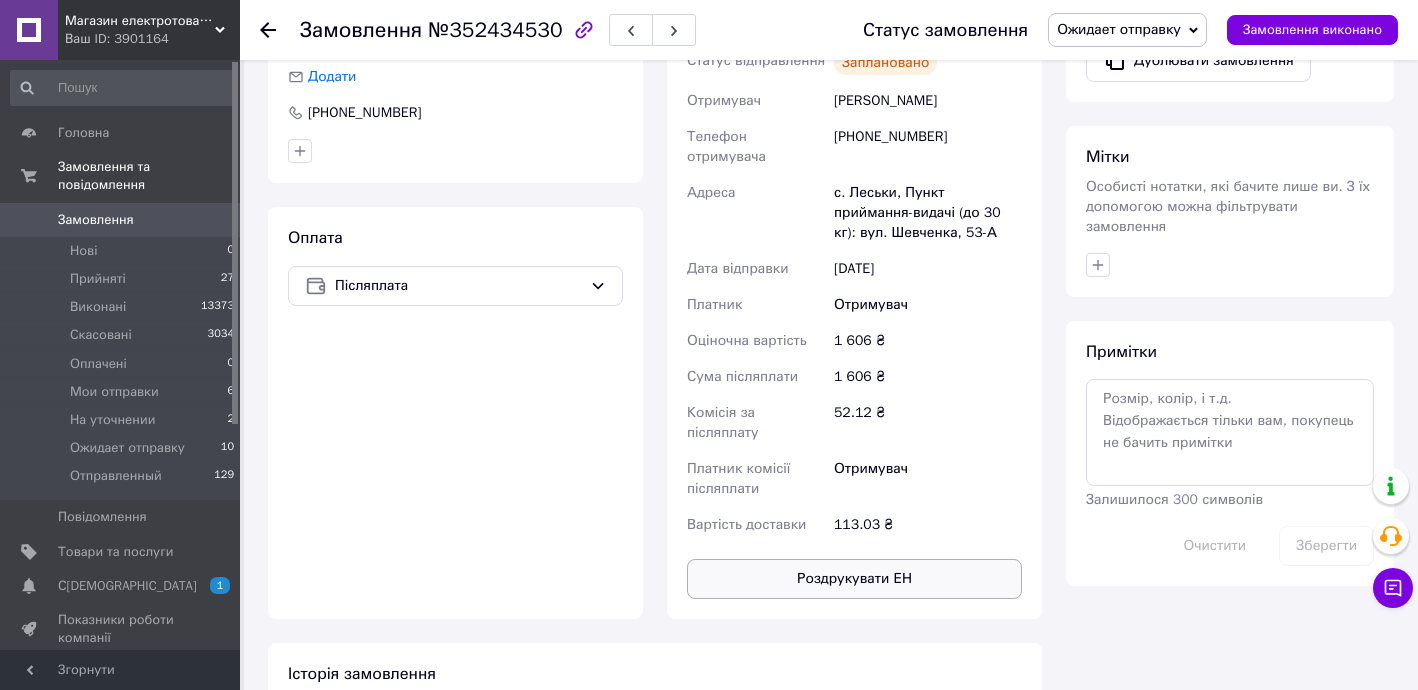 click on "Роздрукувати ЕН" at bounding box center [854, 579] 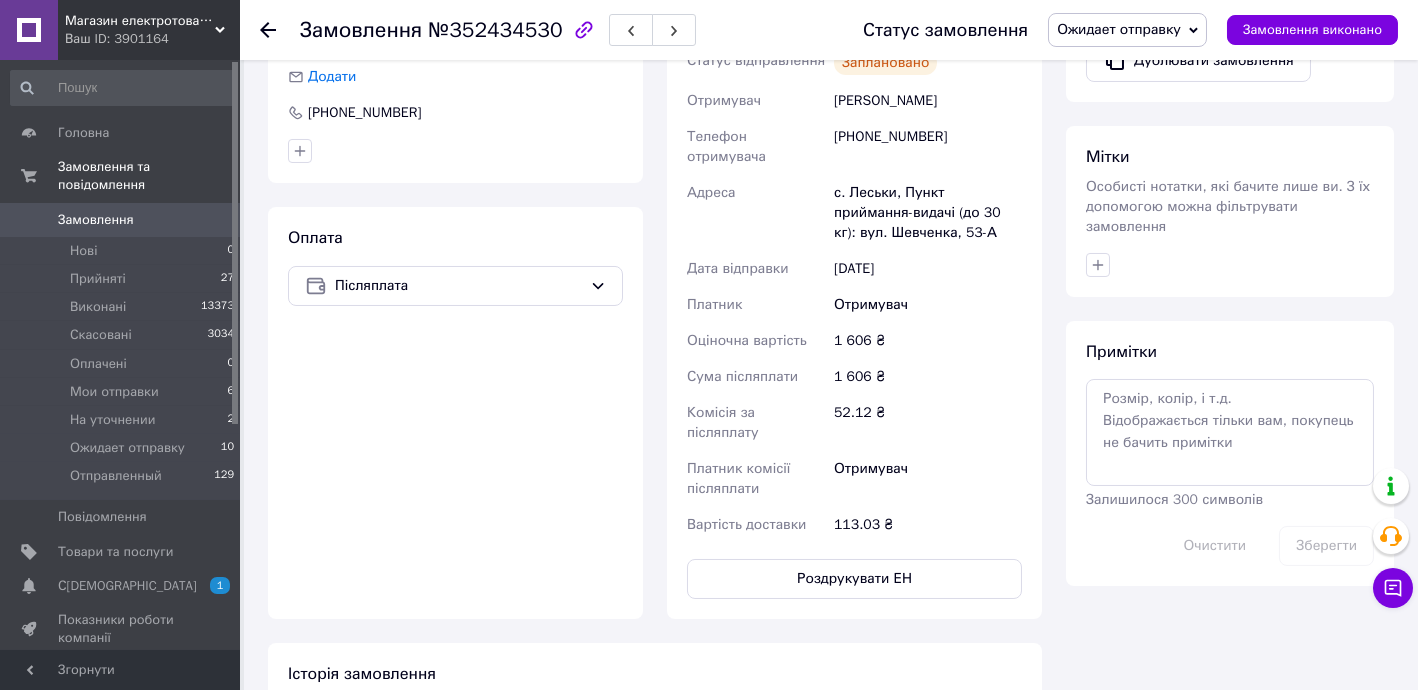 scroll, scrollTop: 363, scrollLeft: 0, axis: vertical 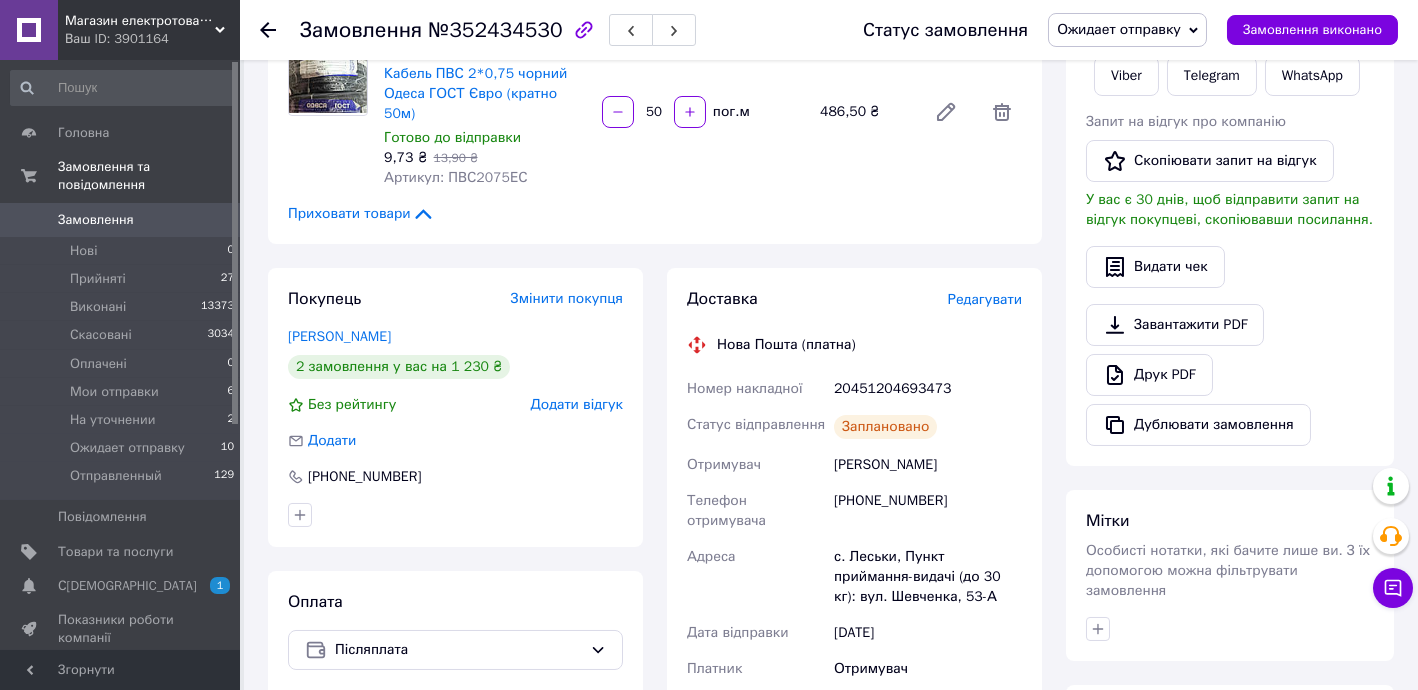 click 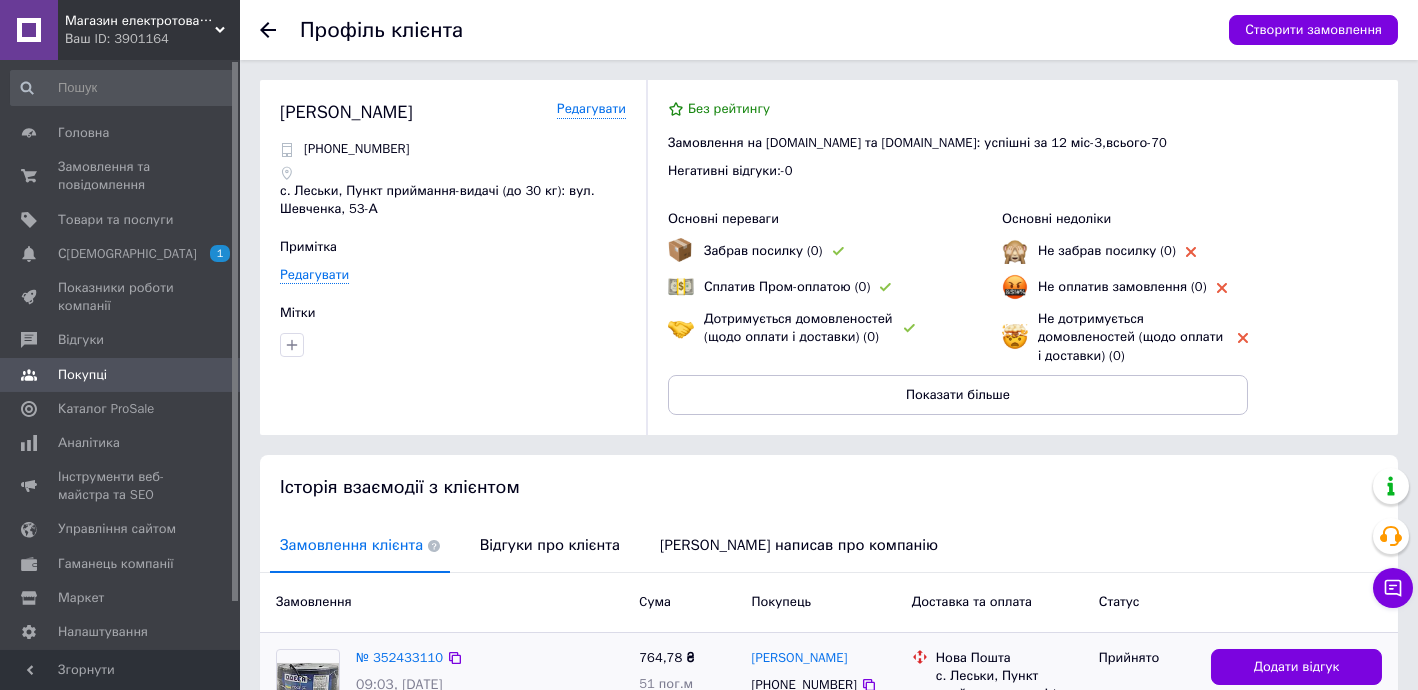scroll, scrollTop: 363, scrollLeft: 0, axis: vertical 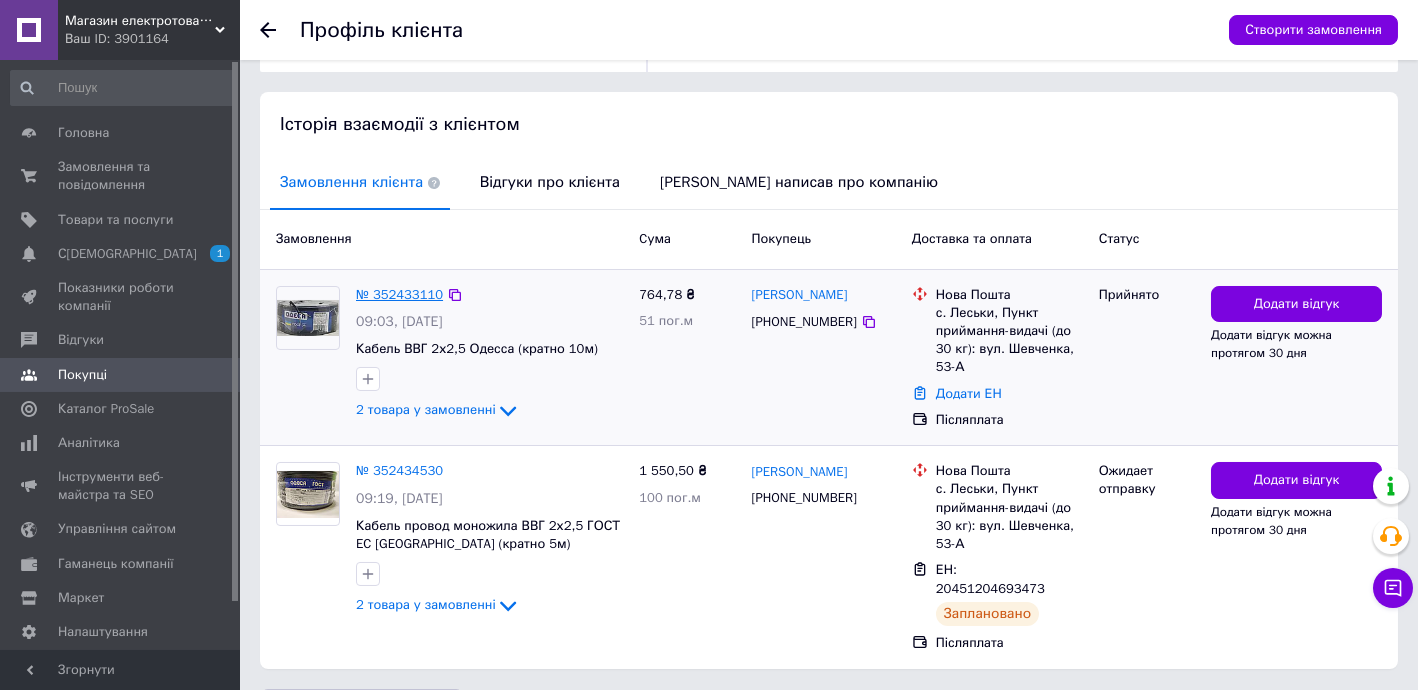click on "№ 352433110" at bounding box center [399, 294] 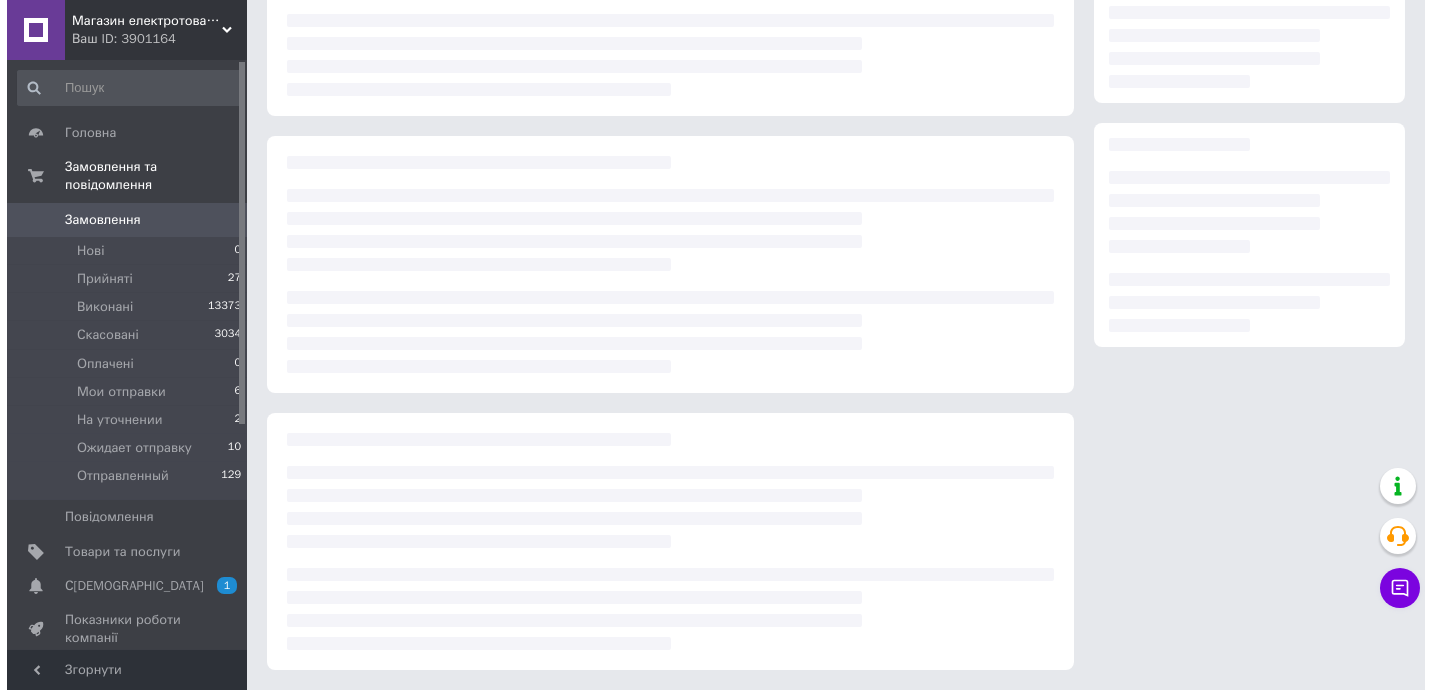 scroll, scrollTop: 0, scrollLeft: 0, axis: both 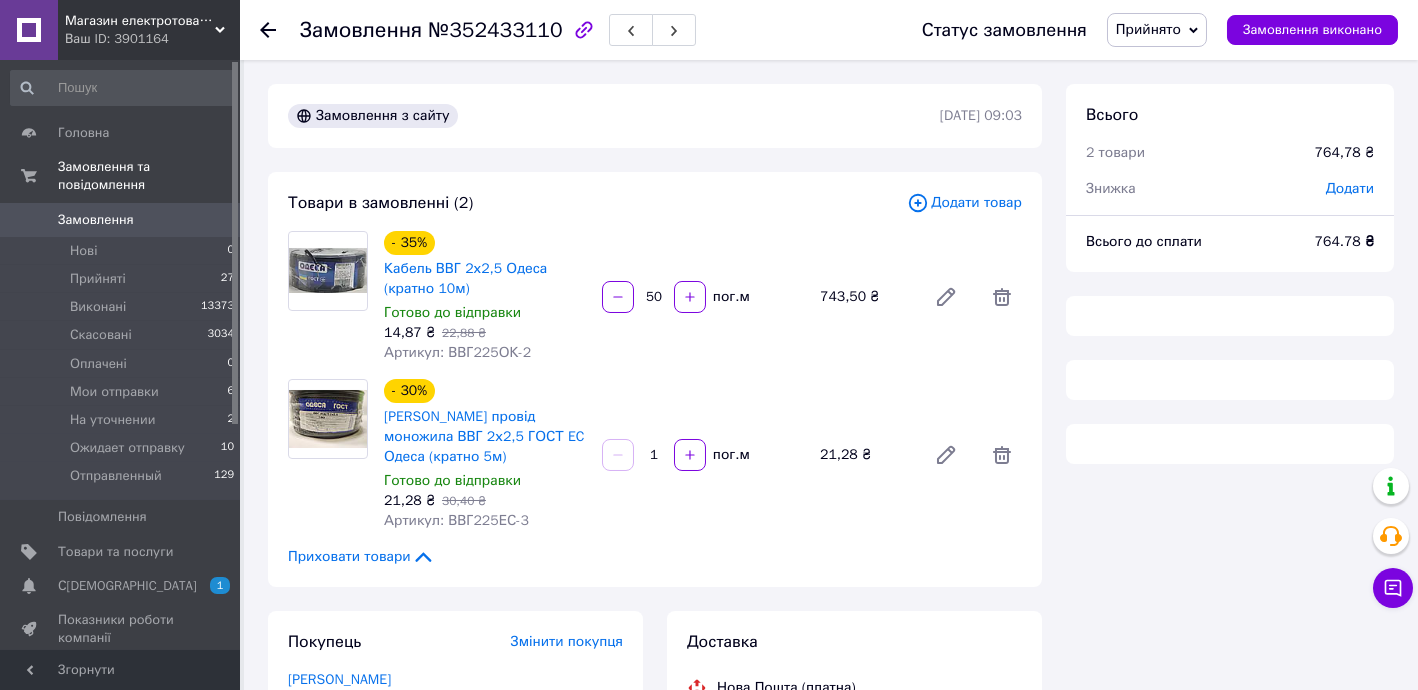 click on "Прийнято" at bounding box center (1148, 29) 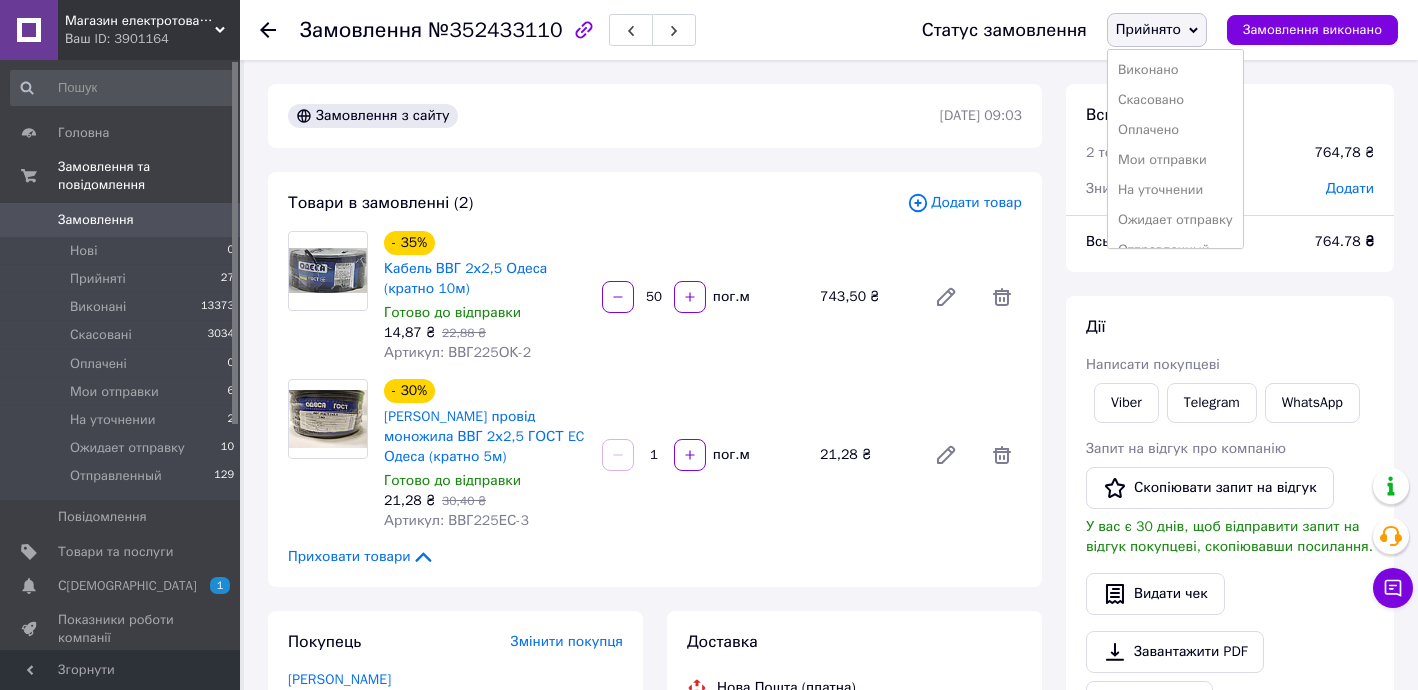 click on "Скасовано" at bounding box center (1175, 100) 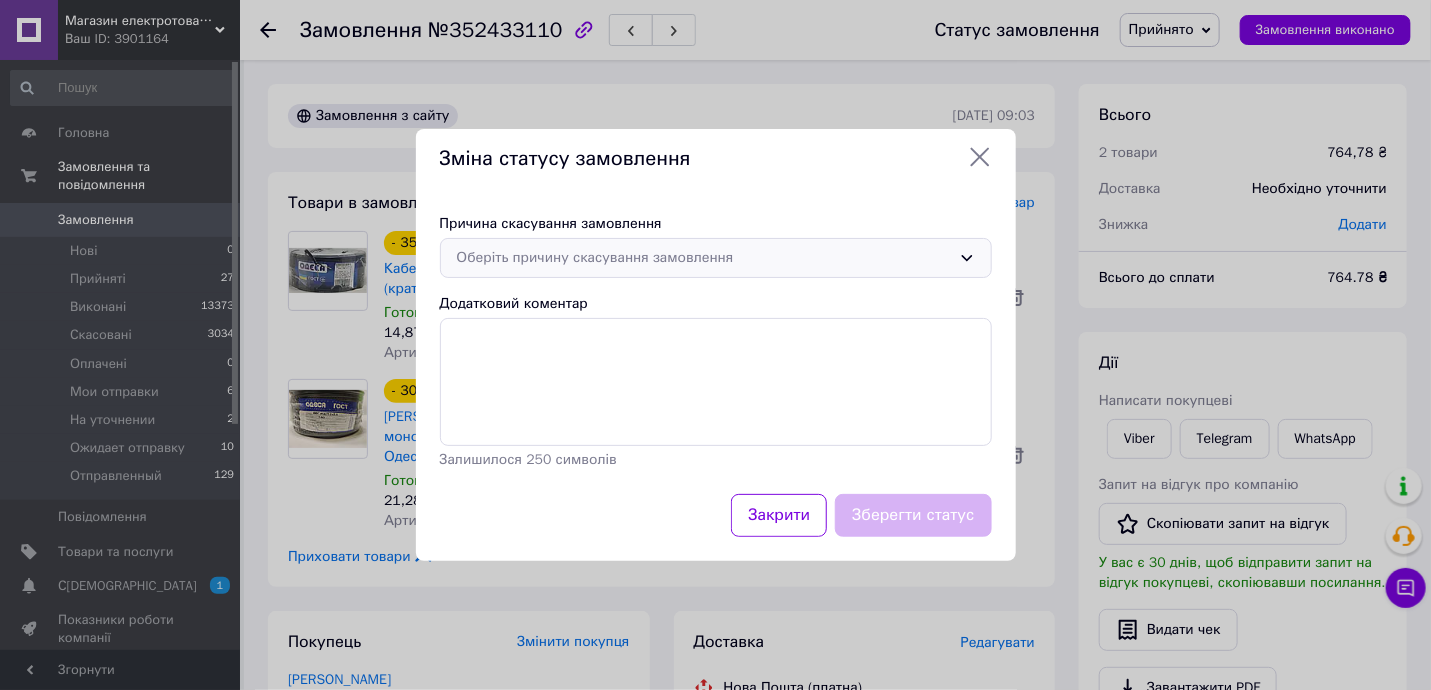 click on "Оберіть причину скасування замовлення" at bounding box center (704, 258) 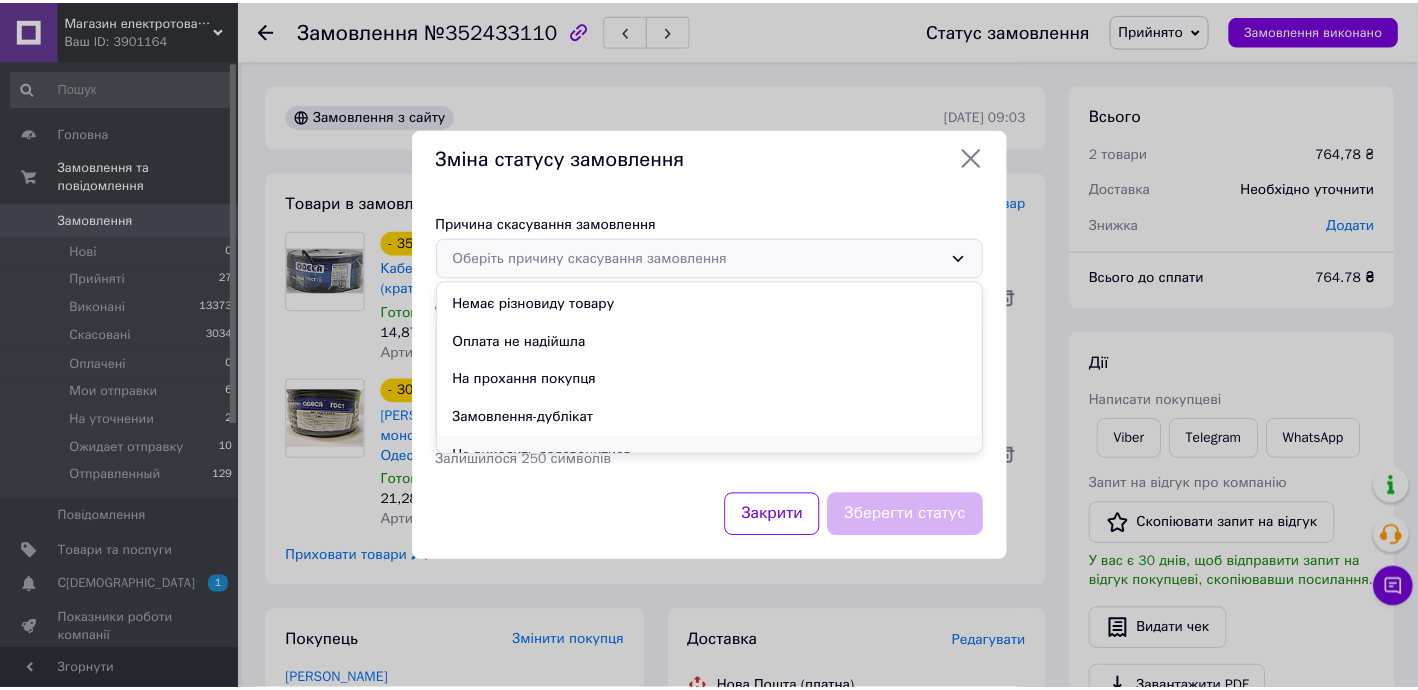 scroll, scrollTop: 93, scrollLeft: 0, axis: vertical 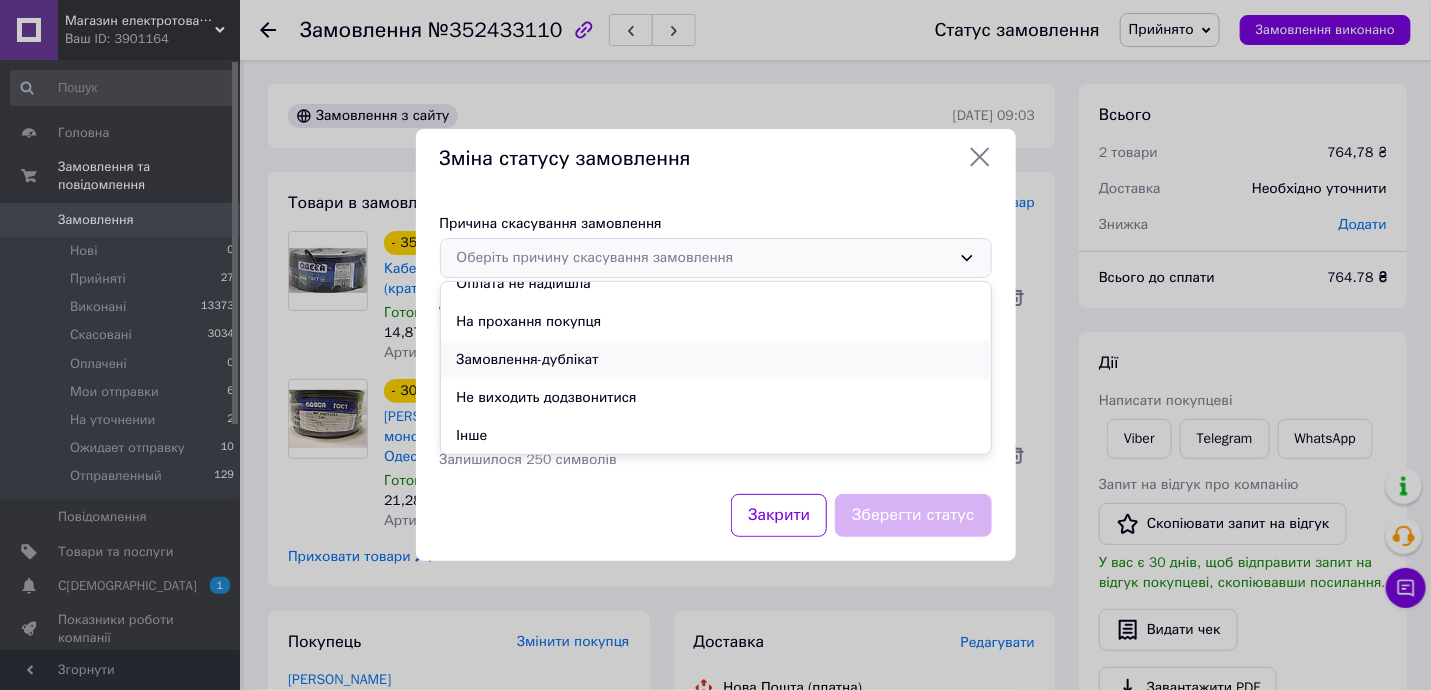 click on "Замовлення-дублікат" at bounding box center (716, 360) 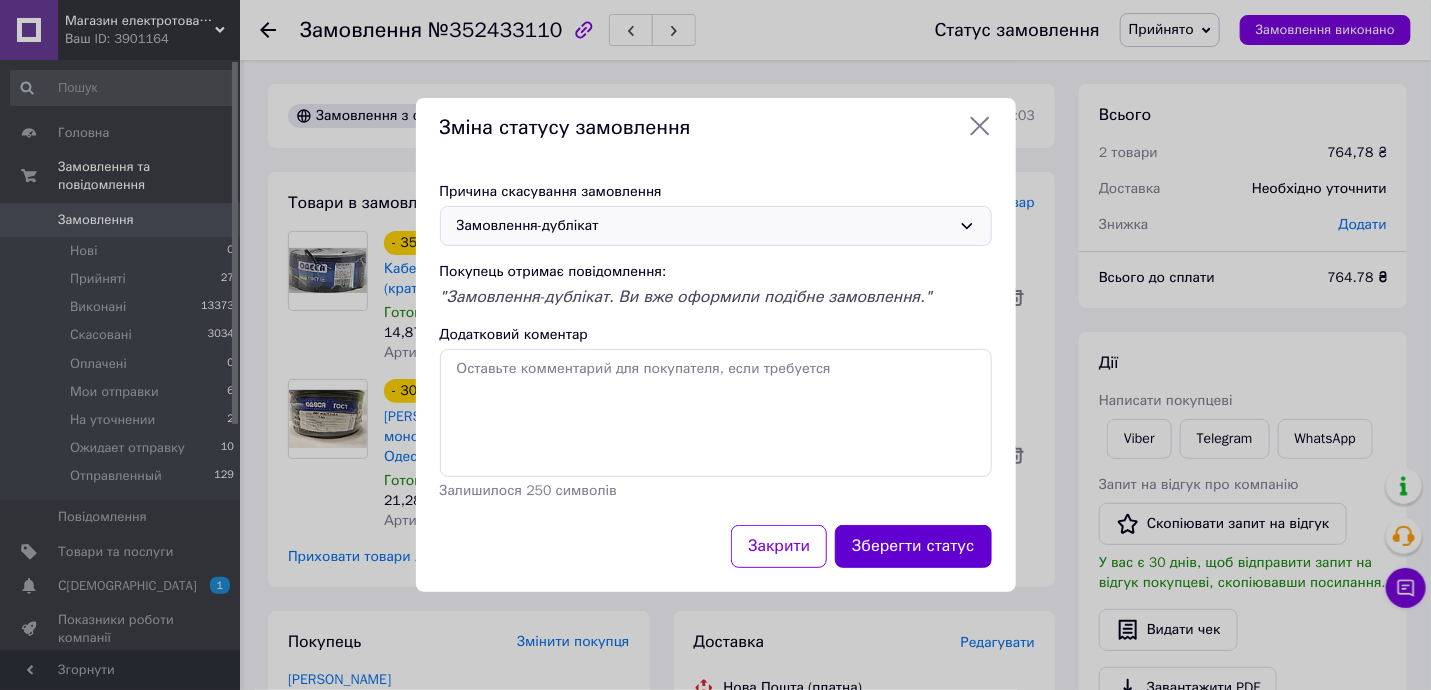 click on "Зберегти статус" at bounding box center (913, 546) 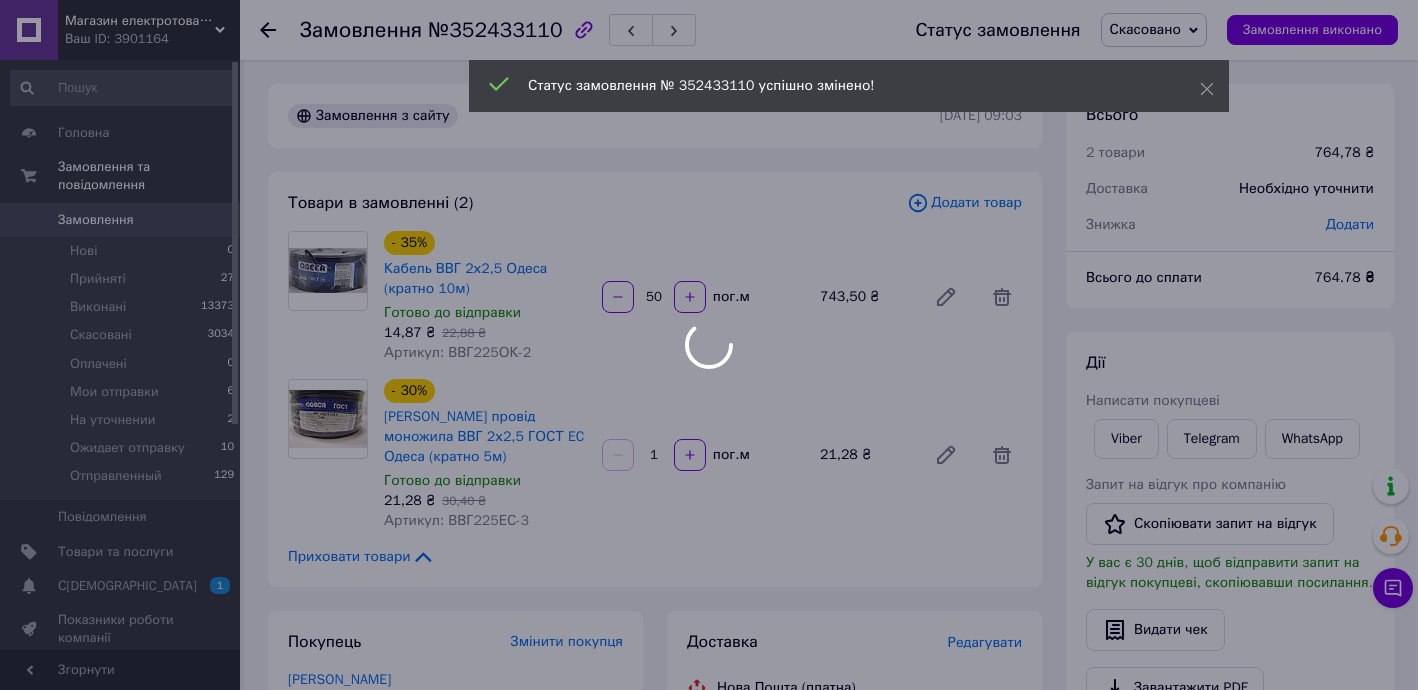 click at bounding box center [709, 345] 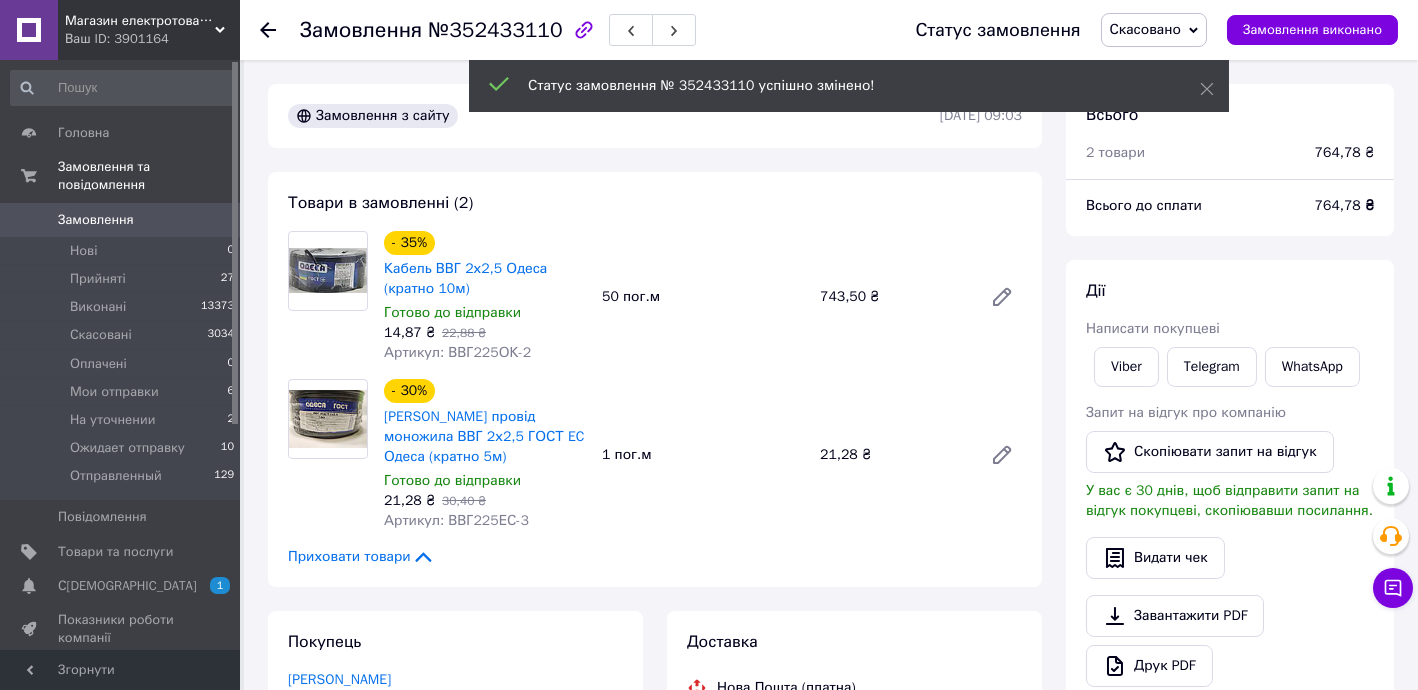 click 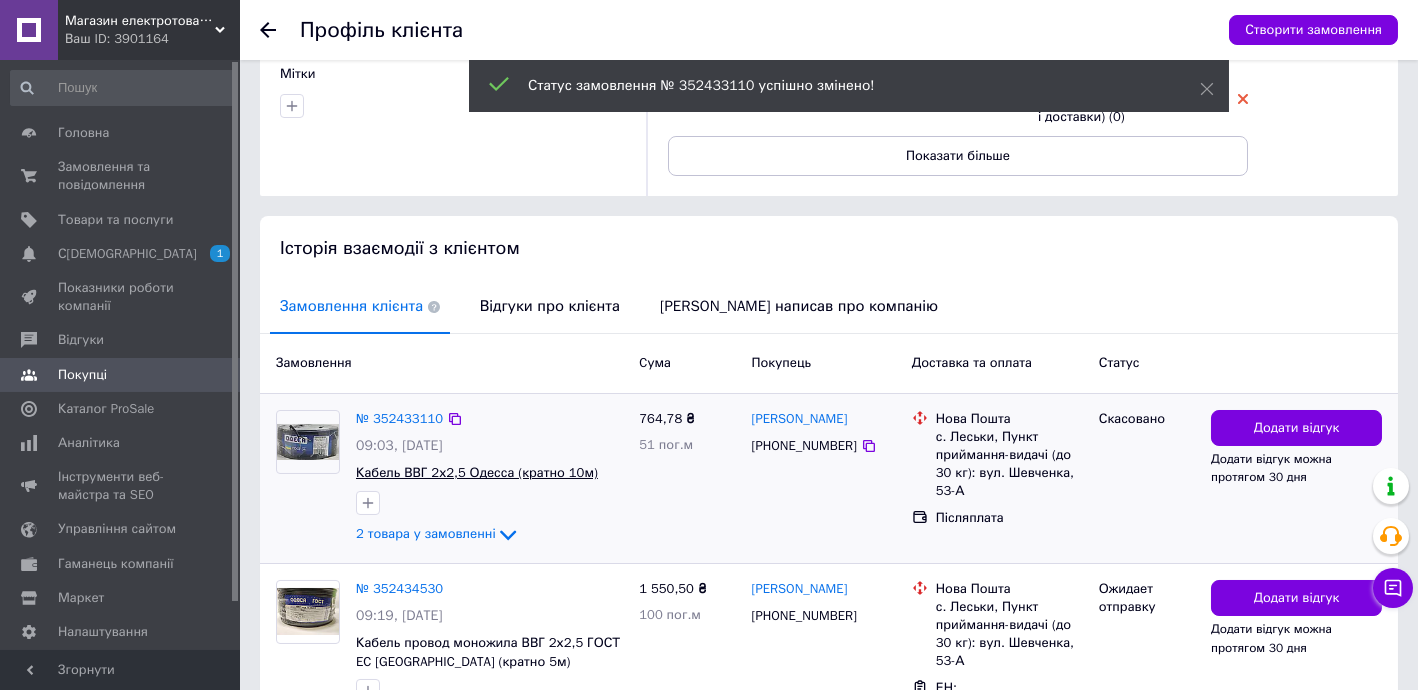 scroll, scrollTop: 363, scrollLeft: 0, axis: vertical 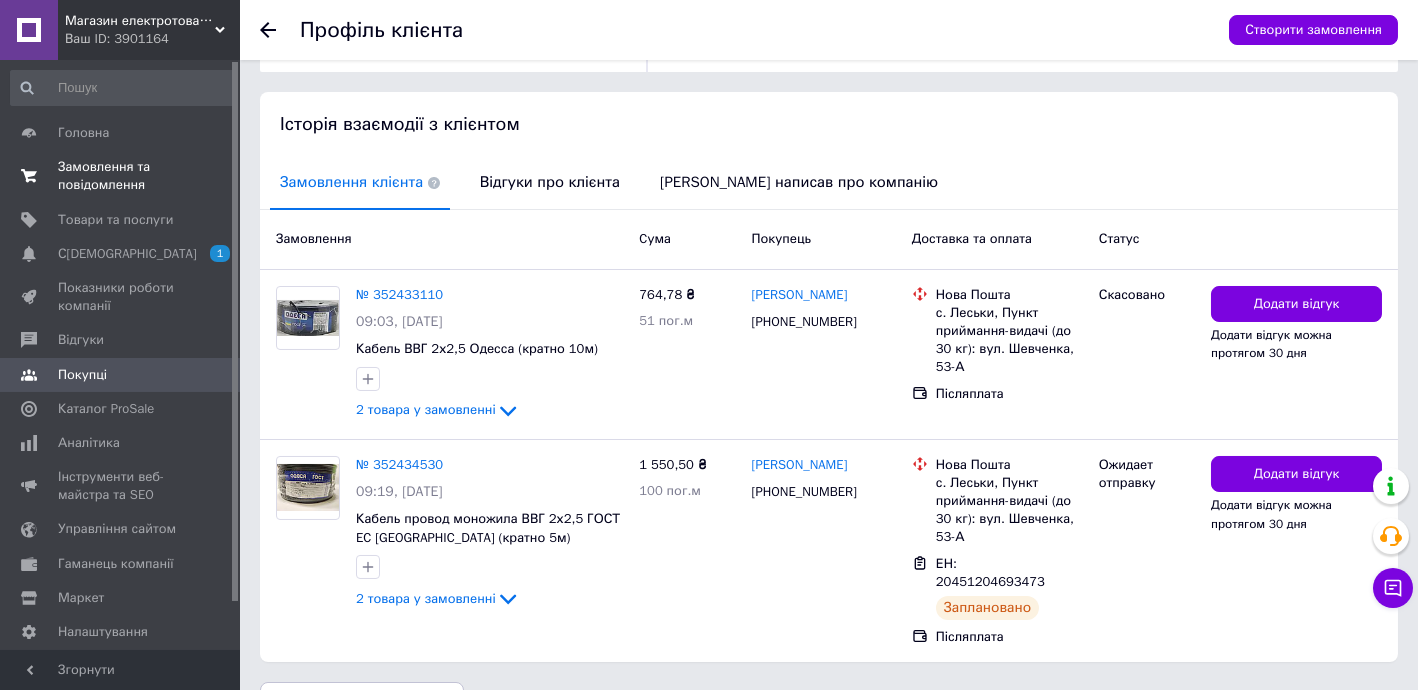 click on "Замовлення та повідомлення" at bounding box center (121, 176) 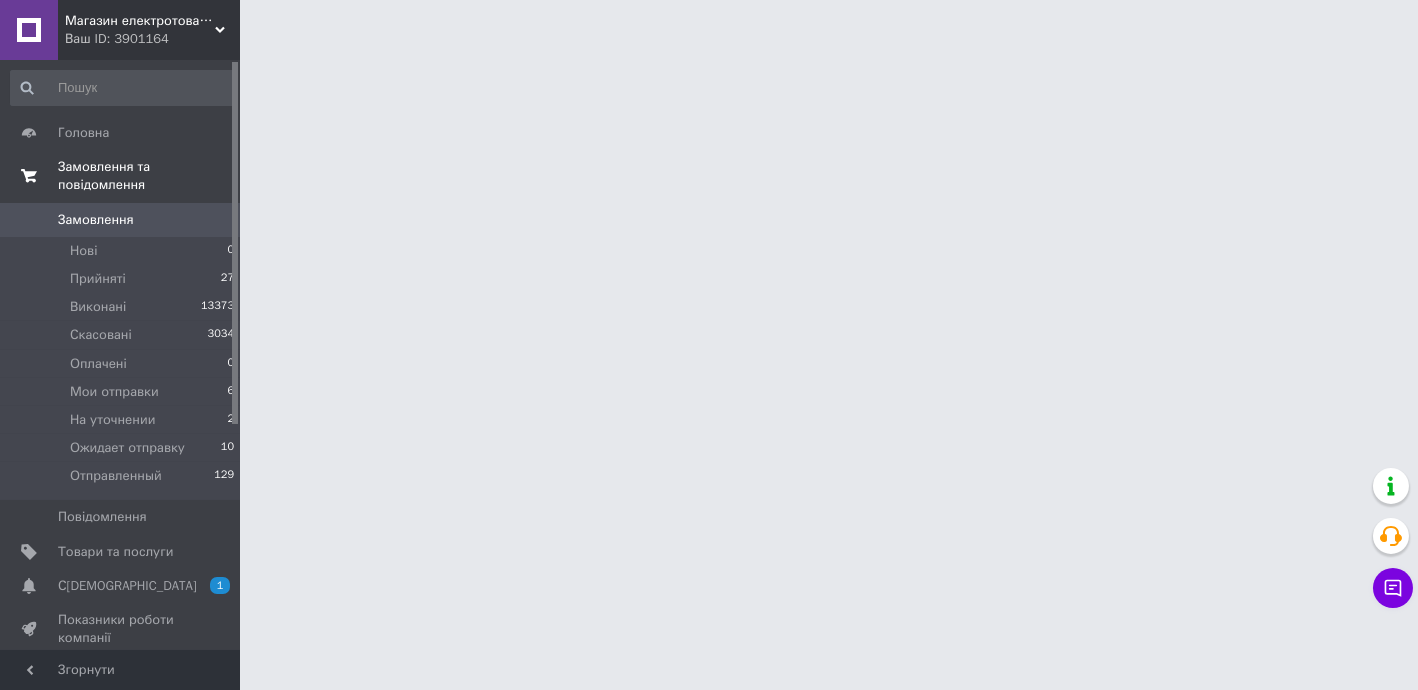 scroll, scrollTop: 0, scrollLeft: 0, axis: both 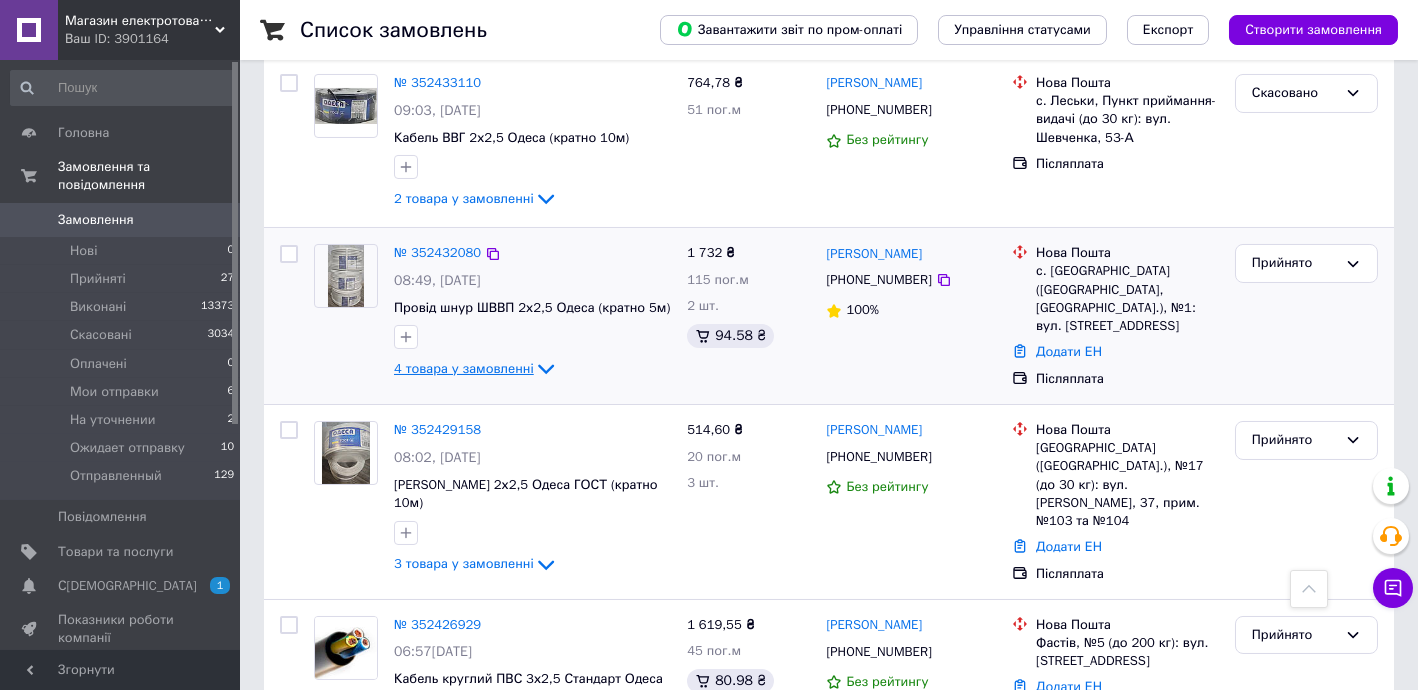 drag, startPoint x: 488, startPoint y: 361, endPoint x: 502, endPoint y: 369, distance: 16.124516 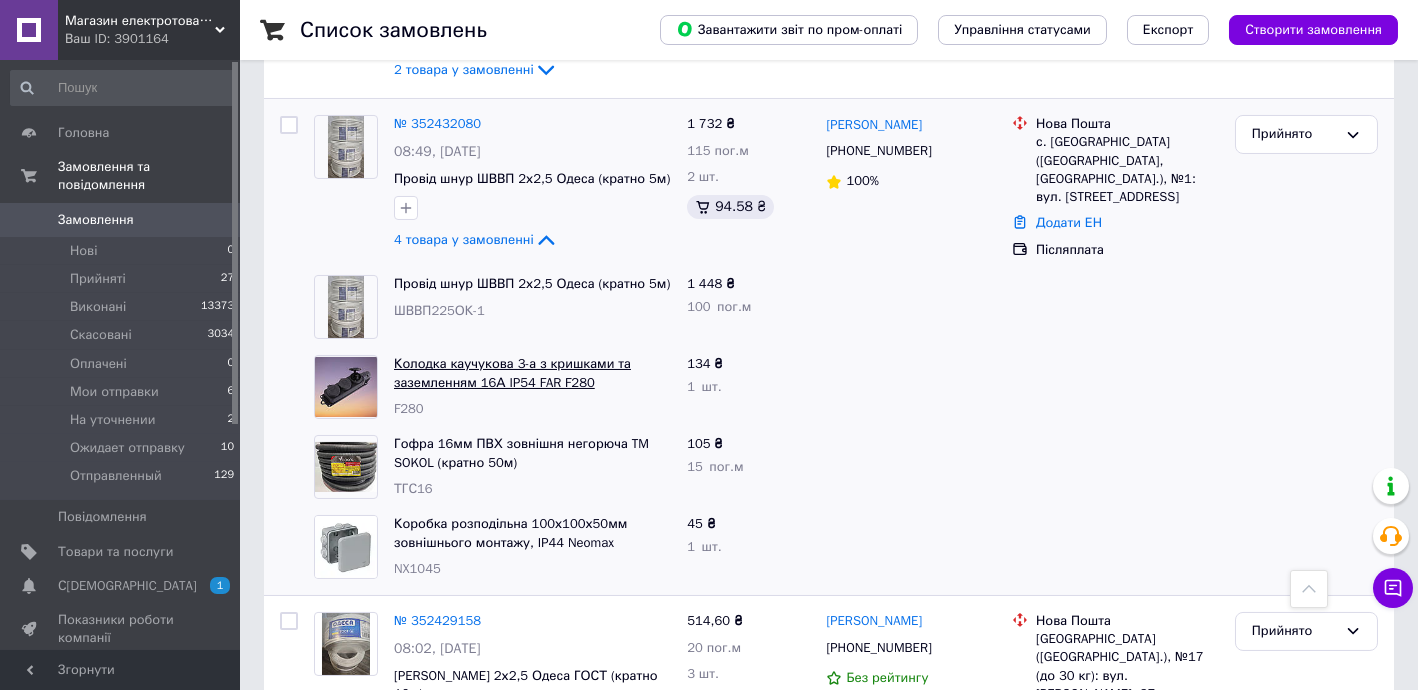 scroll, scrollTop: 1454, scrollLeft: 0, axis: vertical 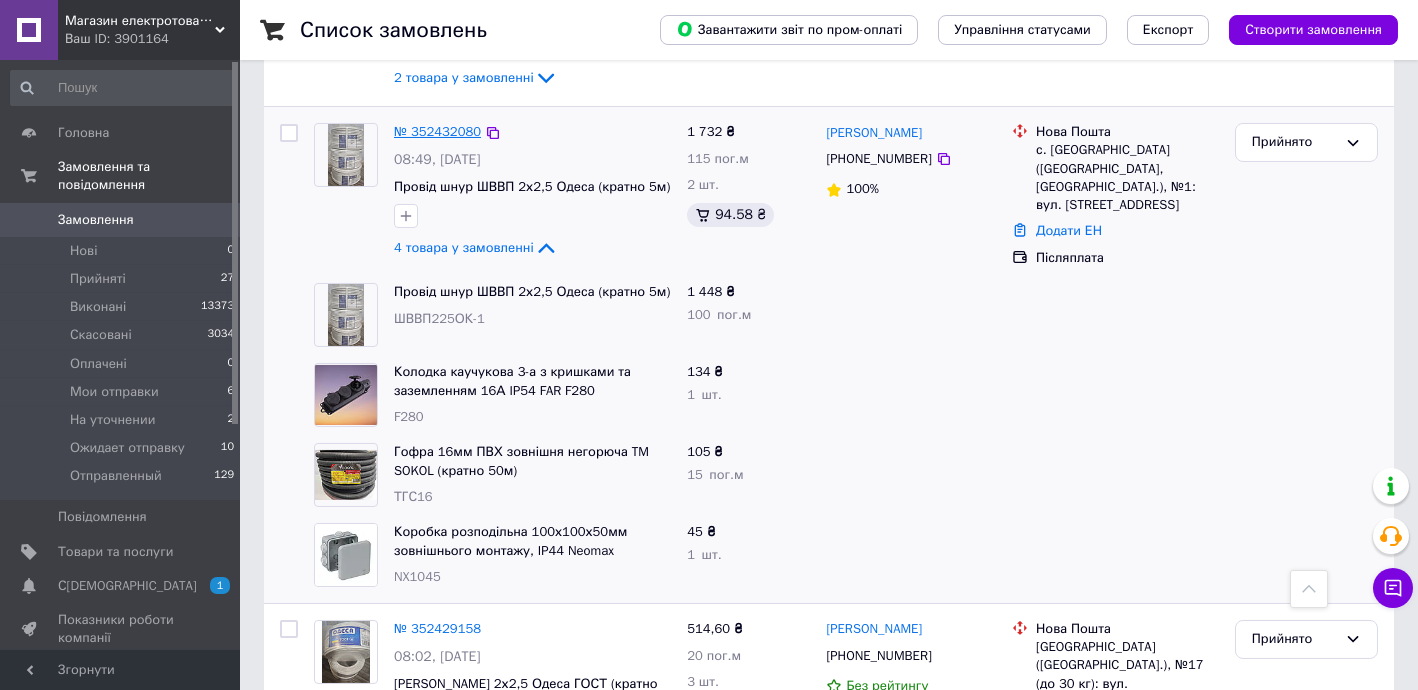 click on "№ 352432080" at bounding box center [437, 131] 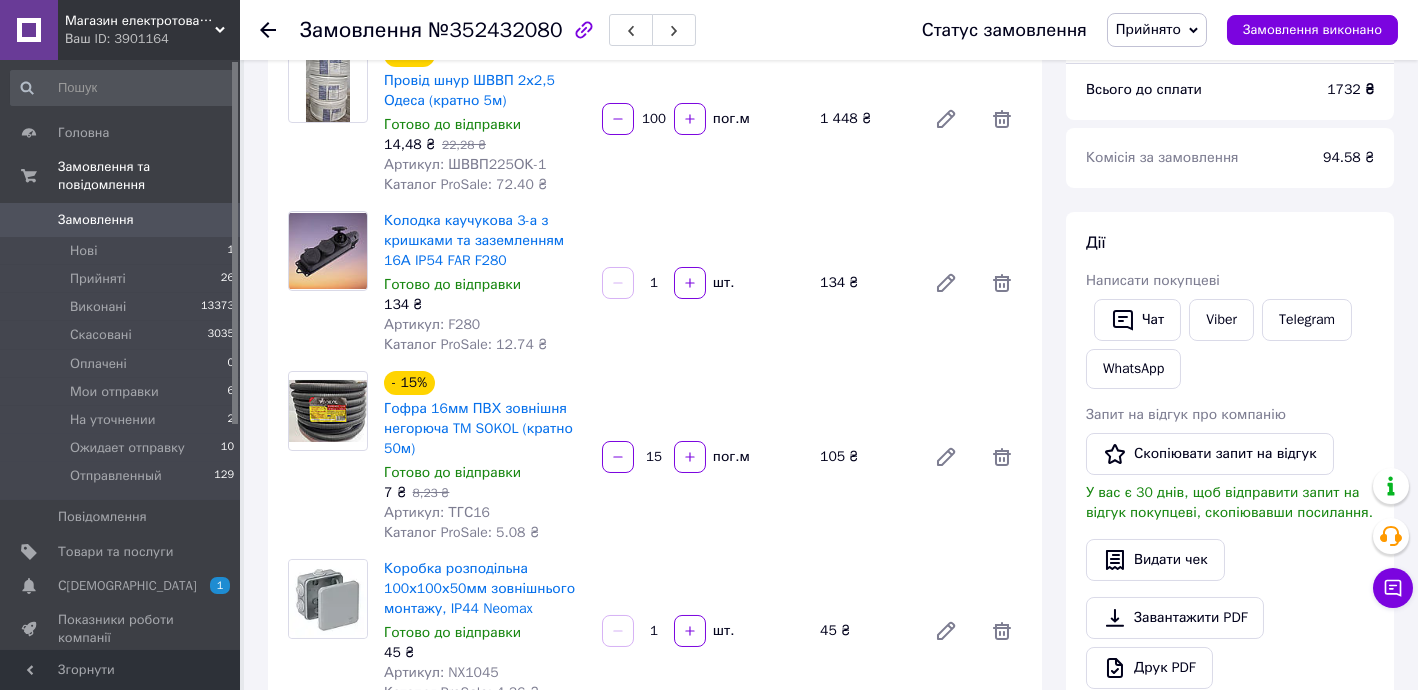 scroll, scrollTop: 122, scrollLeft: 0, axis: vertical 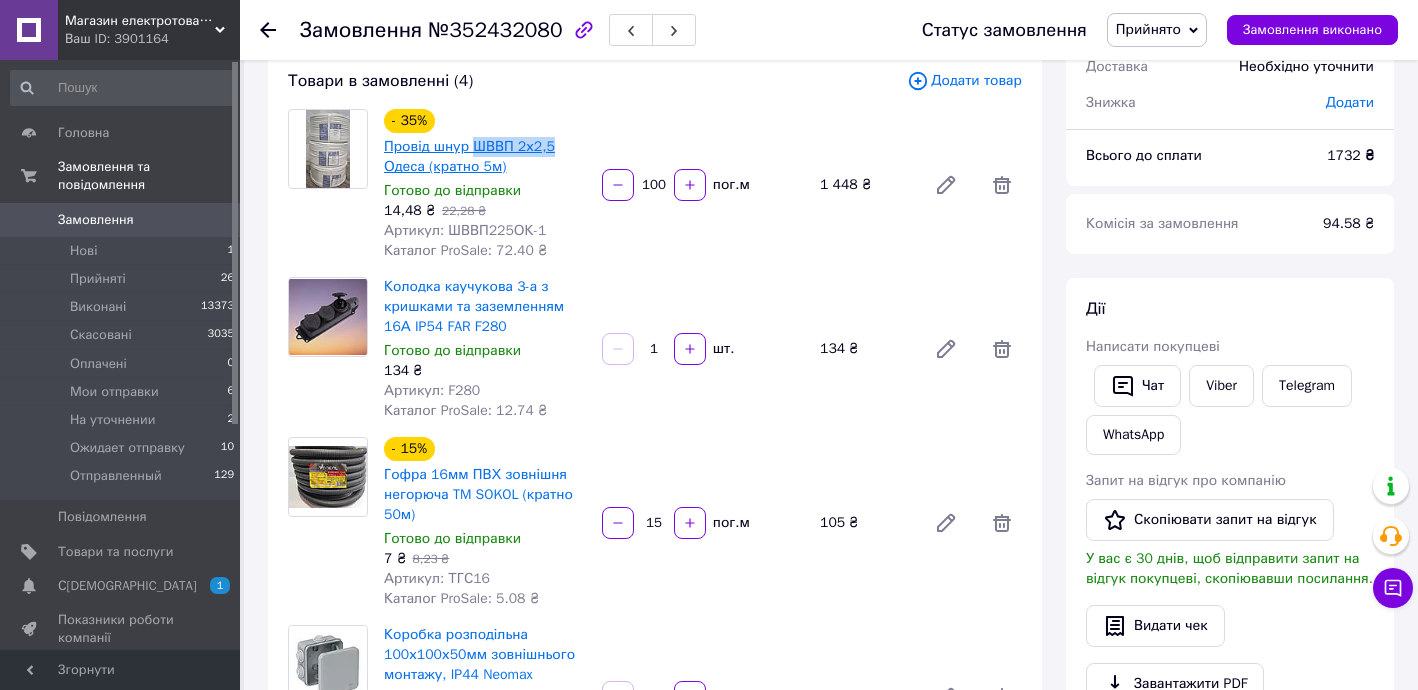 drag, startPoint x: 546, startPoint y: 143, endPoint x: 472, endPoint y: 143, distance: 74 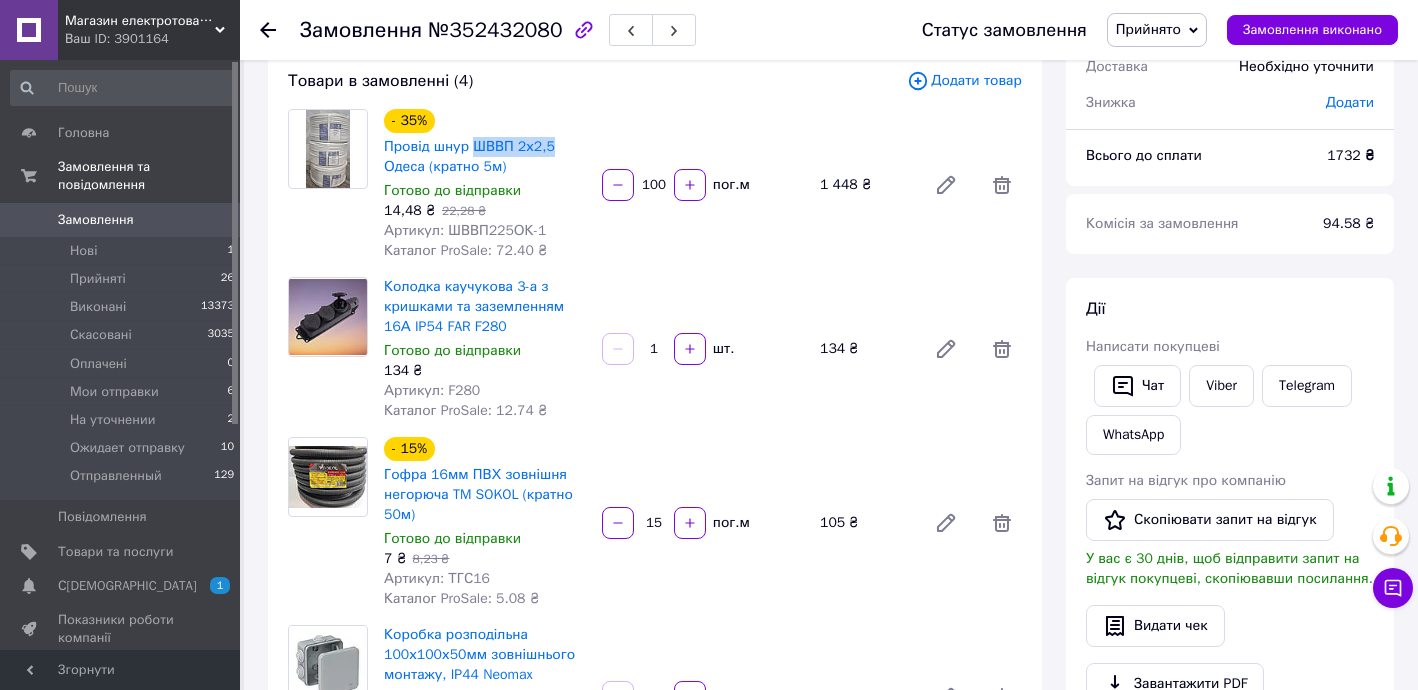 copy on "ШВВП 2х2,5" 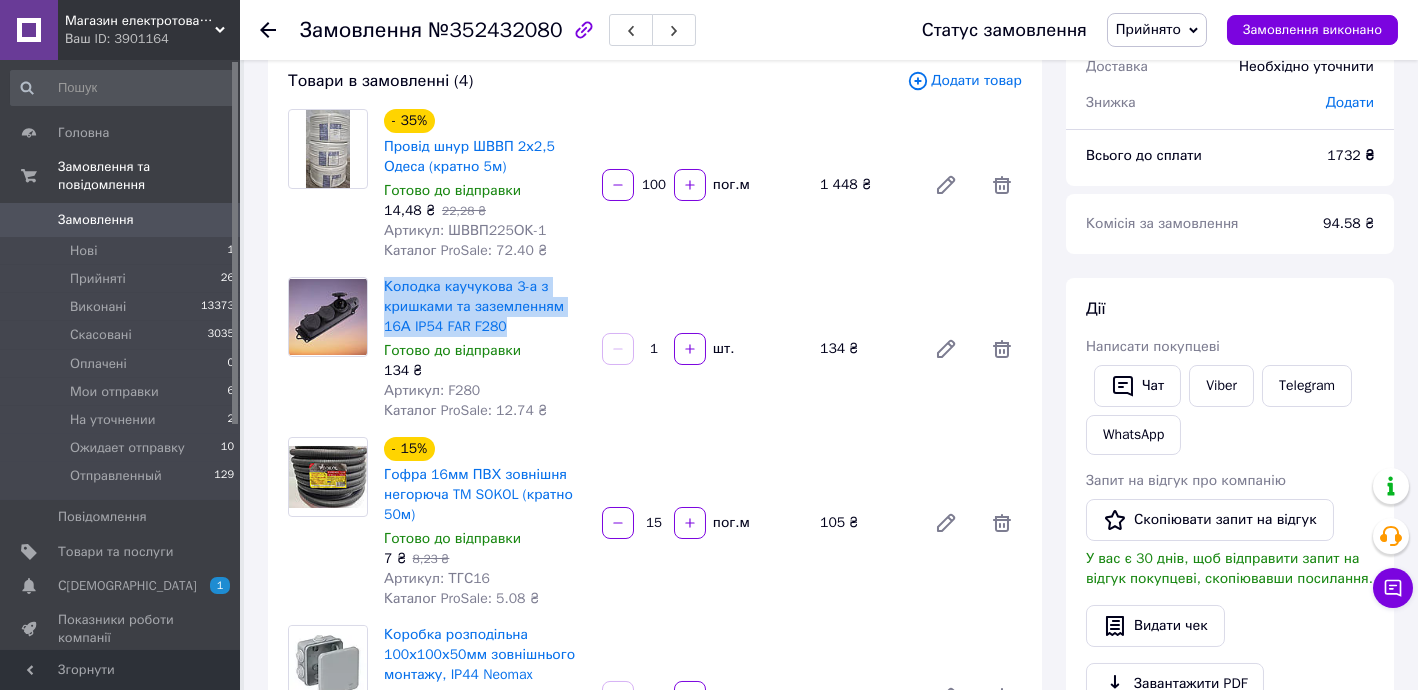 drag, startPoint x: 380, startPoint y: 277, endPoint x: 499, endPoint y: 321, distance: 126.873955 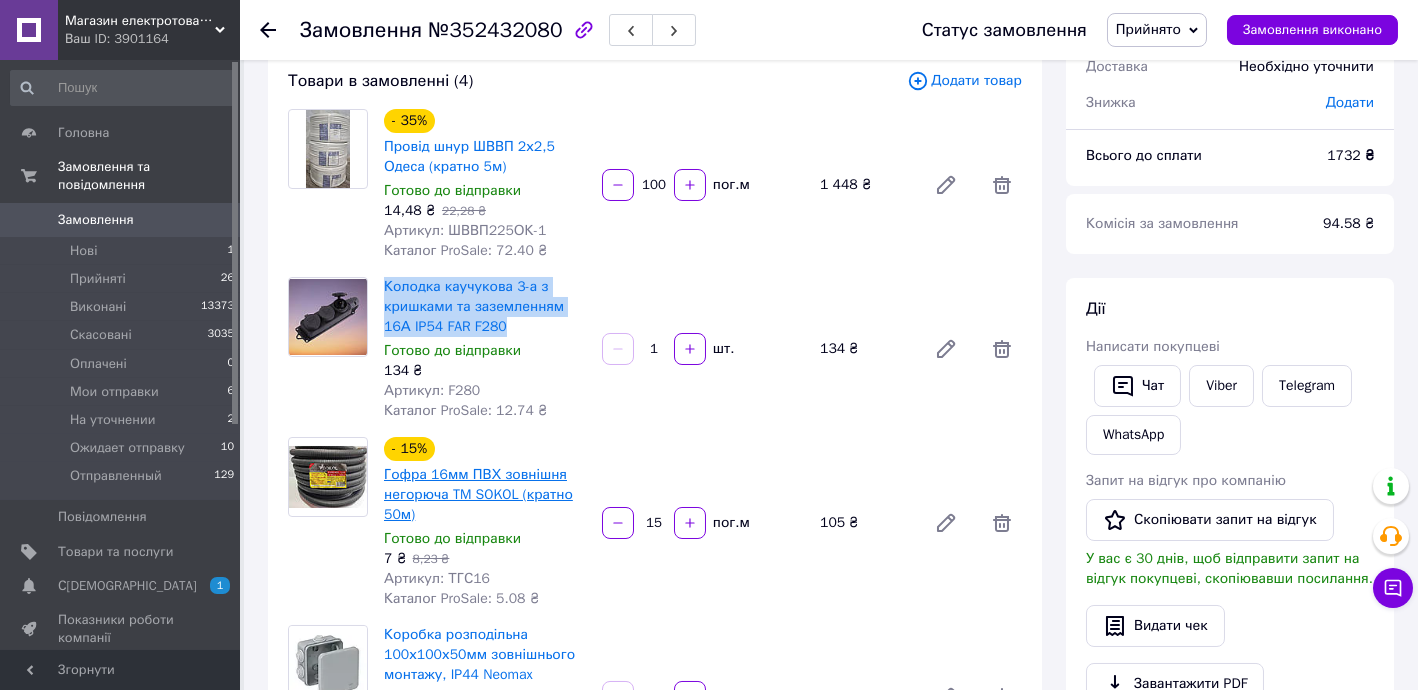 copy on "Колодка каучукова 3-а з кришками та заземленням 16А IP54 FAR F280" 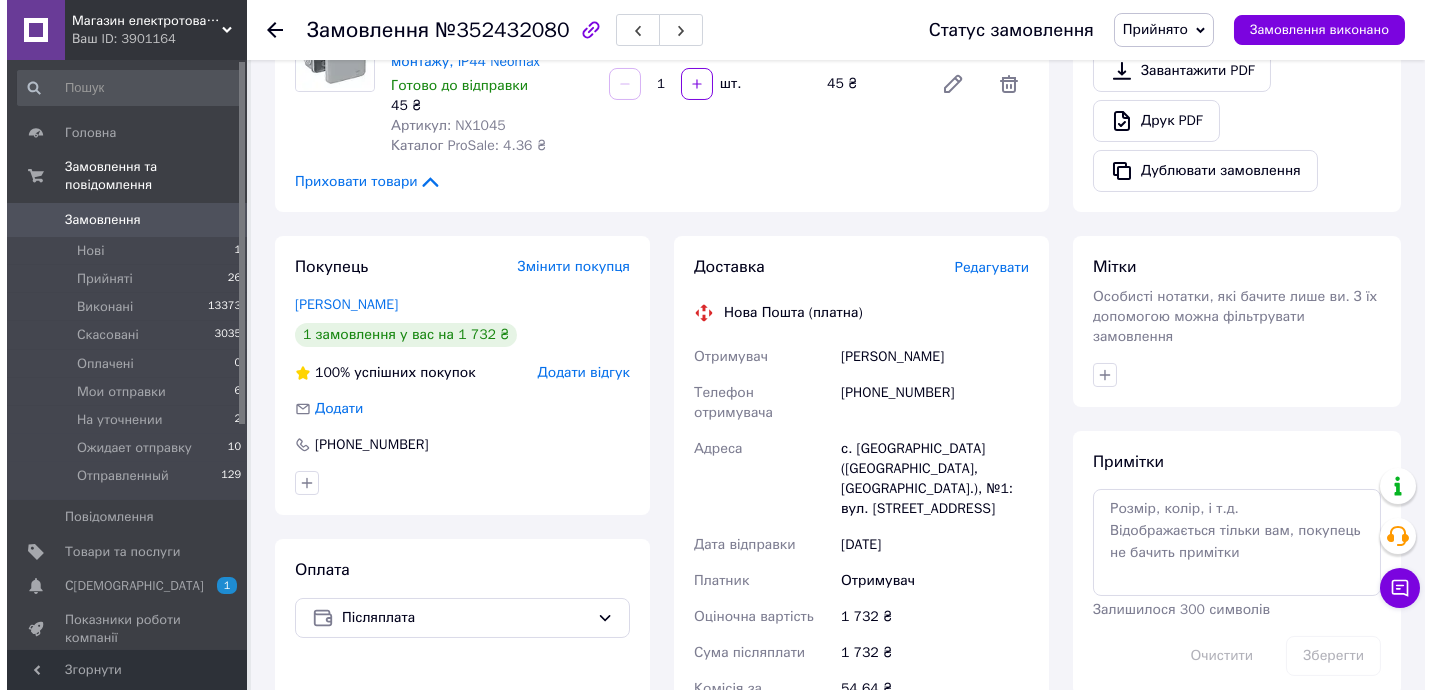 scroll, scrollTop: 727, scrollLeft: 0, axis: vertical 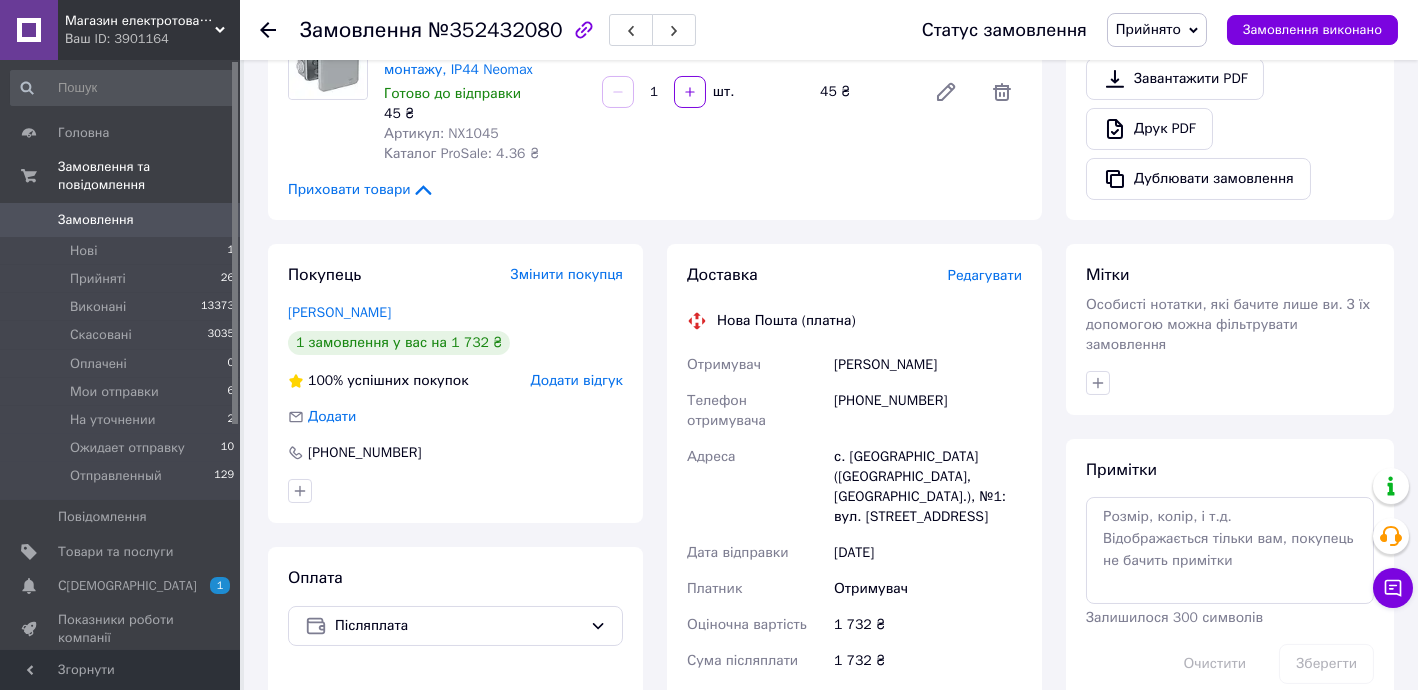click on "Доставка Редагувати" at bounding box center [854, 275] 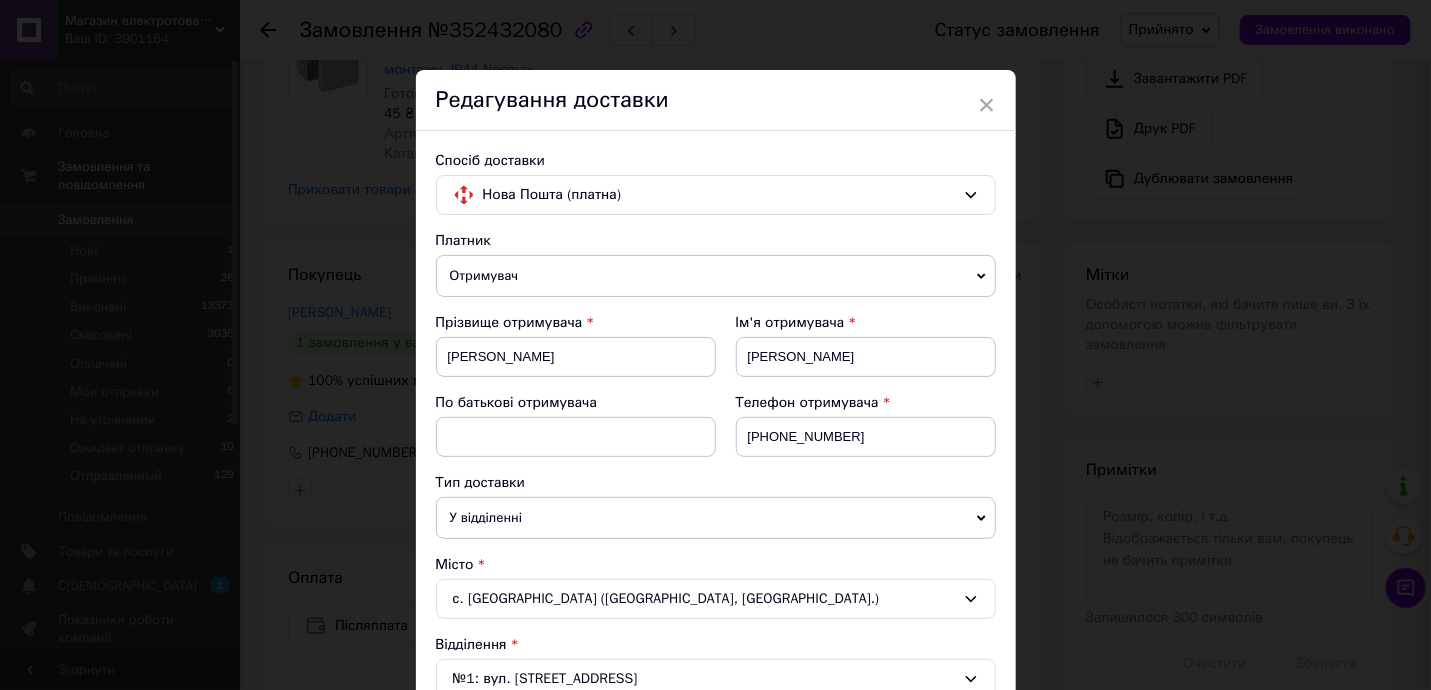 scroll, scrollTop: 727, scrollLeft: 0, axis: vertical 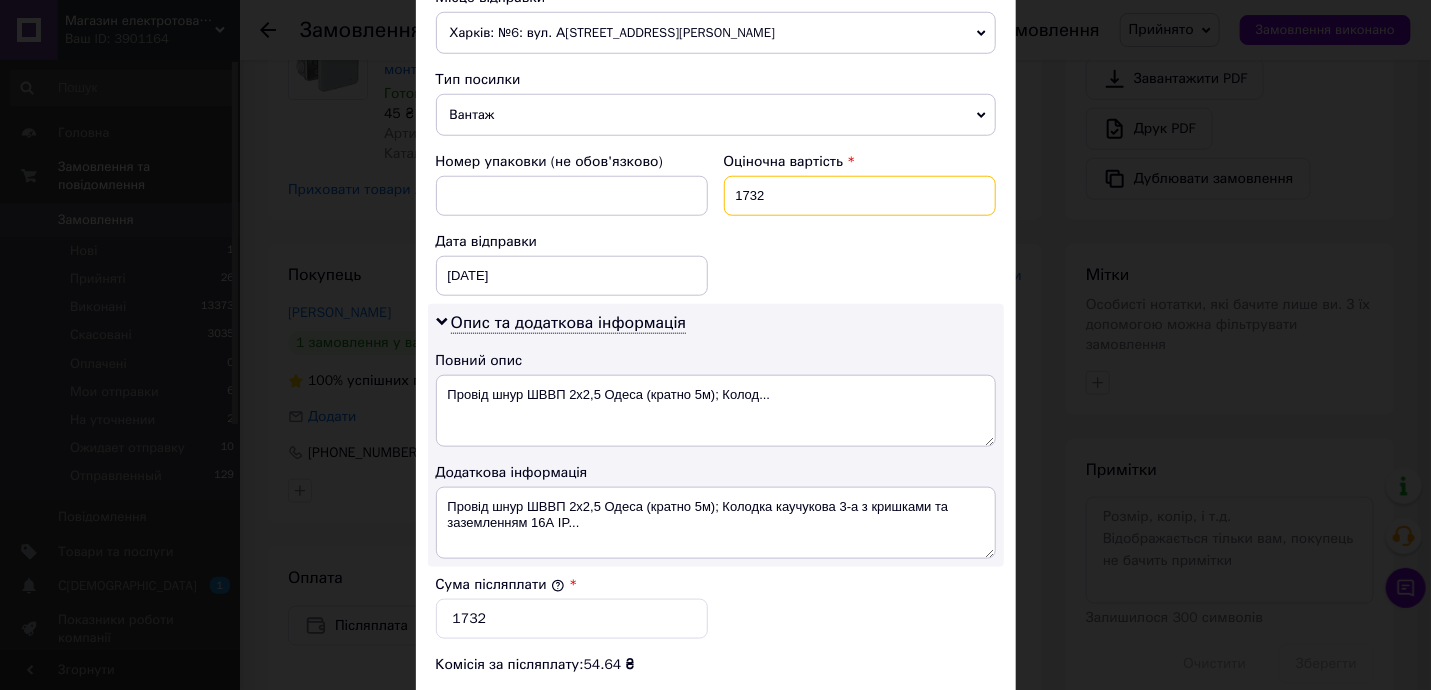 drag, startPoint x: 731, startPoint y: 183, endPoint x: 890, endPoint y: 194, distance: 159.38005 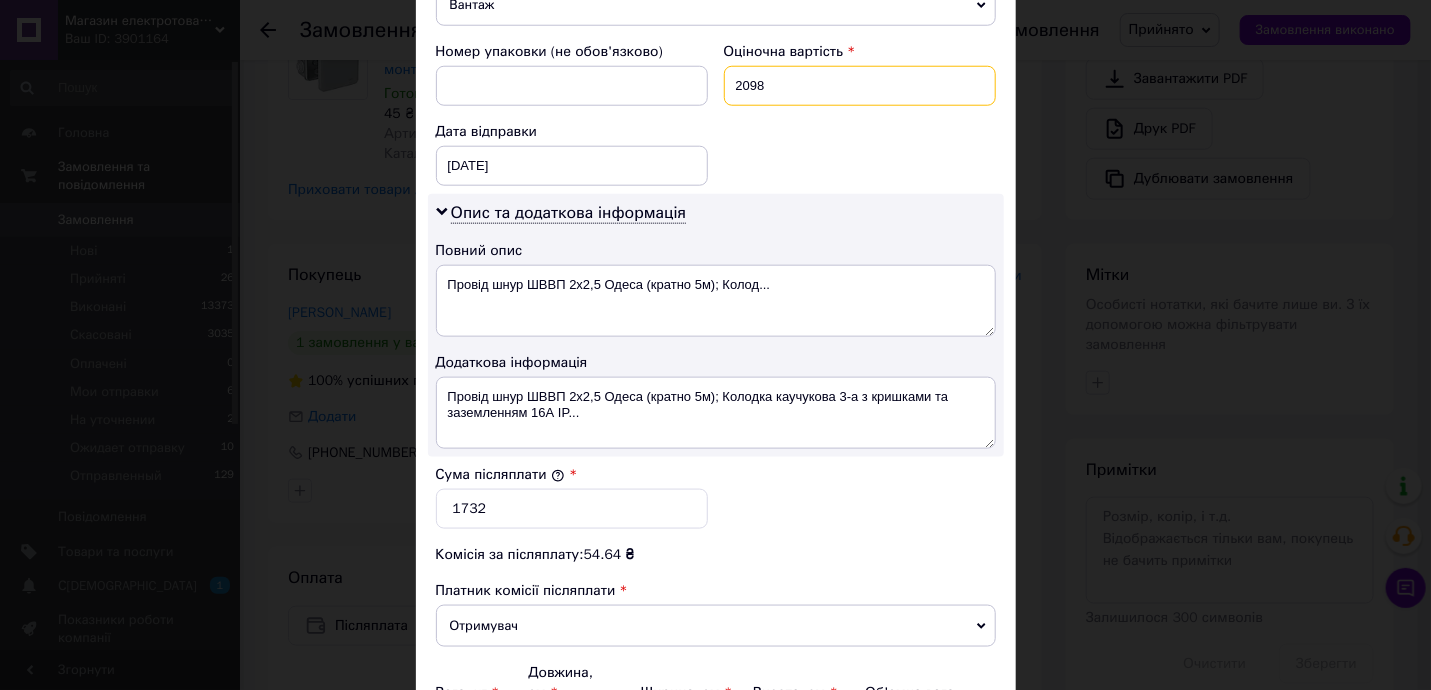 scroll, scrollTop: 1050, scrollLeft: 0, axis: vertical 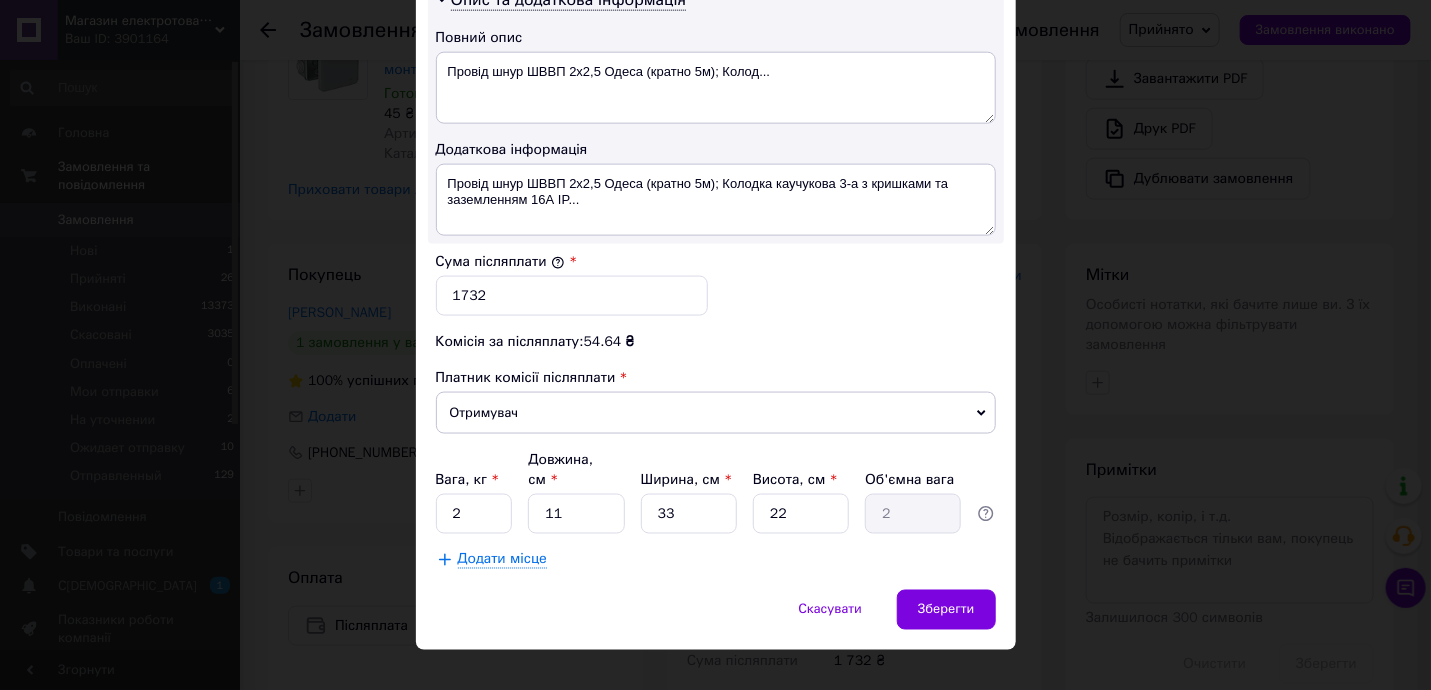 type on "2098" 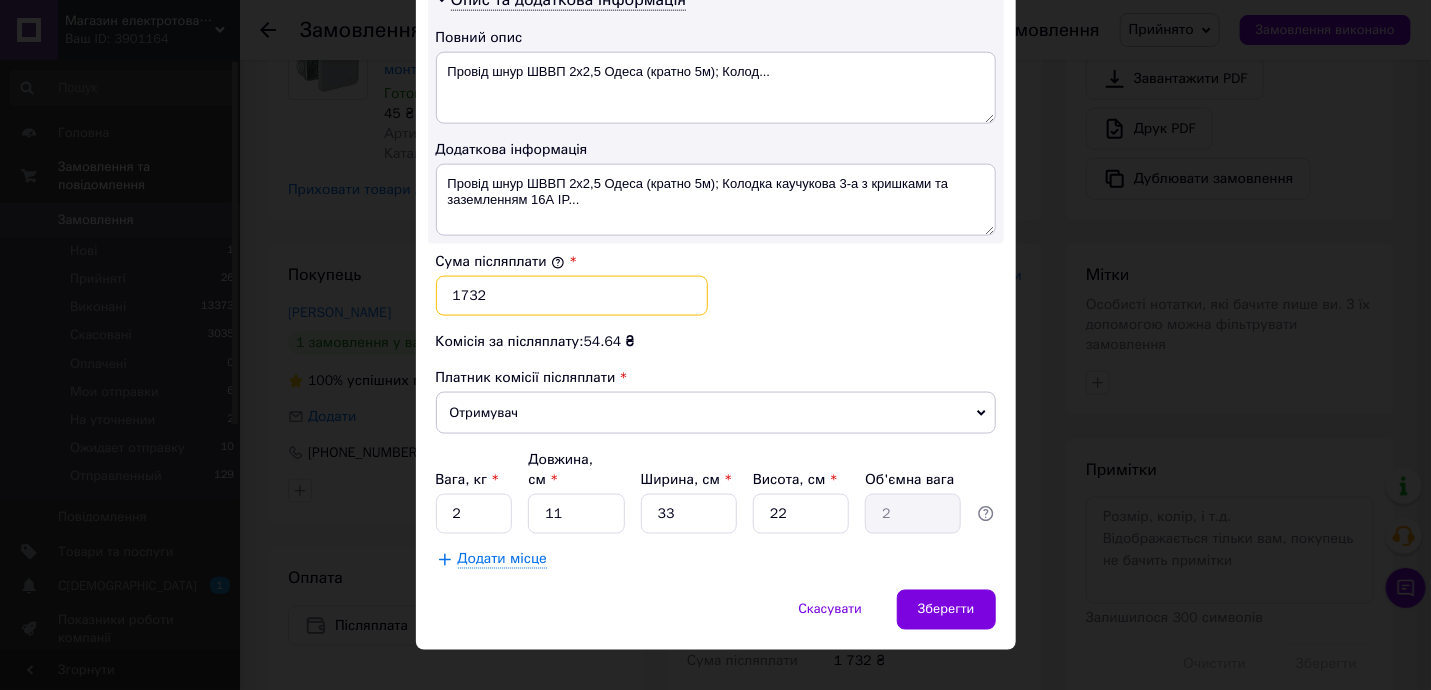 drag, startPoint x: 521, startPoint y: 294, endPoint x: 546, endPoint y: 296, distance: 25.079872 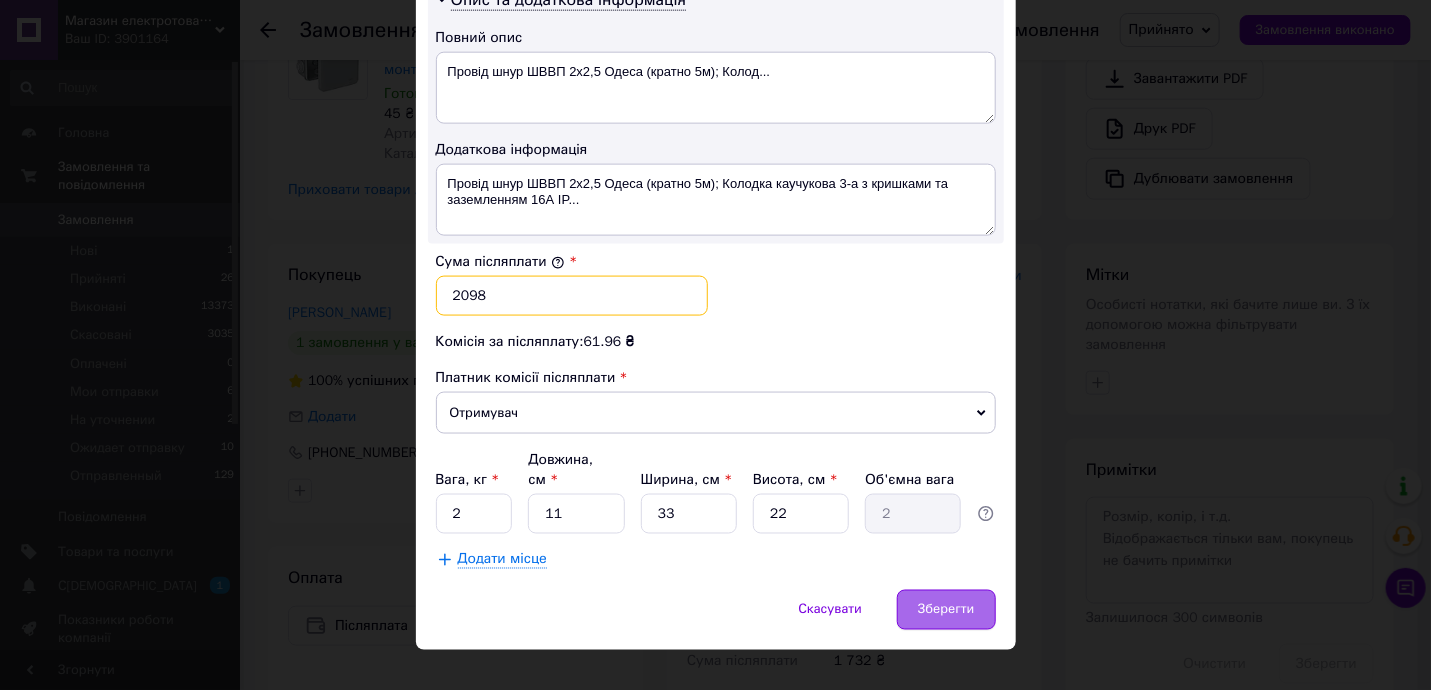 type on "2098" 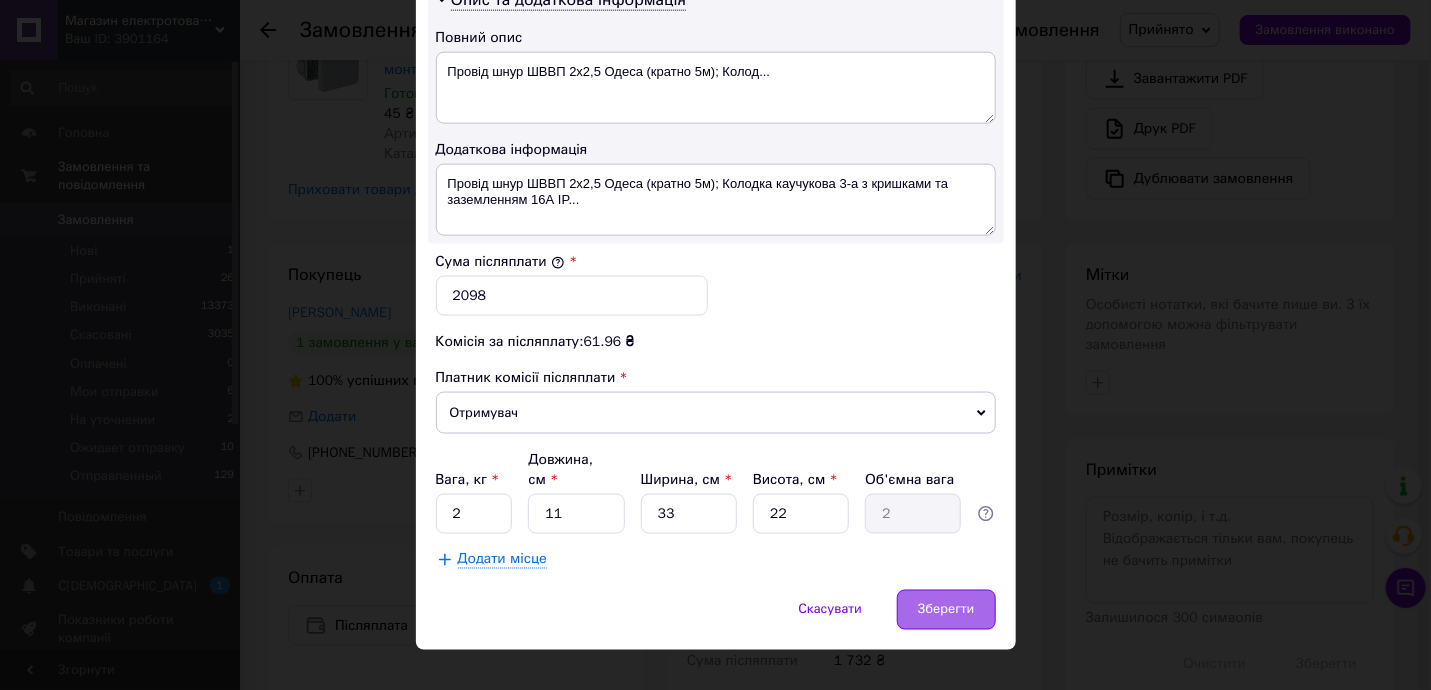 click on "Зберегти" at bounding box center [946, 610] 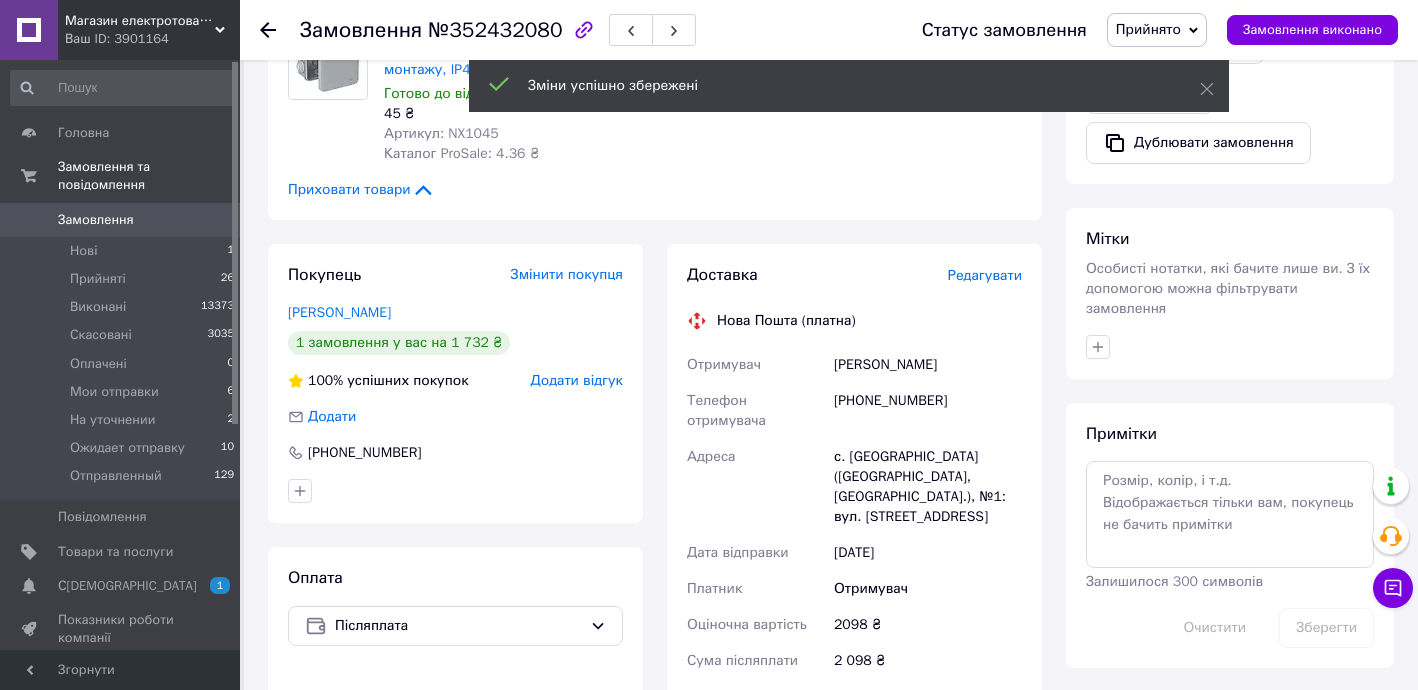 click on "Редагувати" at bounding box center (985, 275) 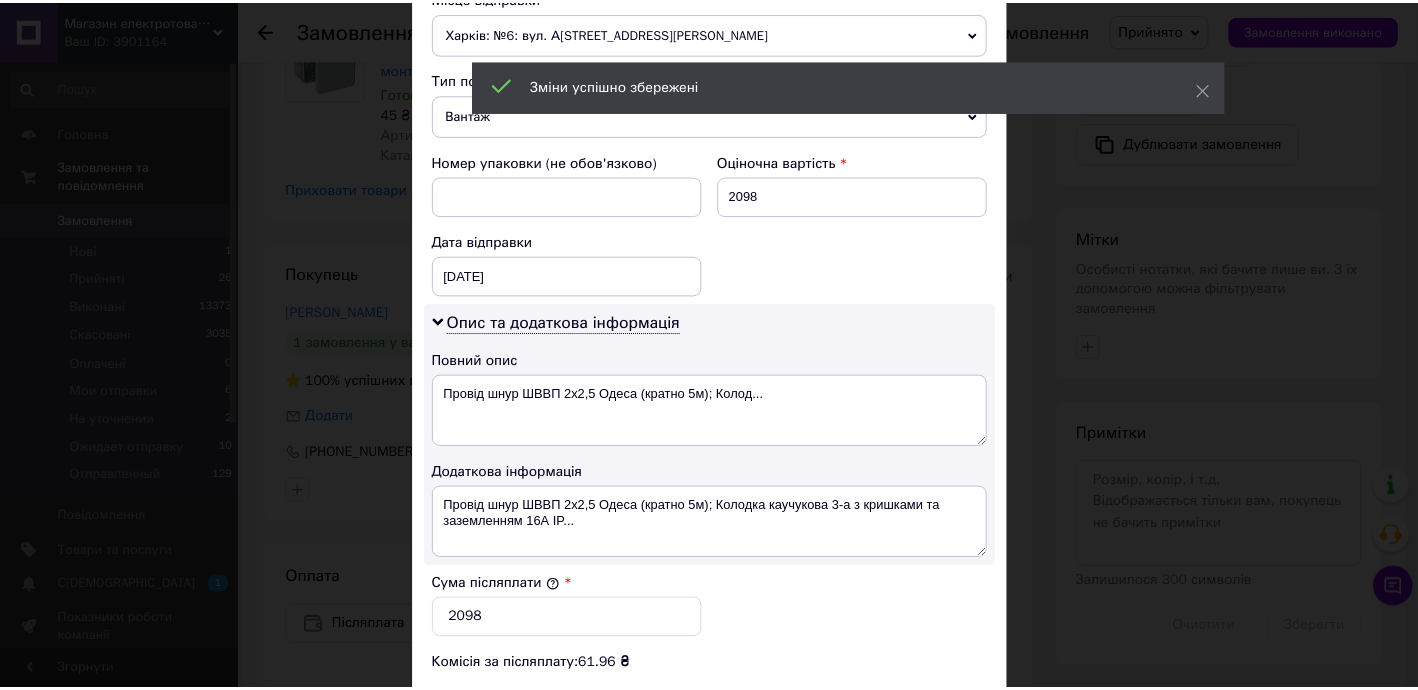 scroll, scrollTop: 1050, scrollLeft: 0, axis: vertical 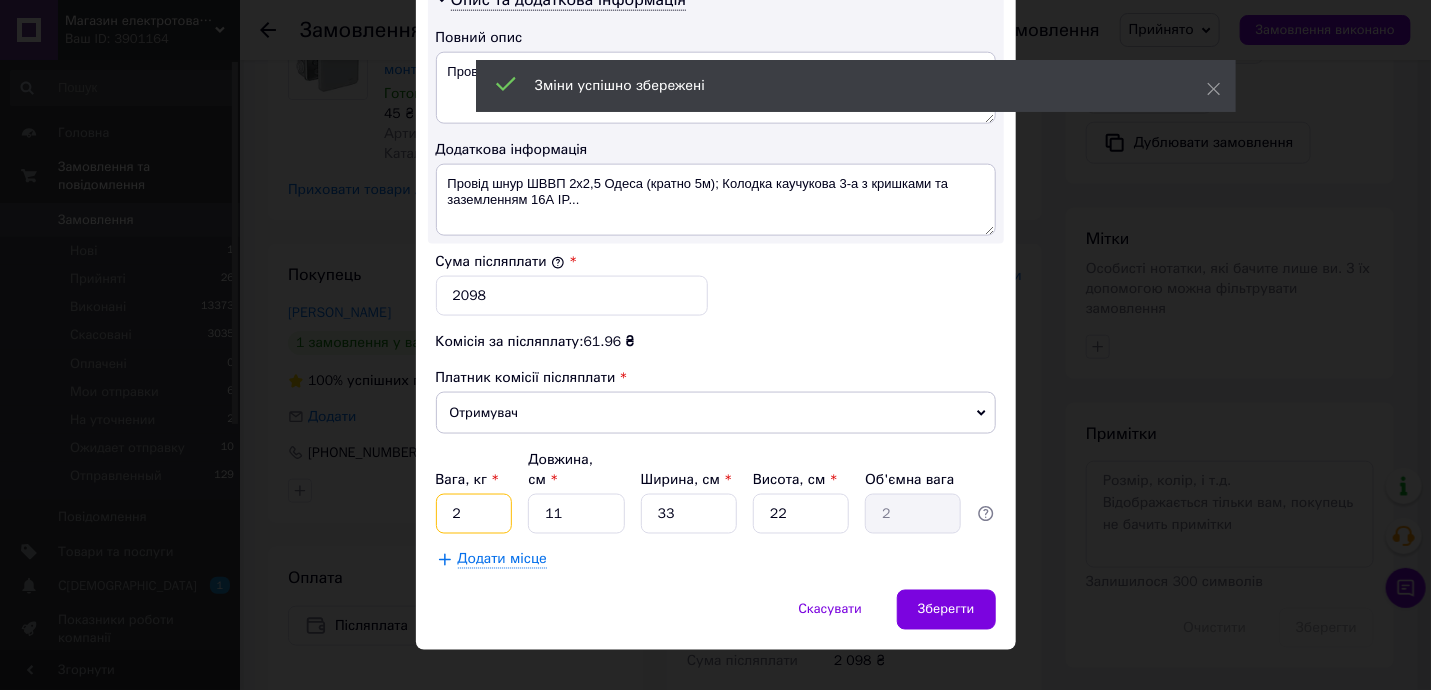 drag, startPoint x: 459, startPoint y: 489, endPoint x: 520, endPoint y: 493, distance: 61.13101 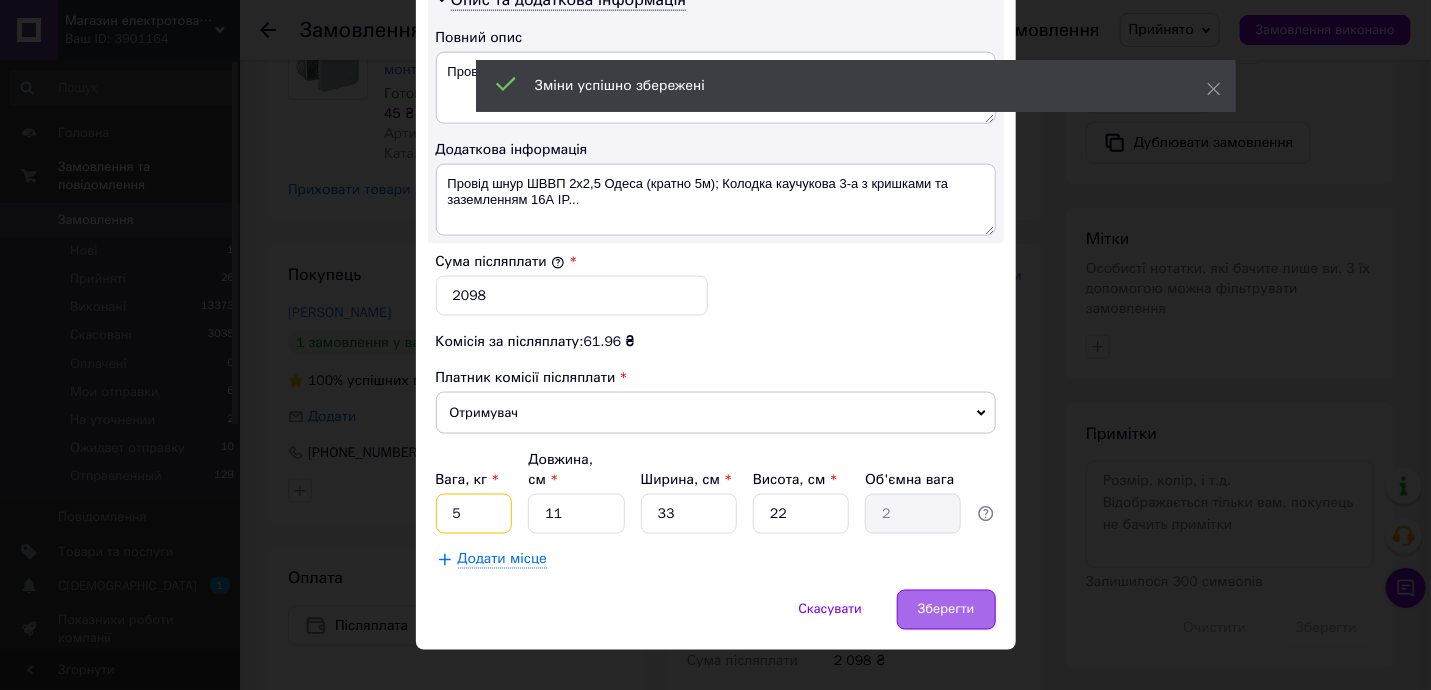 type on "5" 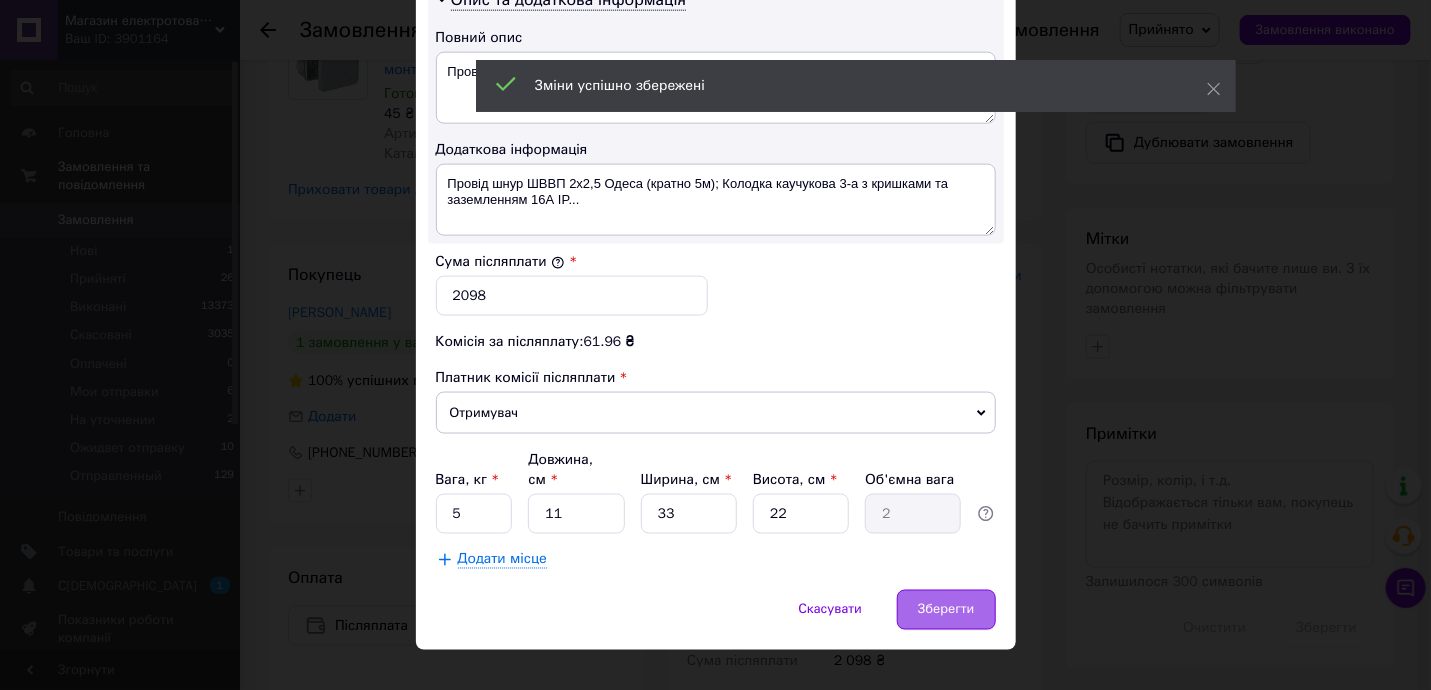 click on "Зберегти" at bounding box center [946, 610] 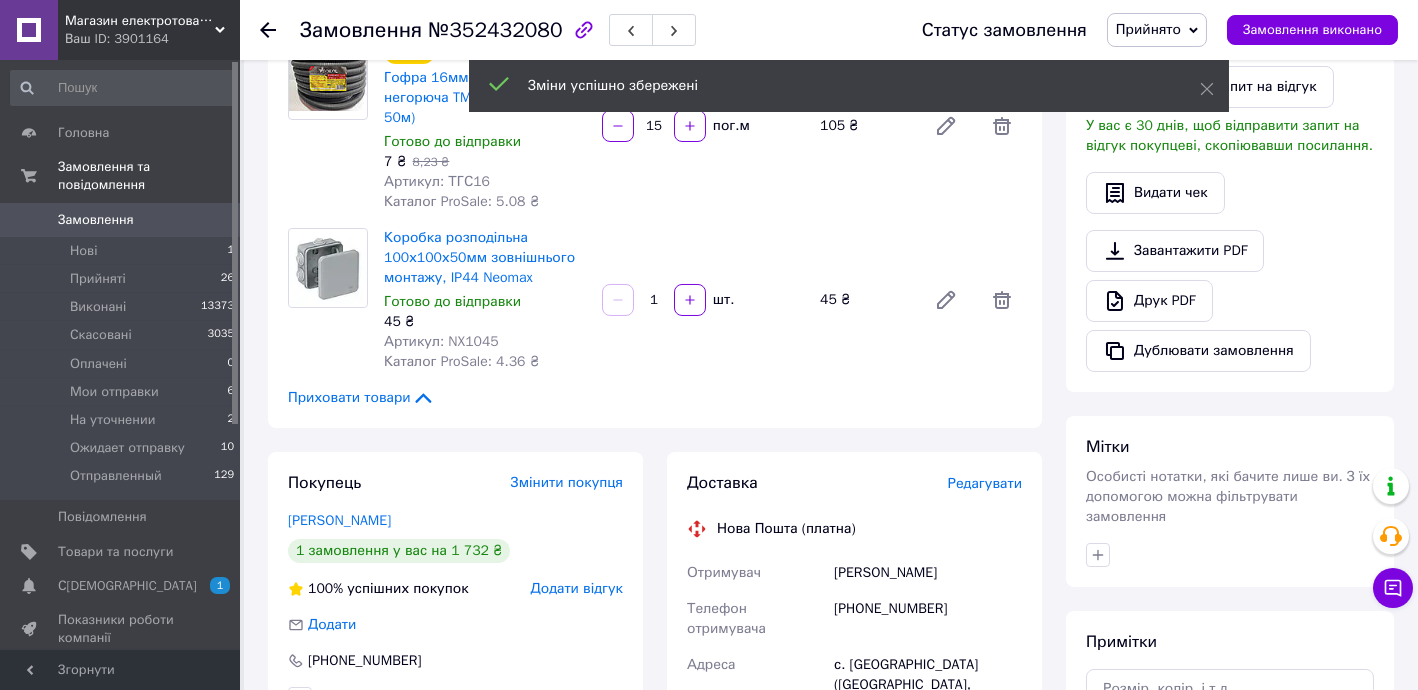 scroll, scrollTop: 121, scrollLeft: 0, axis: vertical 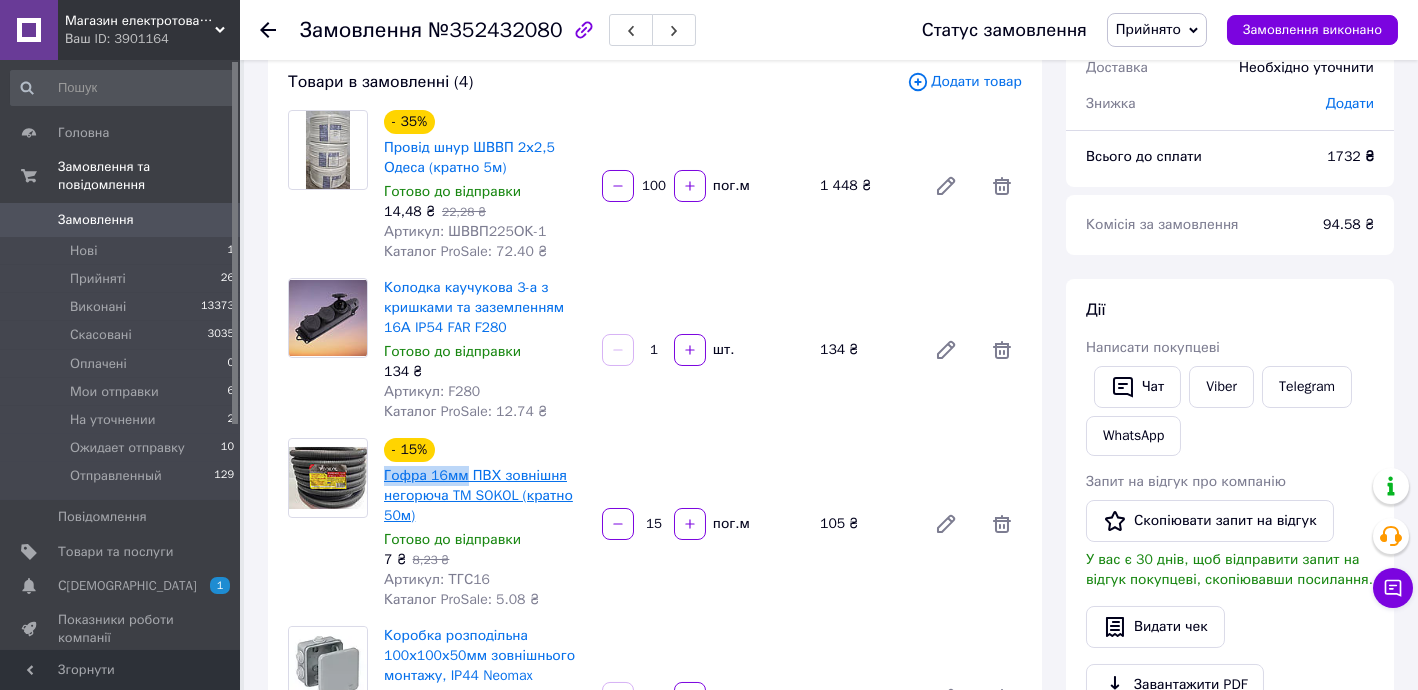 drag, startPoint x: 380, startPoint y: 473, endPoint x: 459, endPoint y: 475, distance: 79.025314 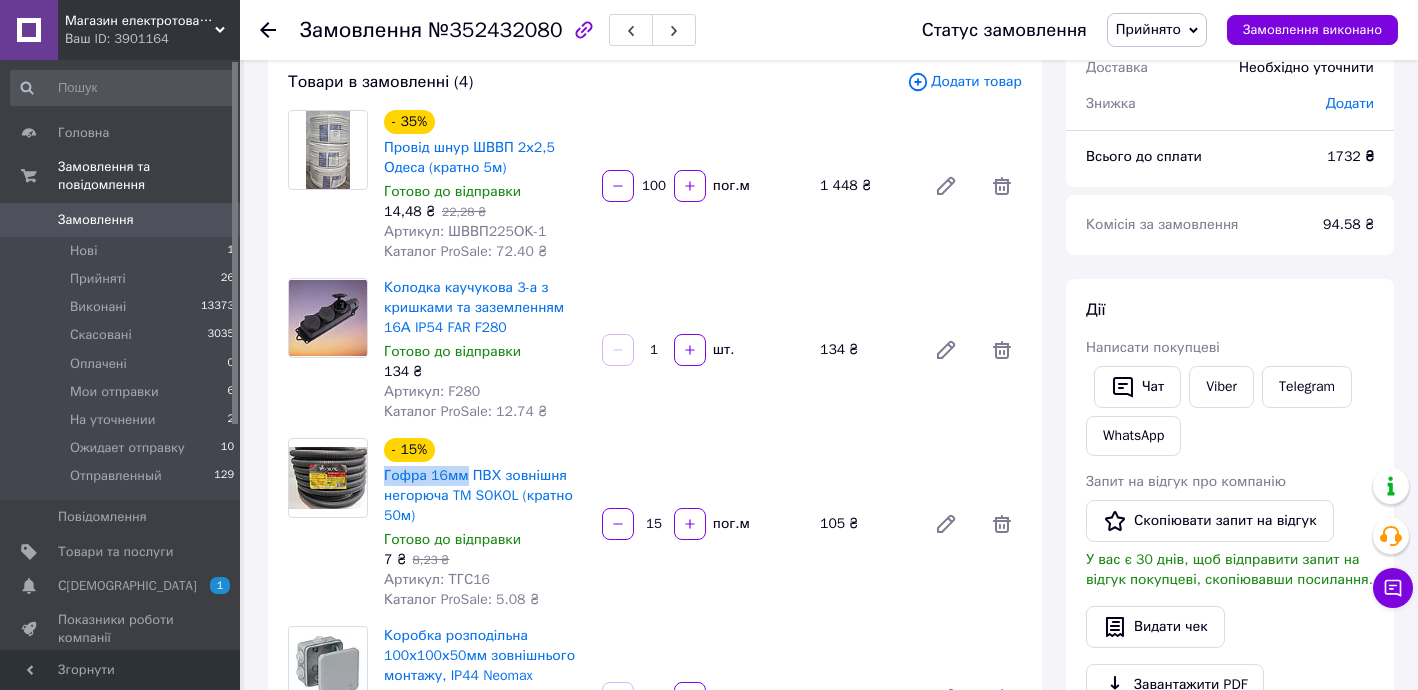 copy on "Гофра 16мм" 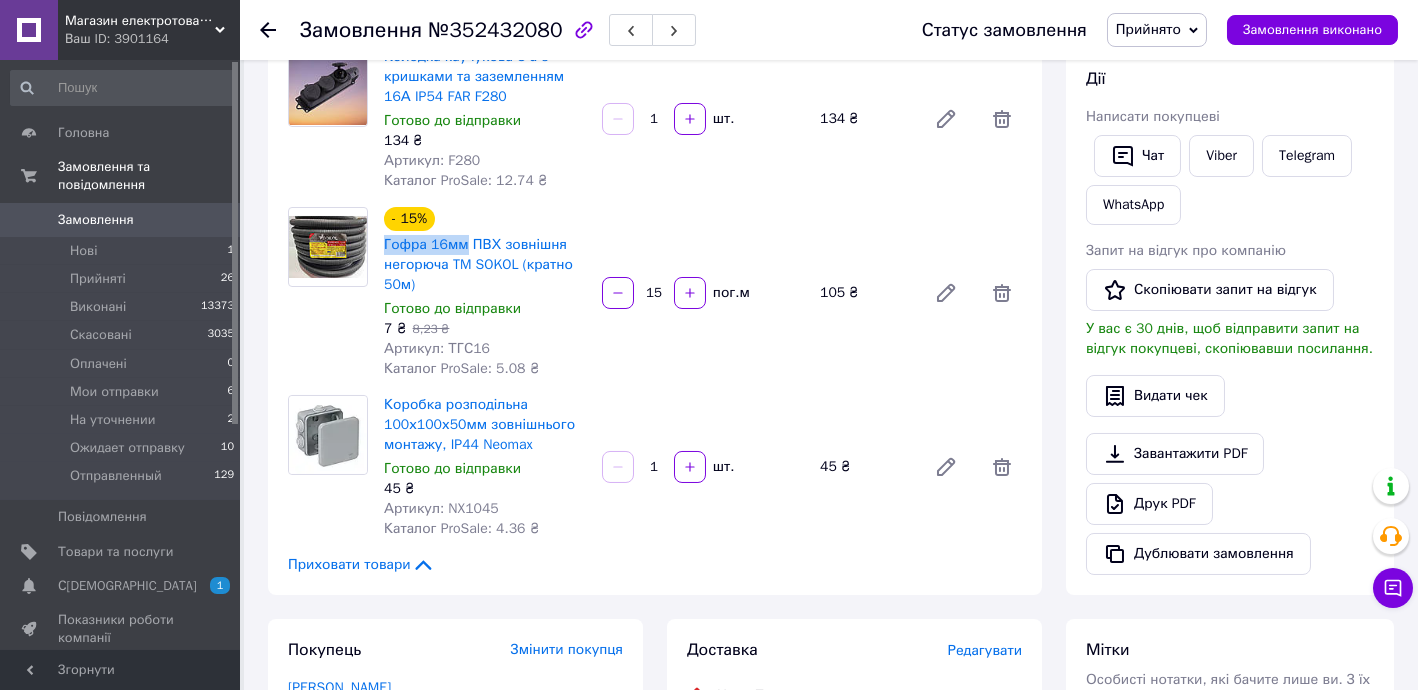 scroll, scrollTop: 363, scrollLeft: 0, axis: vertical 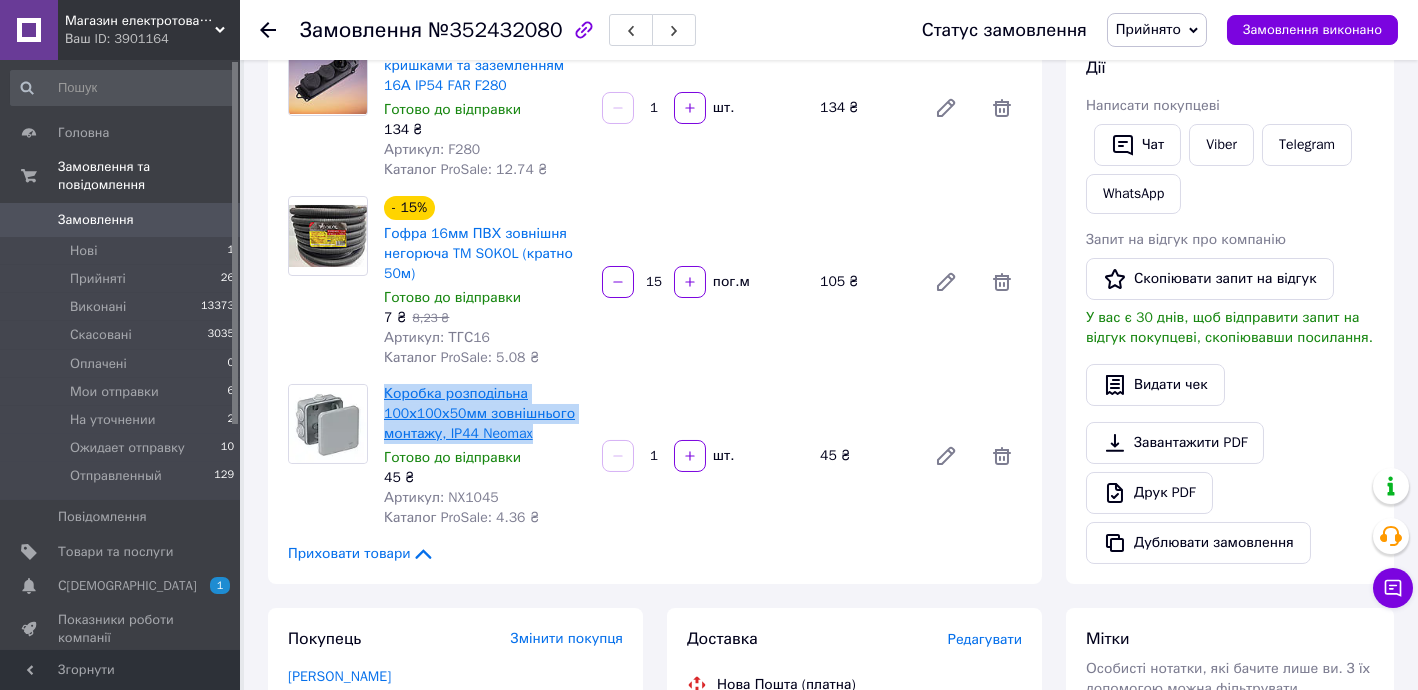 drag, startPoint x: 450, startPoint y: 403, endPoint x: 529, endPoint y: 427, distance: 82.565125 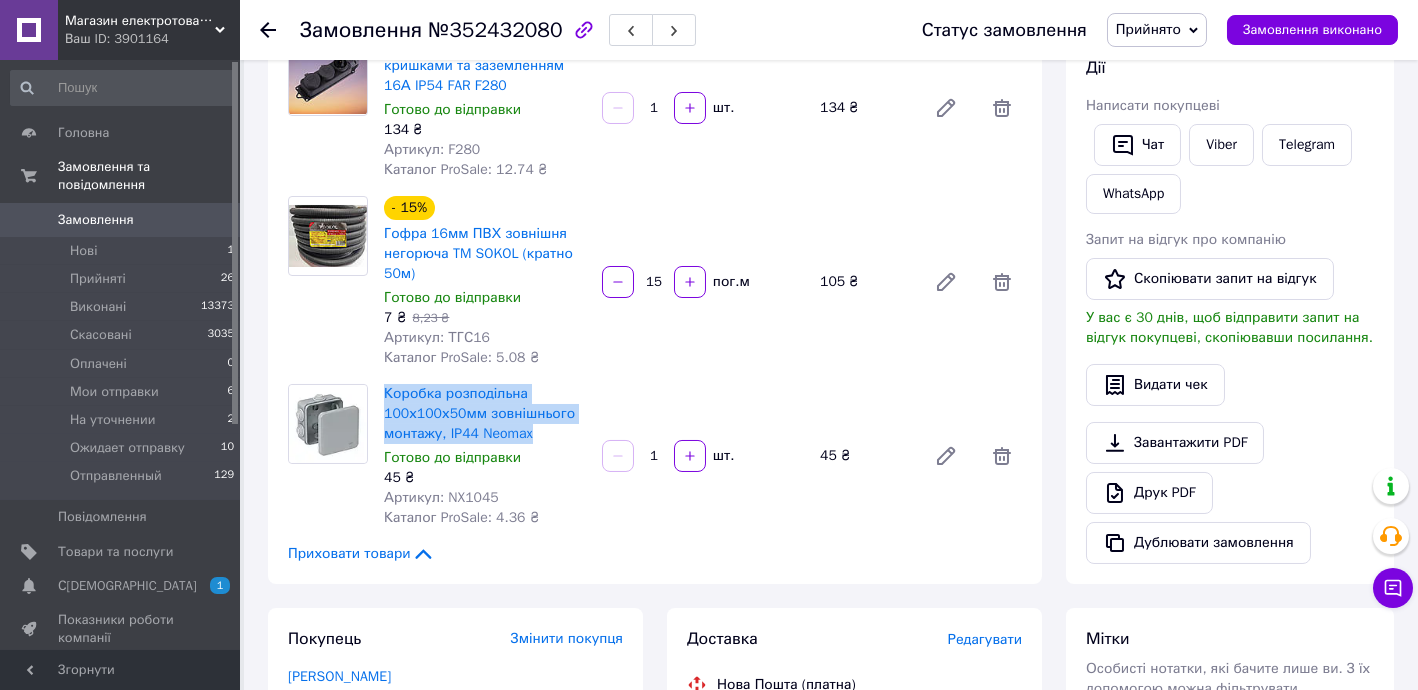 copy on "Коробка розподільна 100х100х50мм зовнішнього монтажу, IP44 Neomax" 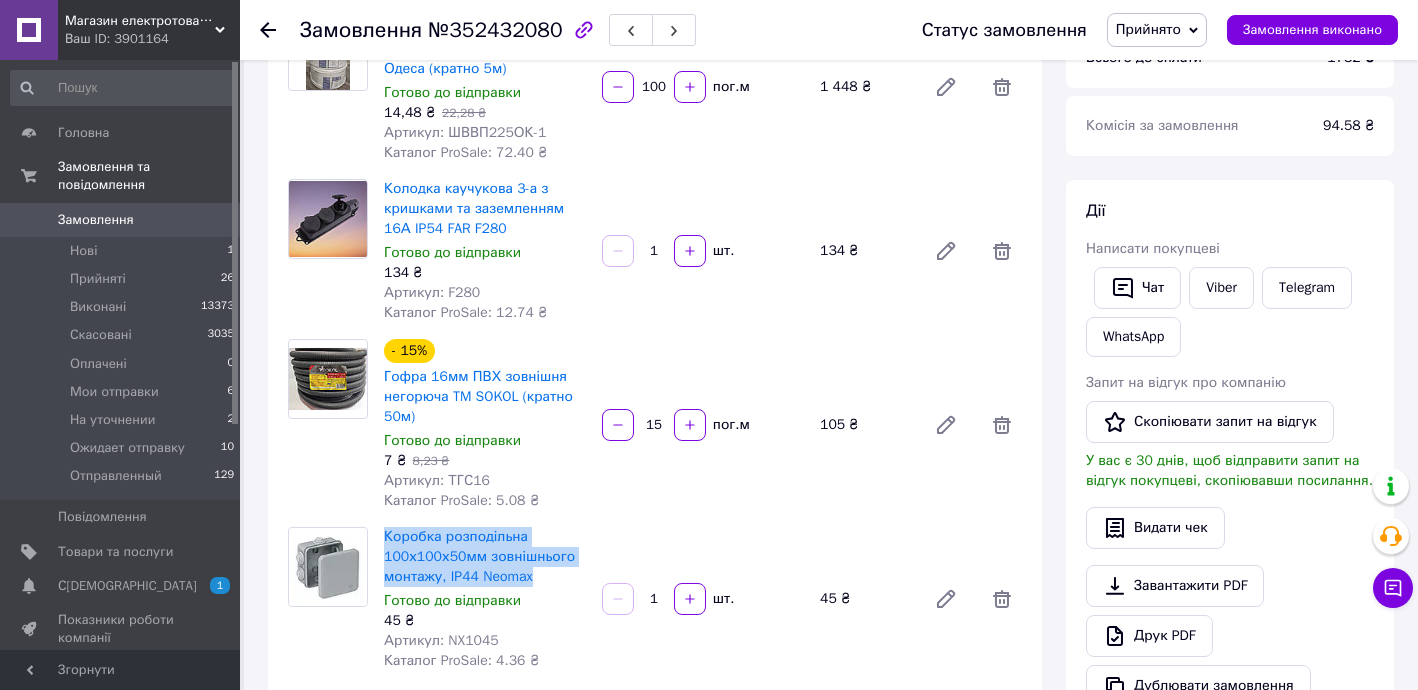 scroll, scrollTop: 0, scrollLeft: 0, axis: both 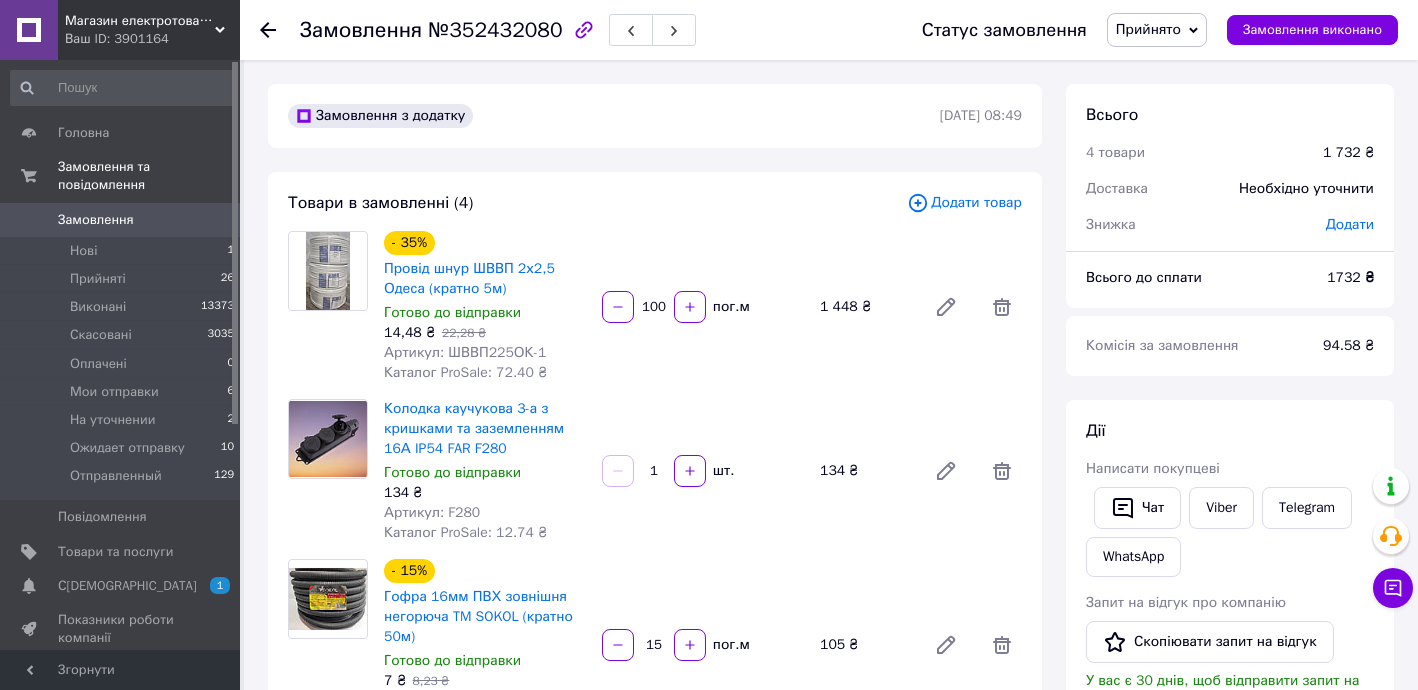 click on "Прийнято" at bounding box center [1148, 29] 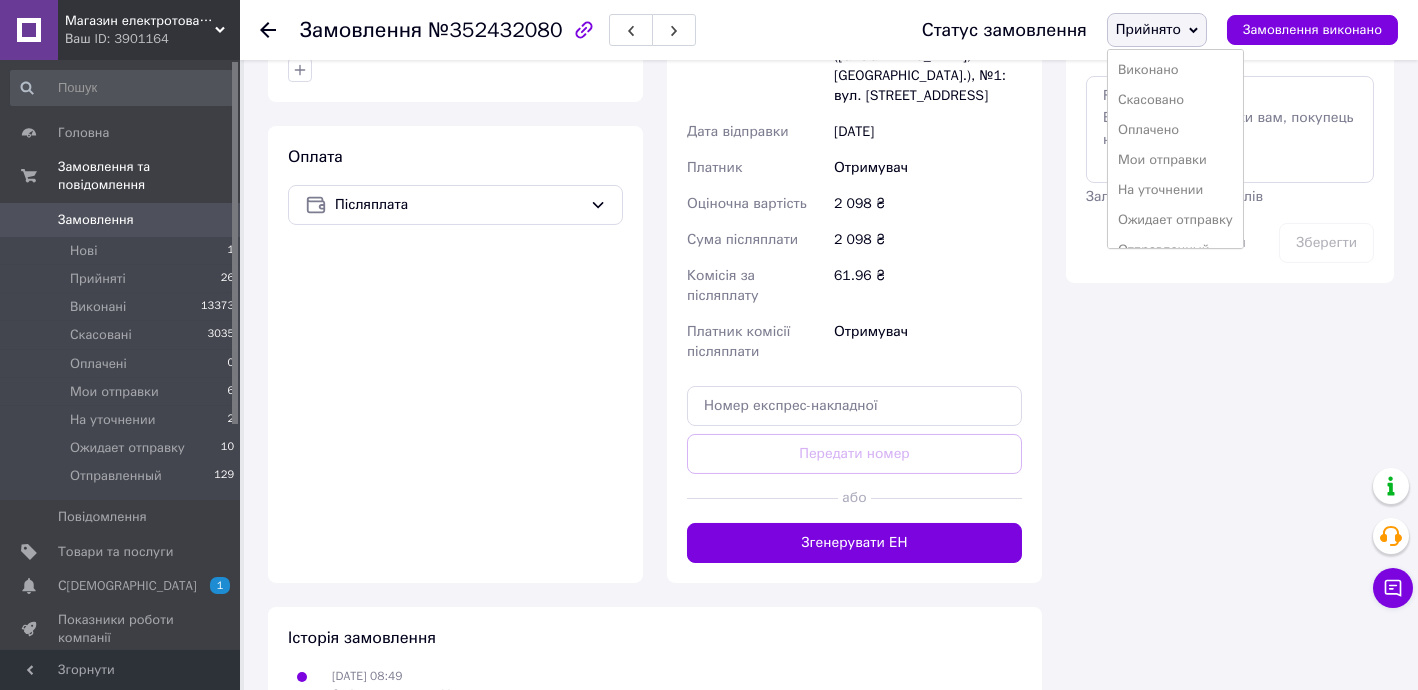 scroll, scrollTop: 1212, scrollLeft: 0, axis: vertical 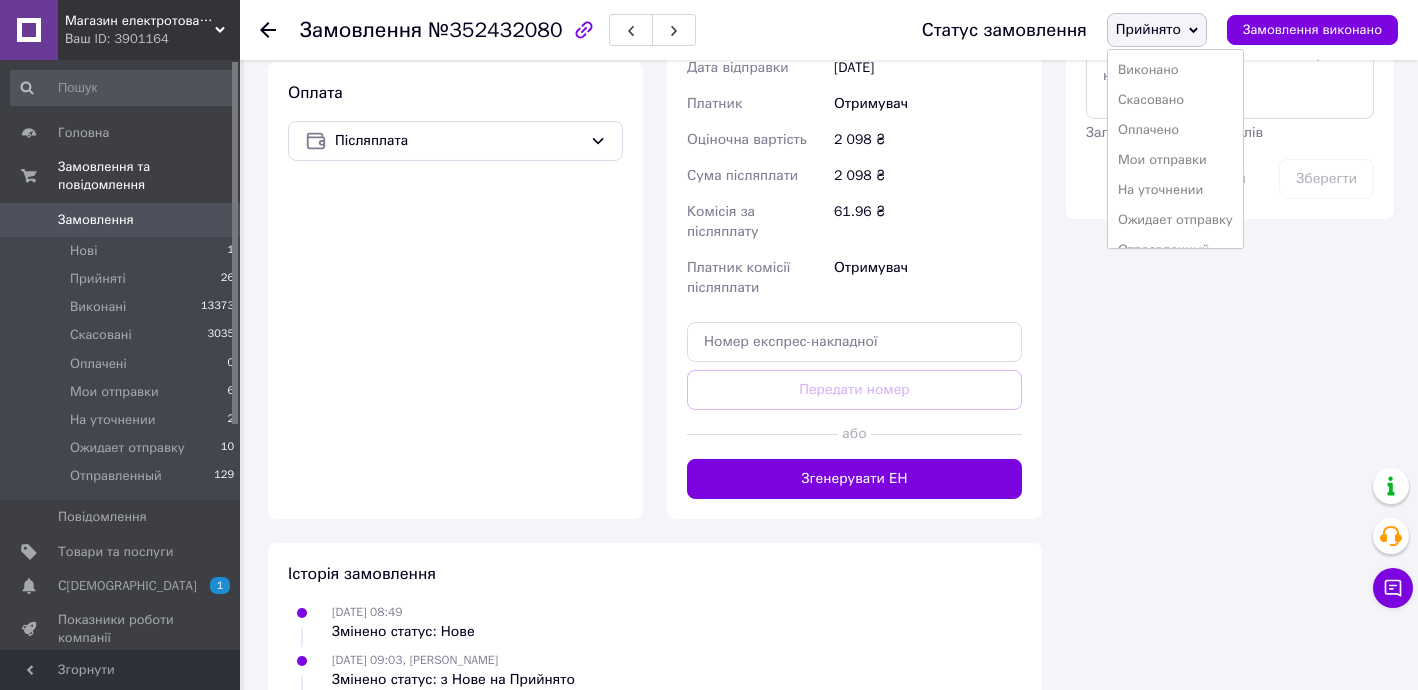 click on "Згенерувати ЕН" at bounding box center (854, 479) 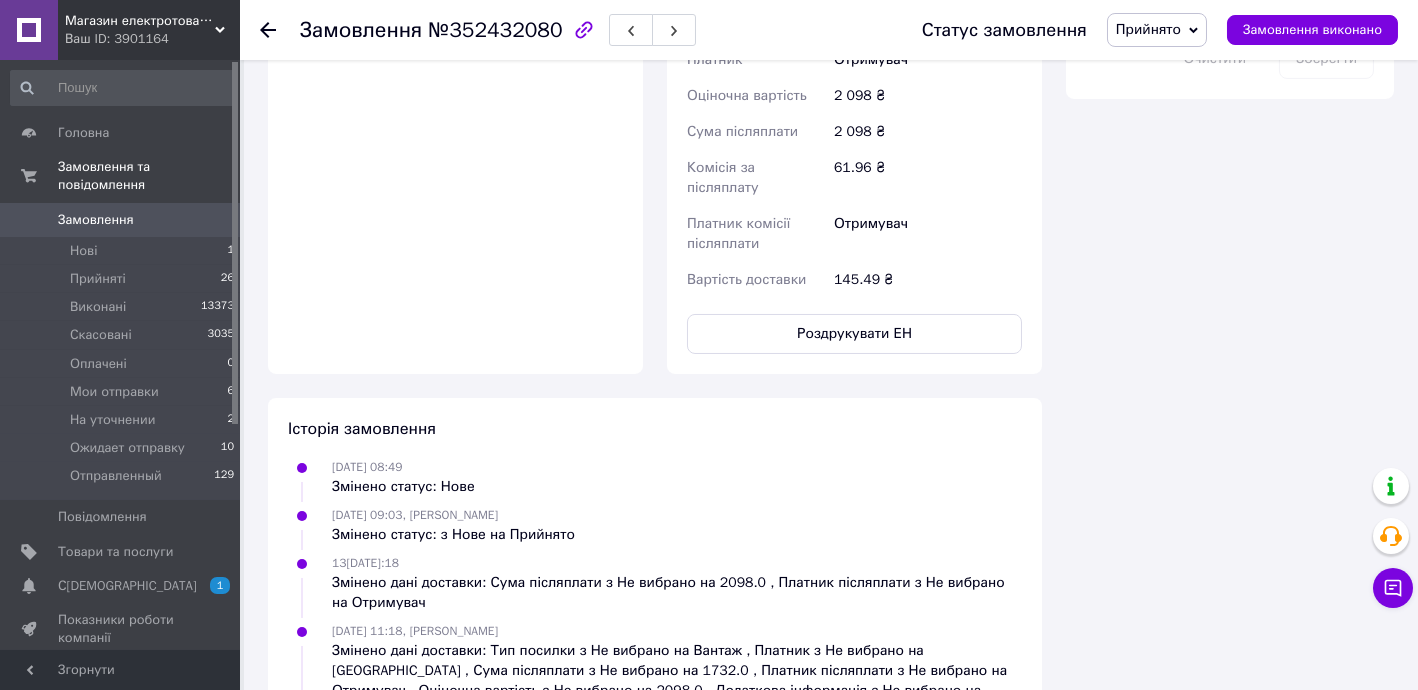 scroll, scrollTop: 1333, scrollLeft: 0, axis: vertical 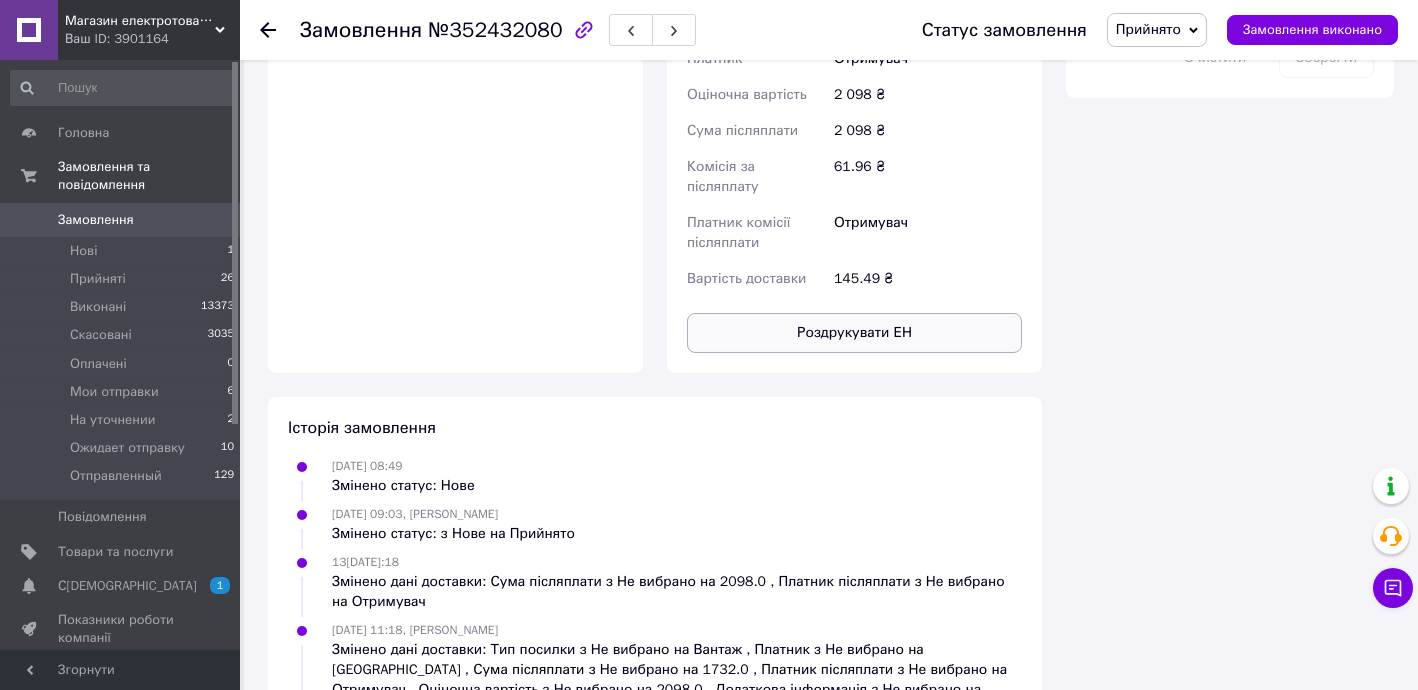 click on "Роздрукувати ЕН" at bounding box center [854, 333] 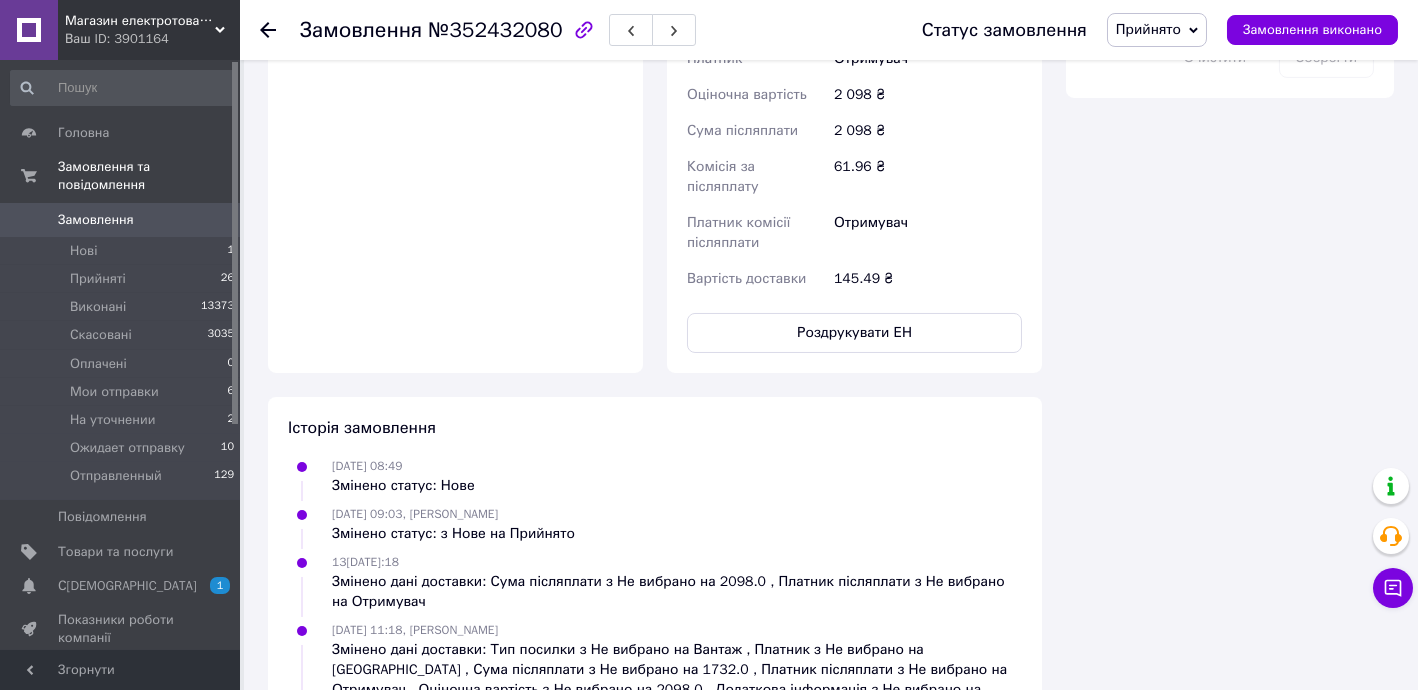click on "Прийнято" at bounding box center [1157, 30] 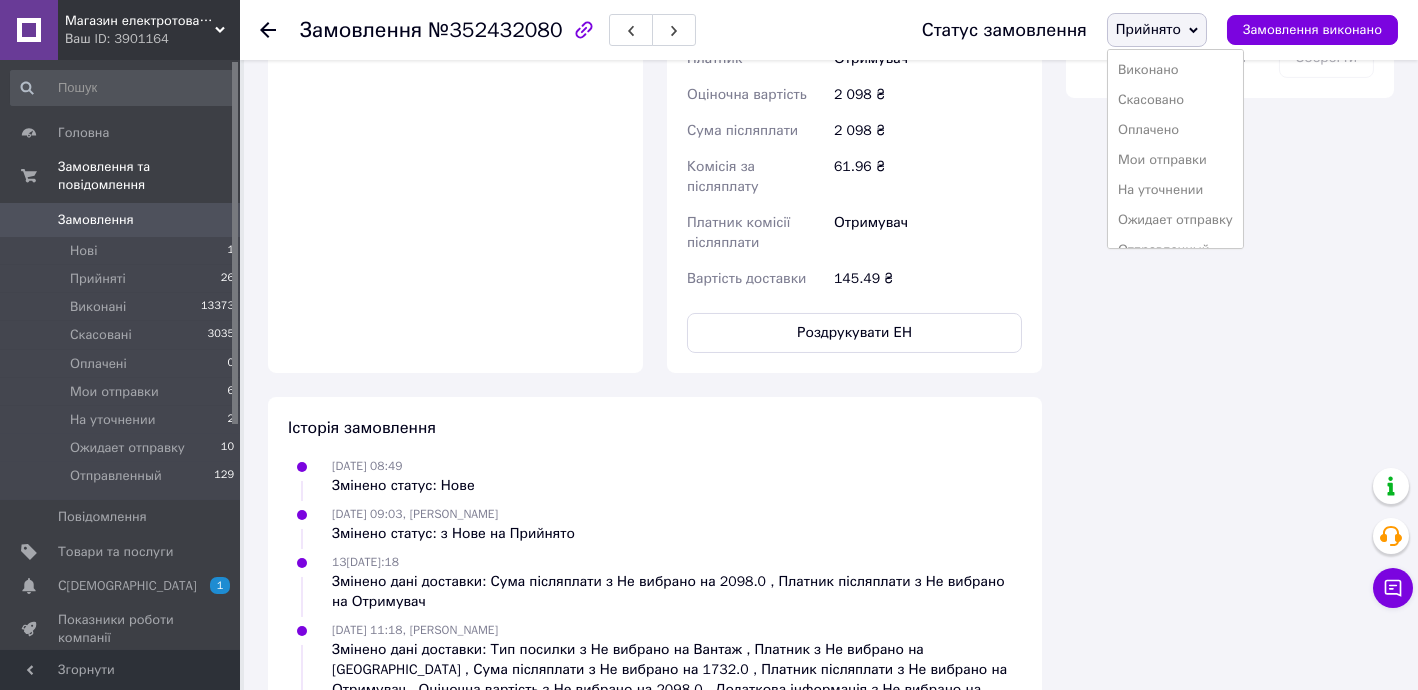 click on "Ожидает отправку" at bounding box center (1175, 220) 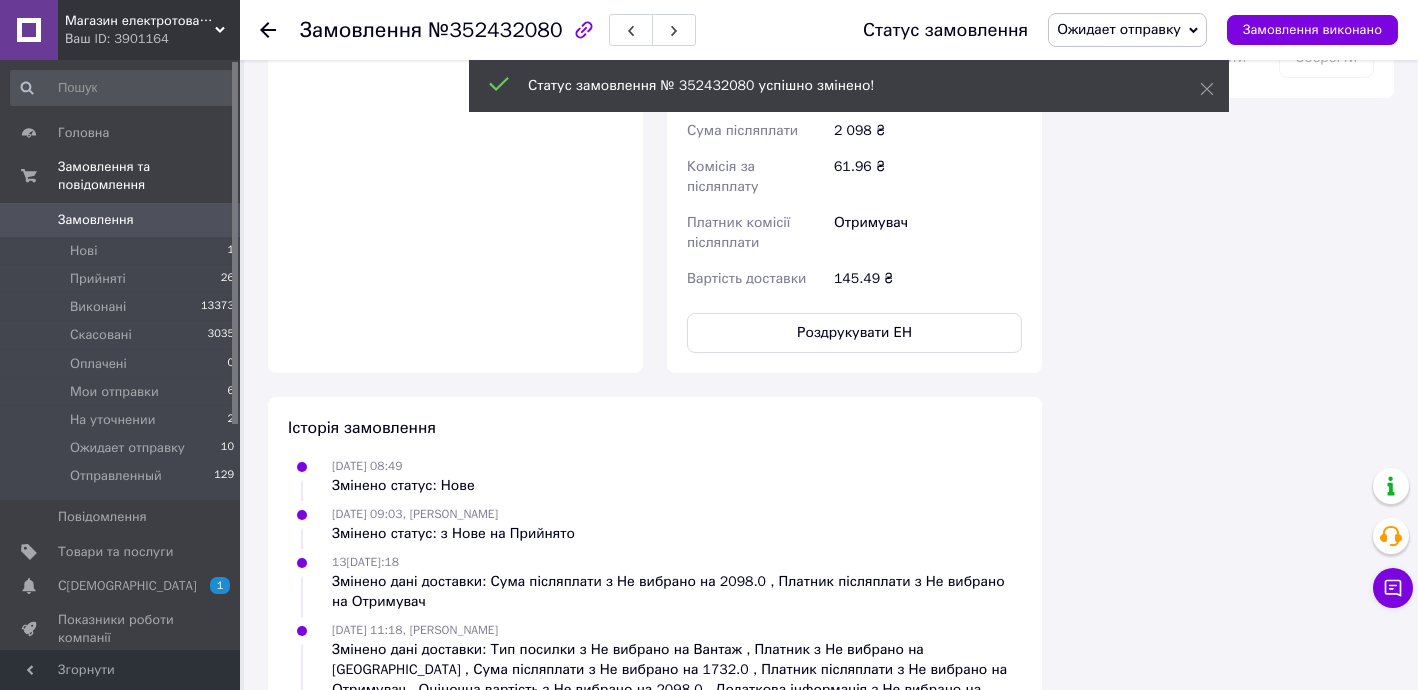 click 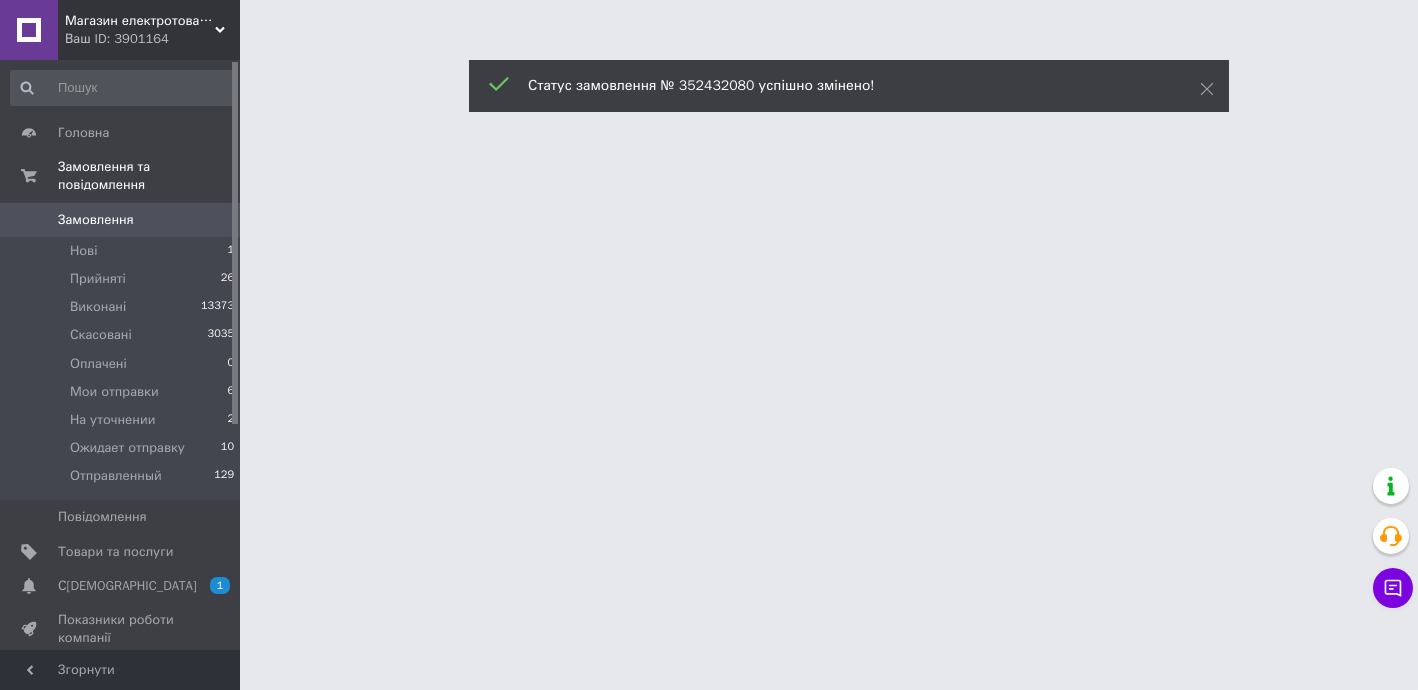 scroll, scrollTop: 0, scrollLeft: 0, axis: both 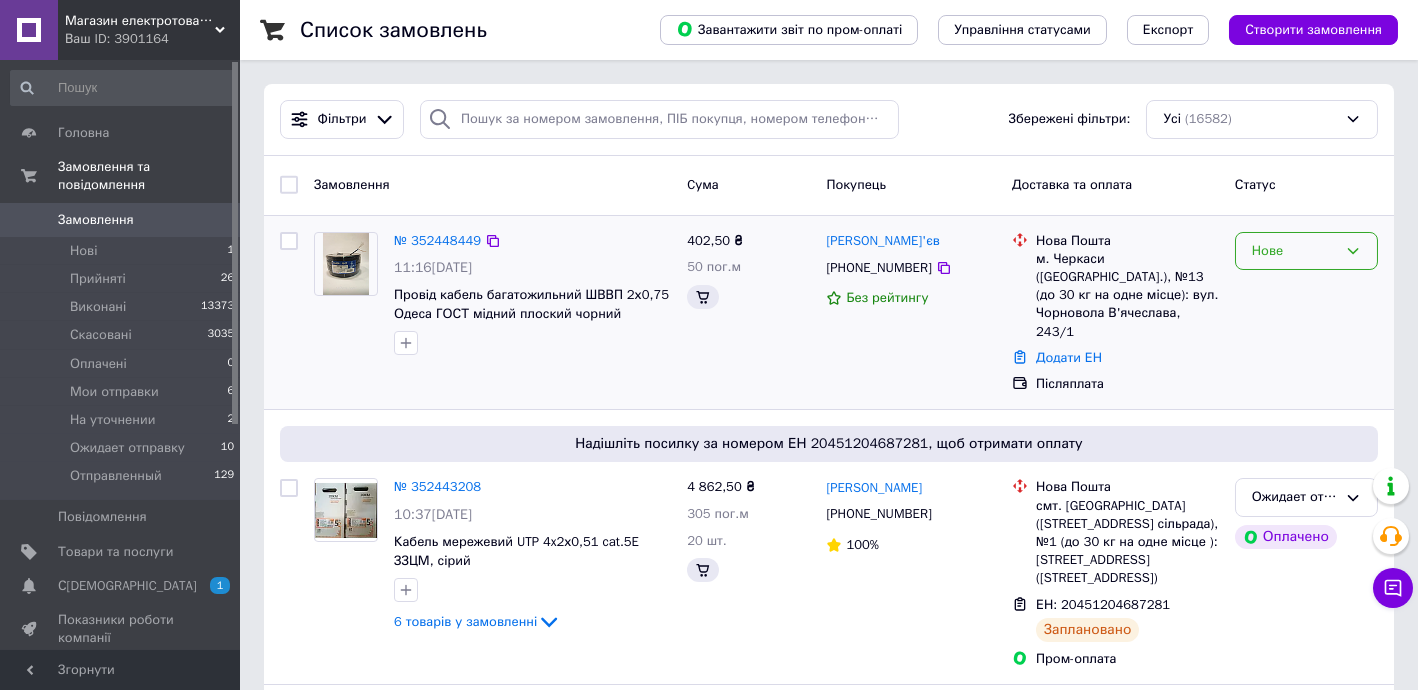 drag, startPoint x: 1303, startPoint y: 252, endPoint x: 1297, endPoint y: 271, distance: 19.924858 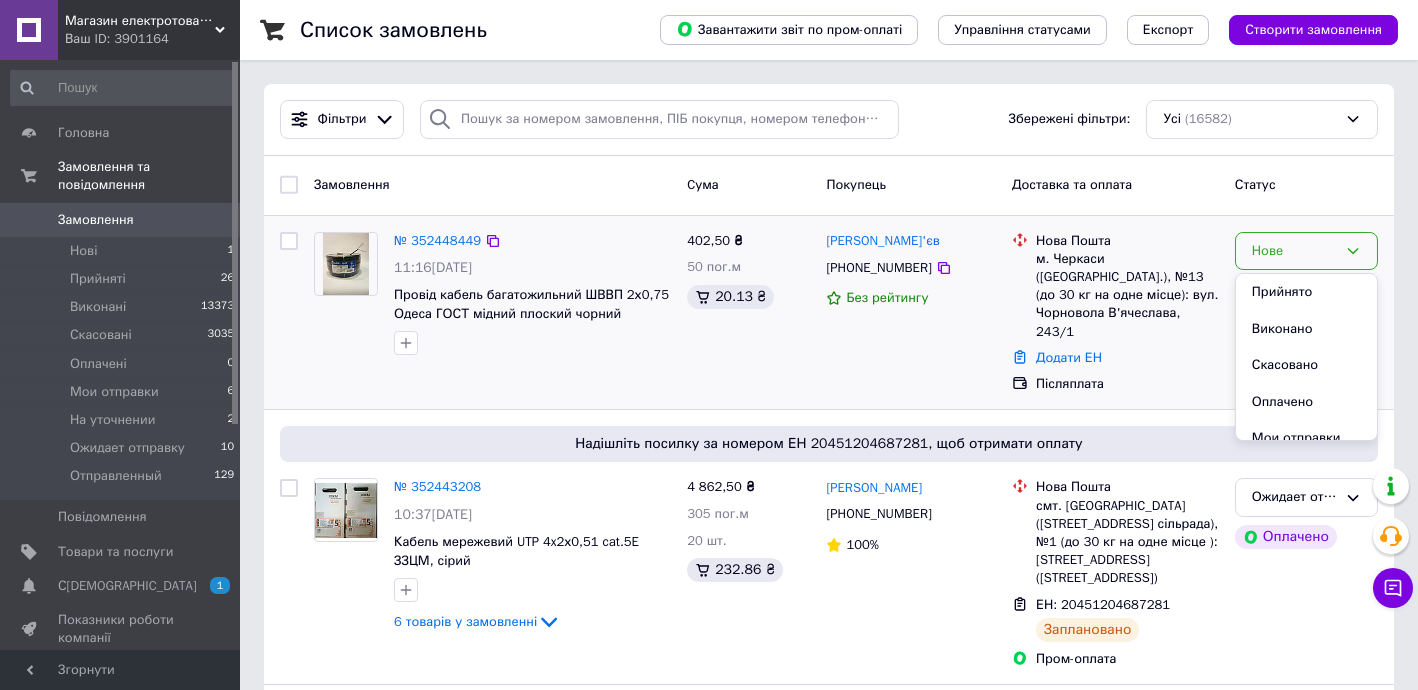 click on "Прийнято" at bounding box center (1306, 292) 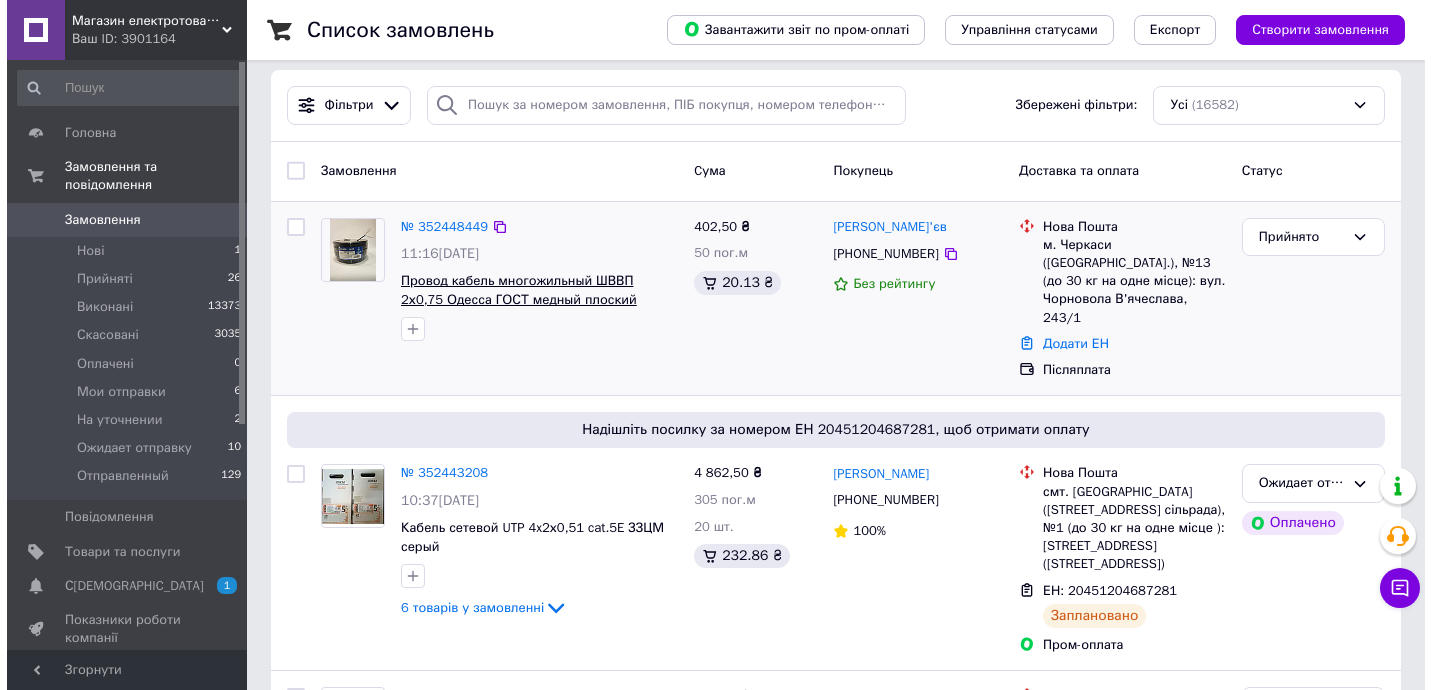 scroll, scrollTop: 0, scrollLeft: 0, axis: both 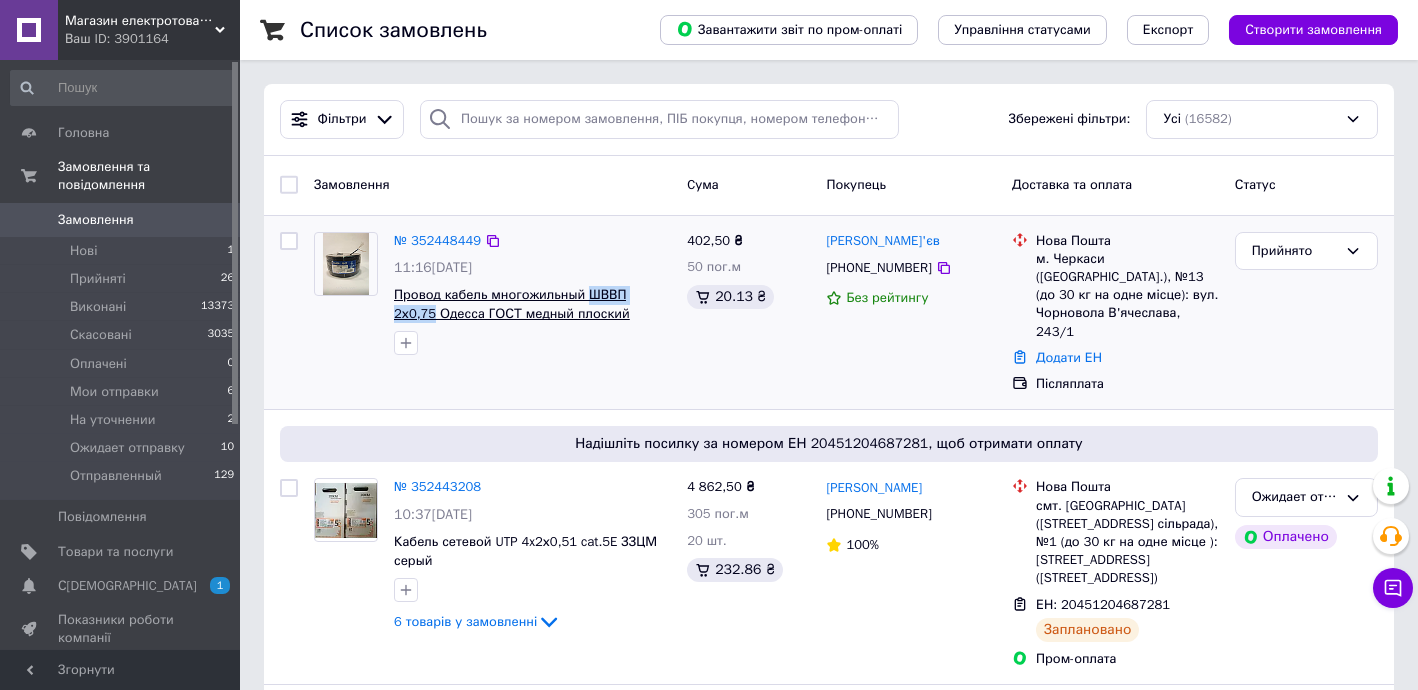 drag, startPoint x: 658, startPoint y: 291, endPoint x: 587, endPoint y: 294, distance: 71.063354 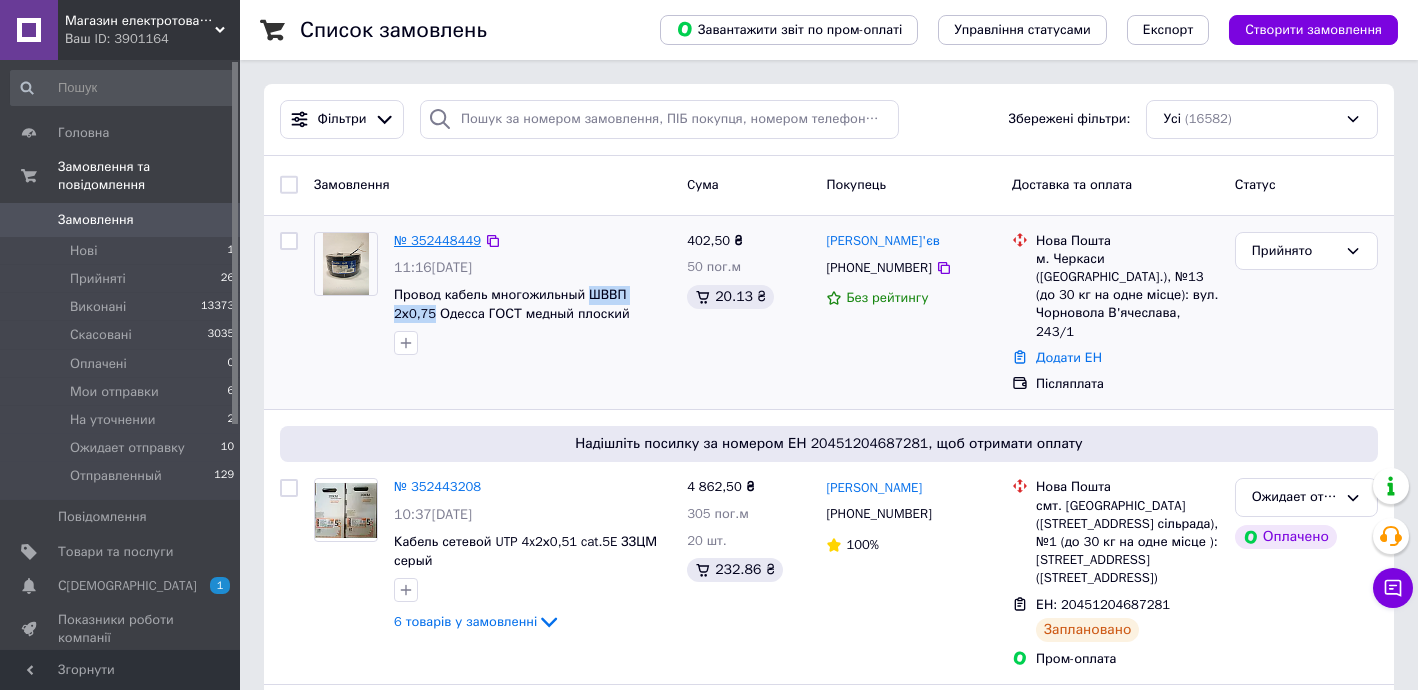 click on "№ 352448449" at bounding box center [437, 240] 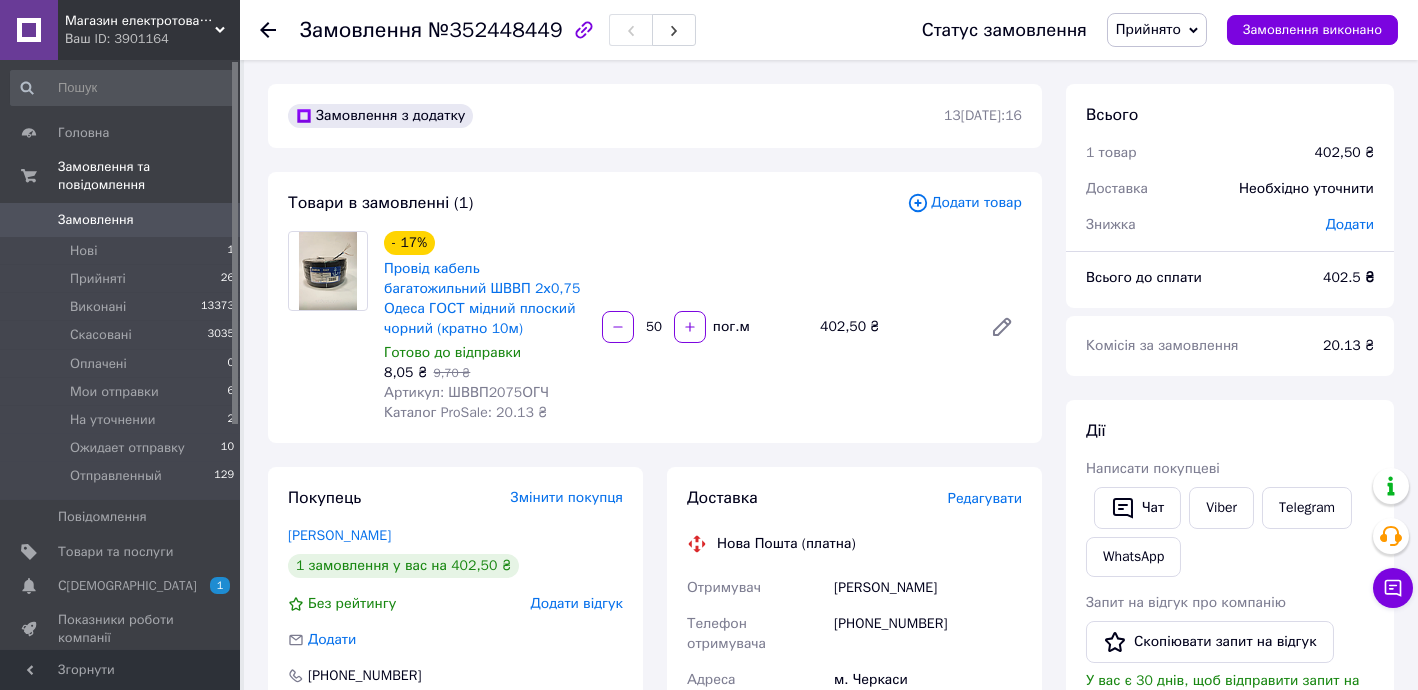 click on "Редагувати" at bounding box center (985, 498) 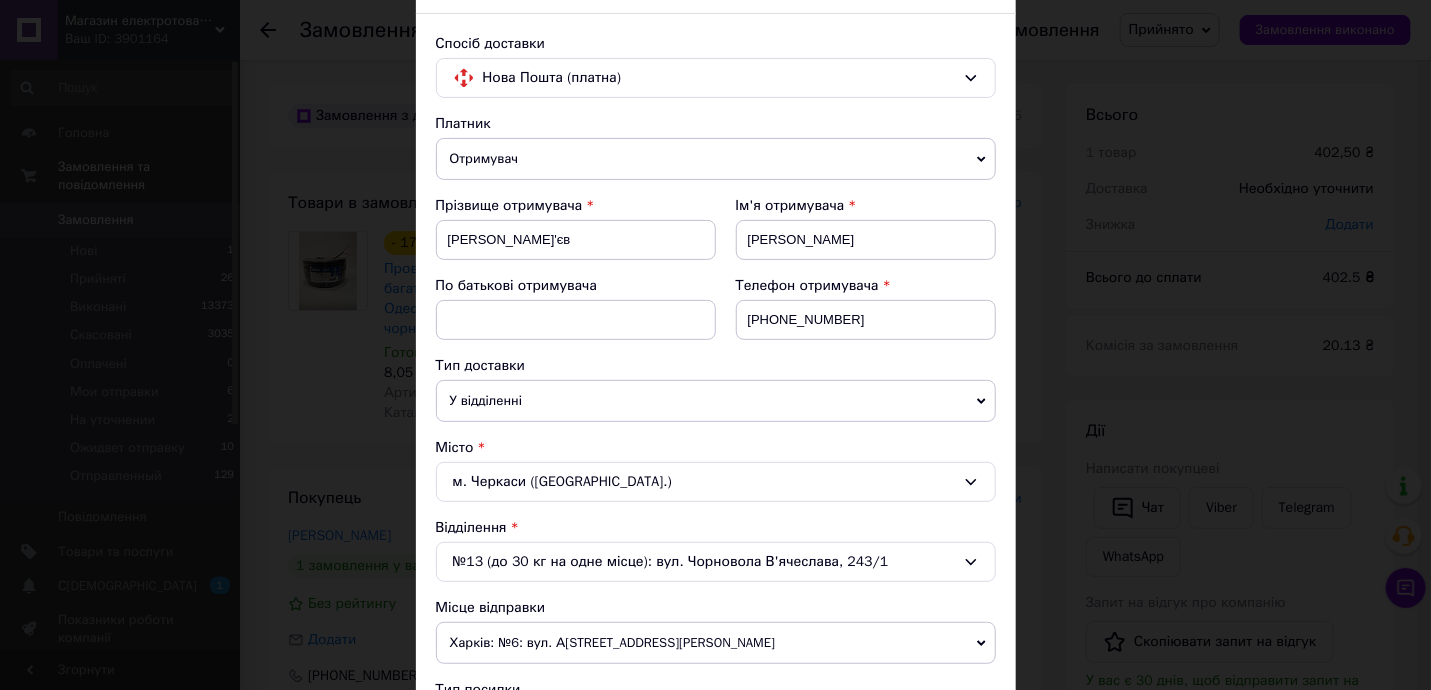 scroll, scrollTop: 485, scrollLeft: 0, axis: vertical 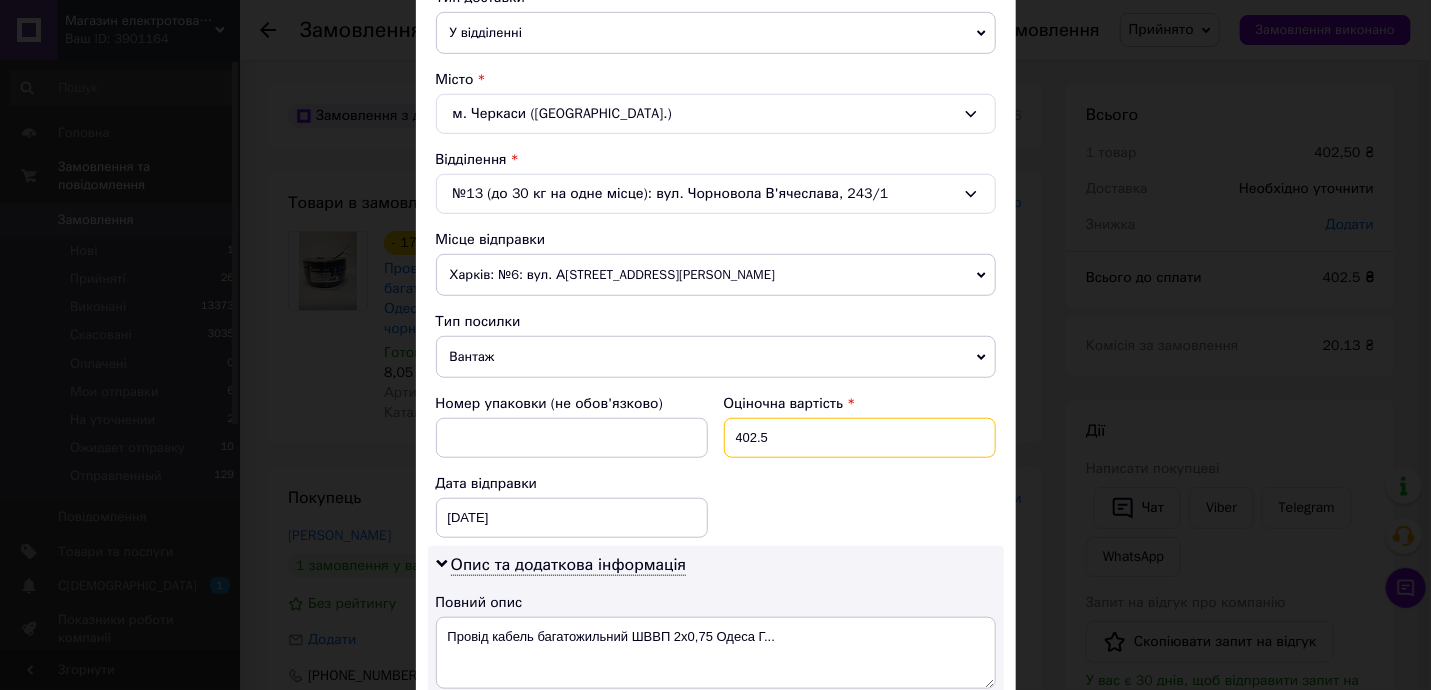 drag, startPoint x: 737, startPoint y: 430, endPoint x: 816, endPoint y: 442, distance: 79.9062 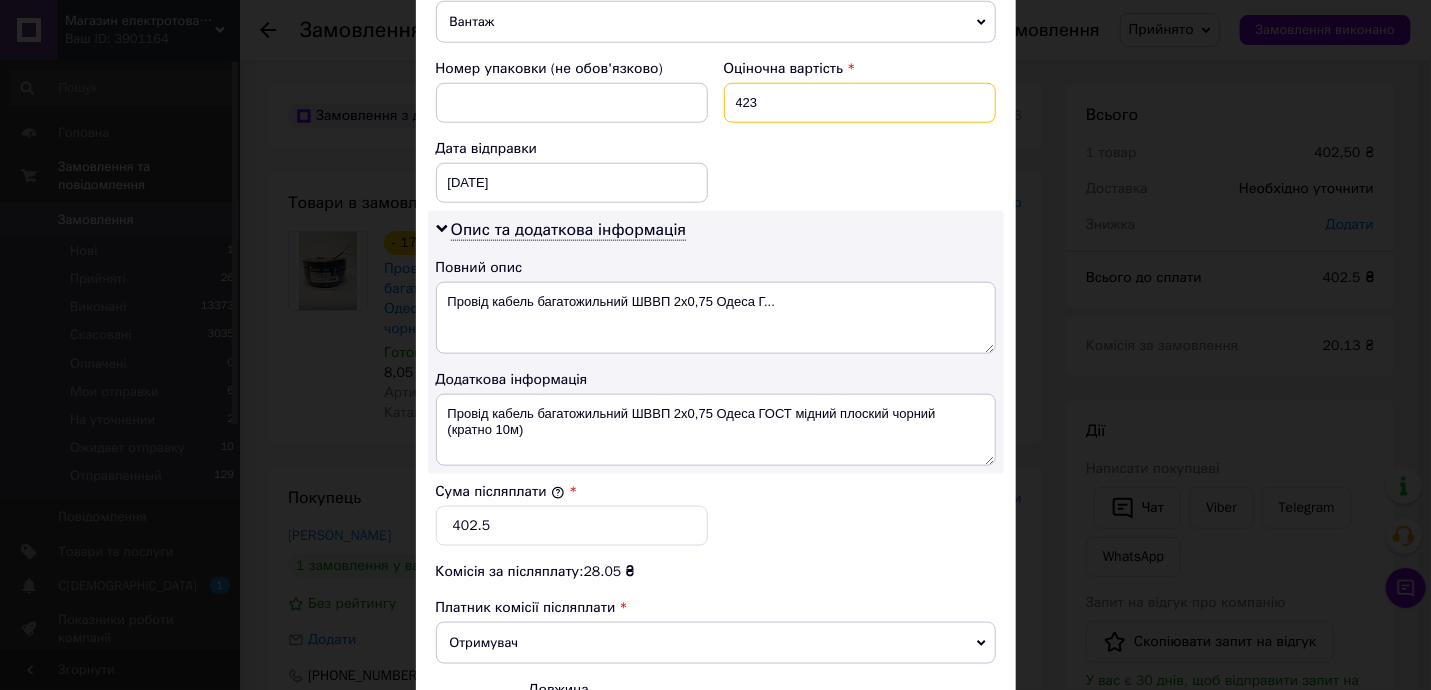 scroll, scrollTop: 848, scrollLeft: 0, axis: vertical 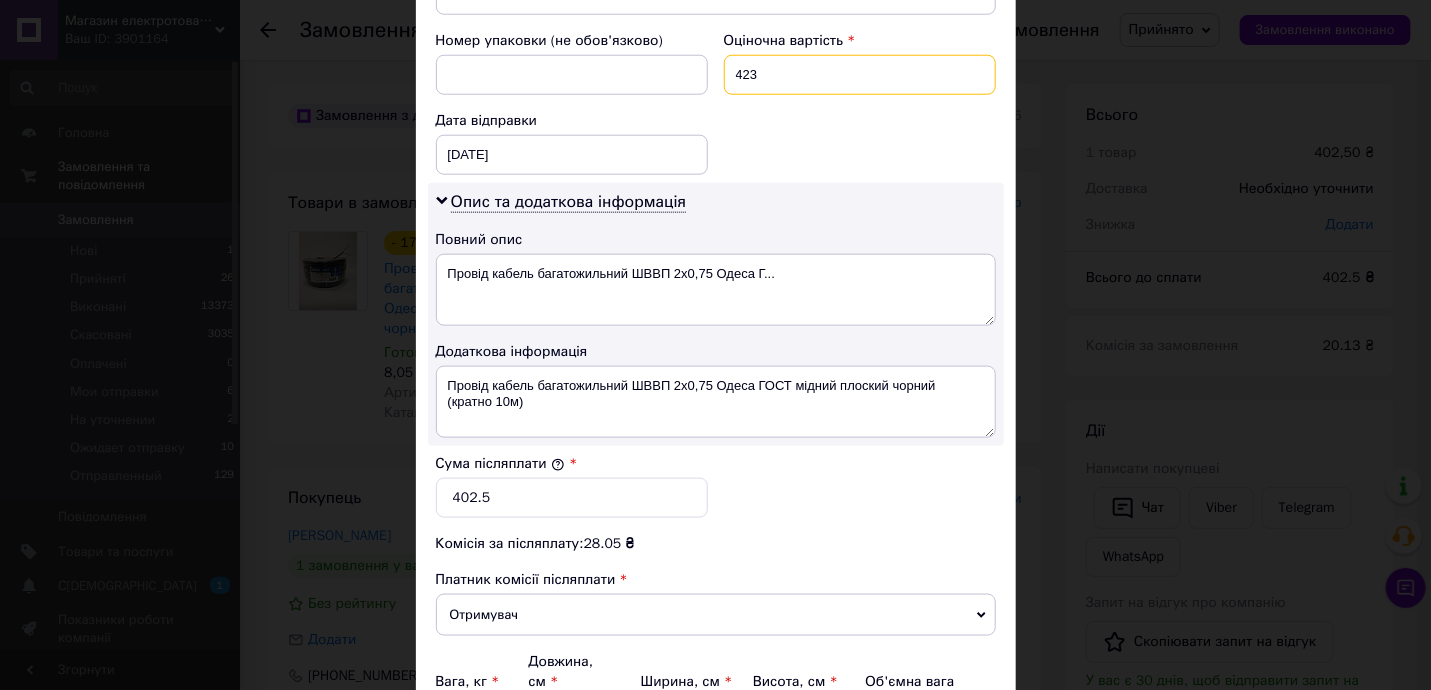 type on "423" 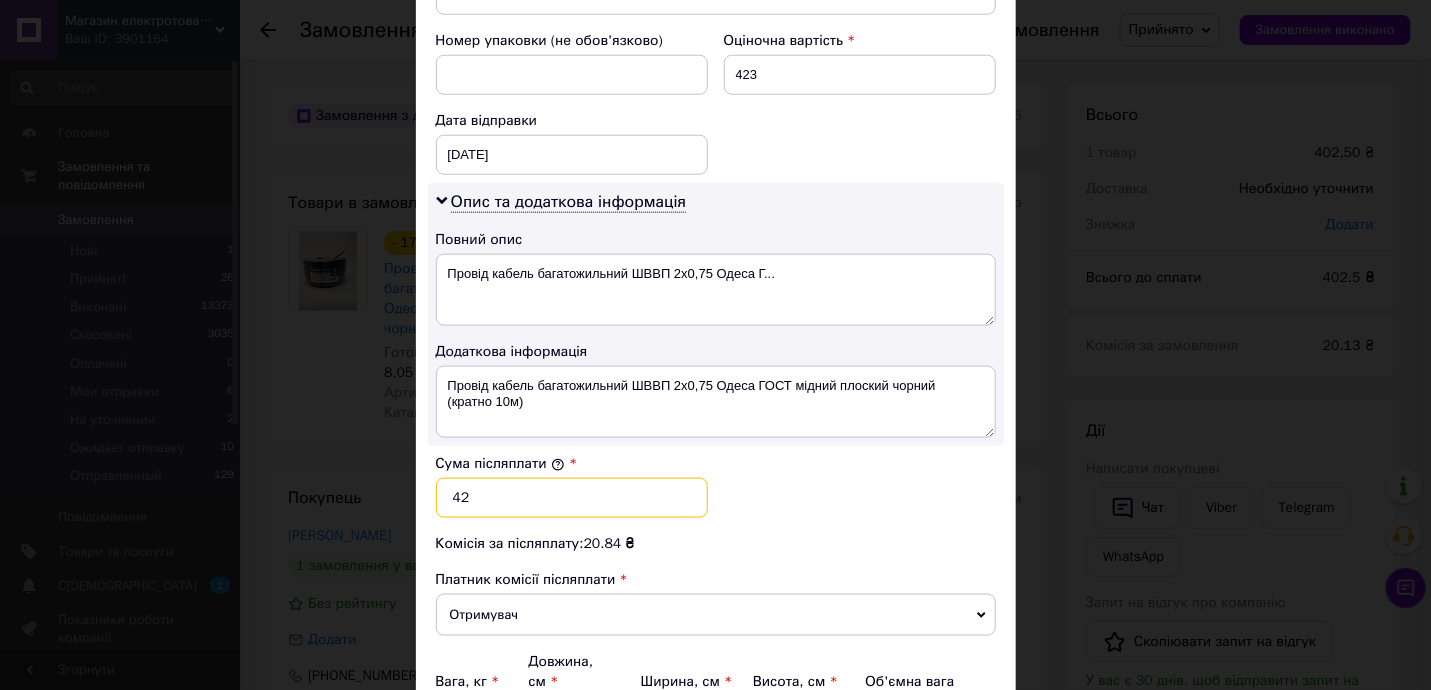 drag, startPoint x: 459, startPoint y: 493, endPoint x: 621, endPoint y: 500, distance: 162.15117 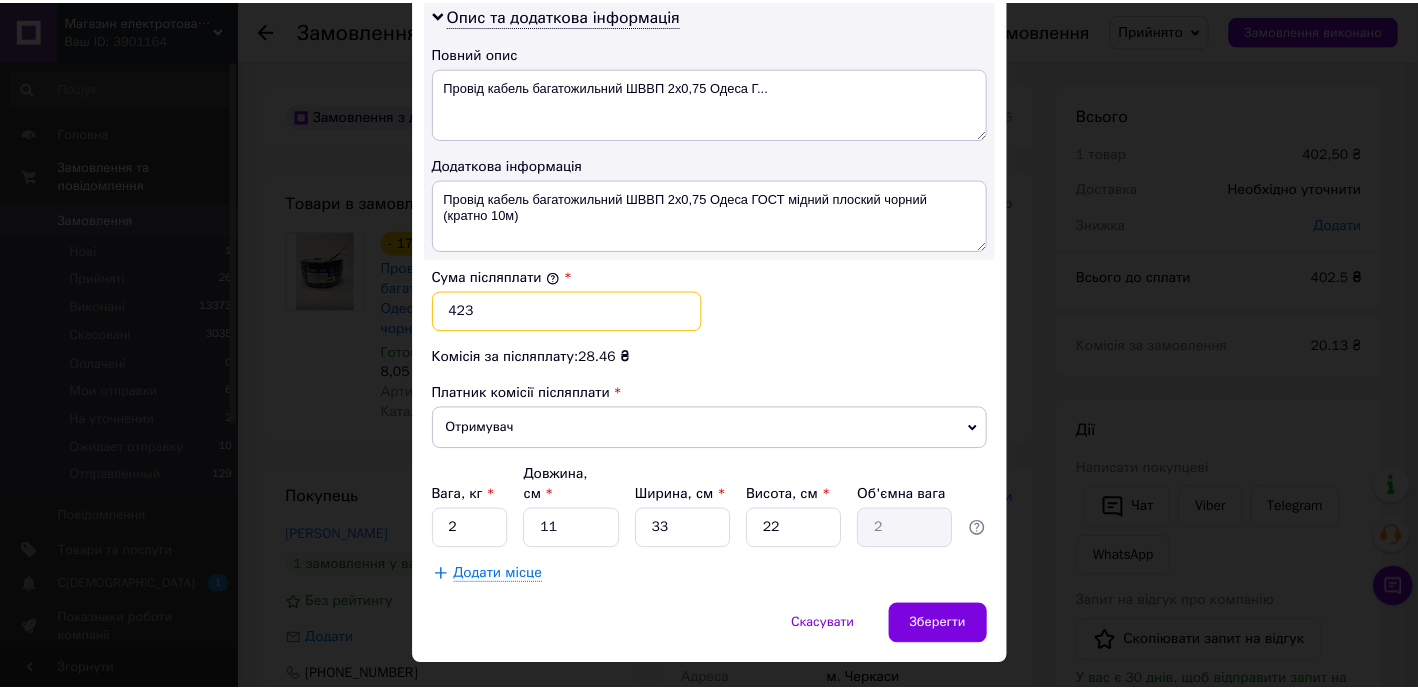 scroll, scrollTop: 1050, scrollLeft: 0, axis: vertical 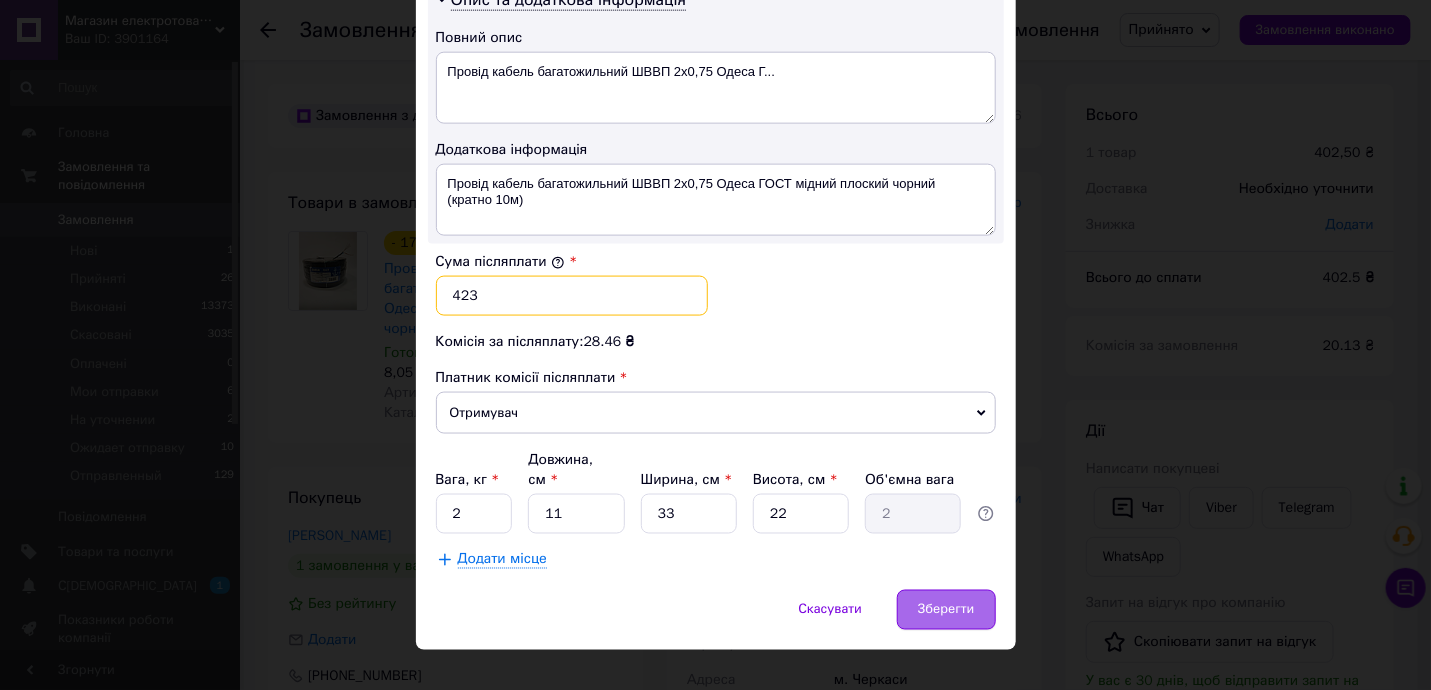 type on "423" 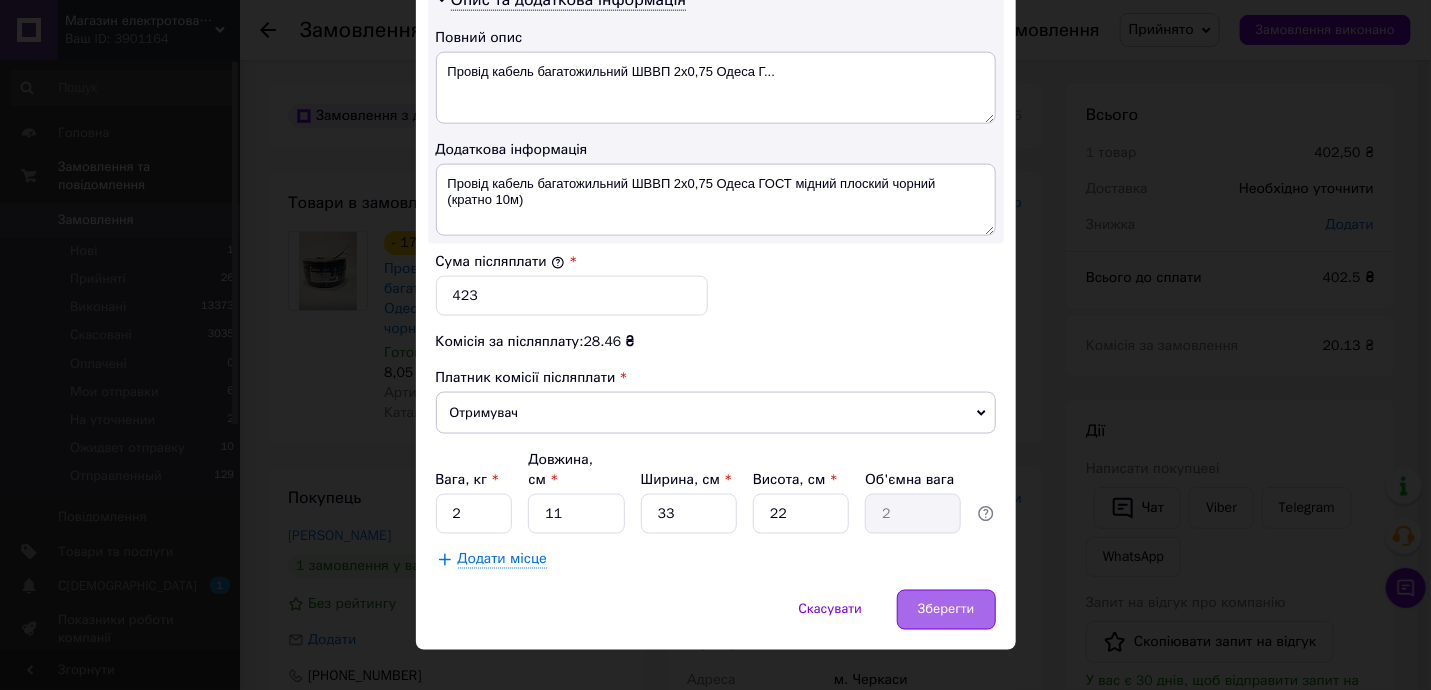 click on "Зберегти" at bounding box center (946, 610) 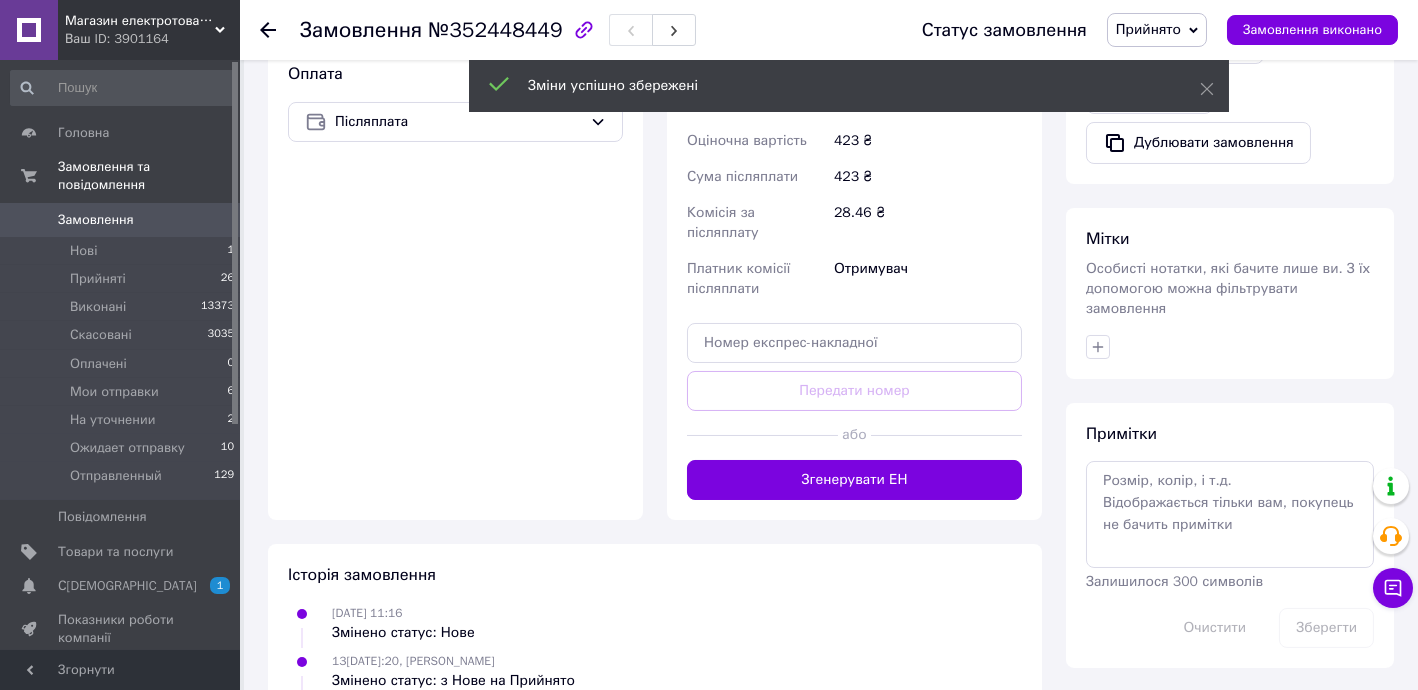 click on "Доставка Редагувати Нова Пошта (платна) Отримувач [PERSON_NAME]'єв [PERSON_NAME] Телефон отримувача [PHONE_NUMBER] Адреса м. [GEOGRAPHIC_DATA] ([GEOGRAPHIC_DATA].), №13 (до 30 кг на одне місце): вул. Чорновола [PERSON_NAME], 243/1 Дата відправки [DATE] Платник Отримувач Оціночна вартість 423 ₴ Сума післяплати 423 ₴ Комісія за післяплату 28.46 ₴ Платник комісії післяплати Отримувач Передати номер або Згенерувати ЕН Платник Отримувач Відправник Прізвище отримувача [PERSON_NAME]'єв Ім'я отримувача [PERSON_NAME] батькові отримувача Телефон отримувача [PHONE_NUMBER] Тип доставки У відділенні Кур'єром В поштоматі Місто <" at bounding box center [854, 130] 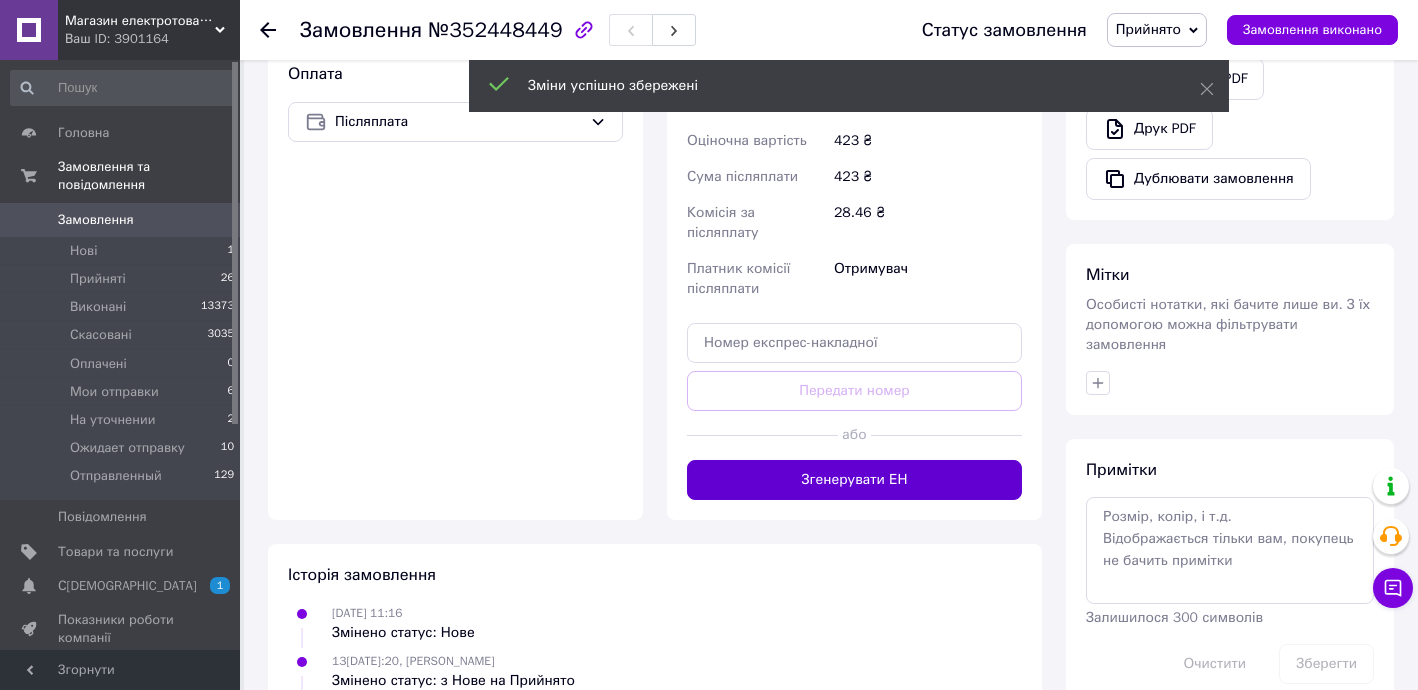 click on "Згенерувати ЕН" at bounding box center (854, 480) 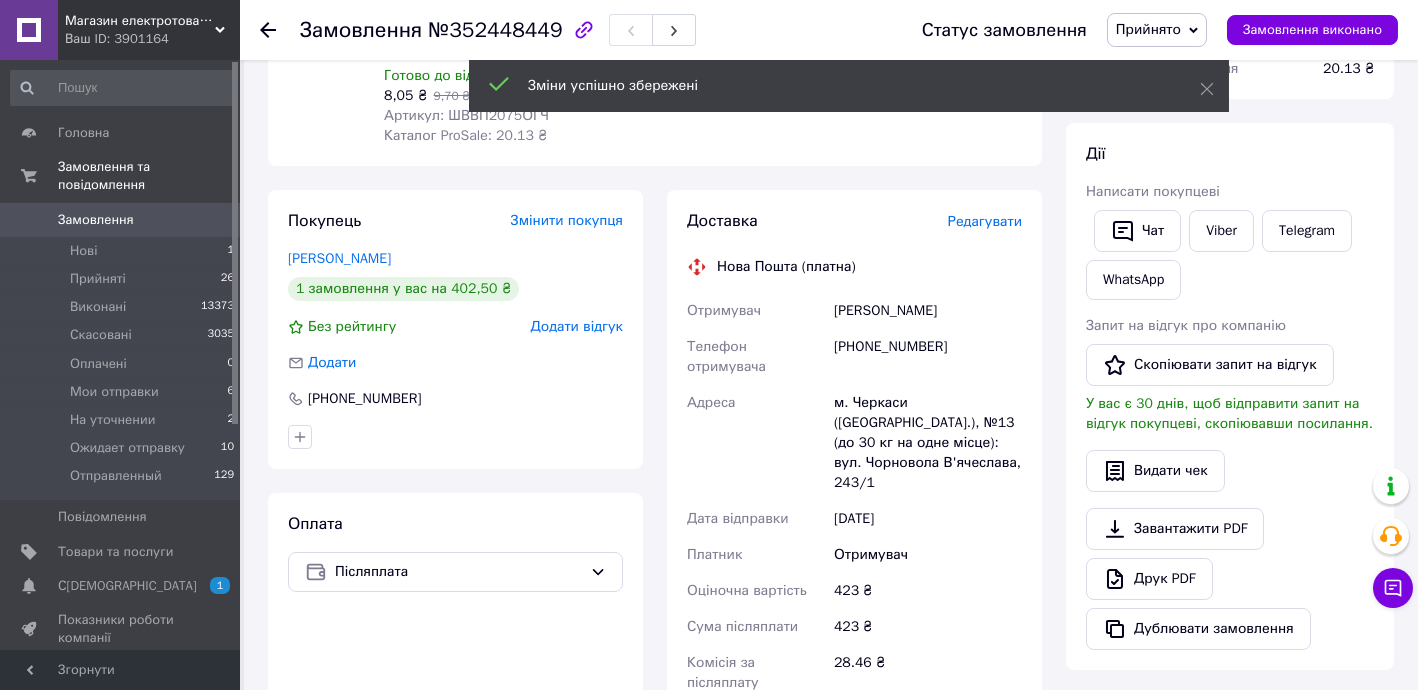 scroll, scrollTop: 242, scrollLeft: 0, axis: vertical 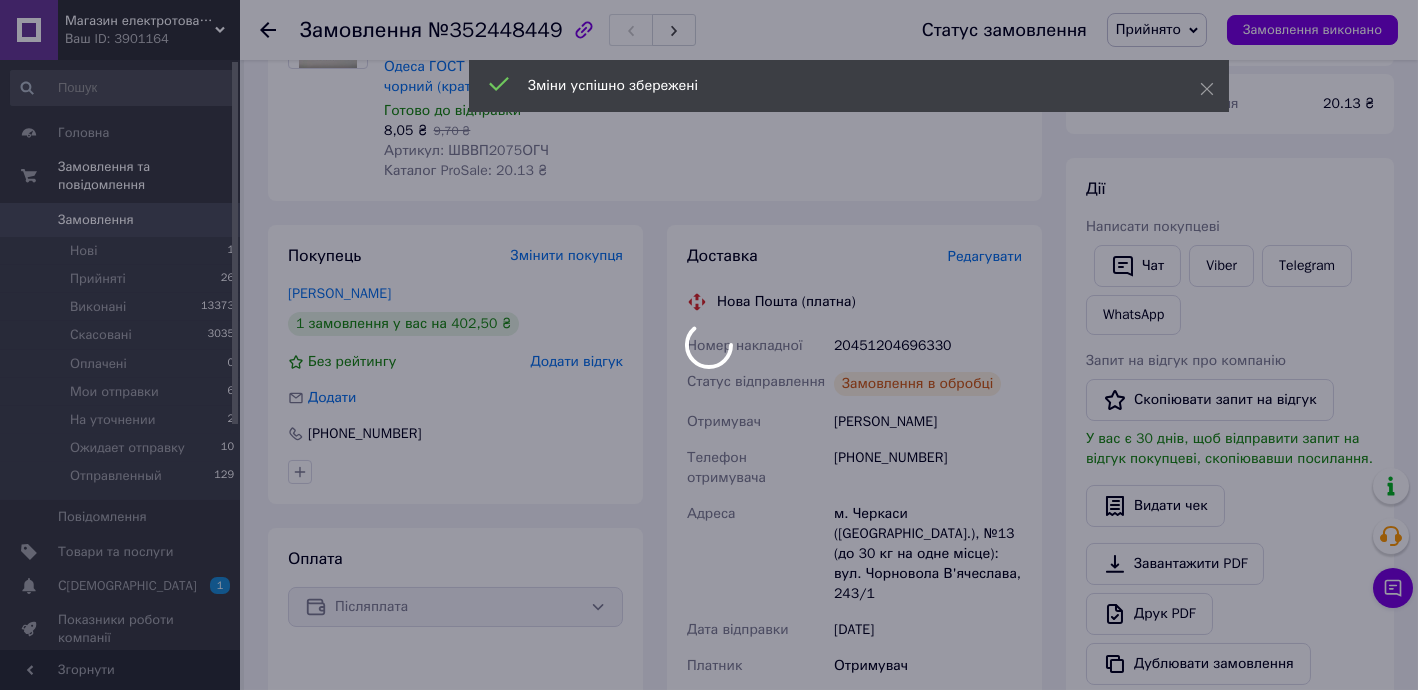 click on "Магазин електротоварів ASFA Ваш ID: 3901164 Сайт Магазин електротоварів ASFA Кабінет покупця Перевірити стан системи Сторінка на порталі Довідка Вийти Головна Замовлення та повідомлення Замовлення 0 Нові 1 Прийняті 26 Виконані 13373 Скасовані 3035 Оплачені 0 Мои отправки 6 На уточнении 2 Ожидает отправку 10 Отправленный 129 Повідомлення 0 Товари та послуги Сповіщення 1 0 Показники роботи компанії Відгуки Покупці Каталог ProSale Аналітика Інструменти веб-майстра та SEO Управління сайтом Гаманець компанії [PERSON_NAME]" at bounding box center (709, 594) 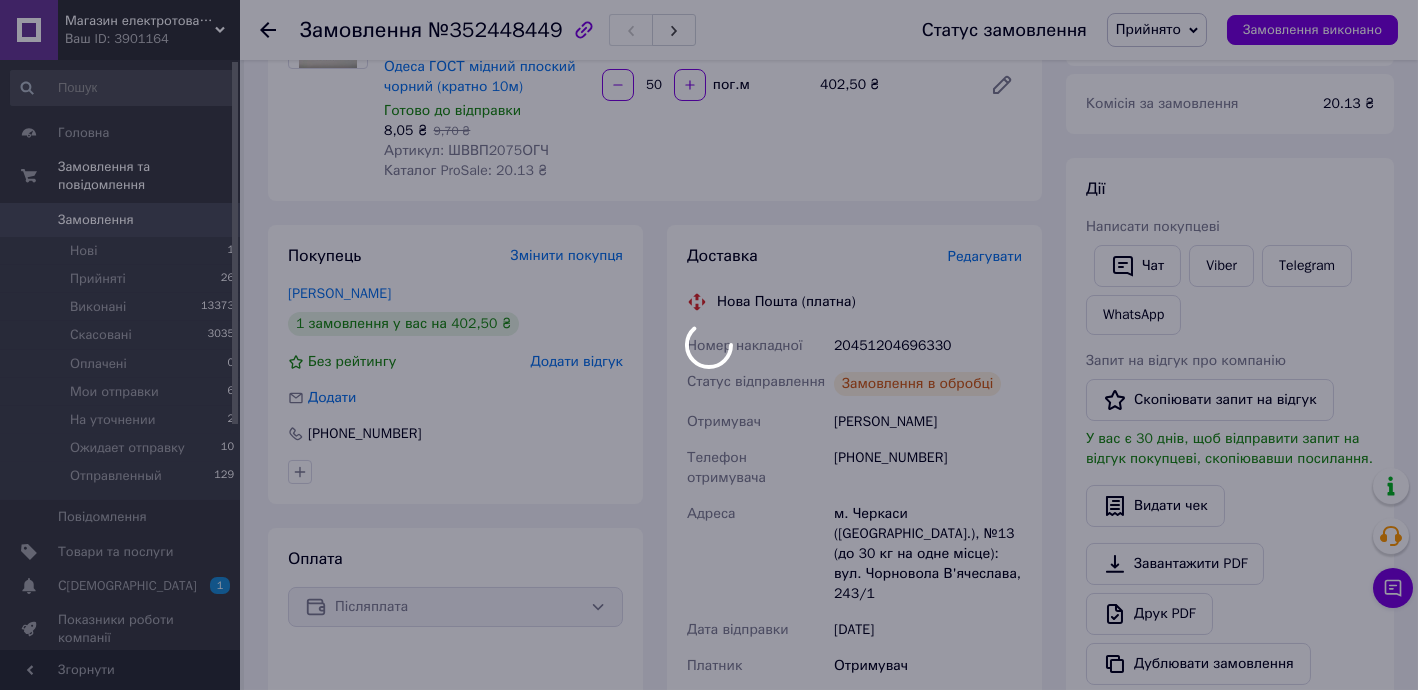 click at bounding box center (709, 345) 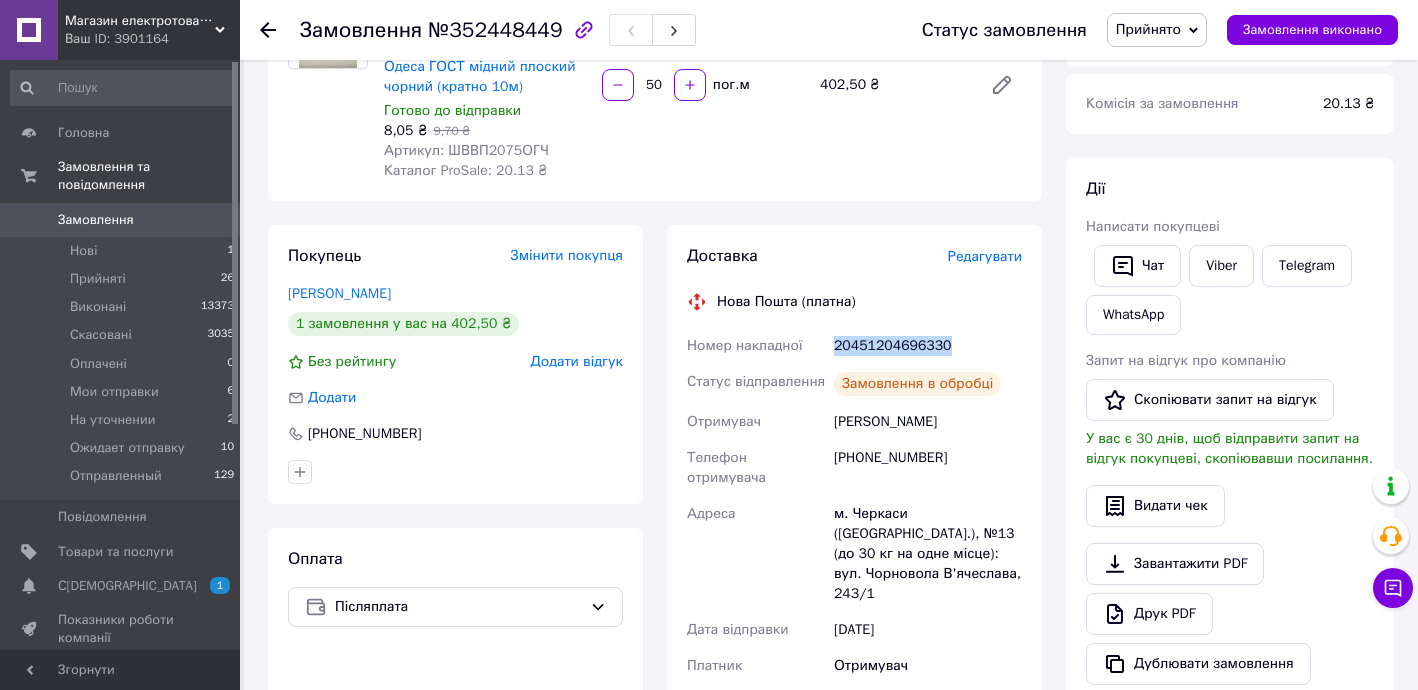 click on "20451204696330" at bounding box center (928, 346) 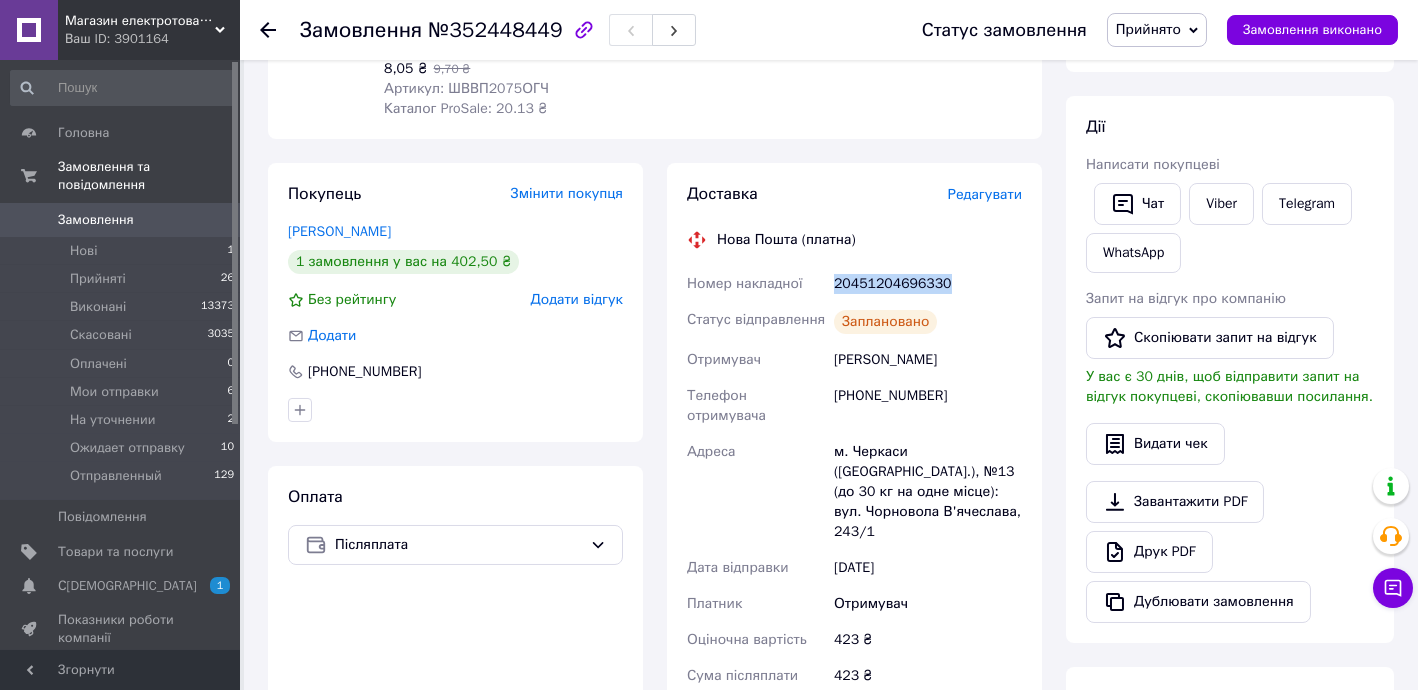 scroll, scrollTop: 605, scrollLeft: 0, axis: vertical 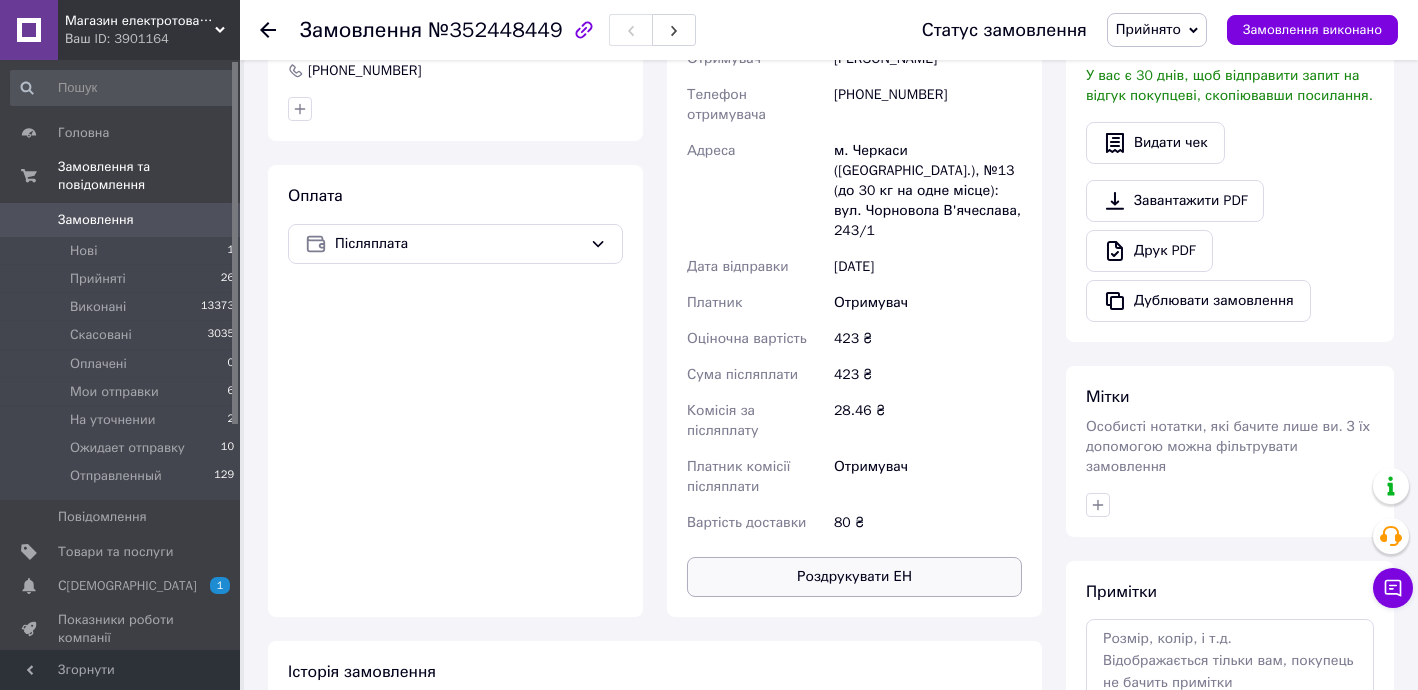 click on "Доставка Редагувати Нова Пошта (платна) Номер накладної 20451204696330 Статус відправлення Заплановано Отримувач [PERSON_NAME]'єв [PERSON_NAME] Телефон отримувача [PHONE_NUMBER] Адреса м. [GEOGRAPHIC_DATA] ([GEOGRAPHIC_DATA].), №13 (до 30 кг на одне місце): вул. Чорновола В'ячеслава, 243/1 Дата відправки [DATE] Платник Отримувач Оціночна вартість 423 ₴ Сума післяплати 423 ₴ Комісія за післяплату 28.46 ₴ Платник комісії післяплати Отримувач Вартість доставки 80 ₴ Роздрукувати ЕН" at bounding box center (854, 239) 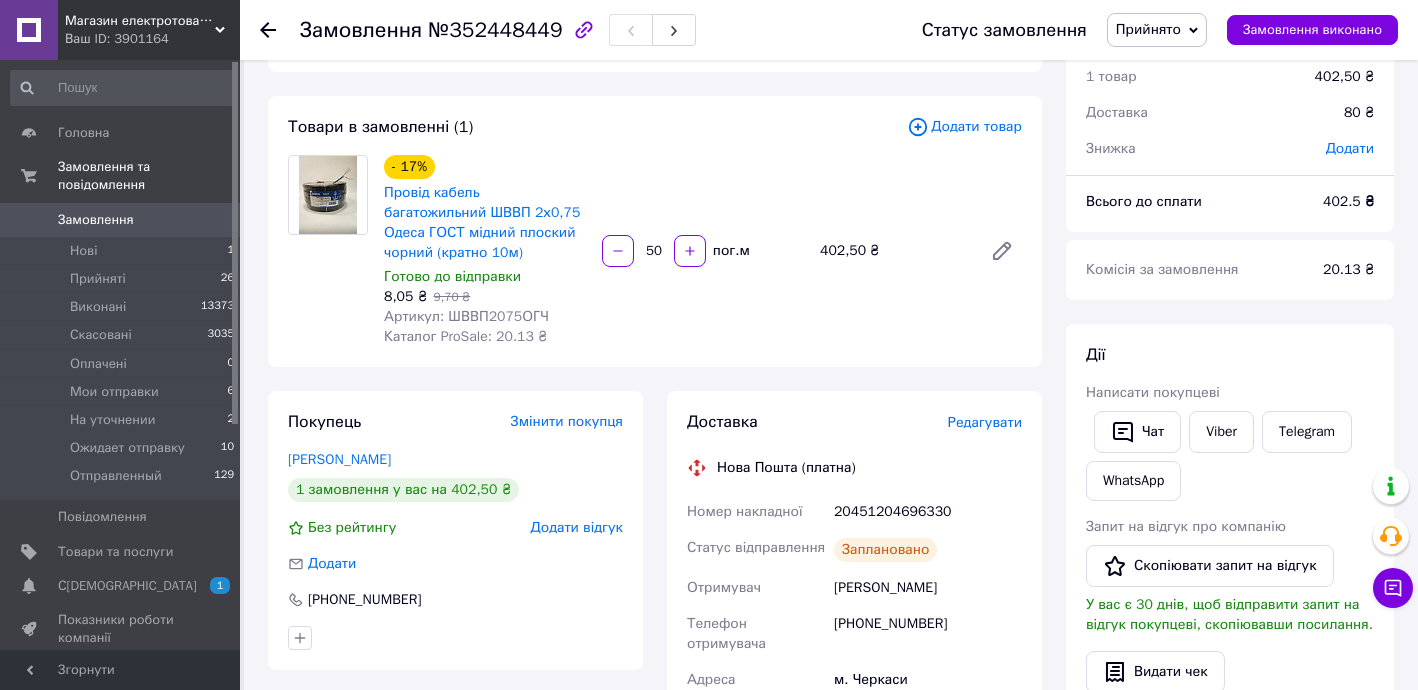 scroll, scrollTop: 0, scrollLeft: 0, axis: both 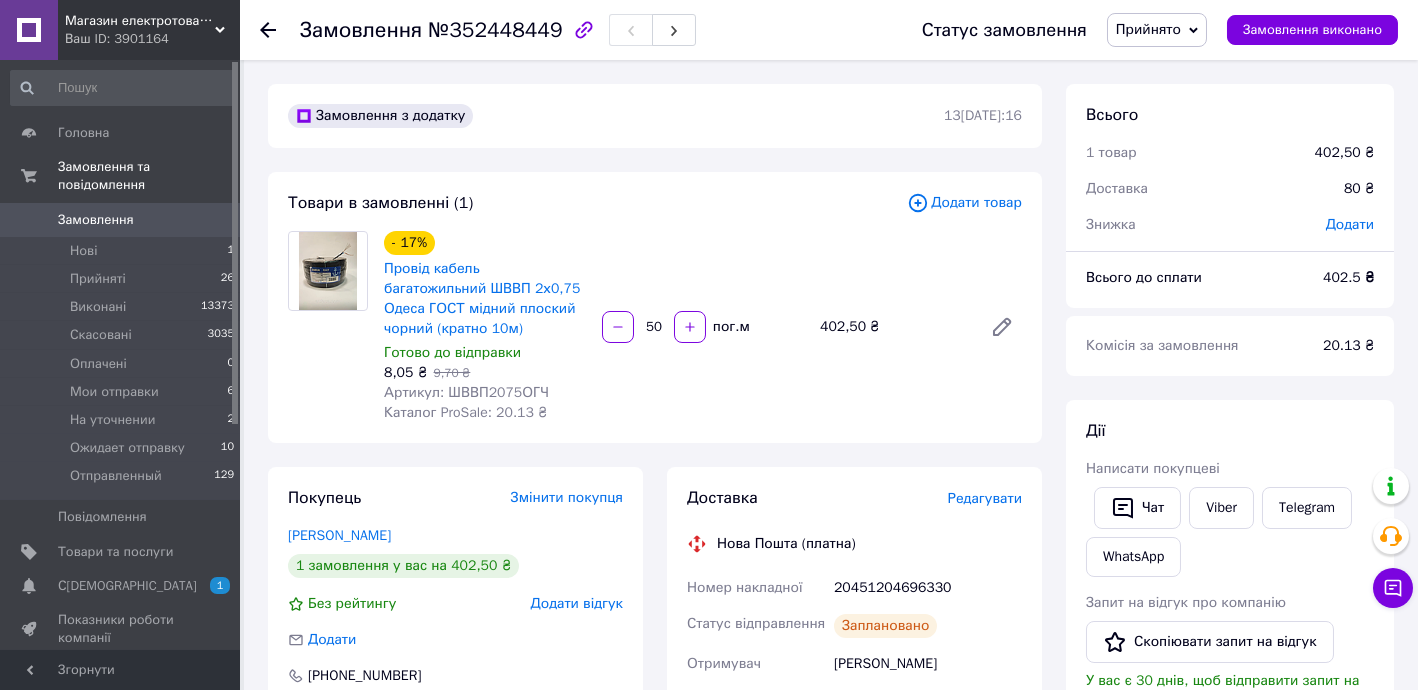 click on "Прийнято" at bounding box center (1148, 29) 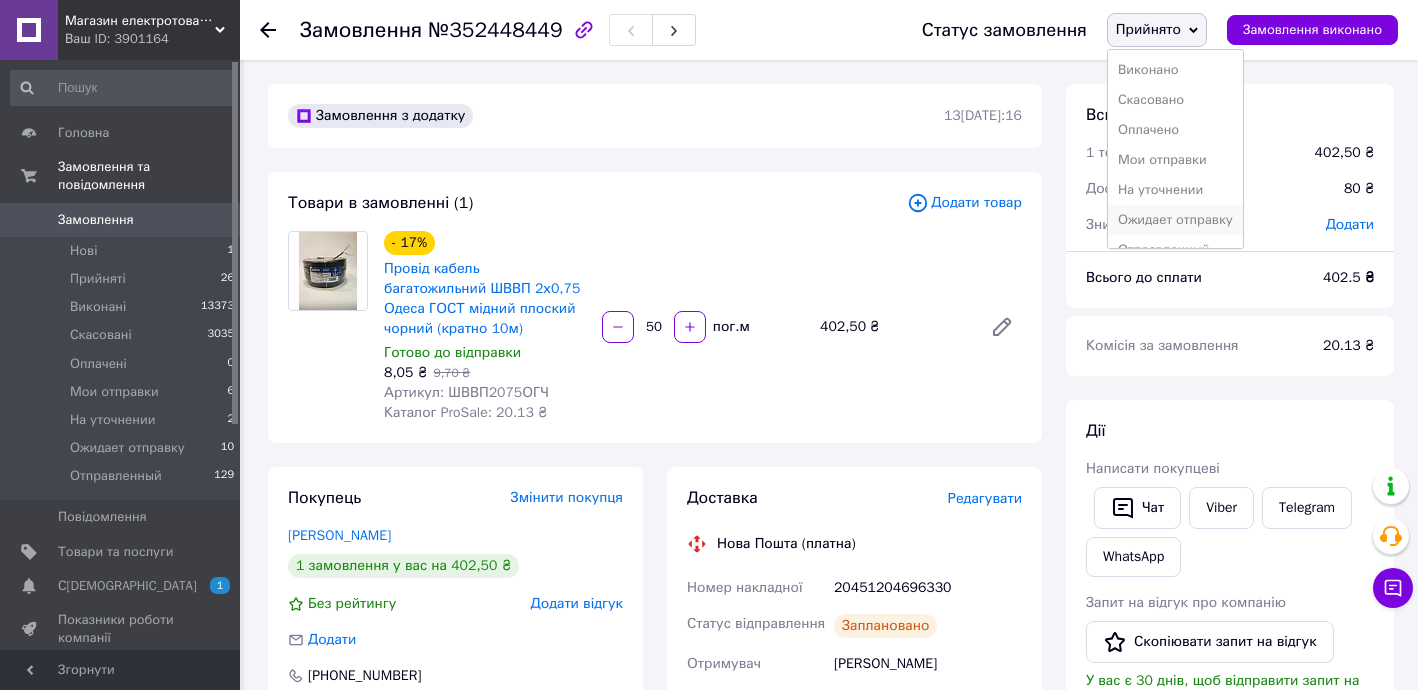 click on "Ожидает отправку" at bounding box center (1175, 220) 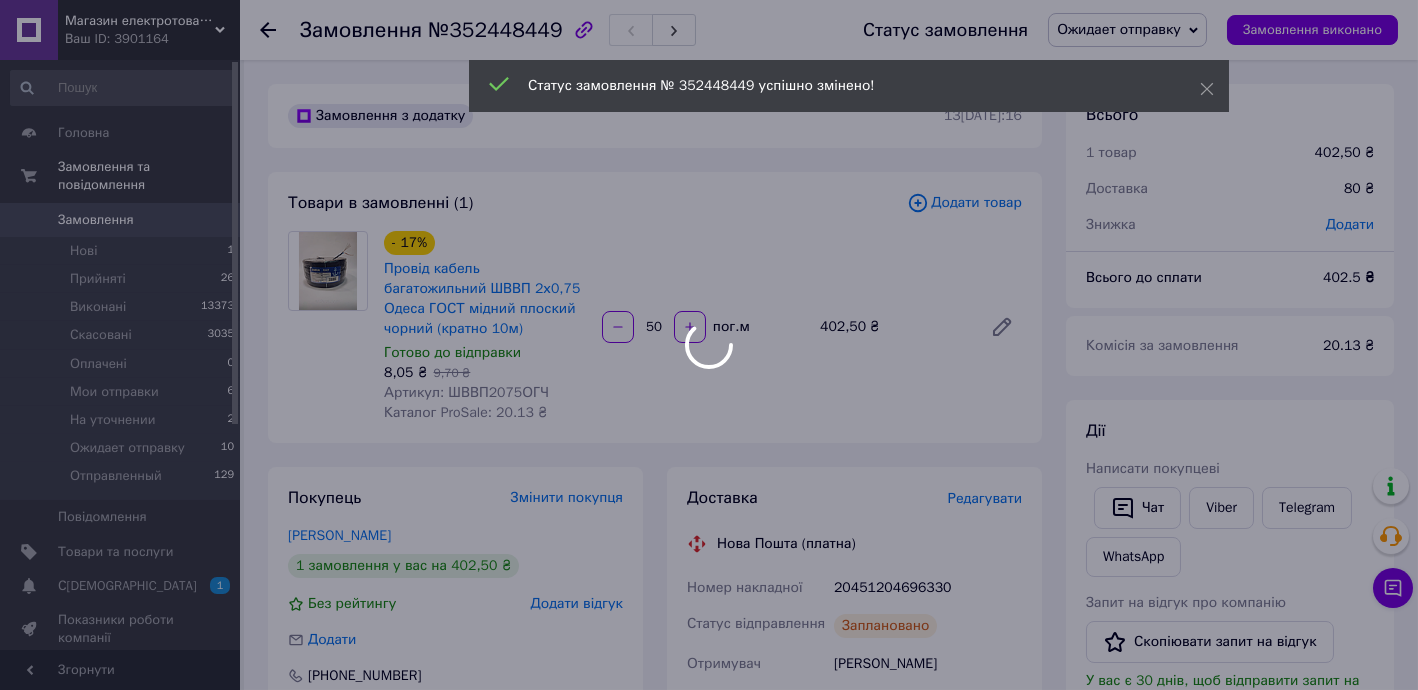 click at bounding box center (709, 345) 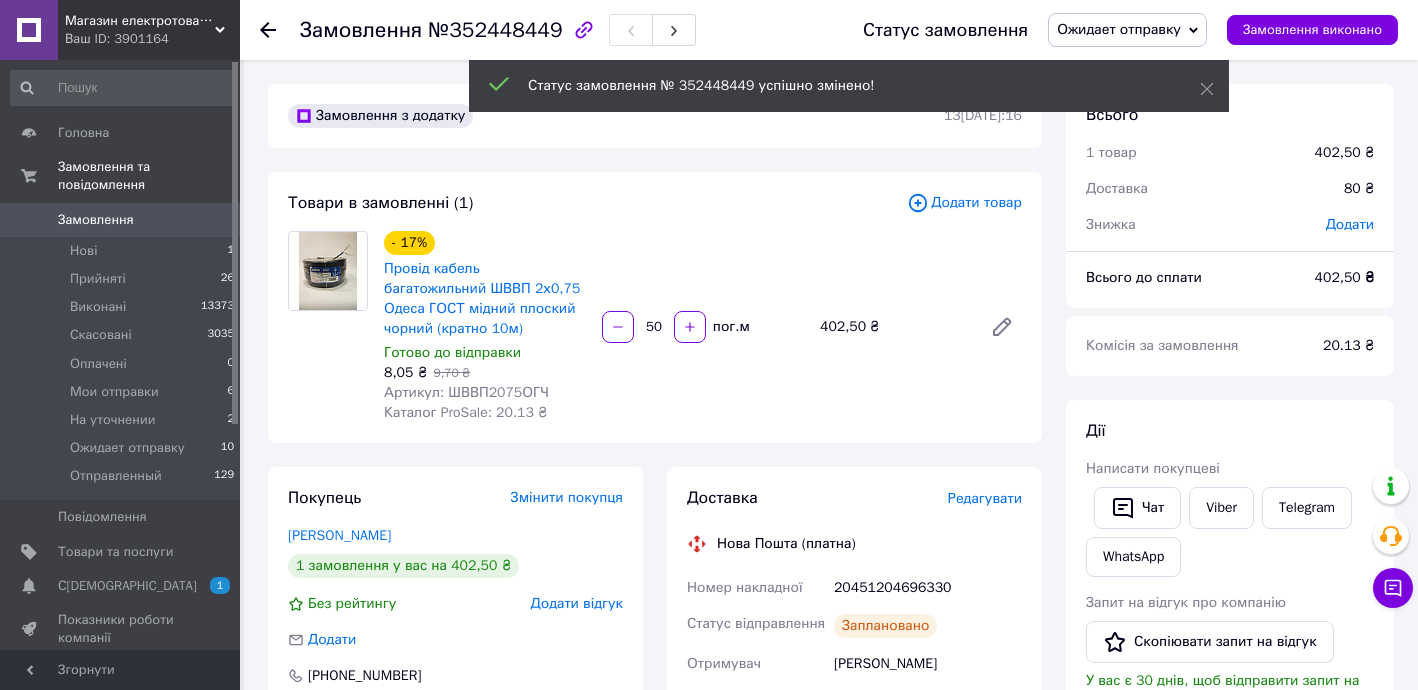 click 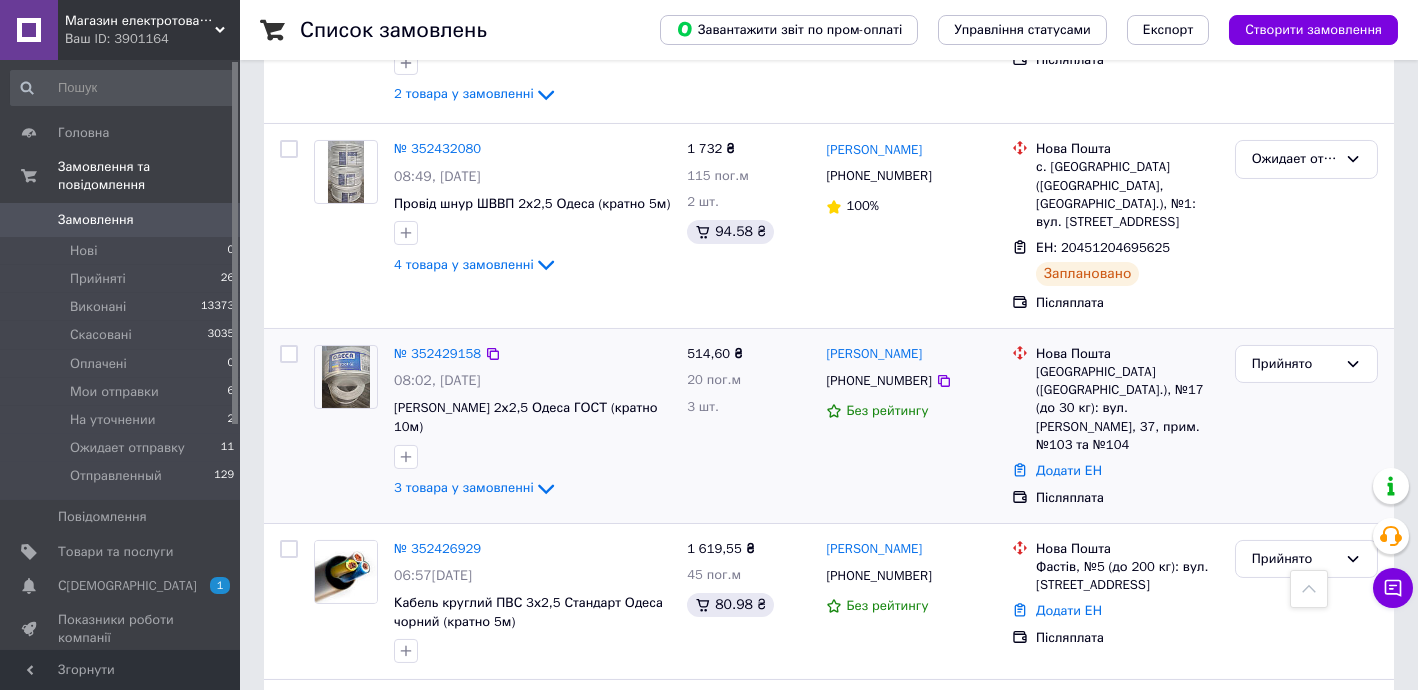 scroll, scrollTop: 1696, scrollLeft: 0, axis: vertical 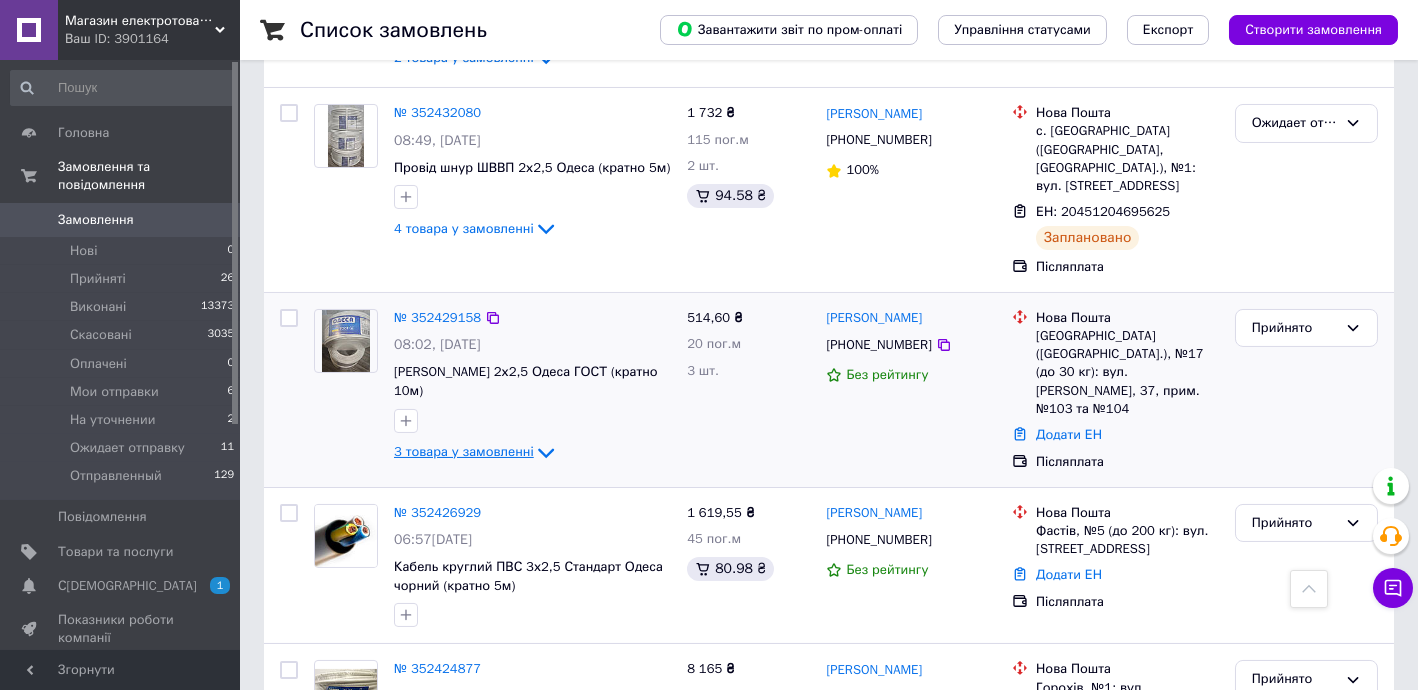 click on "3 товара у замовленні" at bounding box center [464, 451] 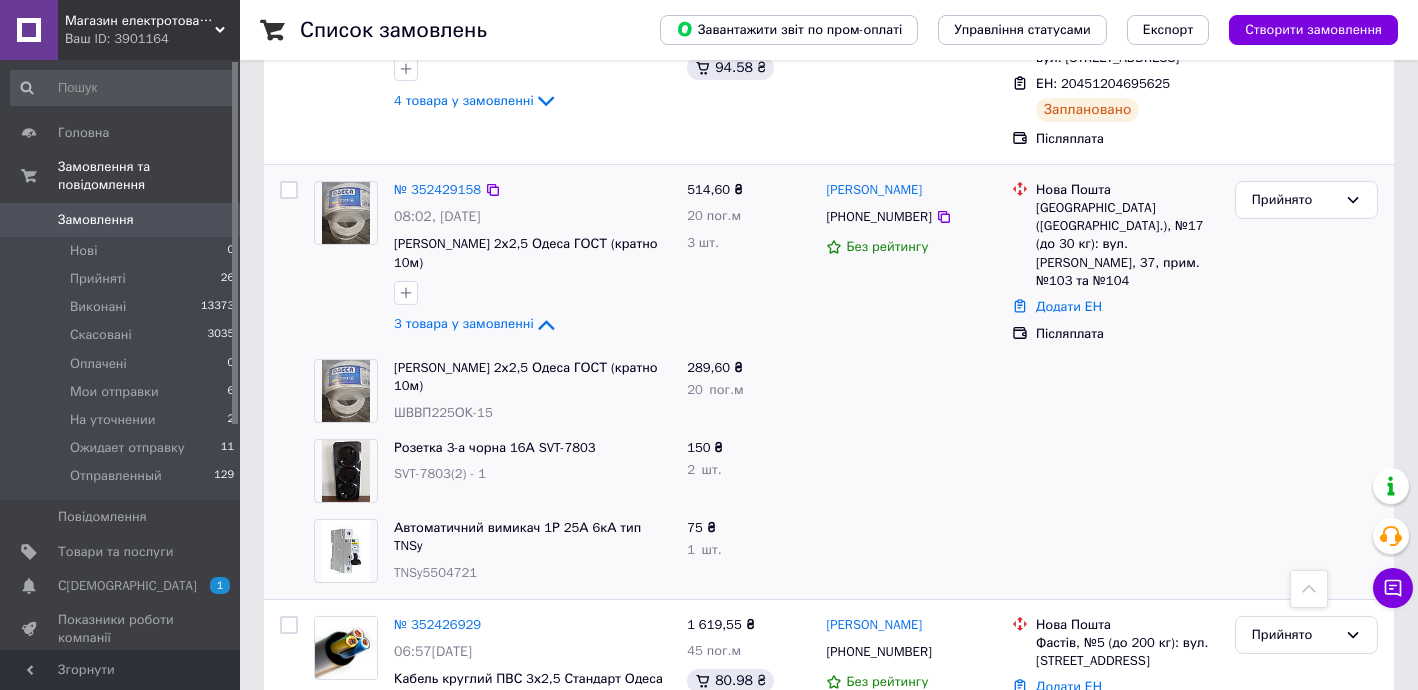 scroll, scrollTop: 1818, scrollLeft: 0, axis: vertical 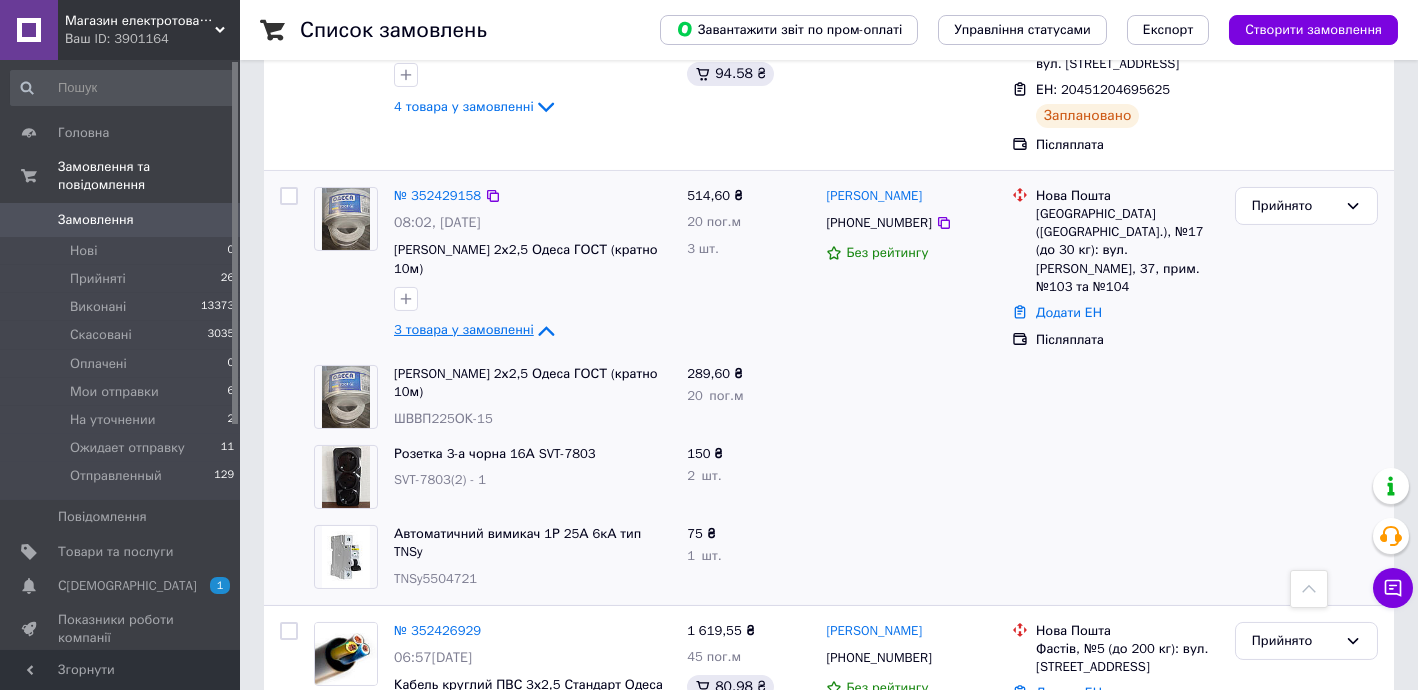 drag, startPoint x: 412, startPoint y: 259, endPoint x: 450, endPoint y: 280, distance: 43.416588 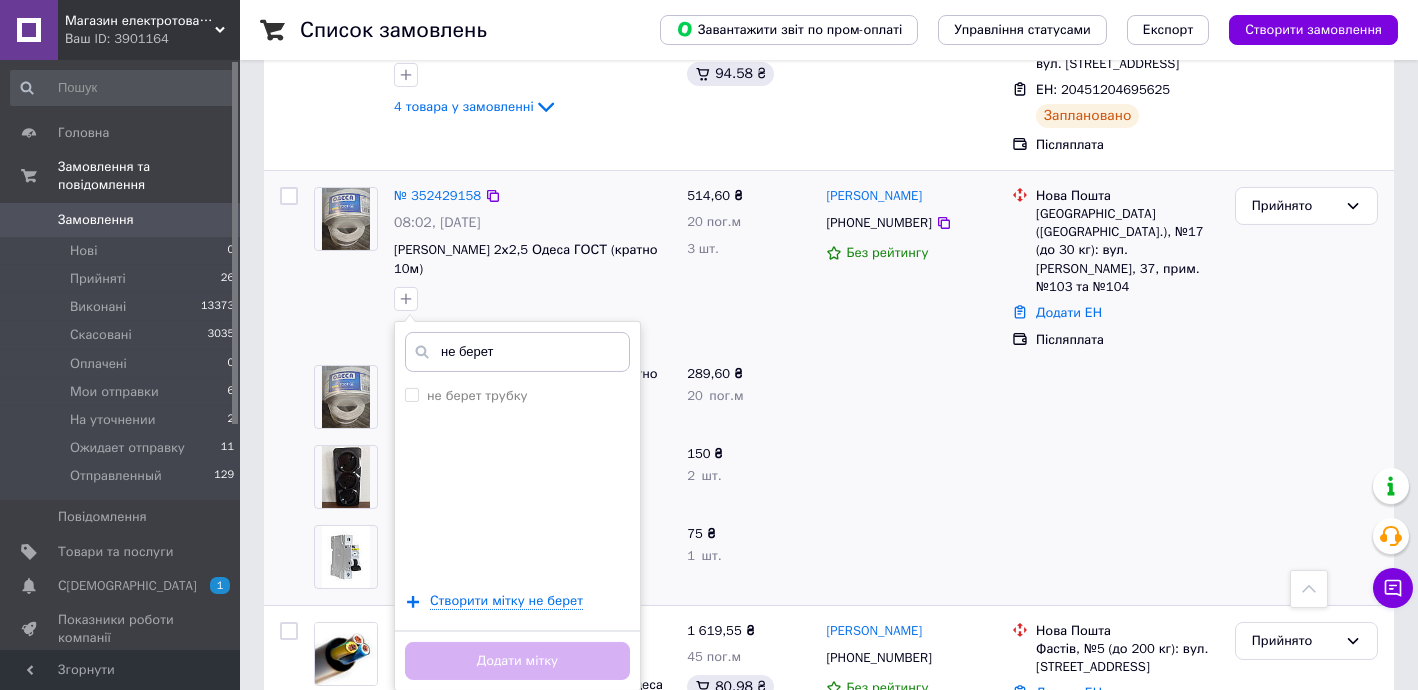 type on "не берет" 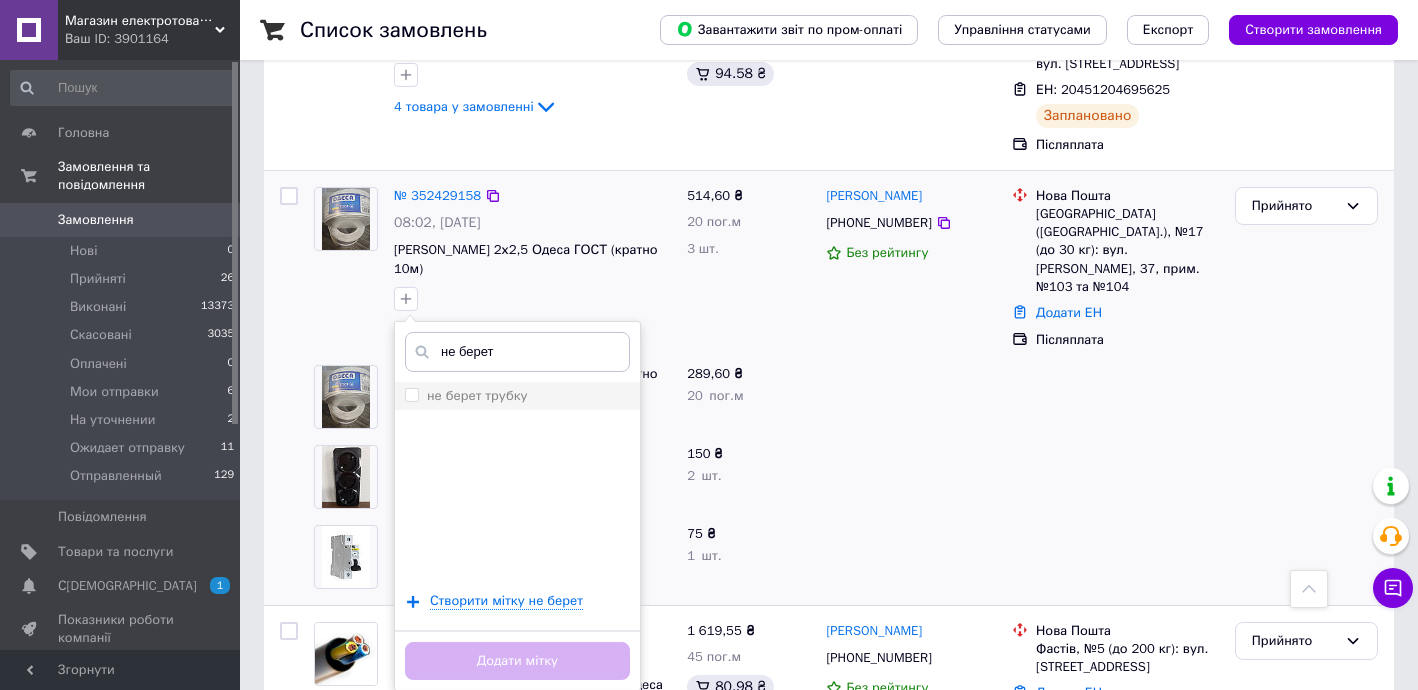 click on "не берет трубку" at bounding box center (517, 396) 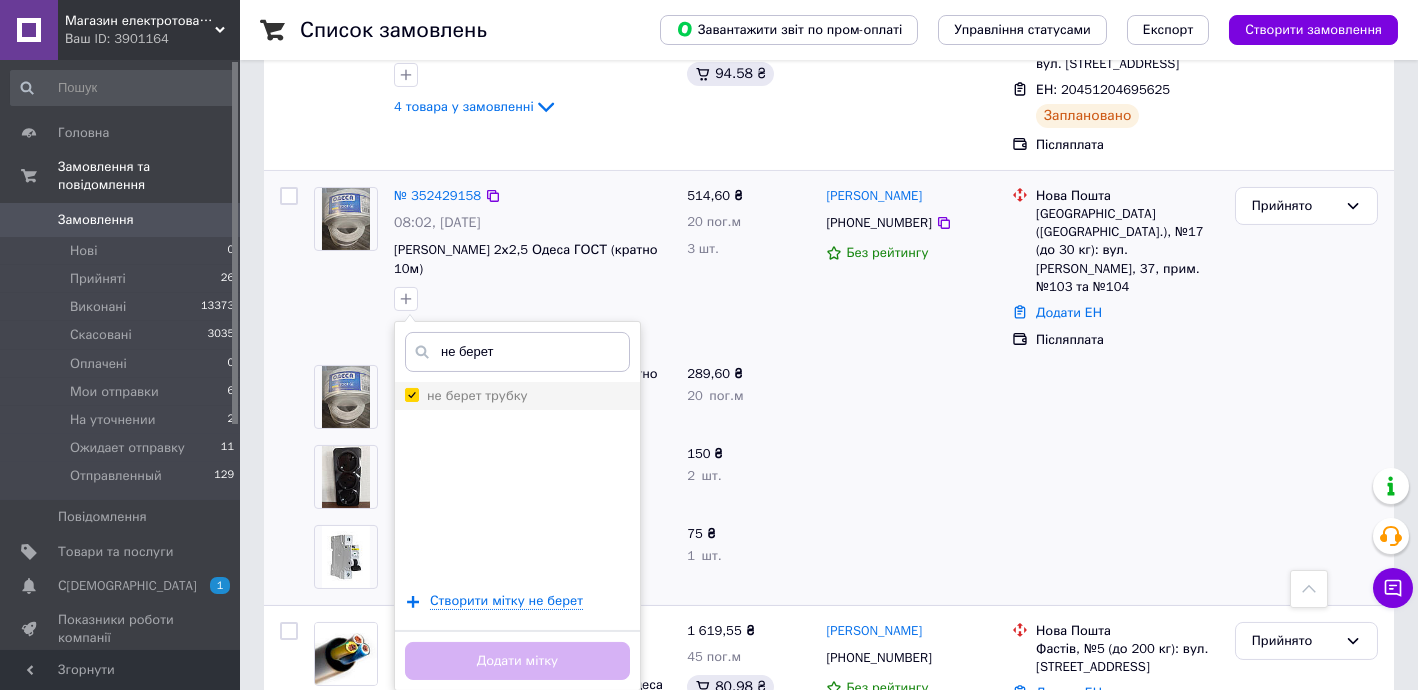 checkbox on "true" 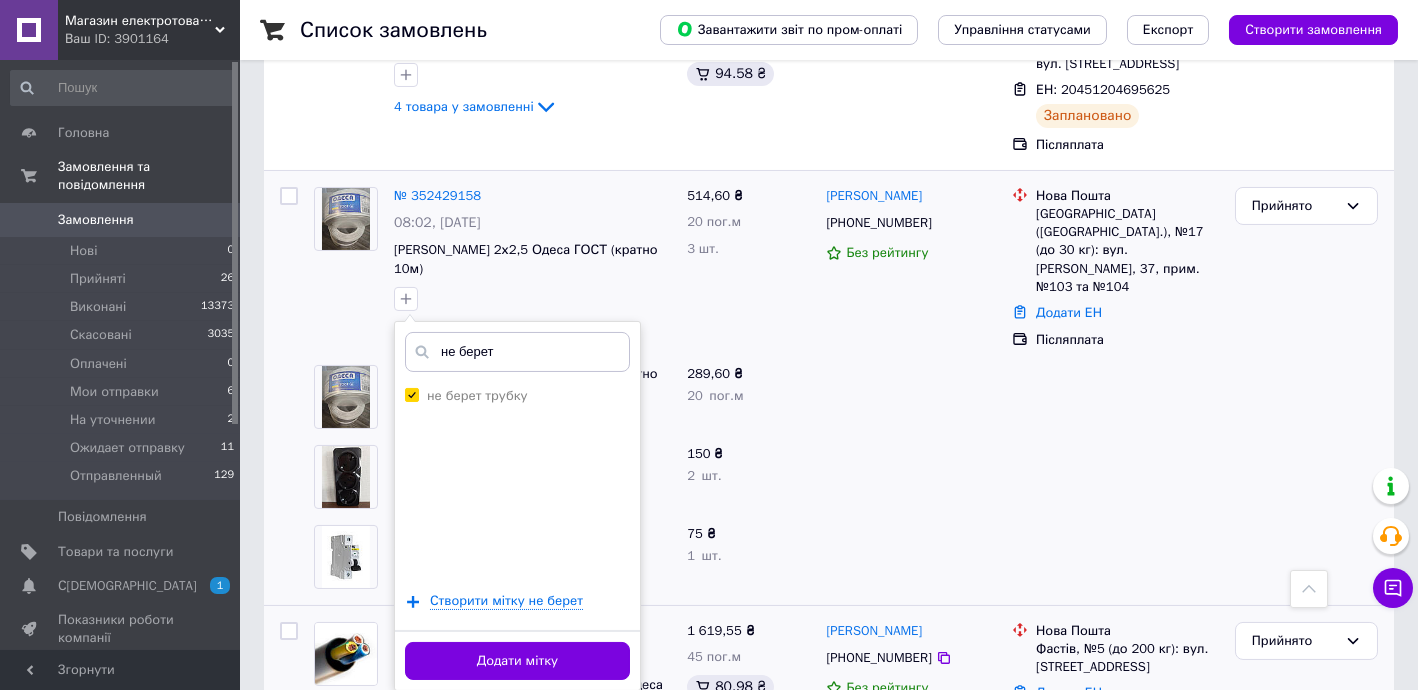 click on "Додати мітку" at bounding box center (517, 661) 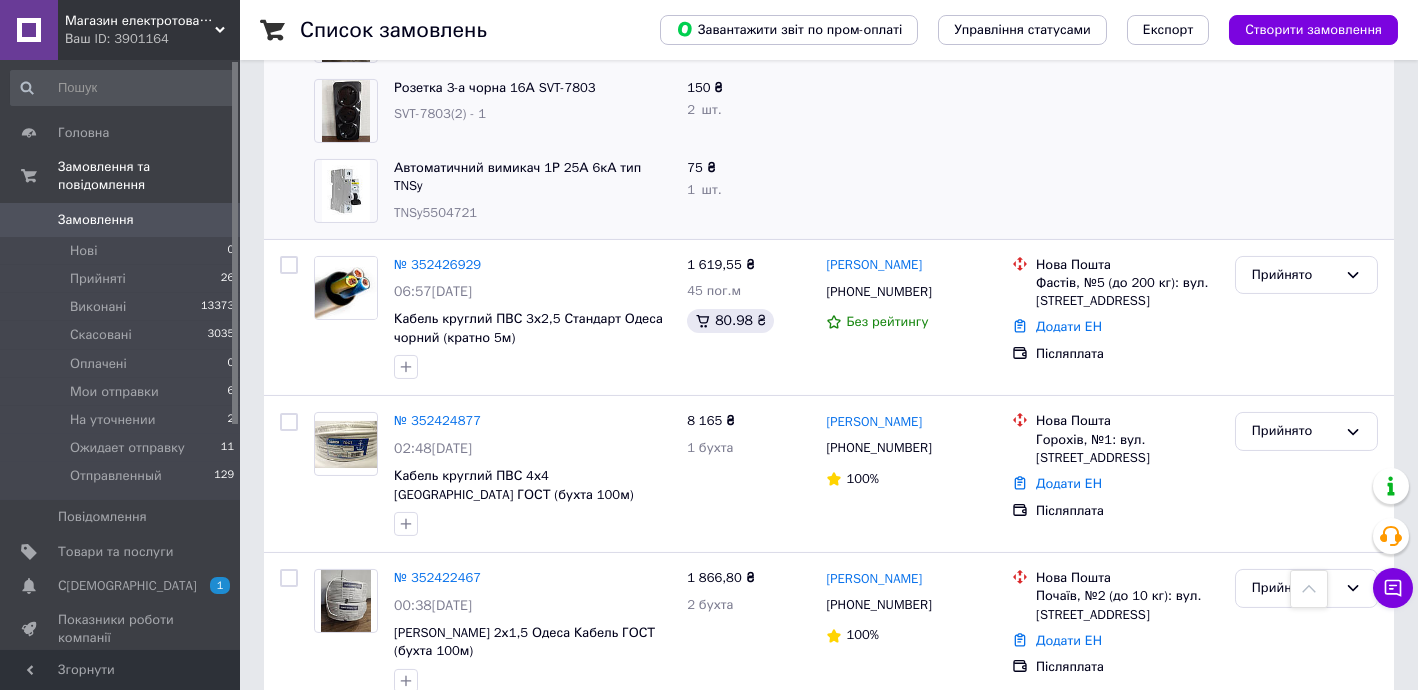 scroll, scrollTop: 2181, scrollLeft: 0, axis: vertical 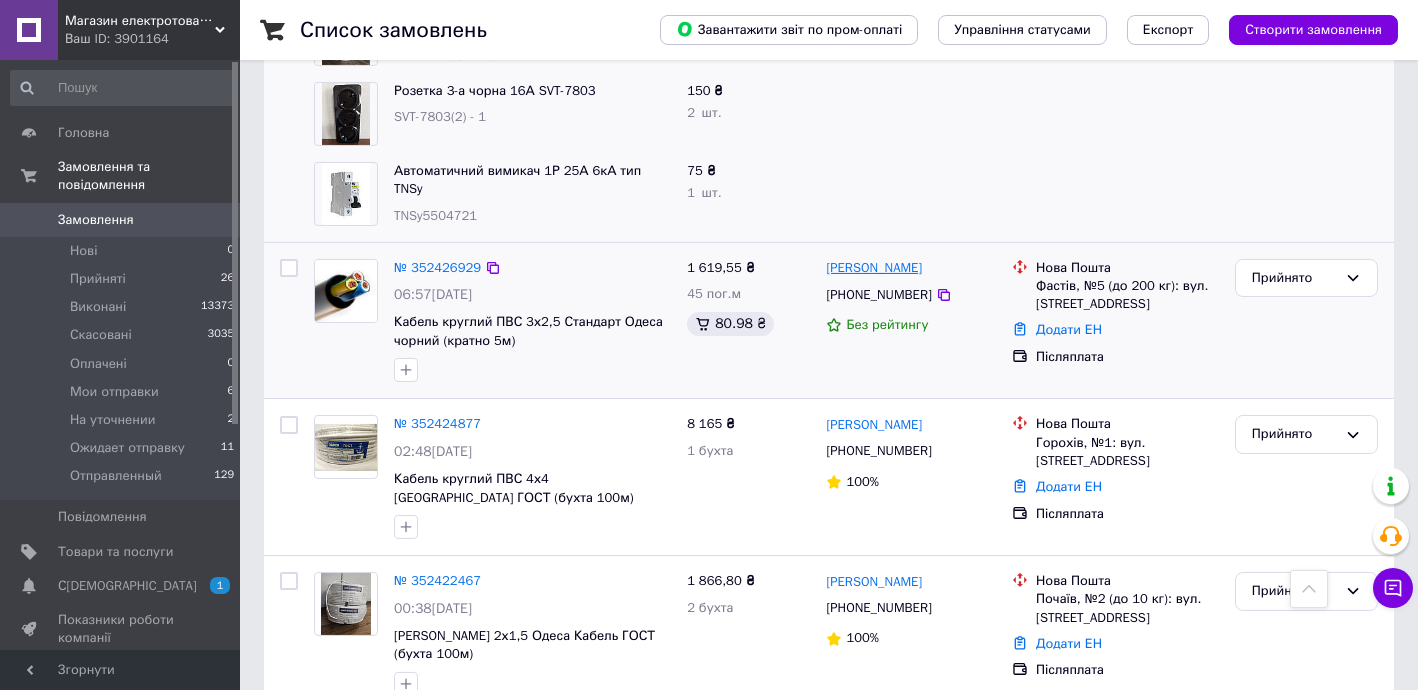 click on "[PERSON_NAME]" at bounding box center [874, 268] 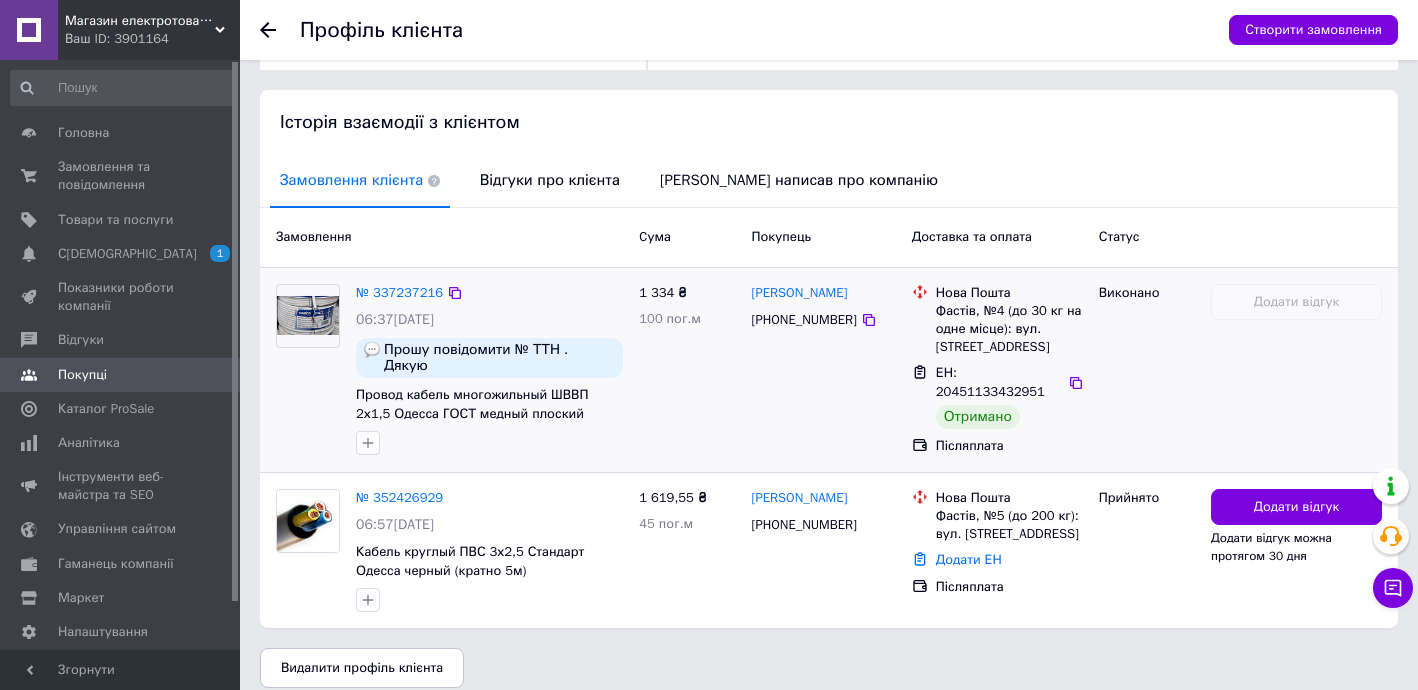 scroll, scrollTop: 365, scrollLeft: 0, axis: vertical 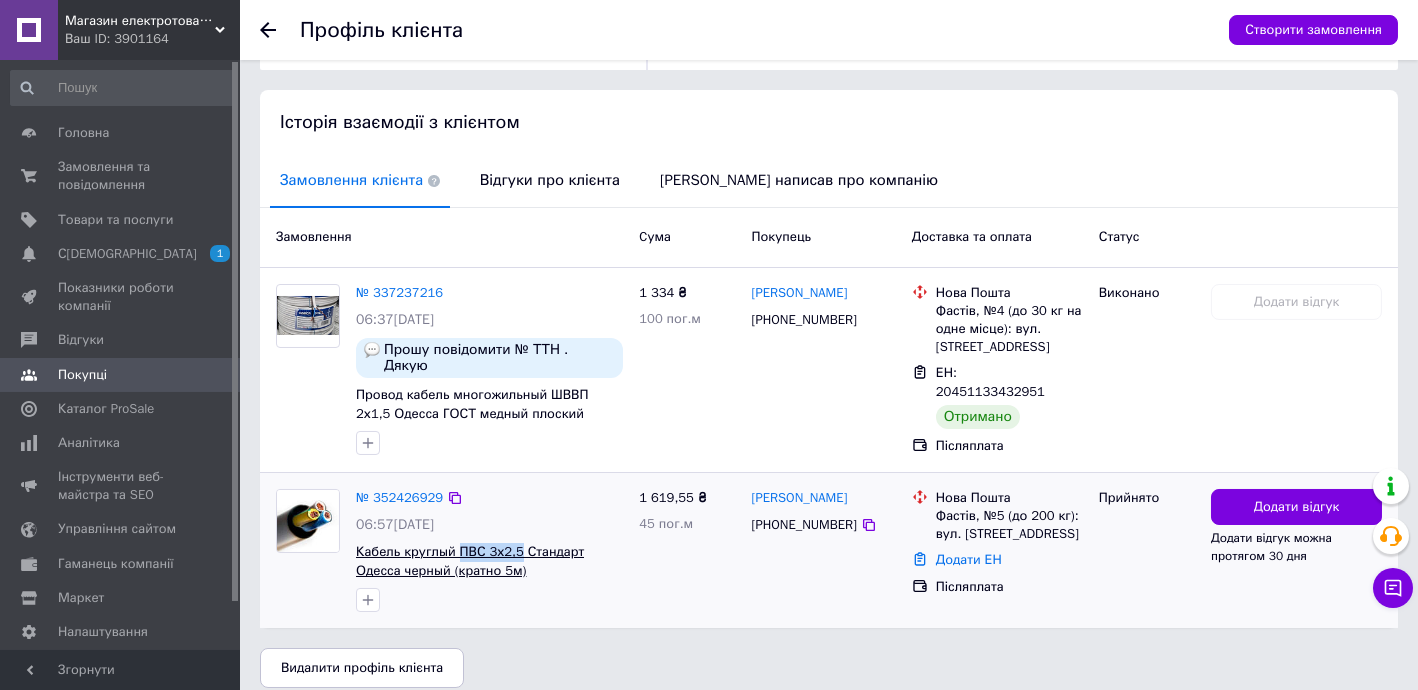 drag, startPoint x: 453, startPoint y: 520, endPoint x: 511, endPoint y: 528, distance: 58.549126 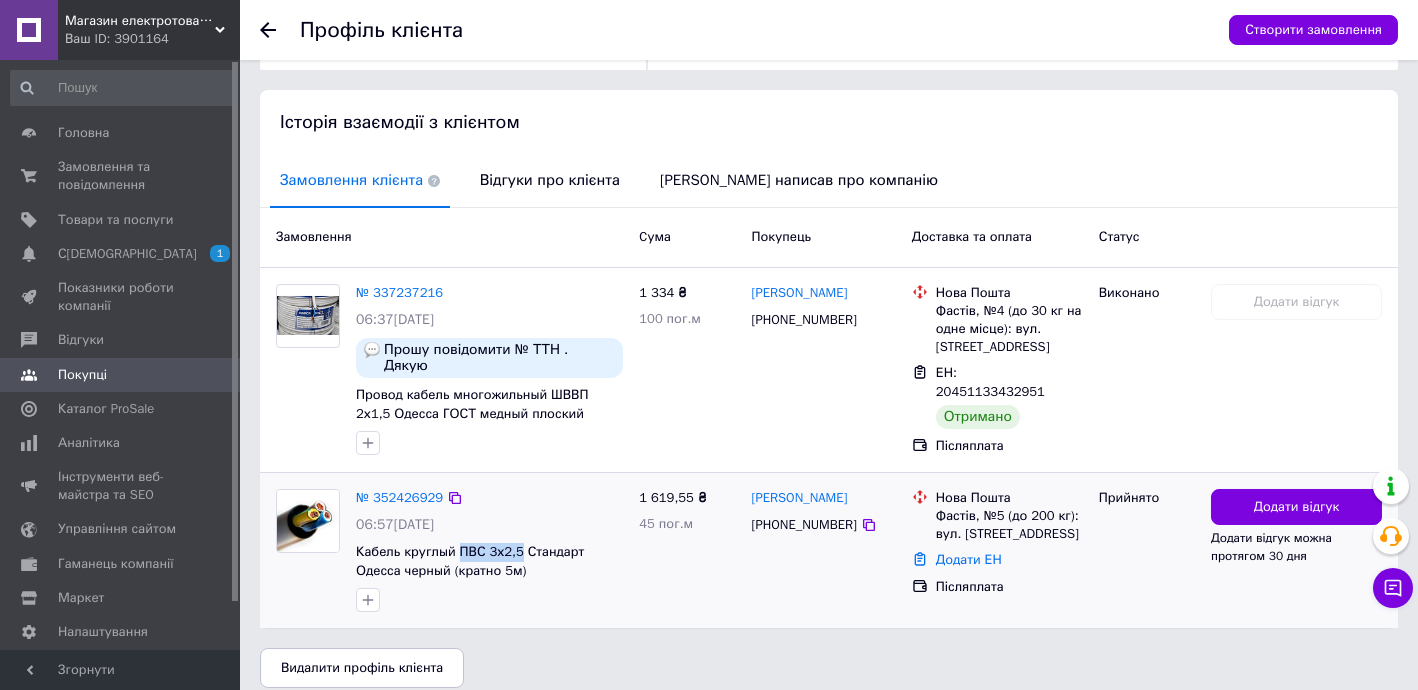 copy on "ПВС 3х2,5" 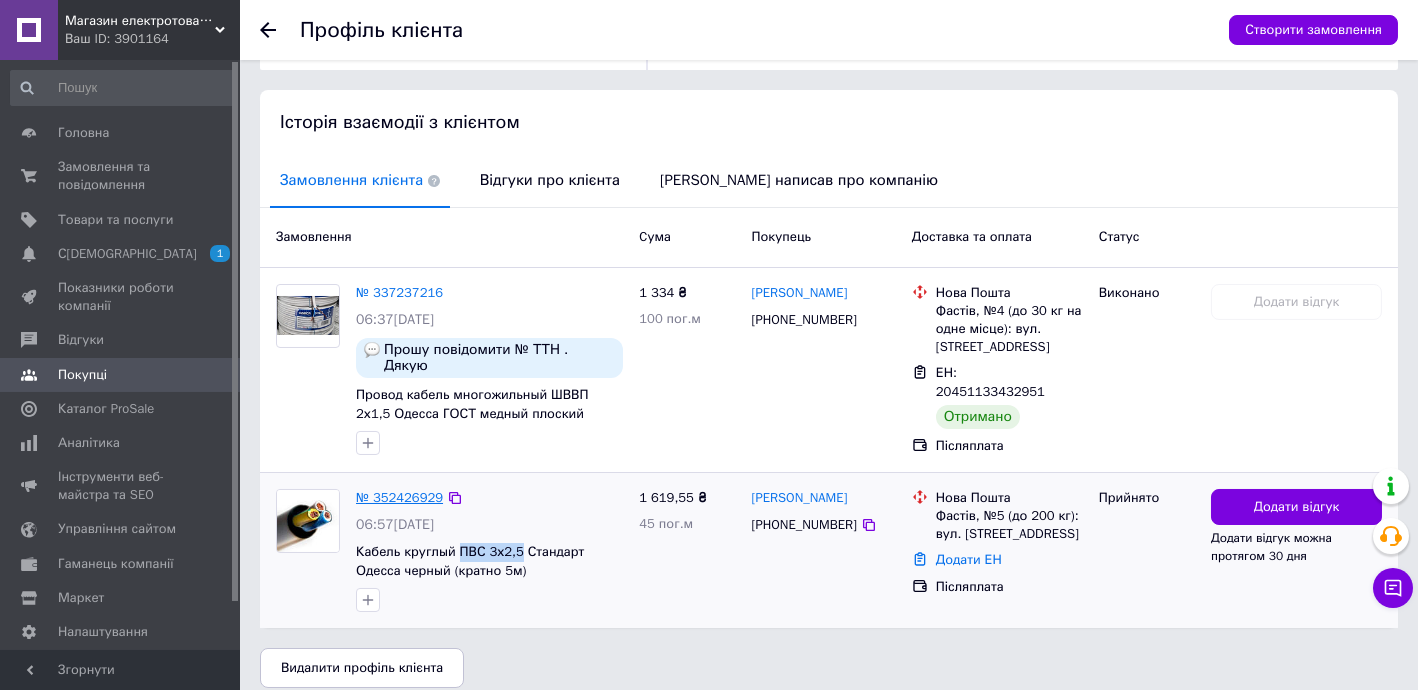click on "№ 352426929" at bounding box center [399, 497] 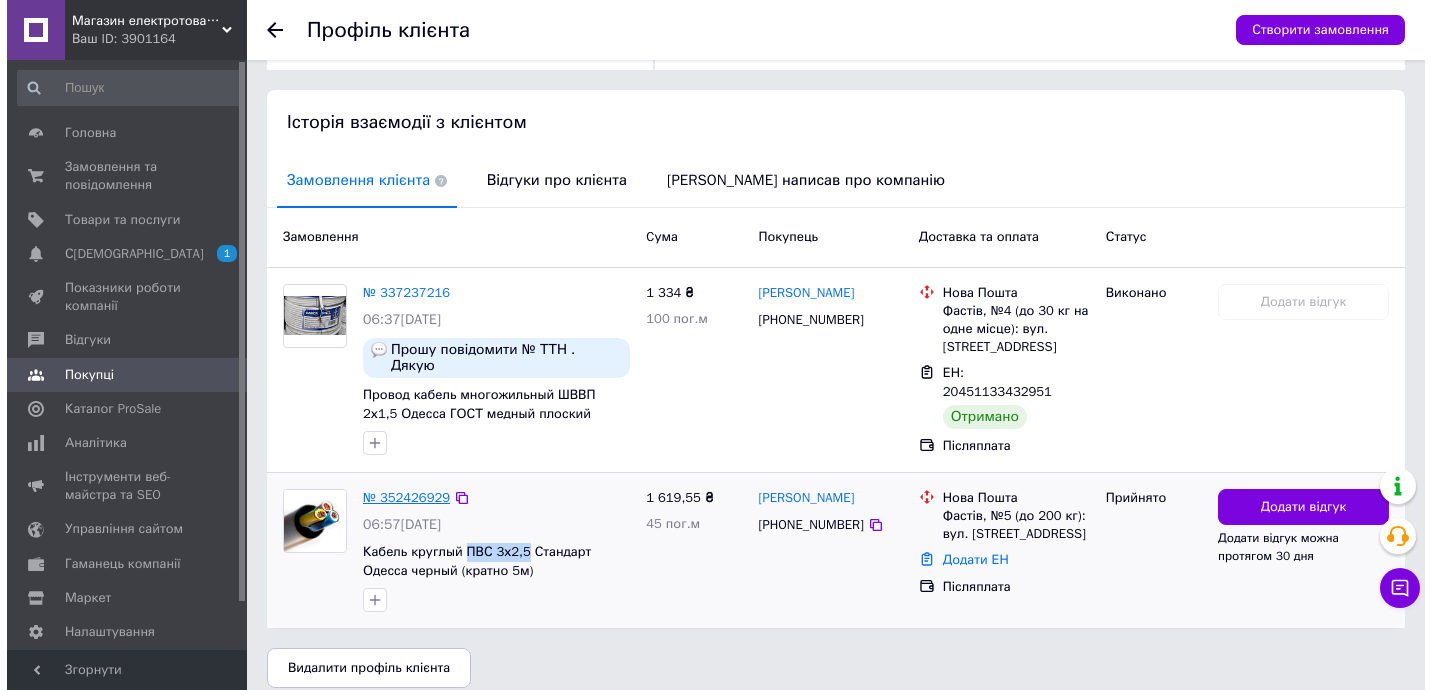 scroll, scrollTop: 0, scrollLeft: 0, axis: both 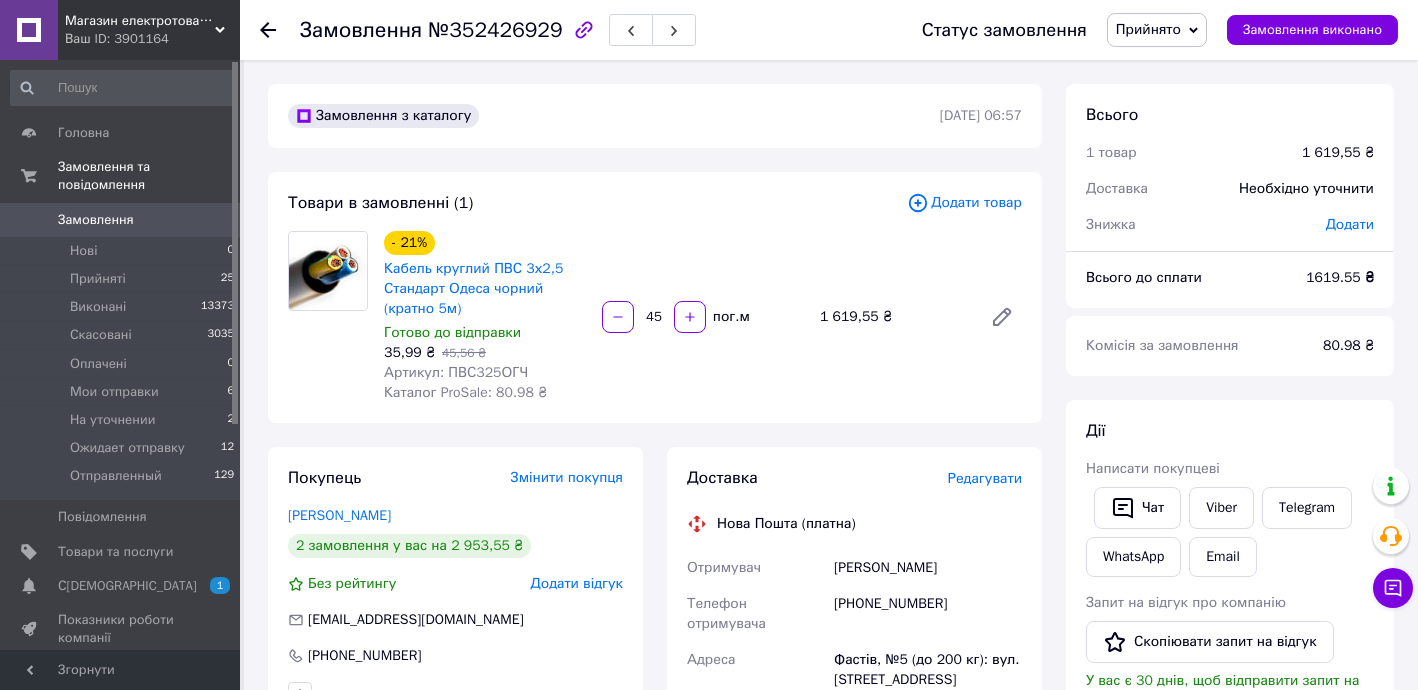 click on "Редагувати" at bounding box center [985, 478] 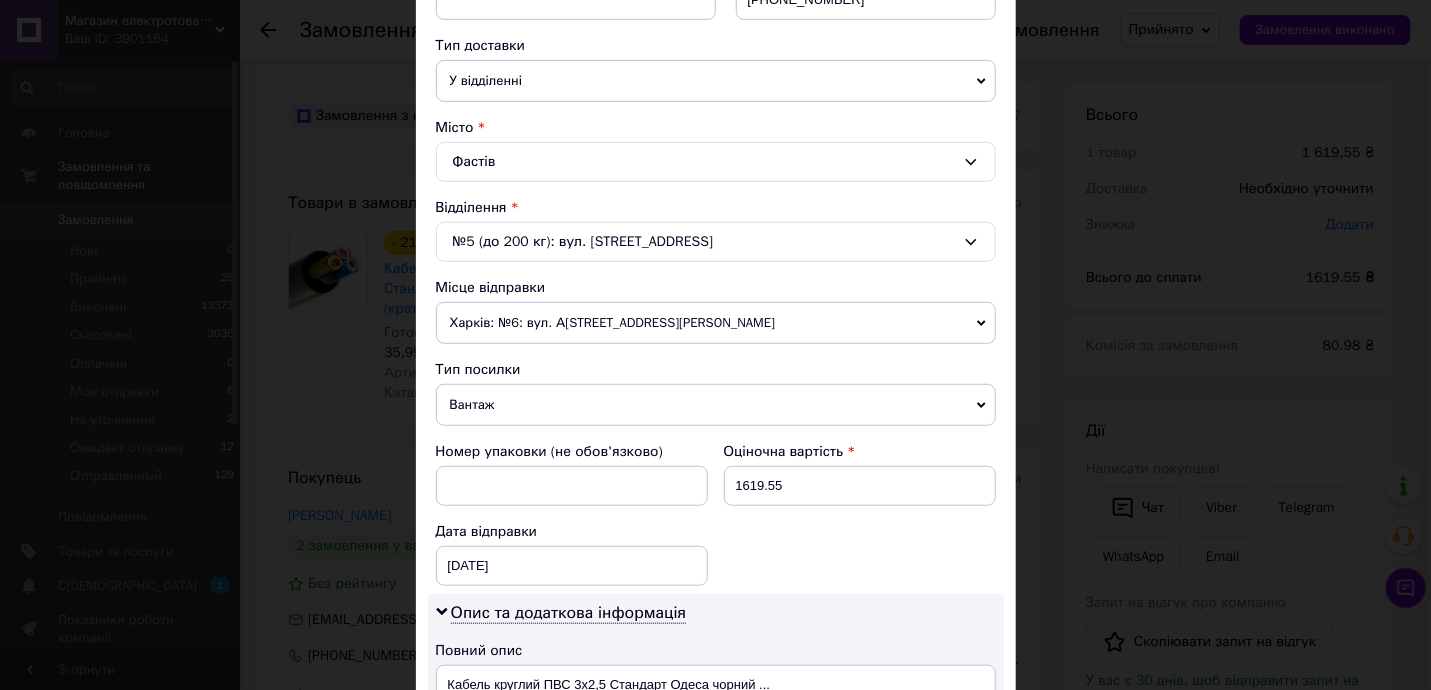 scroll, scrollTop: 485, scrollLeft: 0, axis: vertical 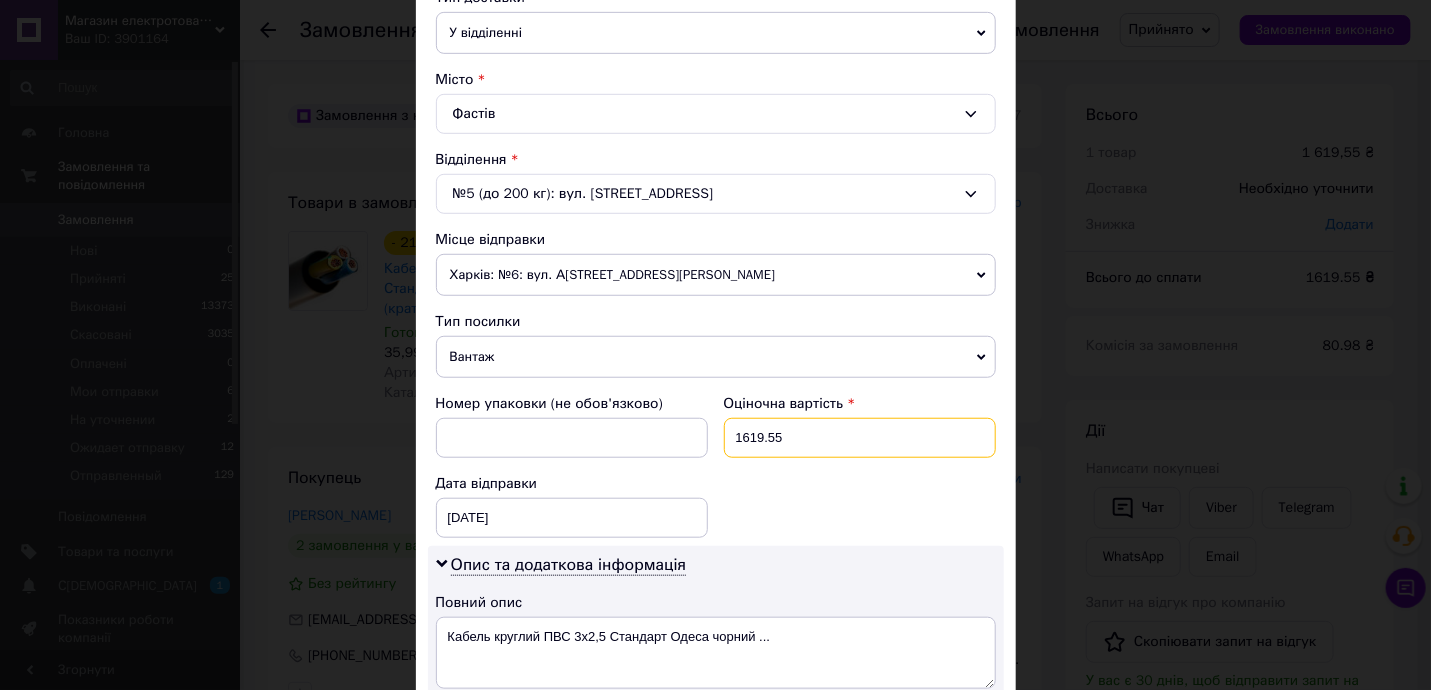 drag, startPoint x: 747, startPoint y: 414, endPoint x: 862, endPoint y: 423, distance: 115.35164 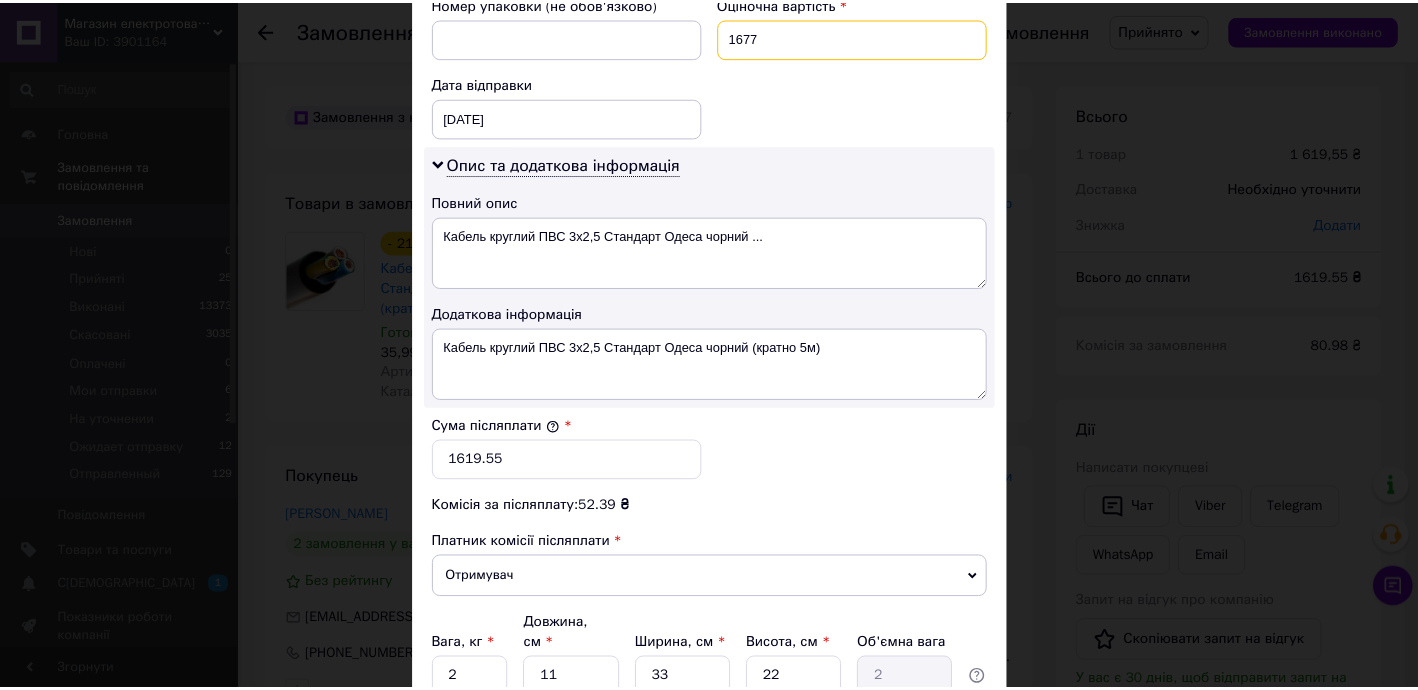 scroll, scrollTop: 969, scrollLeft: 0, axis: vertical 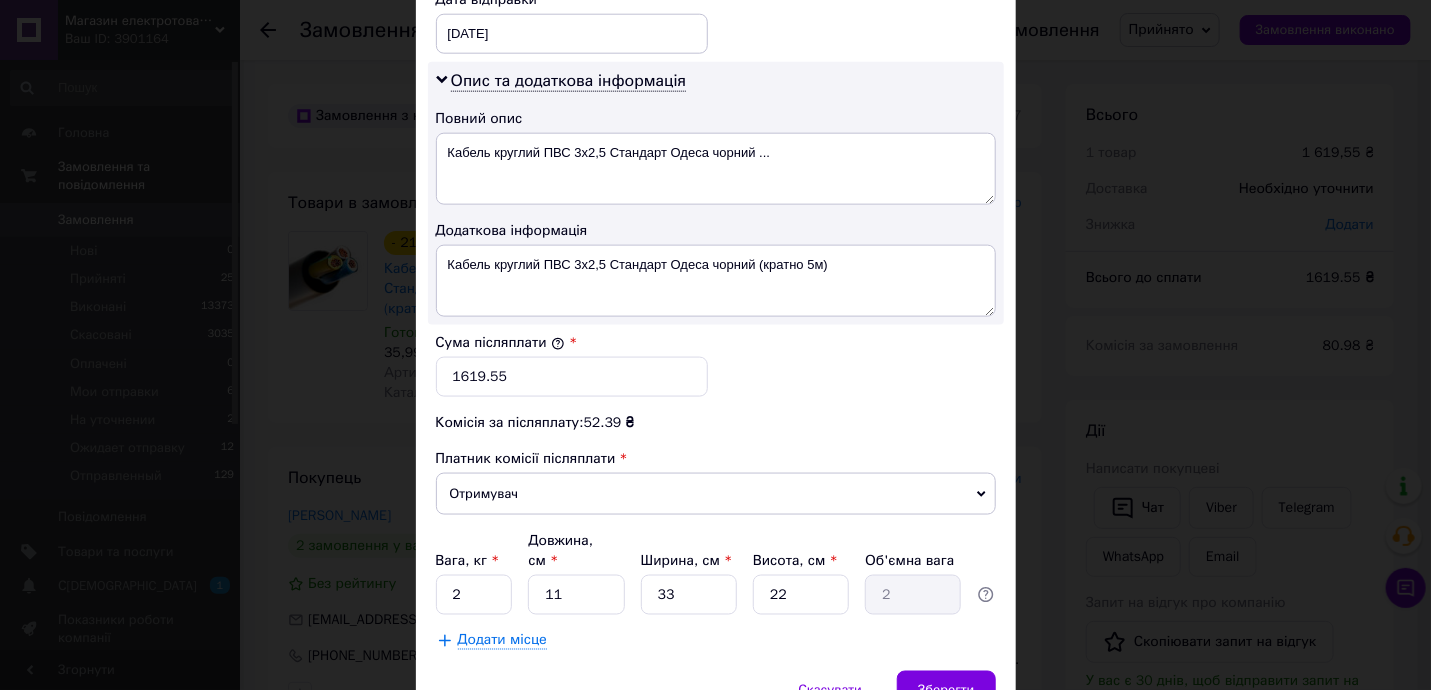type on "1677" 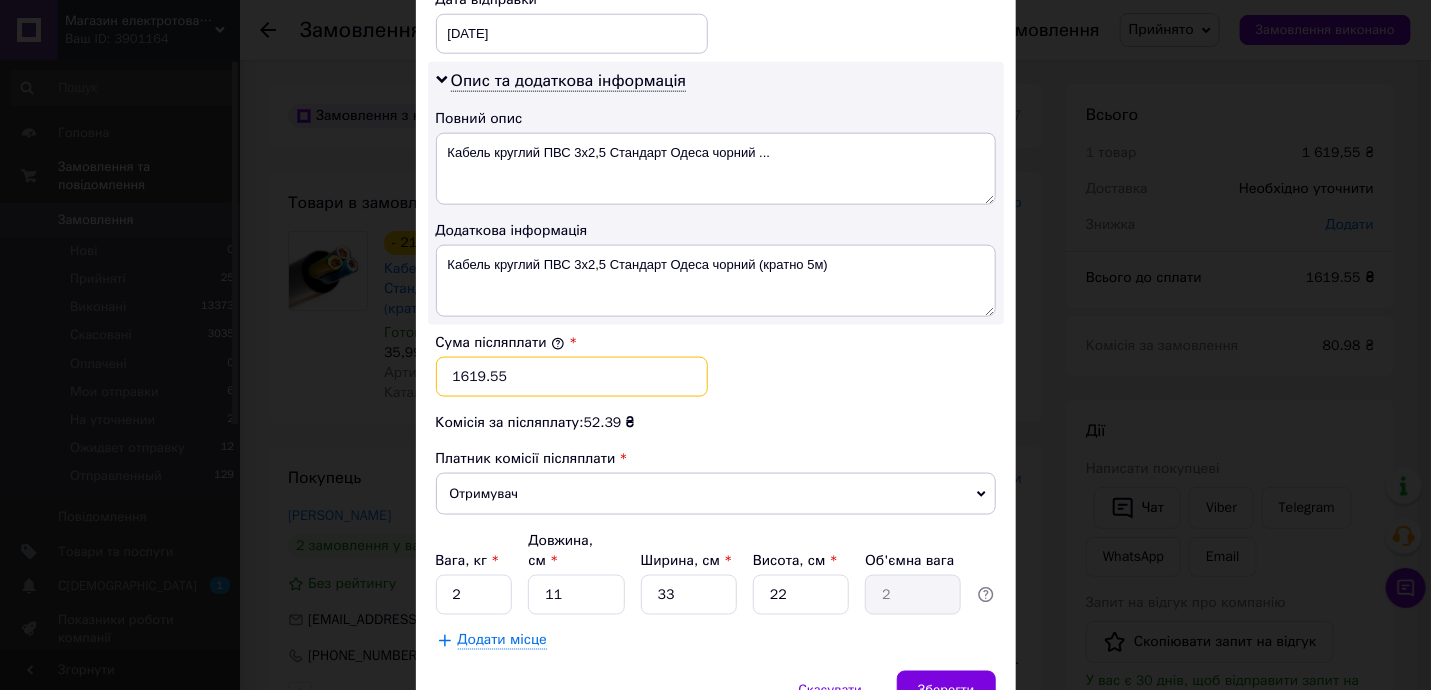 drag, startPoint x: 465, startPoint y: 367, endPoint x: 608, endPoint y: 373, distance: 143.12582 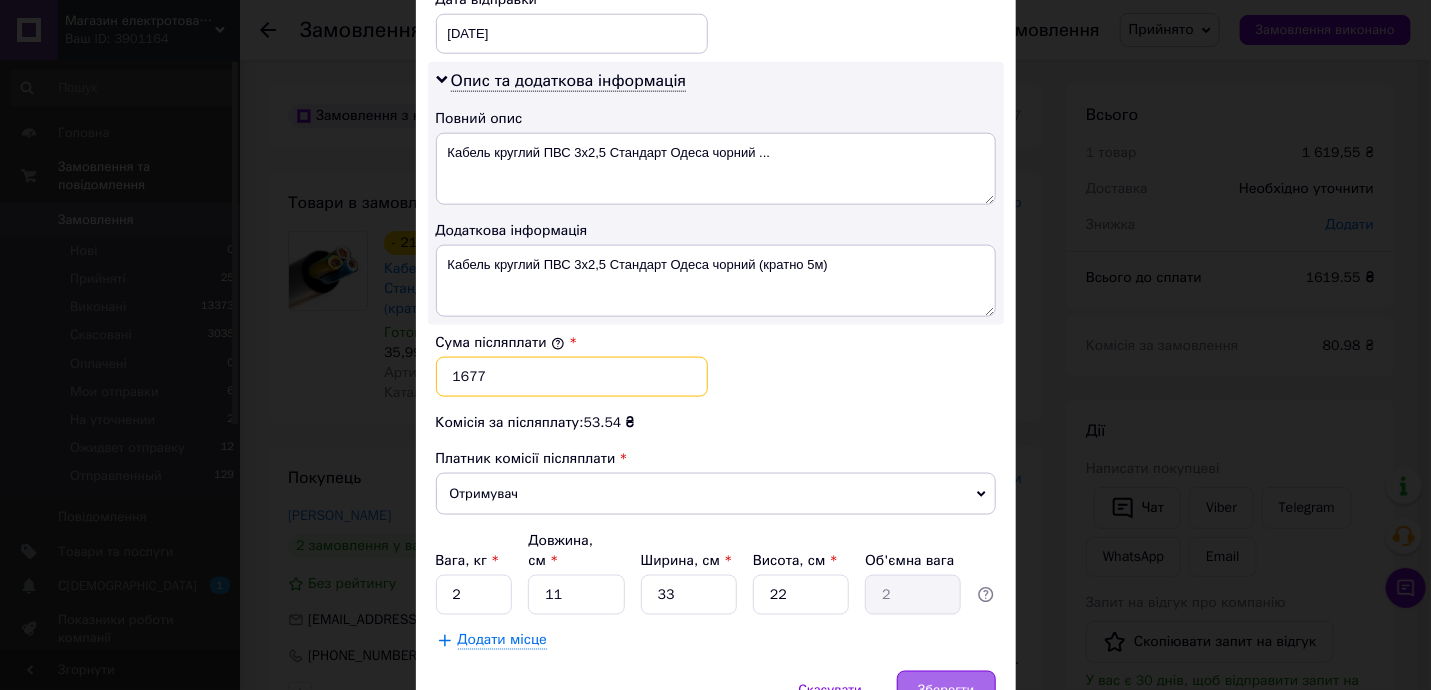 type on "1677" 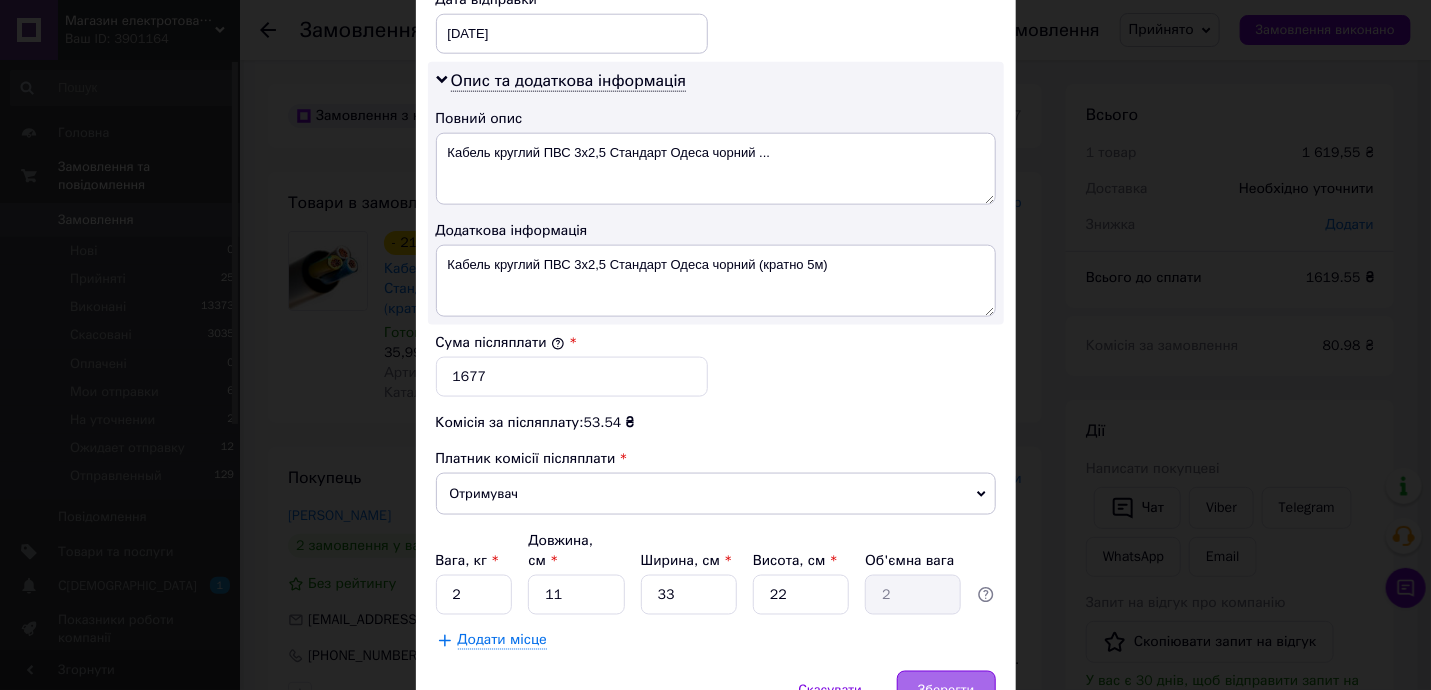 click on "Зберегти" at bounding box center (946, 691) 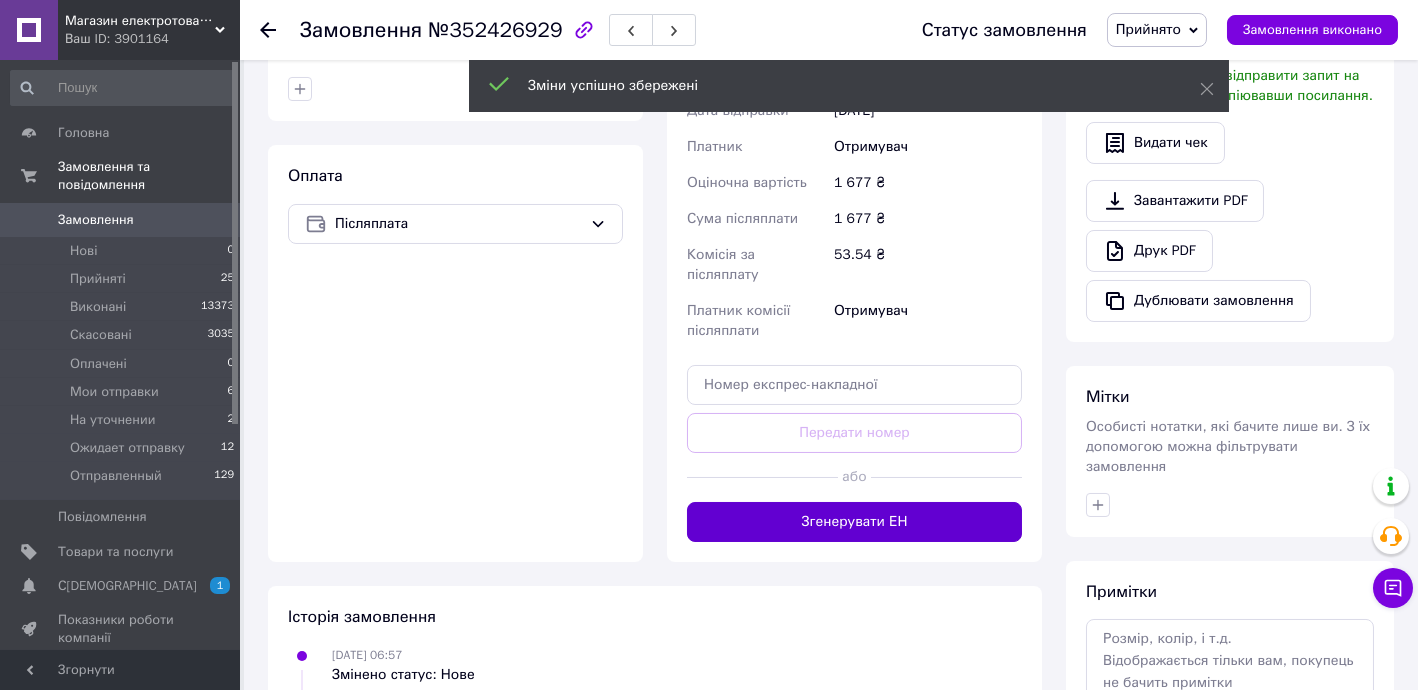 click on "Згенерувати ЕН" at bounding box center [854, 522] 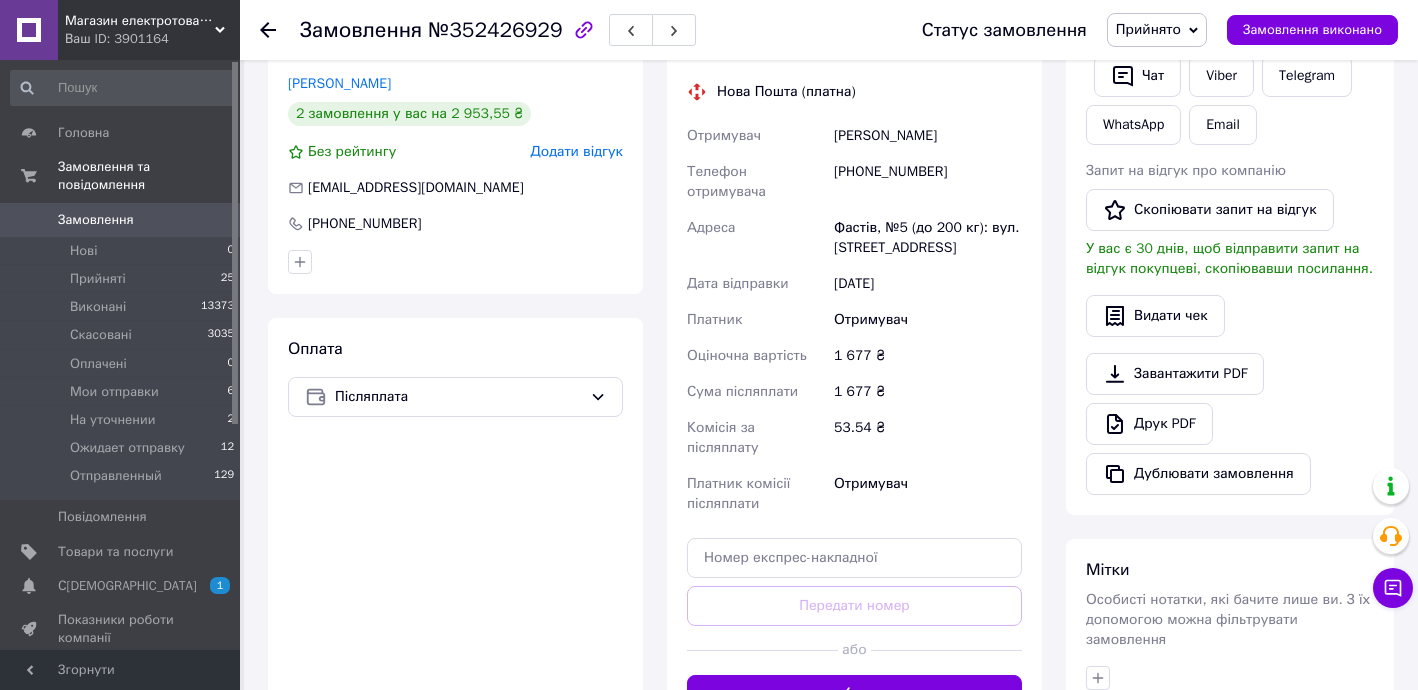 scroll, scrollTop: 121, scrollLeft: 0, axis: vertical 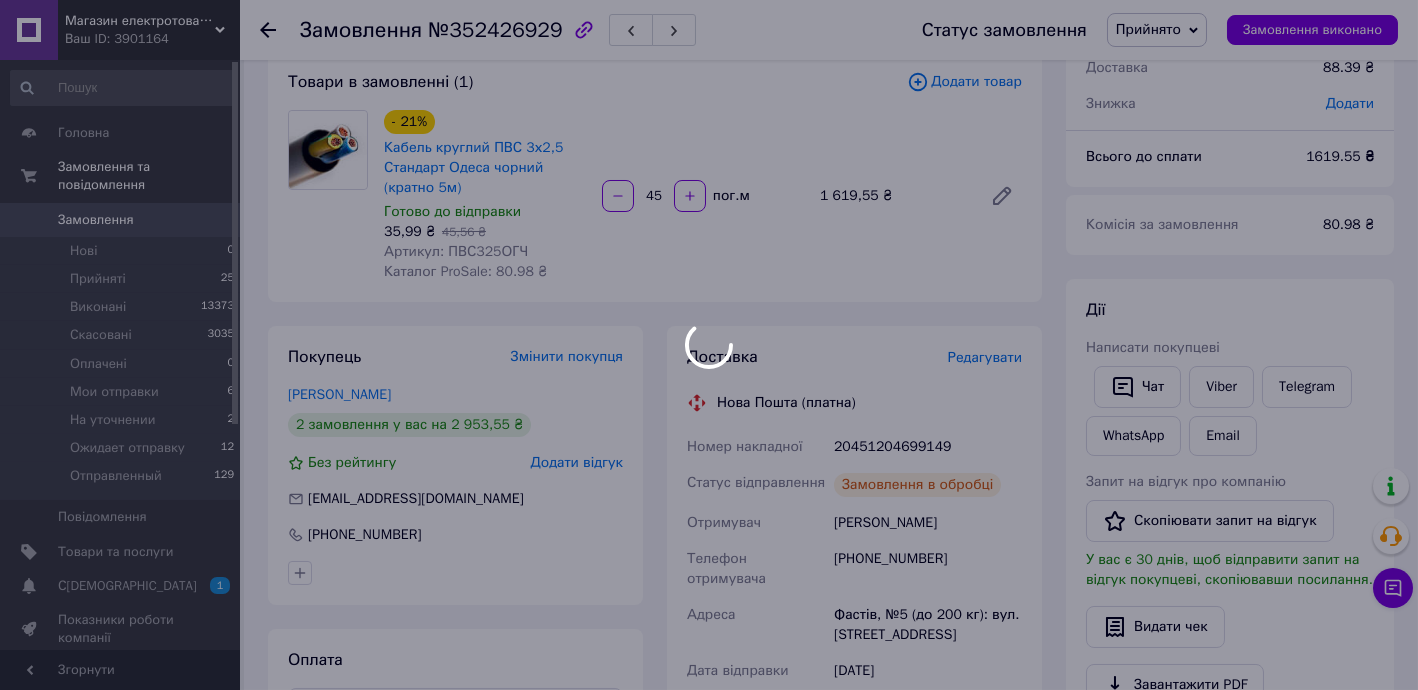 click on "Магазин електротоварів ASFA Ваш ID: 3901164 Сайт Магазин електротоварів ASFA Кабінет покупця Перевірити стан системи Сторінка на порталі Довідка Вийти Головна Замовлення та повідомлення Замовлення 0 Нові 0 Прийняті 25 Виконані 13373 Скасовані 3035 Оплачені 0 Мои отправки 6 На уточнении 2 Ожидает отправку 12 Отправленный 129 Повідомлення 0 Товари та послуги Сповіщення 1 0 Показники роботи компанії Відгуки Покупці Каталог ProSale Аналітика Інструменти веб-майстра та SEO Управління сайтом Гаманець компанії [PERSON_NAME]" at bounding box center (709, 665) 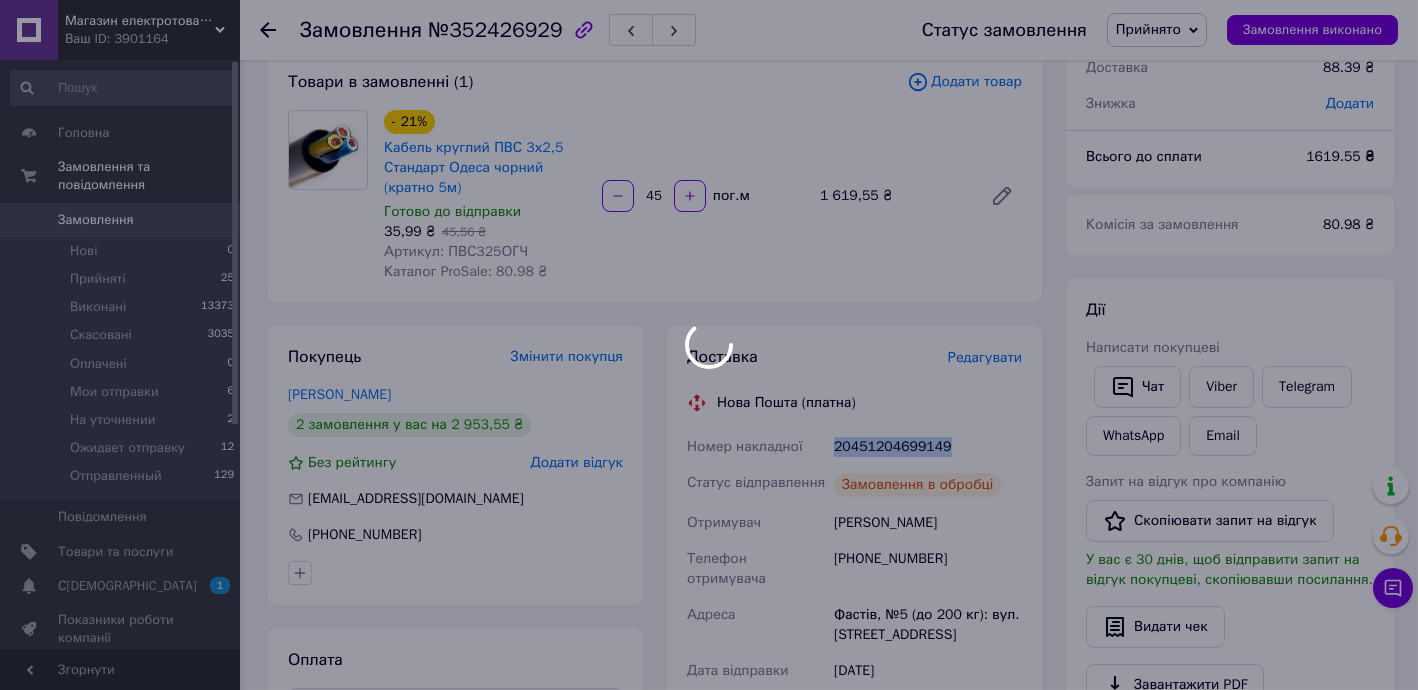 click on "20451204699149" at bounding box center [928, 447] 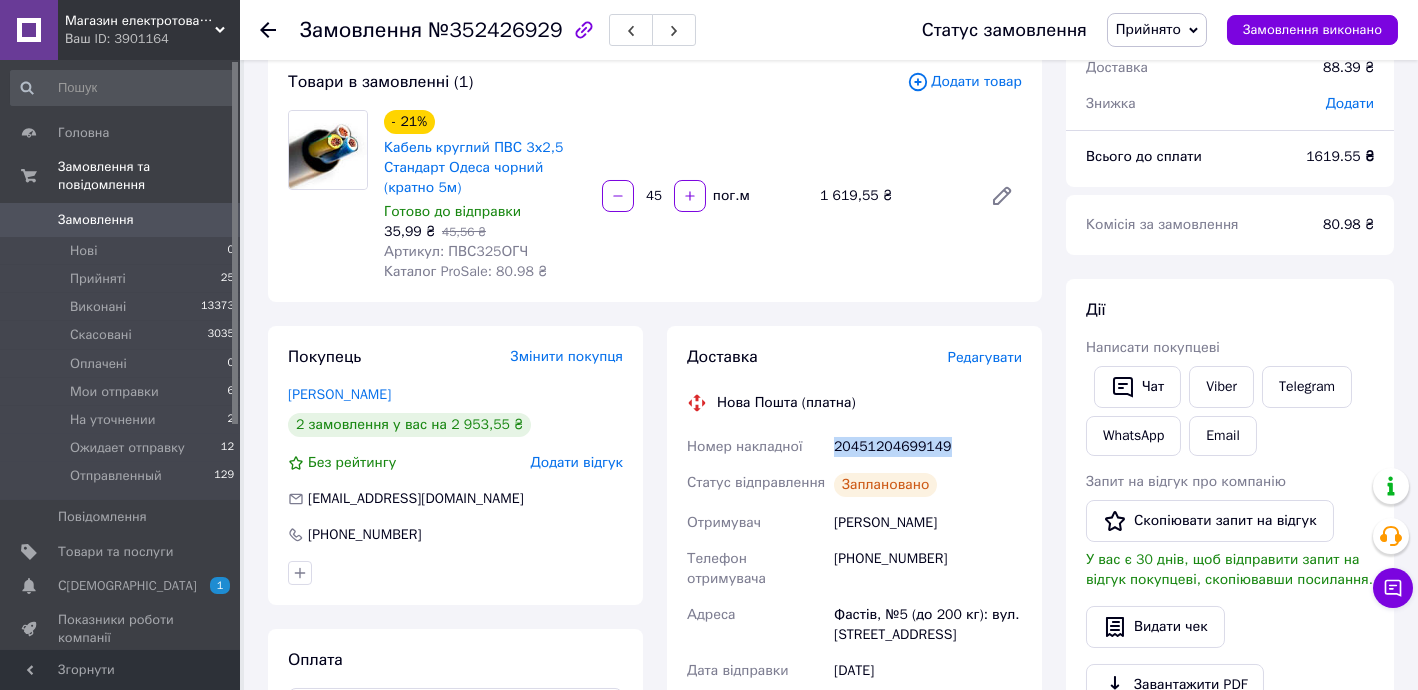 scroll, scrollTop: 485, scrollLeft: 0, axis: vertical 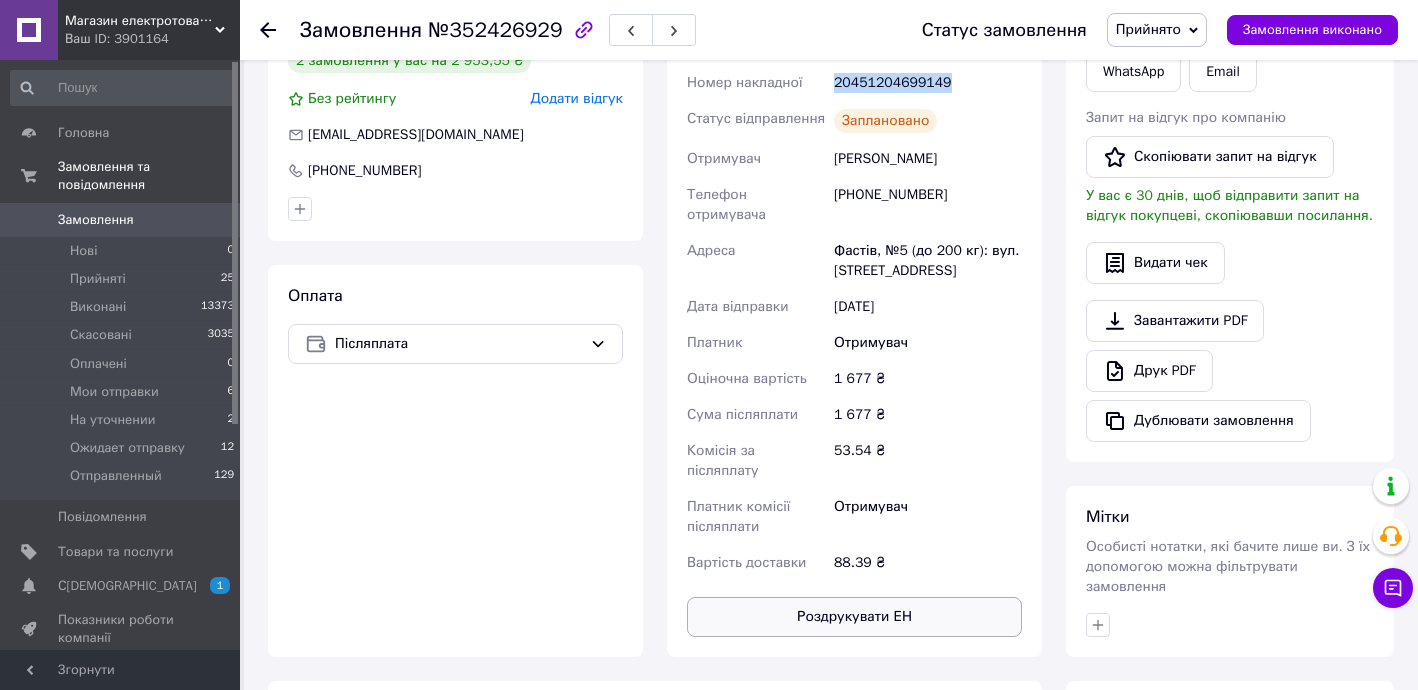 click on "Роздрукувати ЕН" at bounding box center [854, 617] 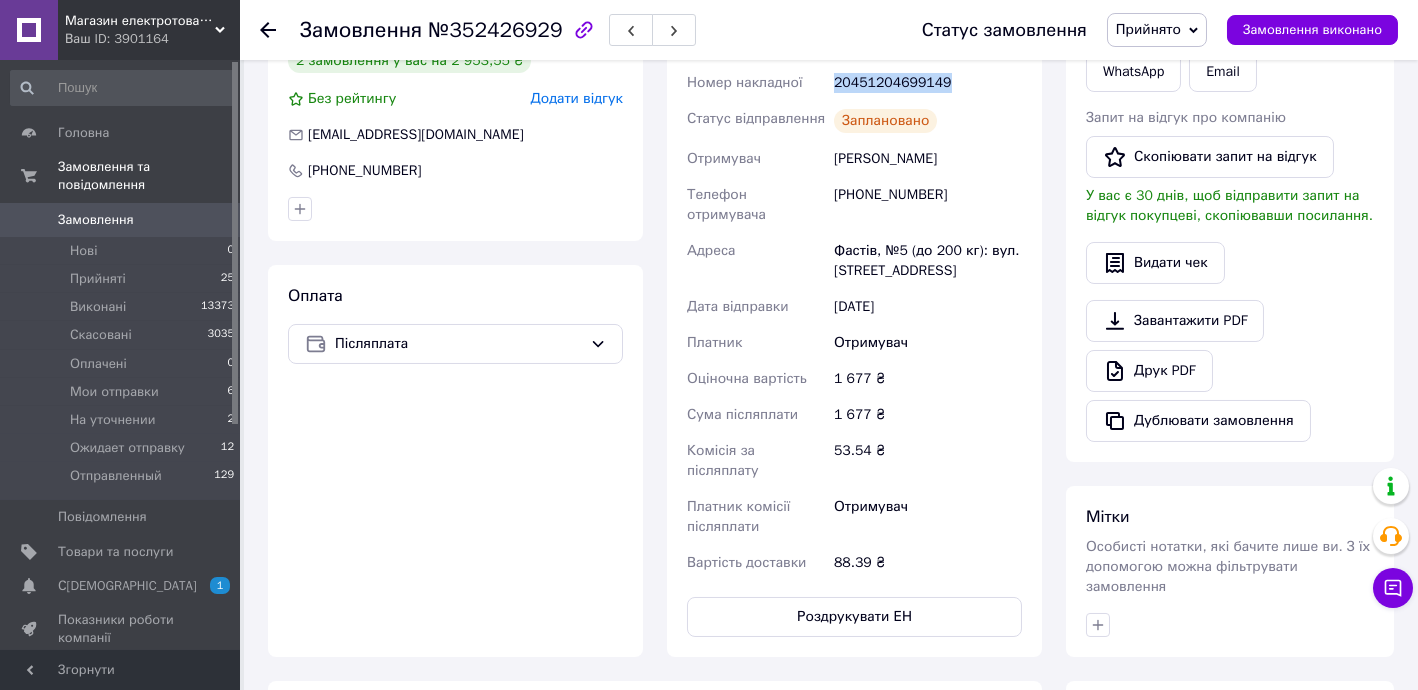 click on "Прийнято" at bounding box center [1148, 29] 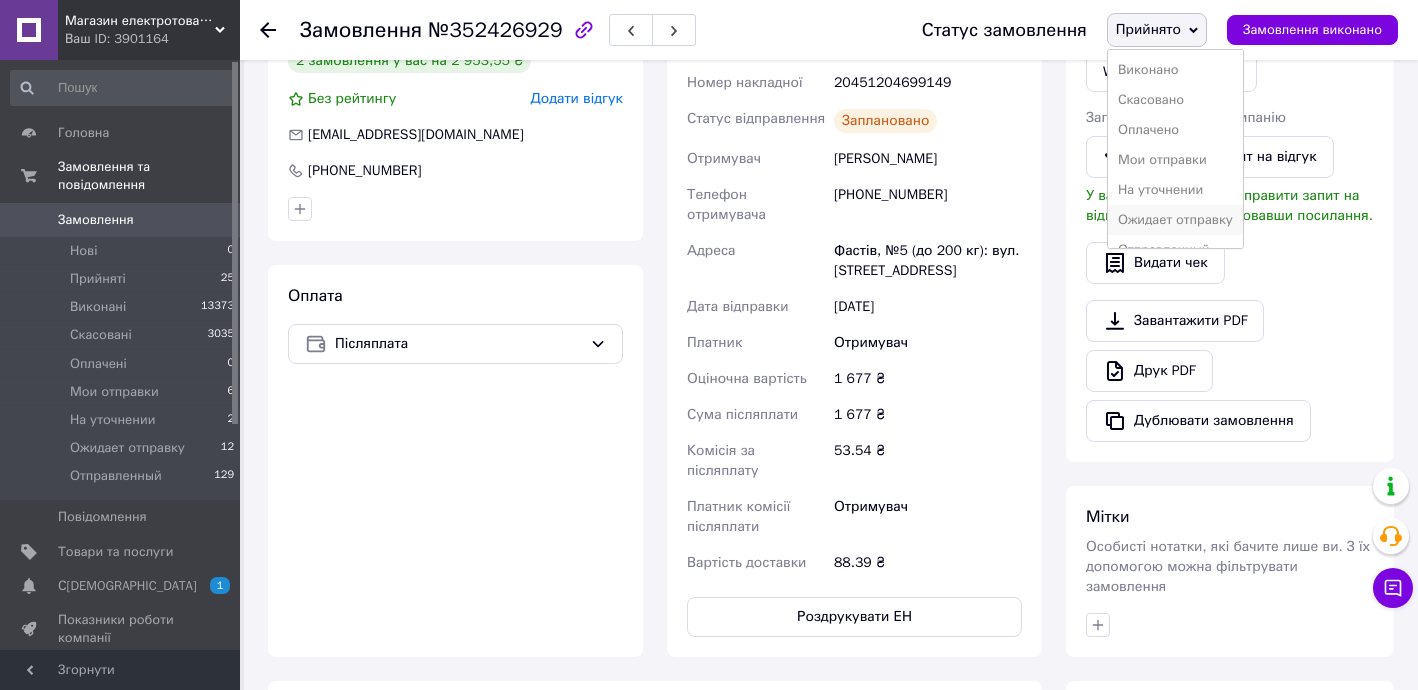 click on "Ожидает отправку" at bounding box center (1175, 220) 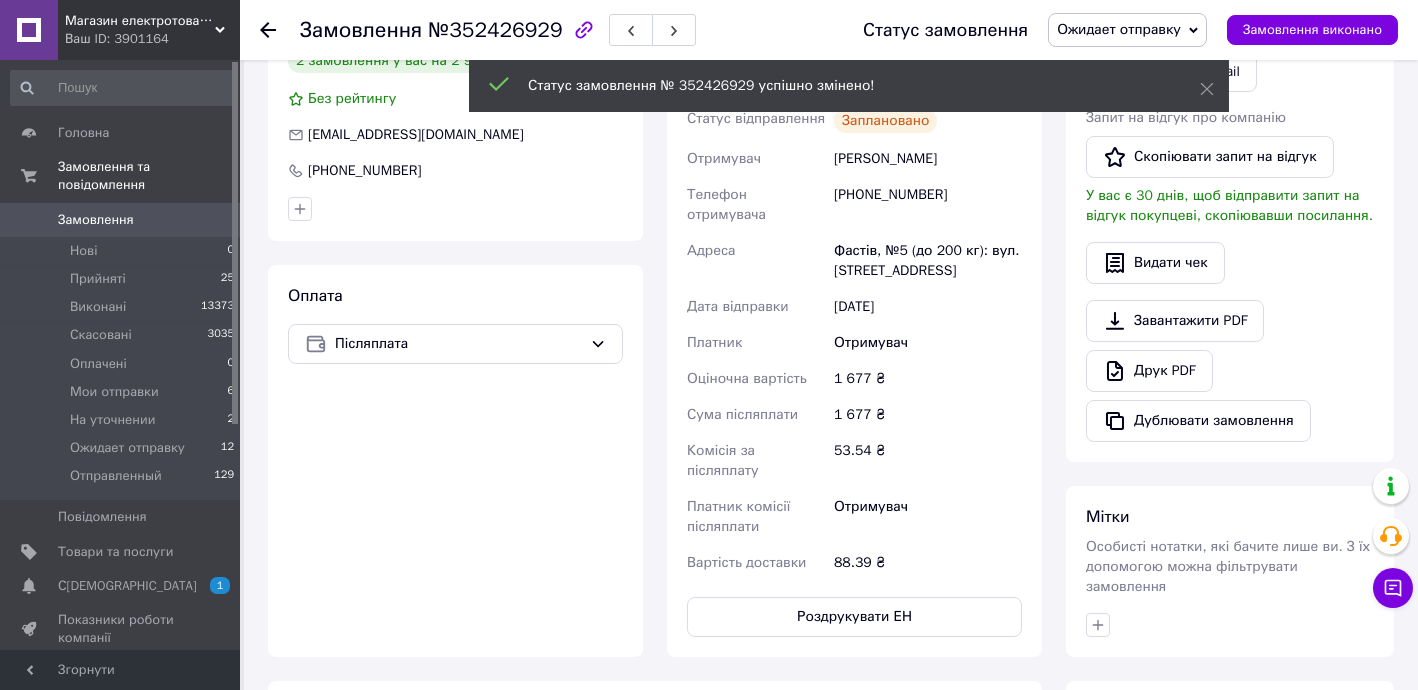 click 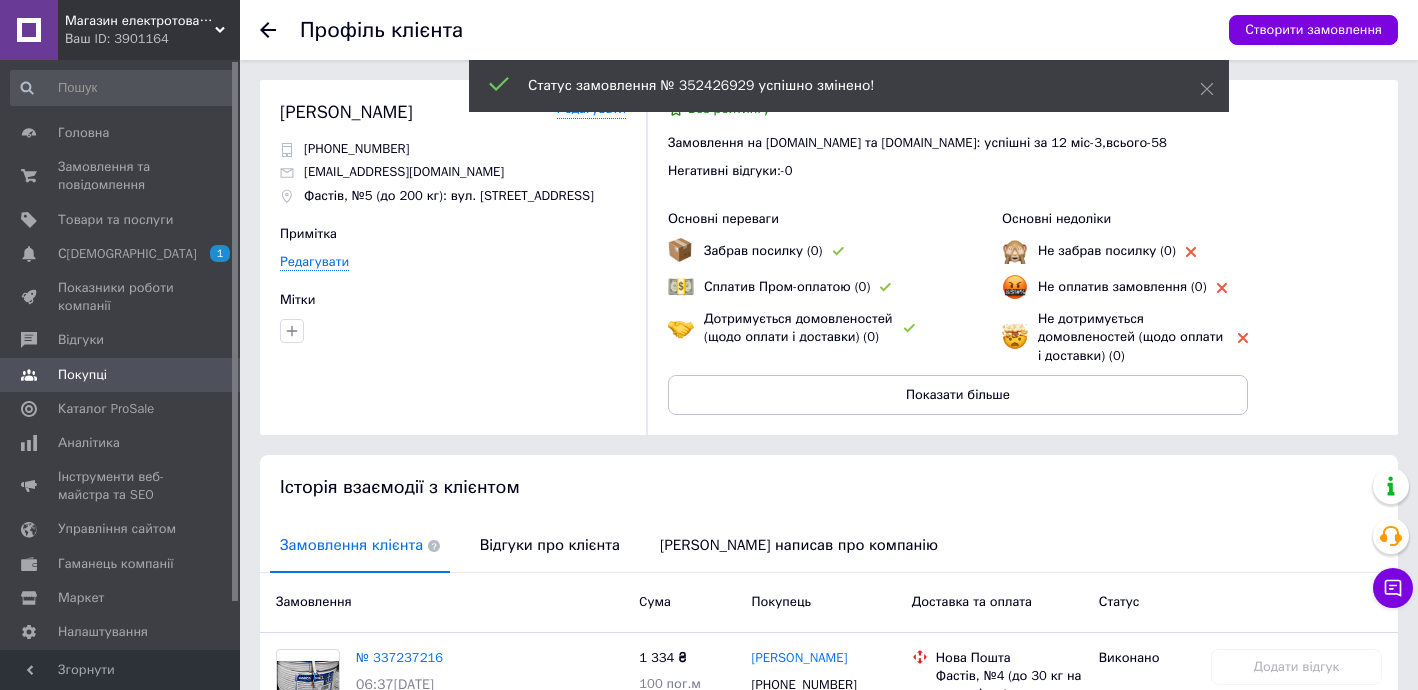 click on "Профіль клієнта Створити замовлення" at bounding box center (829, 30) 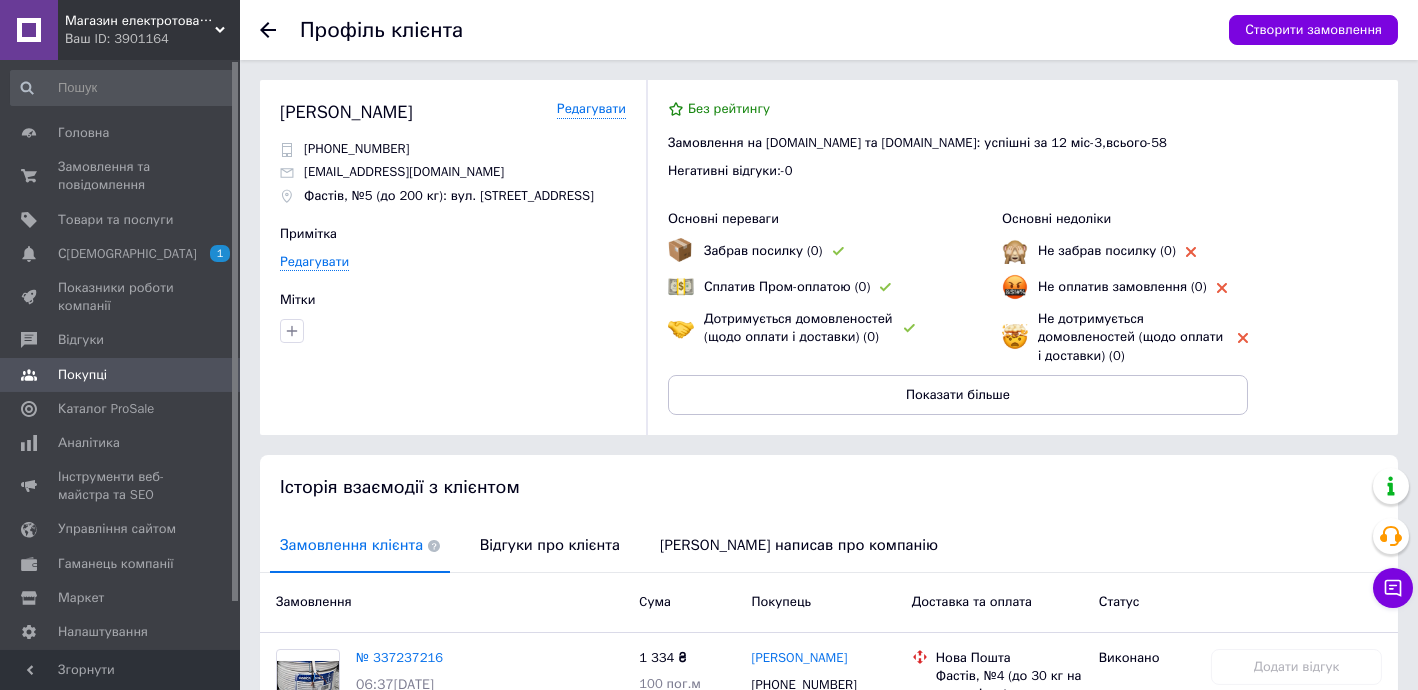 click 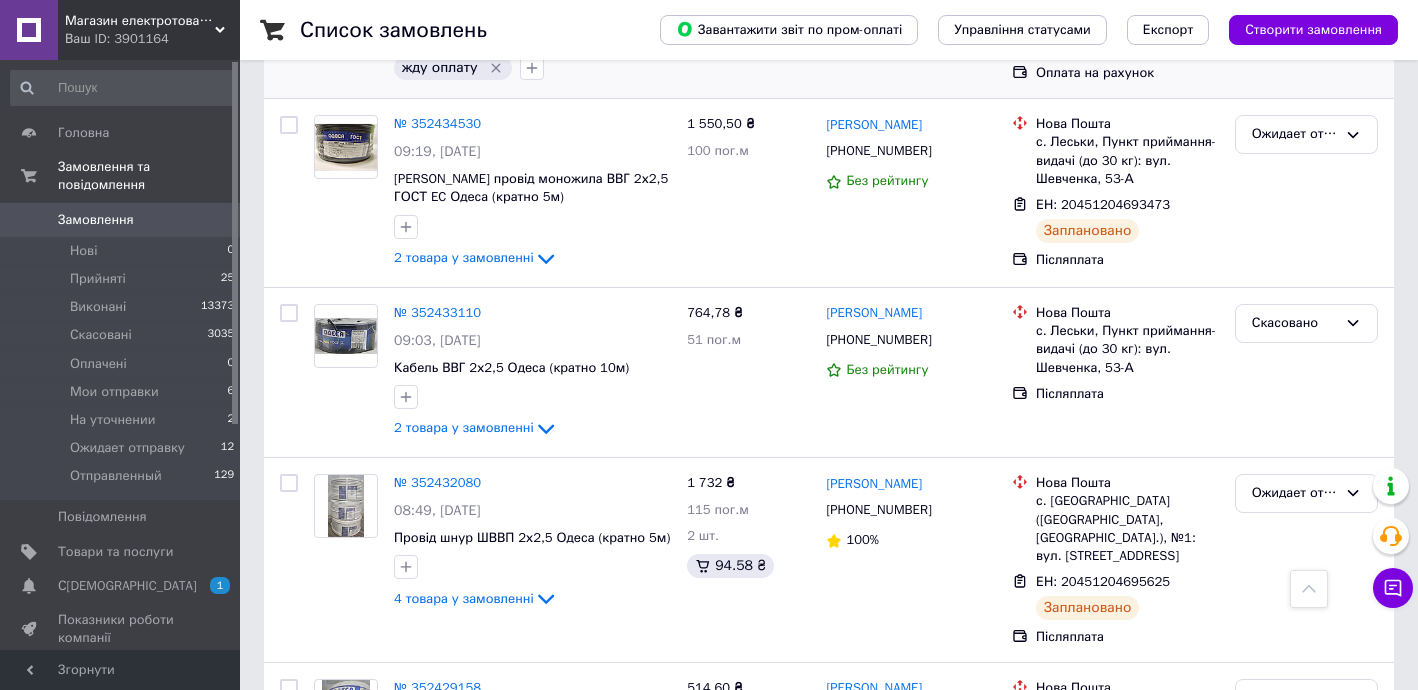 scroll, scrollTop: 1333, scrollLeft: 0, axis: vertical 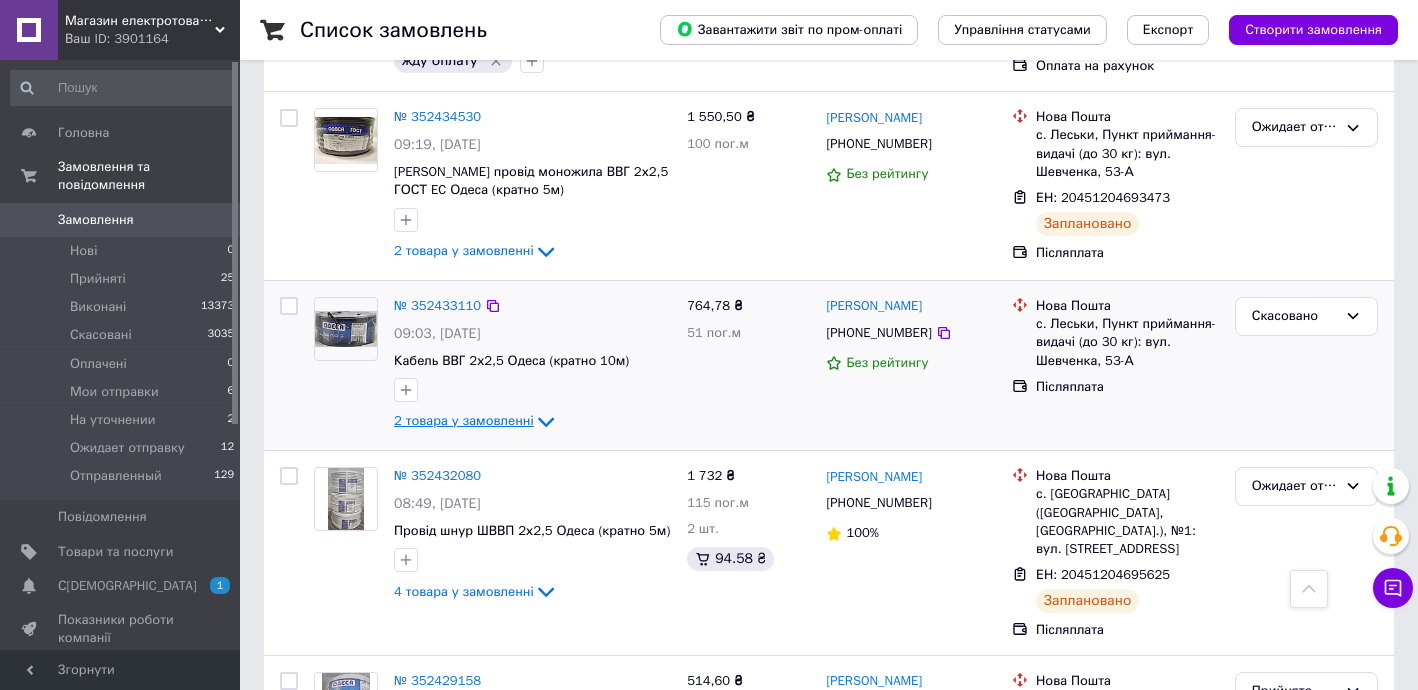 click on "2 товара у замовленні" at bounding box center [464, 421] 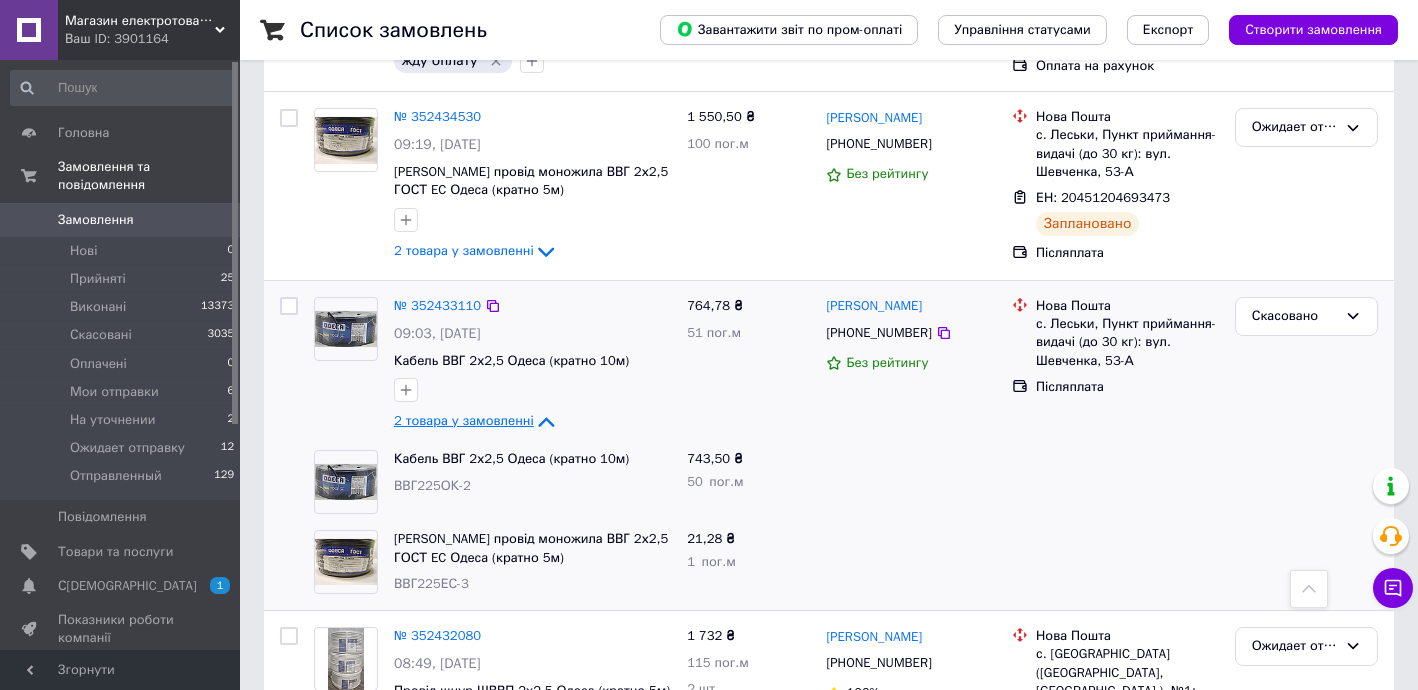 click on "2 товара у замовленні" at bounding box center (464, 421) 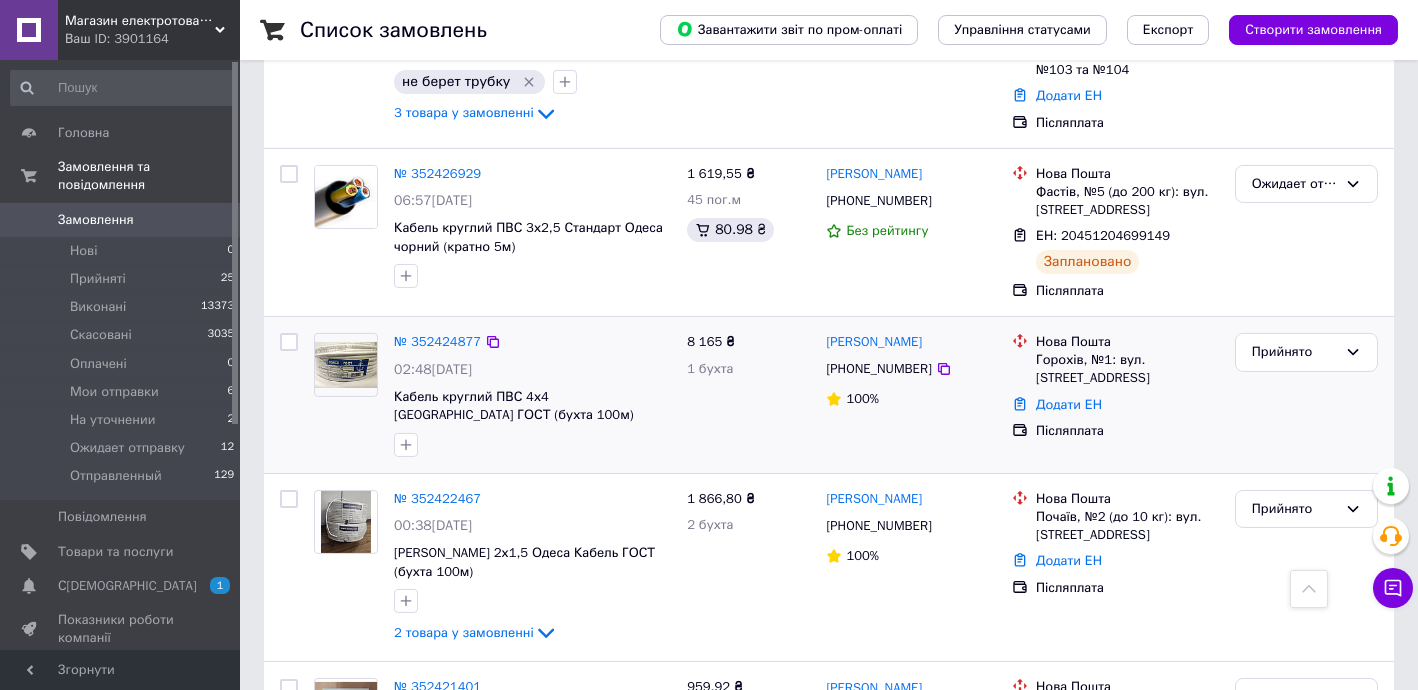 scroll, scrollTop: 2060, scrollLeft: 0, axis: vertical 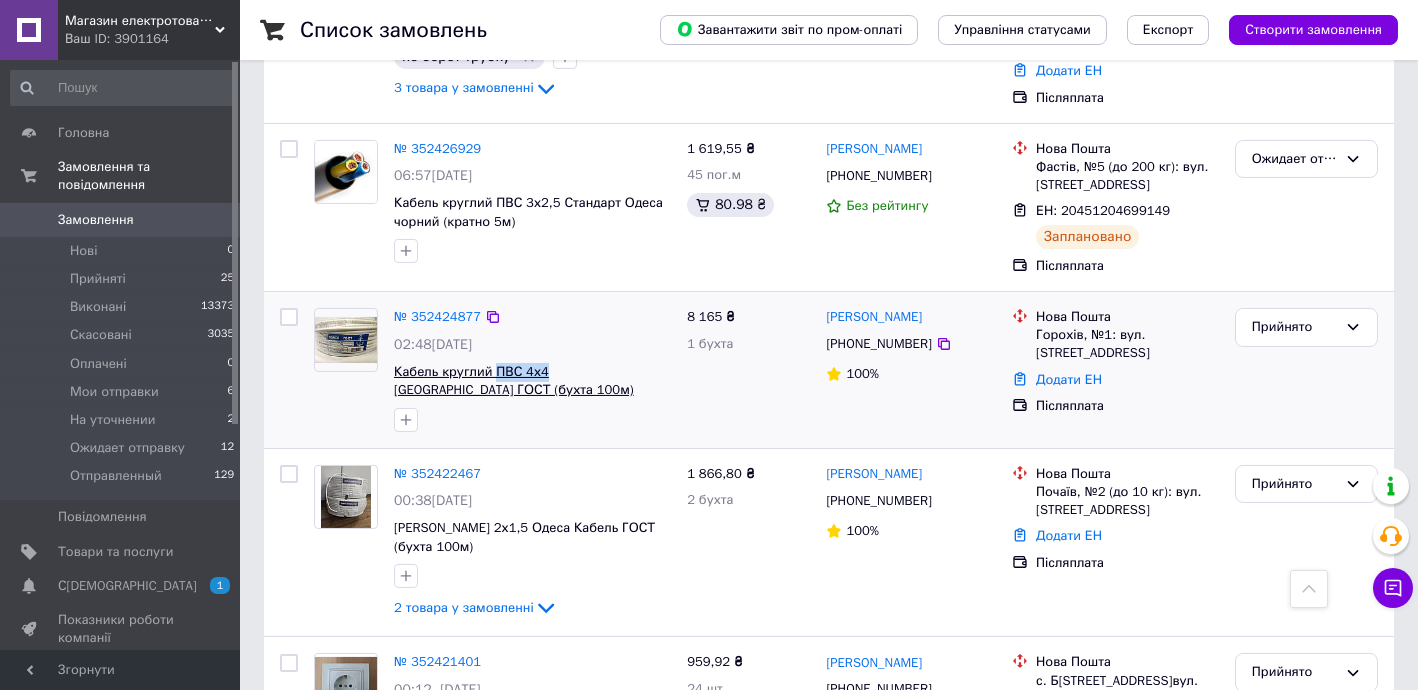 drag, startPoint x: 488, startPoint y: 318, endPoint x: 539, endPoint y: 333, distance: 53.160137 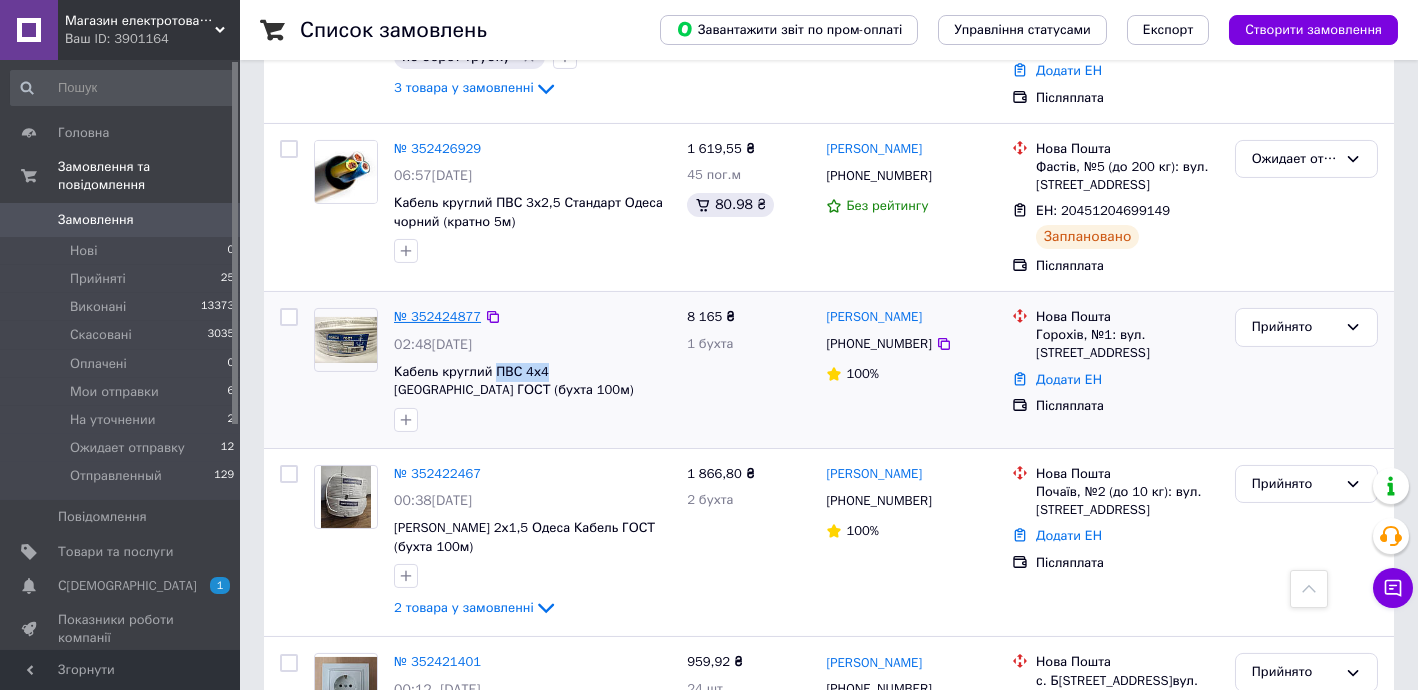 click on "№ 352424877" at bounding box center (437, 316) 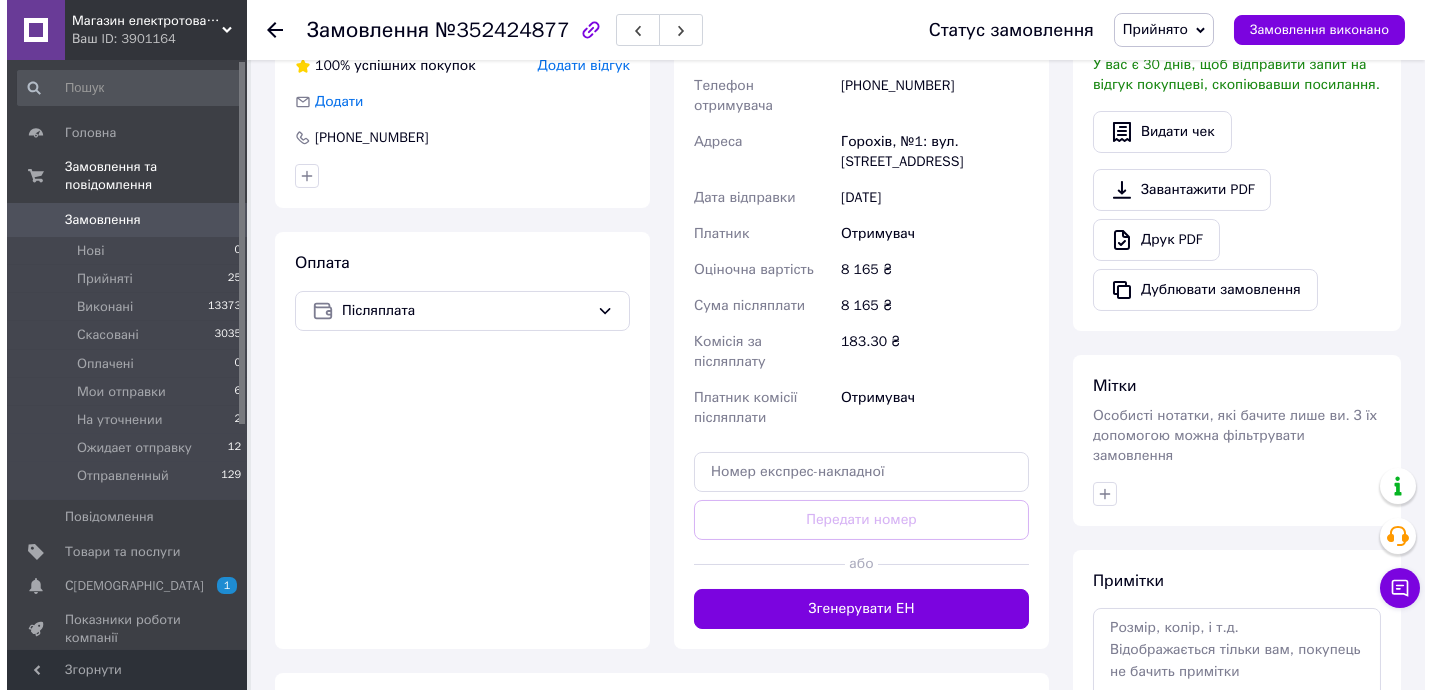 scroll, scrollTop: 260, scrollLeft: 0, axis: vertical 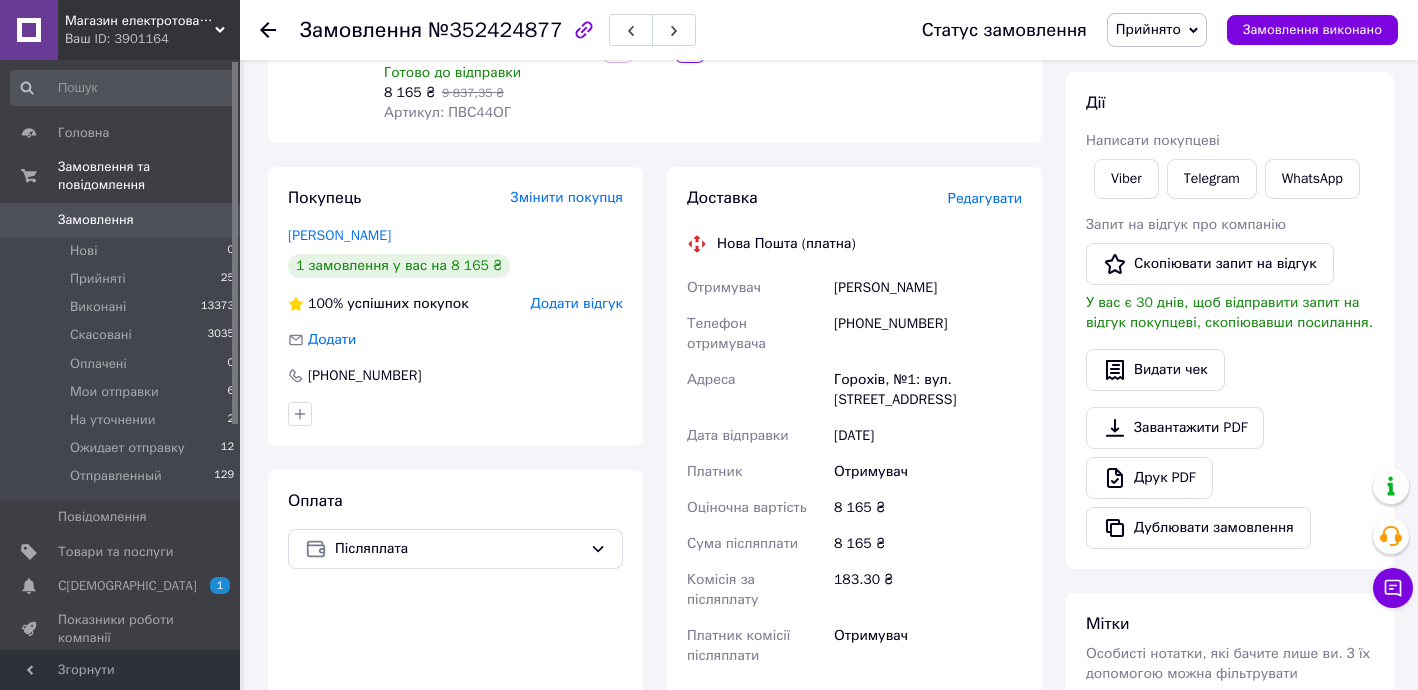 click on "Редагувати" at bounding box center [985, 198] 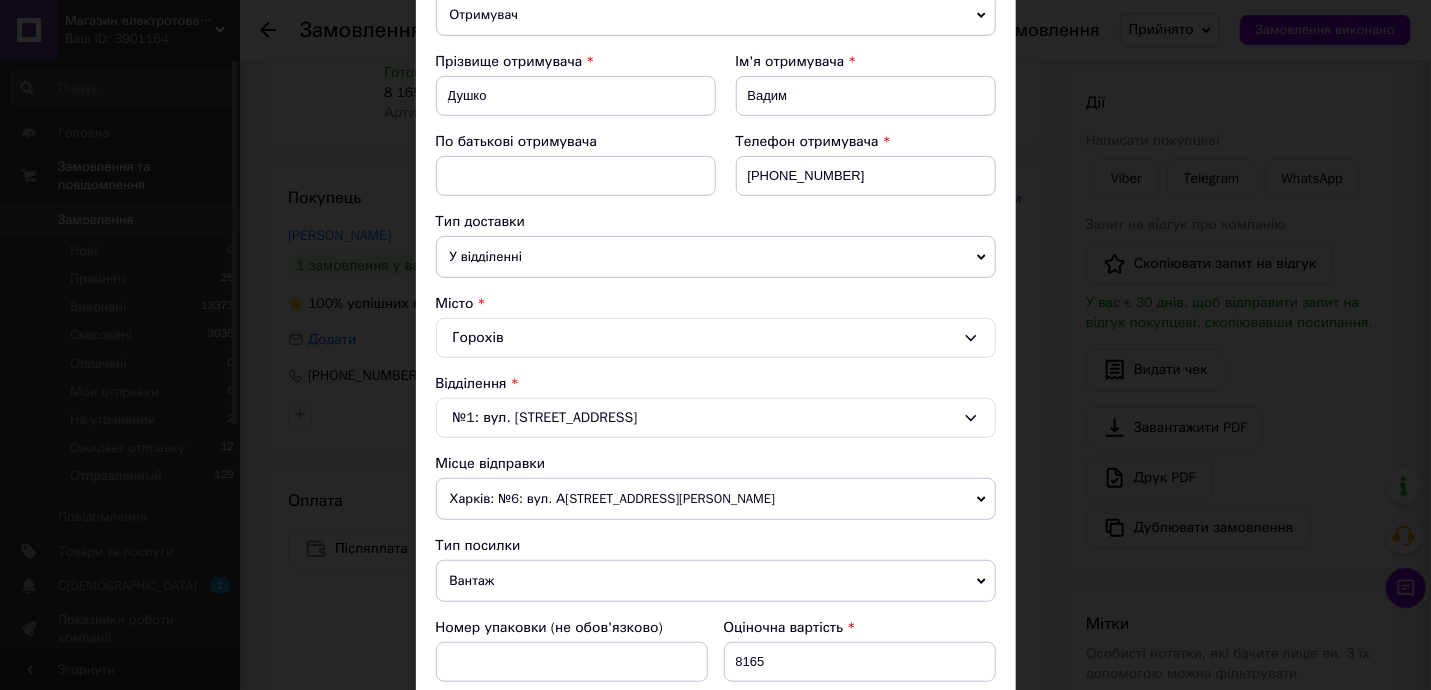 scroll, scrollTop: 605, scrollLeft: 0, axis: vertical 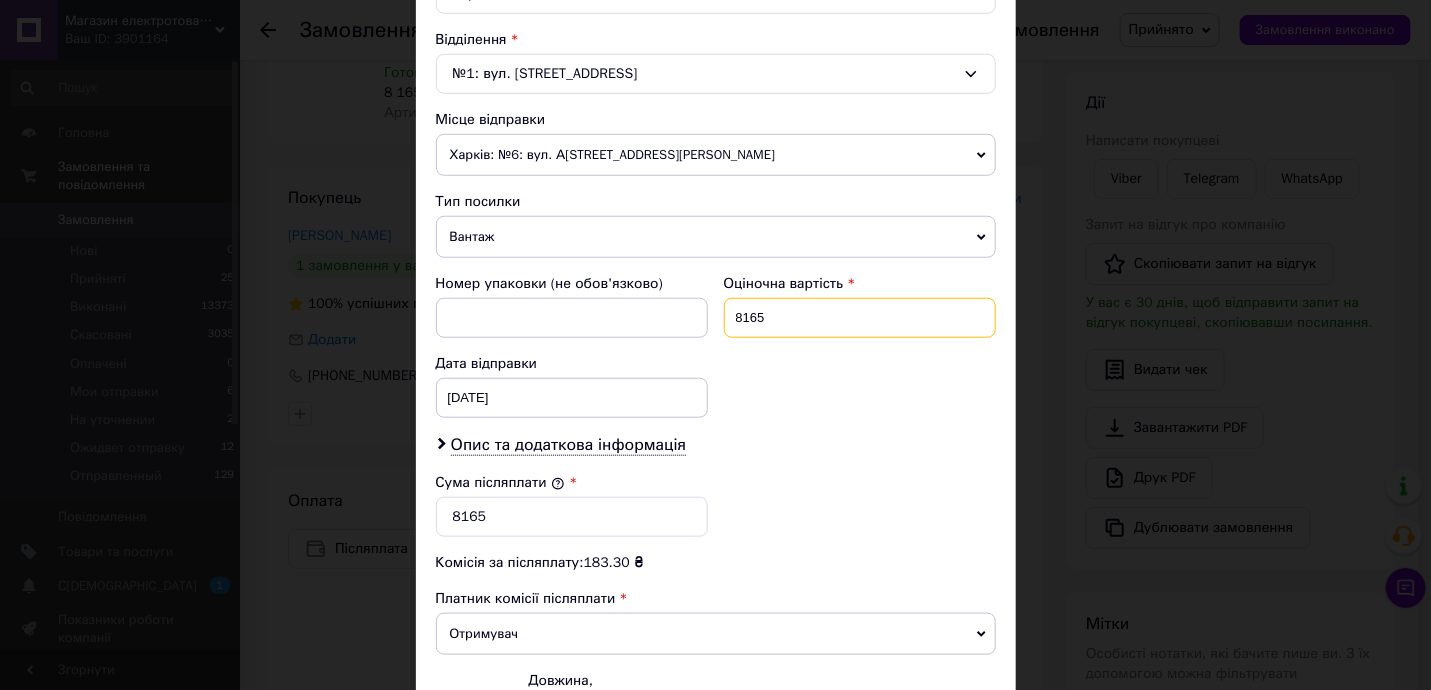 drag, startPoint x: 740, startPoint y: 306, endPoint x: 881, endPoint y: 316, distance: 141.35417 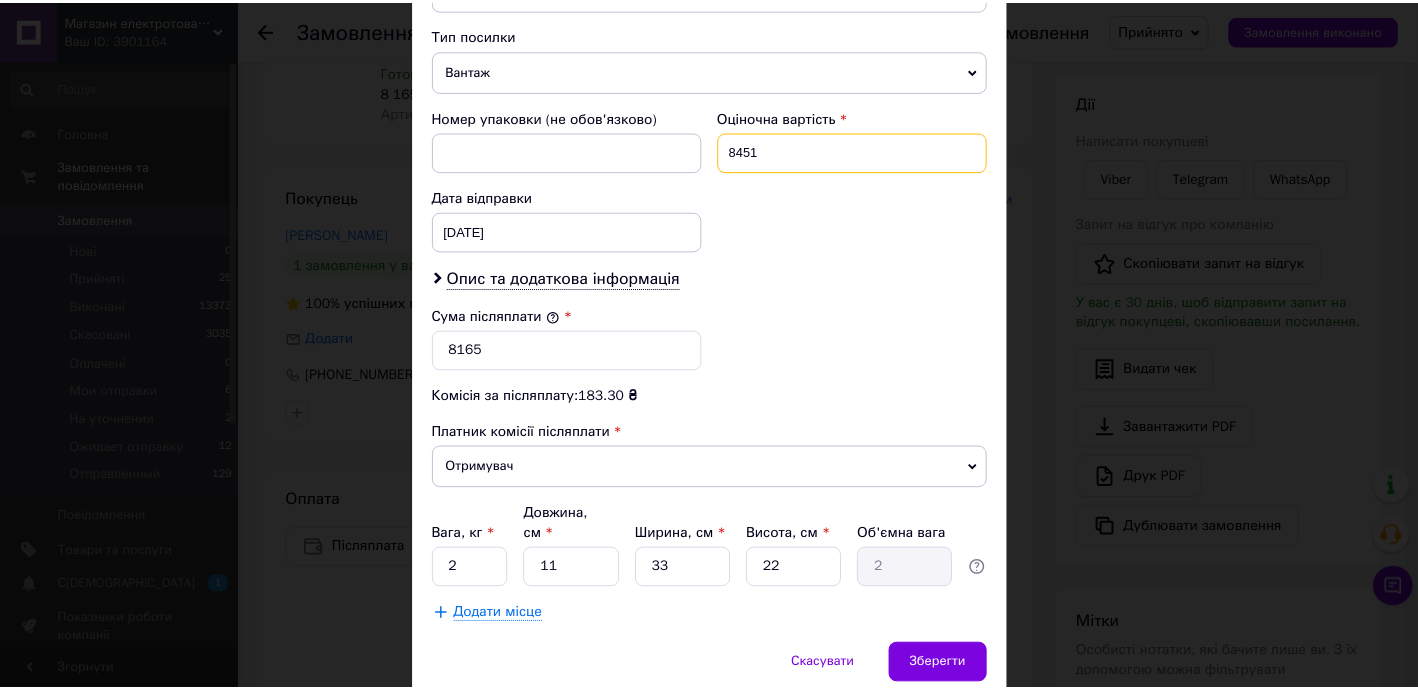 scroll, scrollTop: 827, scrollLeft: 0, axis: vertical 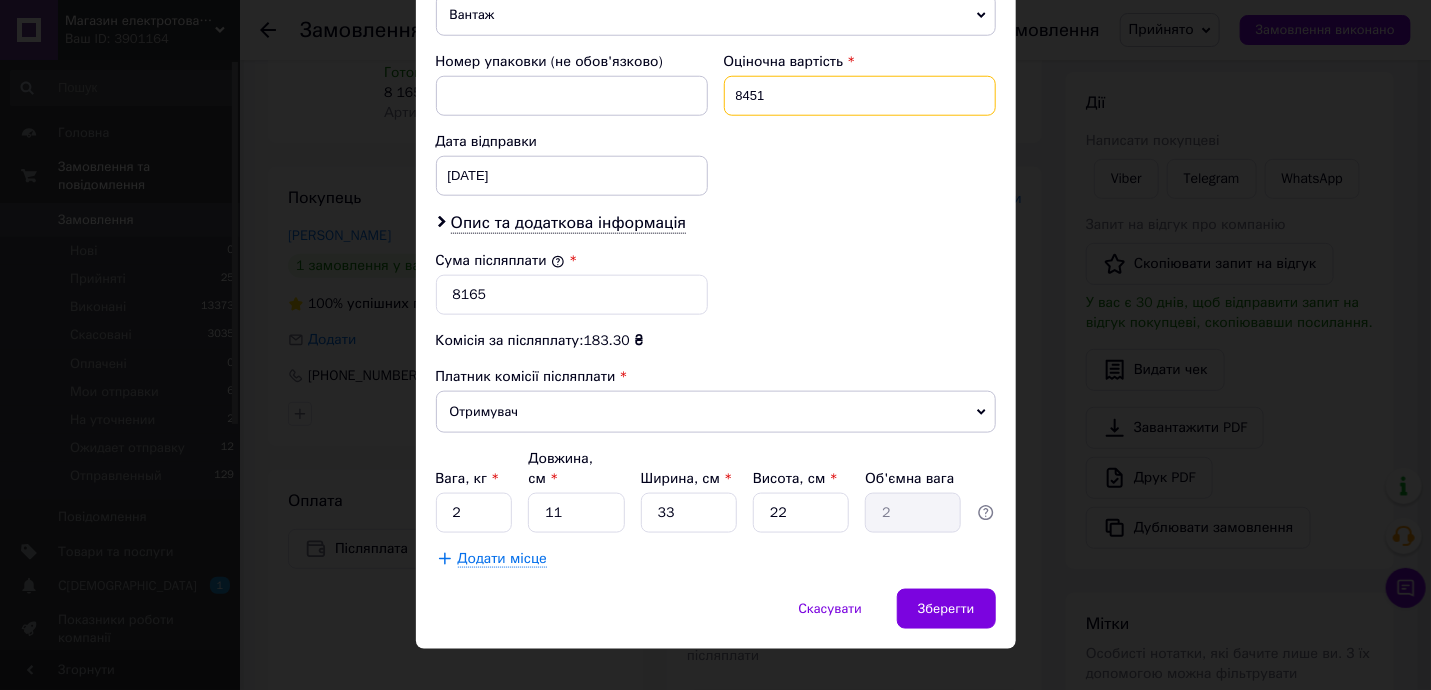 type on "8451" 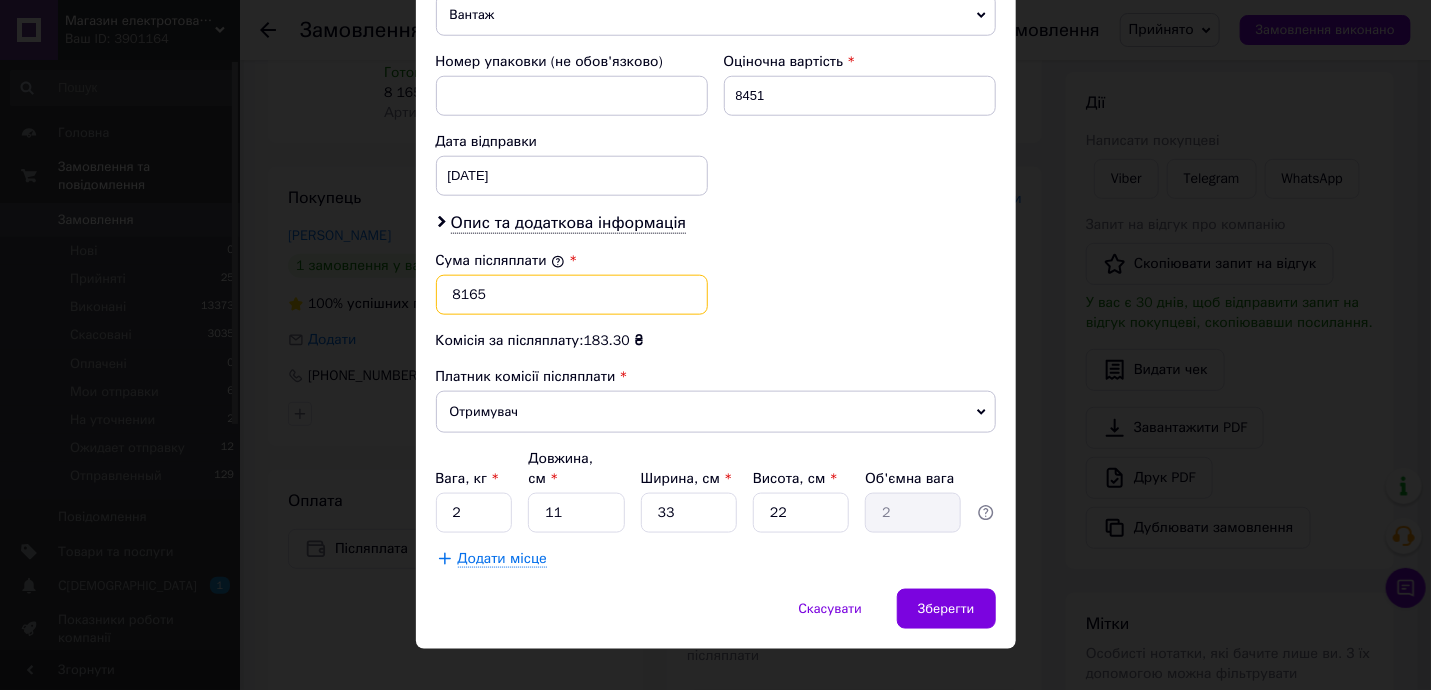 drag, startPoint x: 464, startPoint y: 286, endPoint x: 570, endPoint y: 291, distance: 106.11786 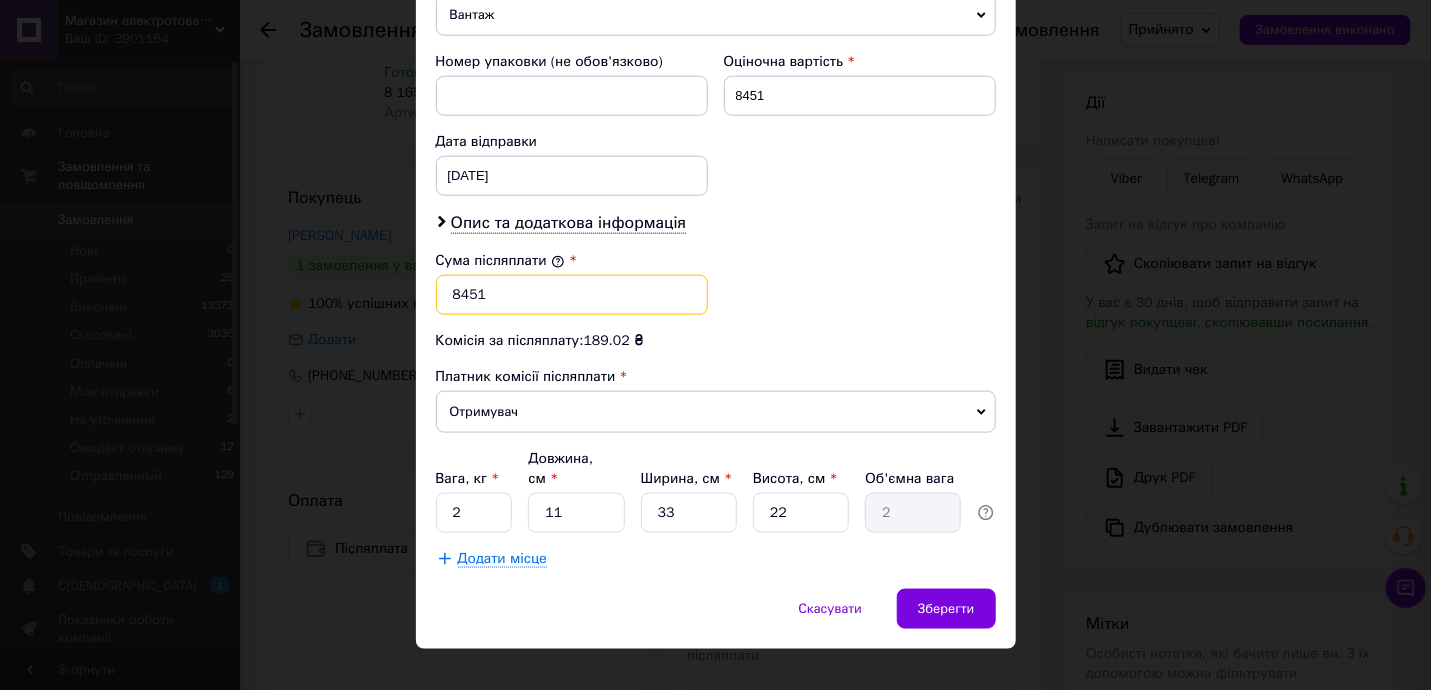 type on "8451" 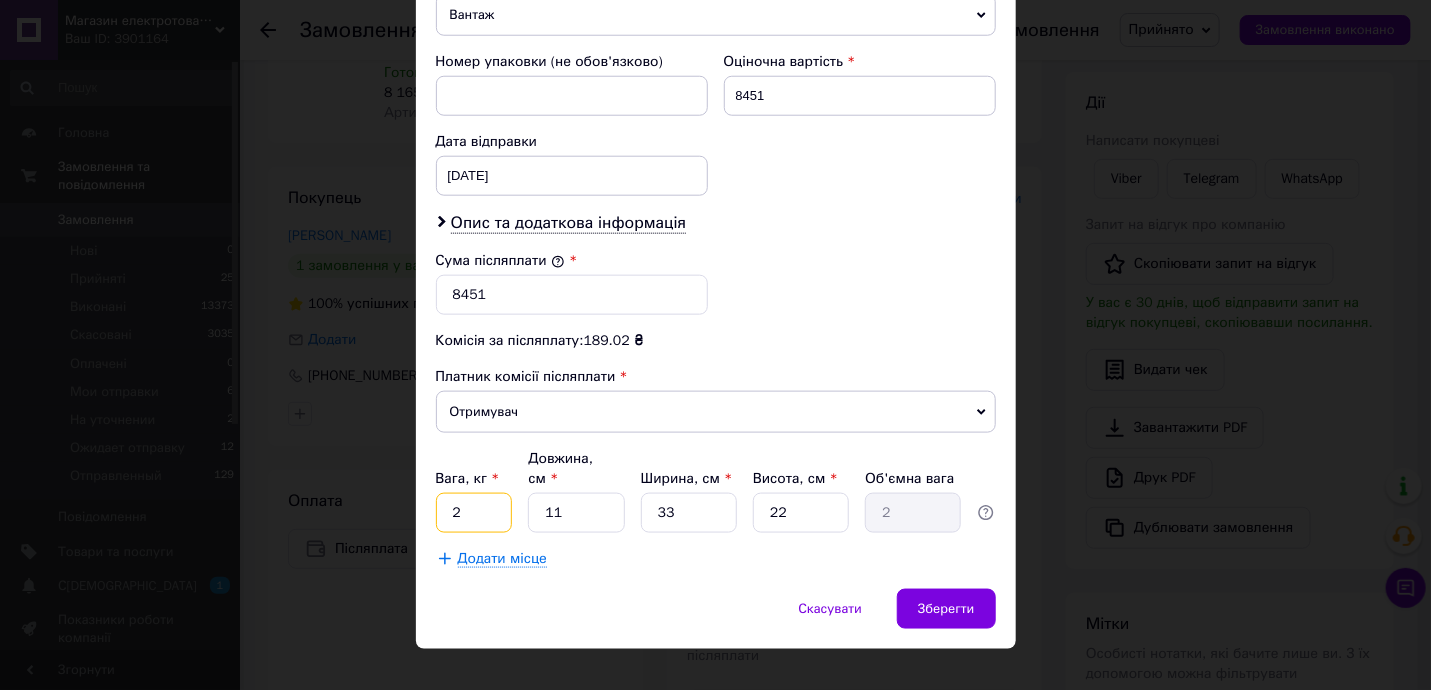 drag, startPoint x: 446, startPoint y: 482, endPoint x: 540, endPoint y: 488, distance: 94.19129 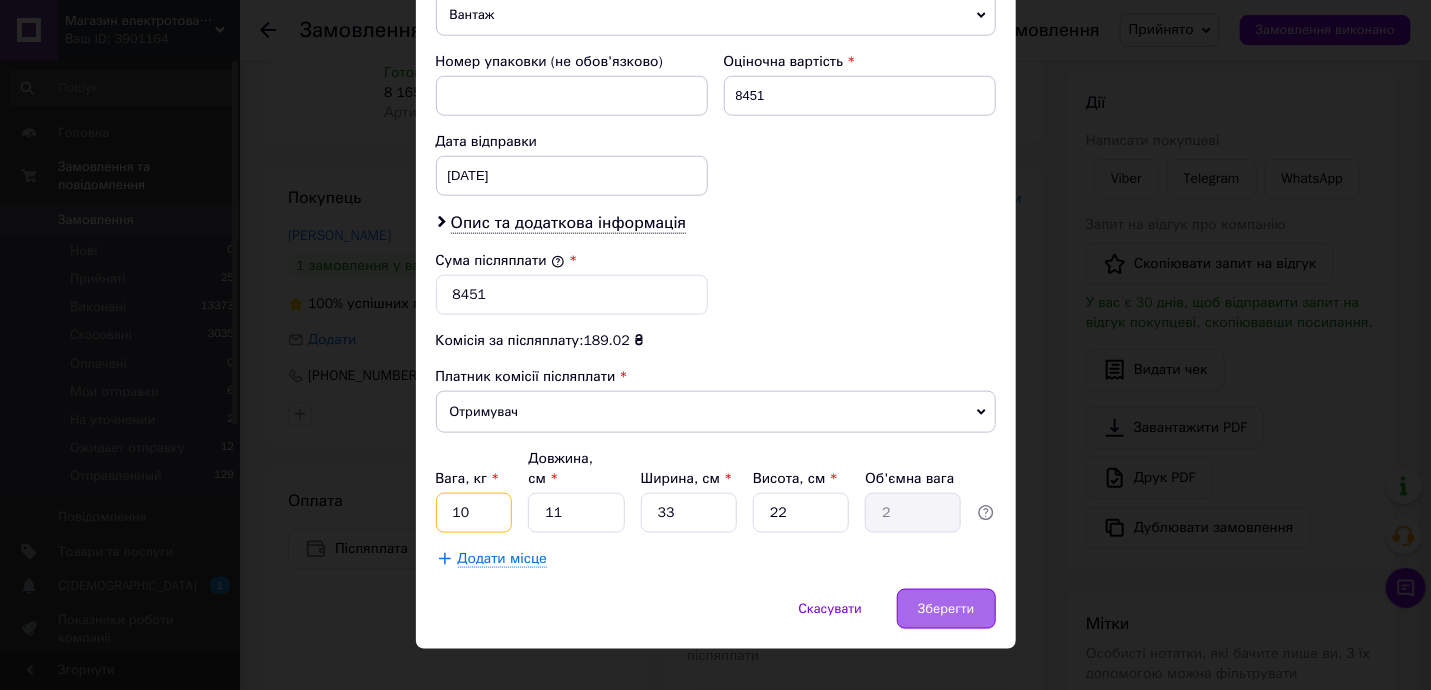 type on "10" 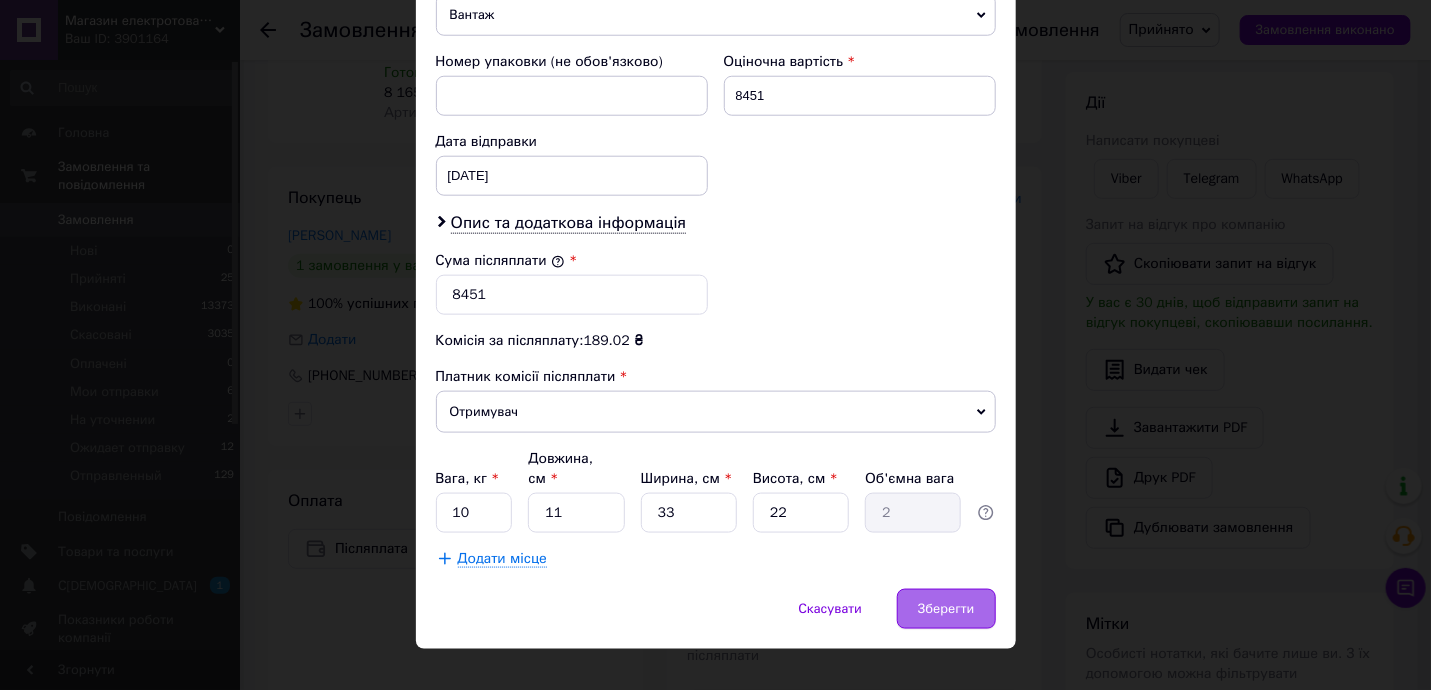 click on "Зберегти" at bounding box center (946, 609) 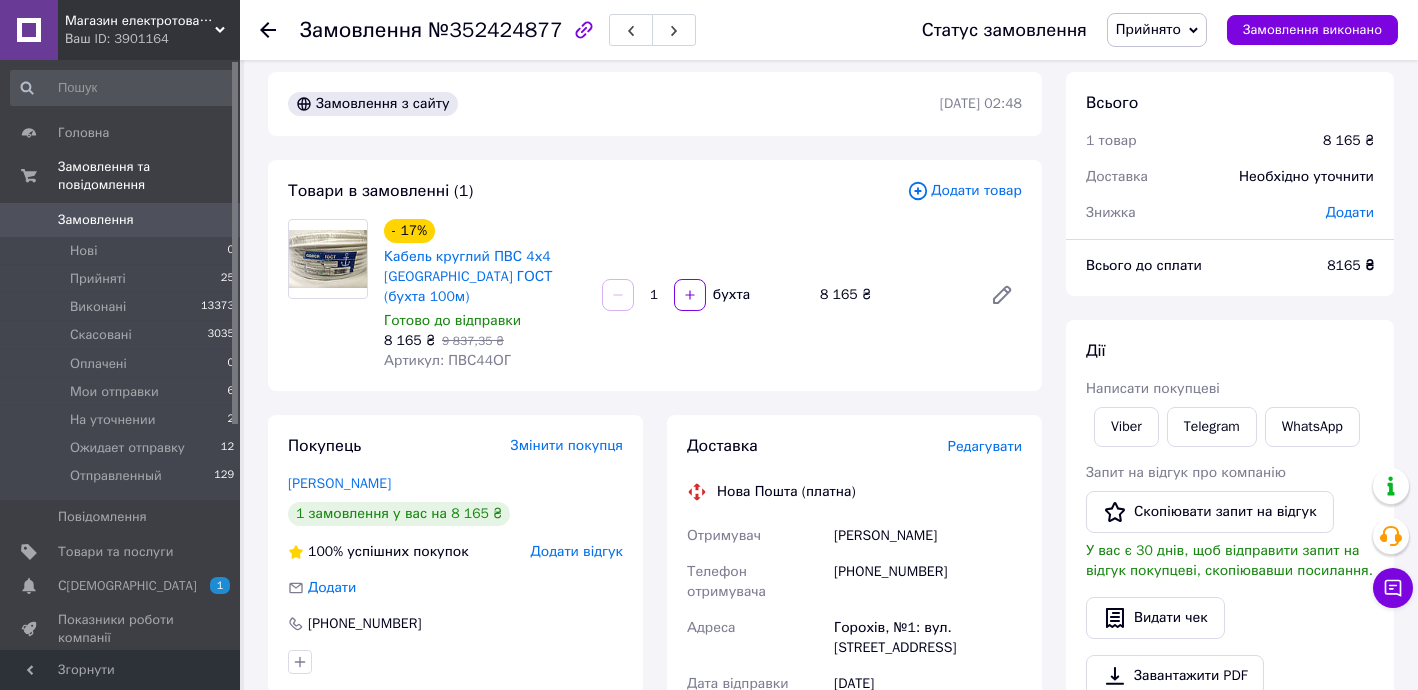 scroll, scrollTop: 0, scrollLeft: 0, axis: both 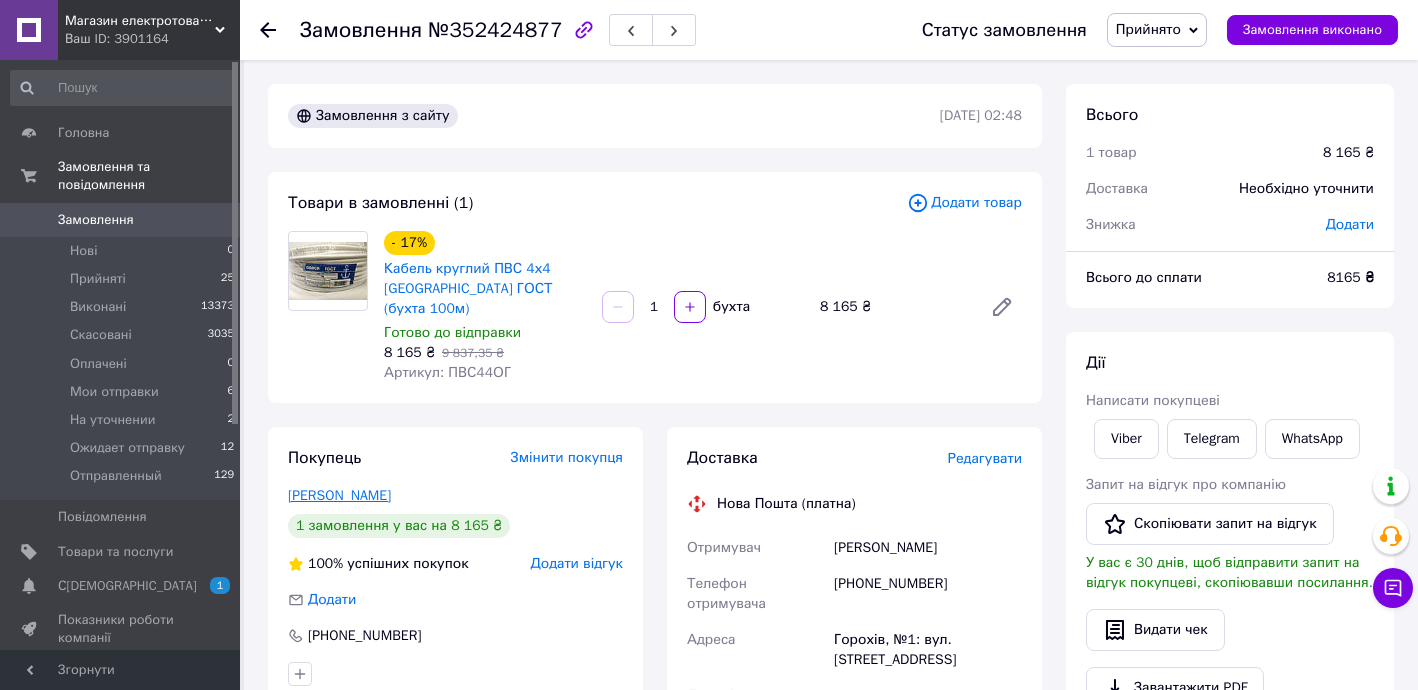 click on "[PERSON_NAME]" at bounding box center (339, 495) 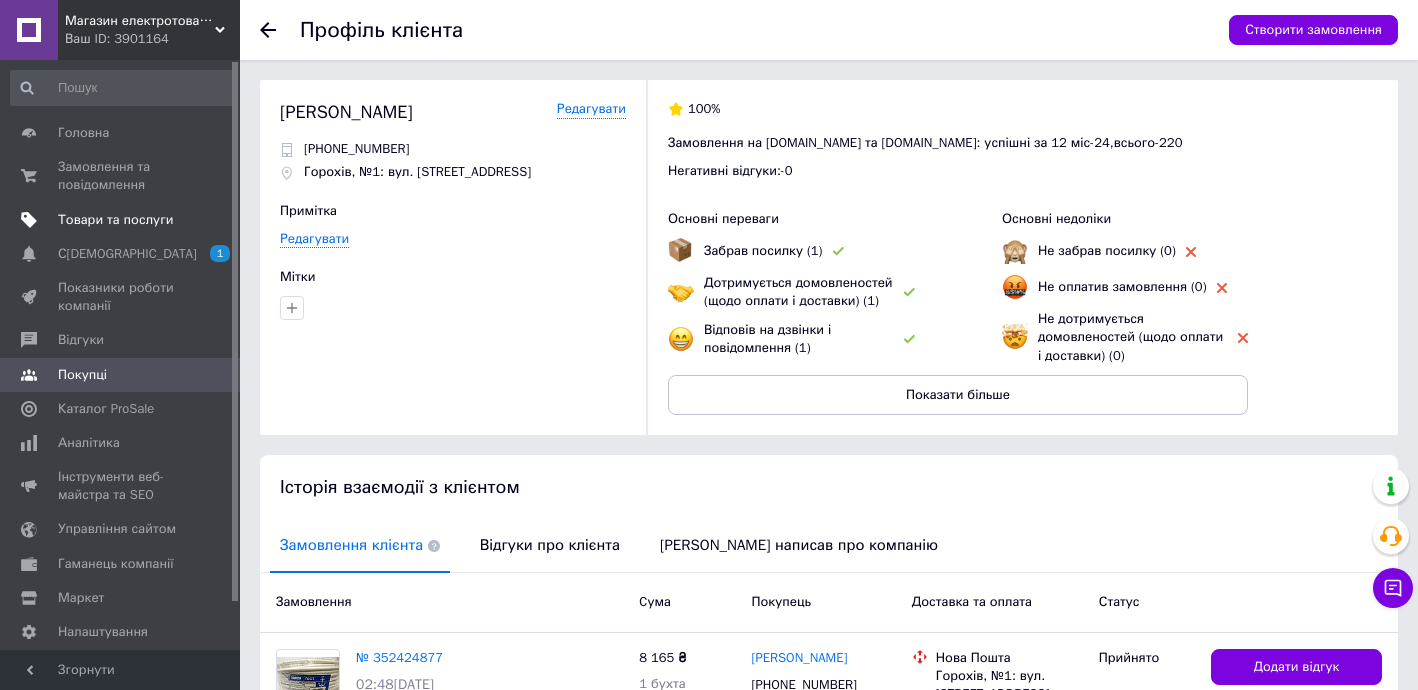 click on "Товари та послуги" at bounding box center [115, 220] 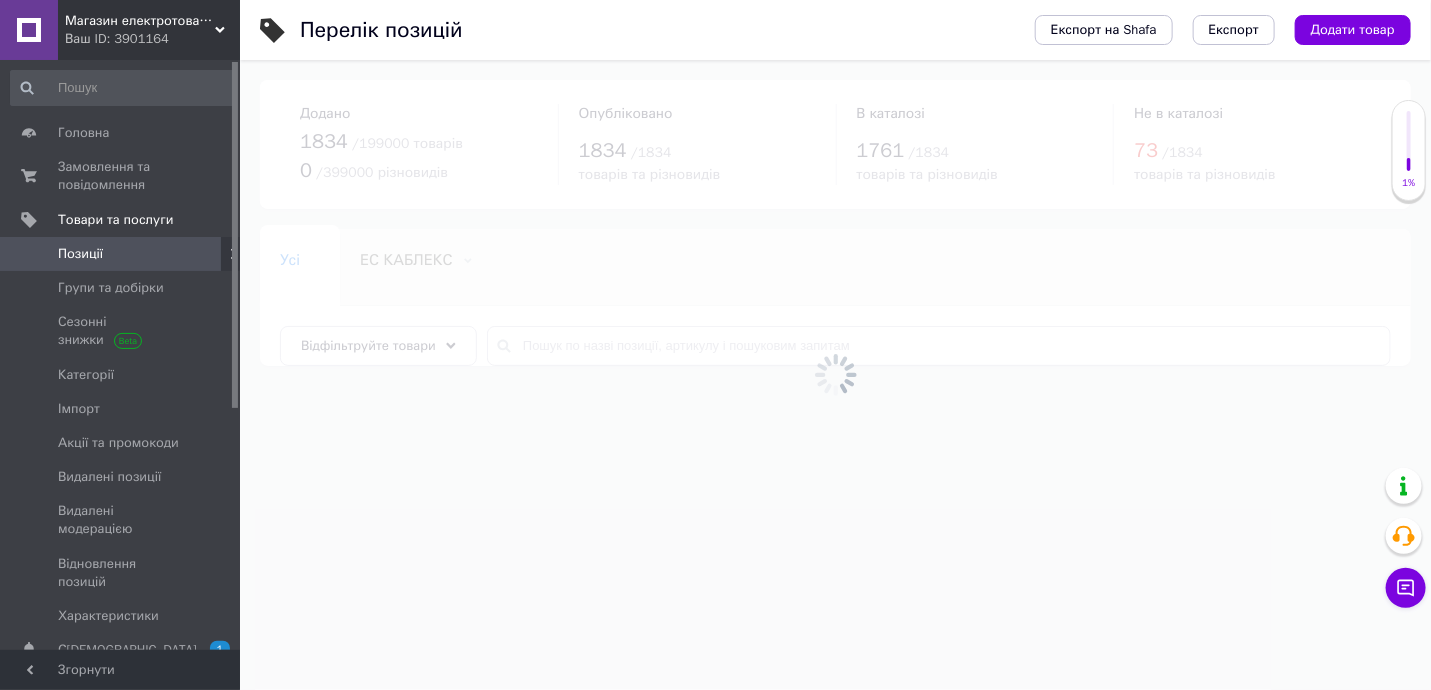 click at bounding box center (835, 375) 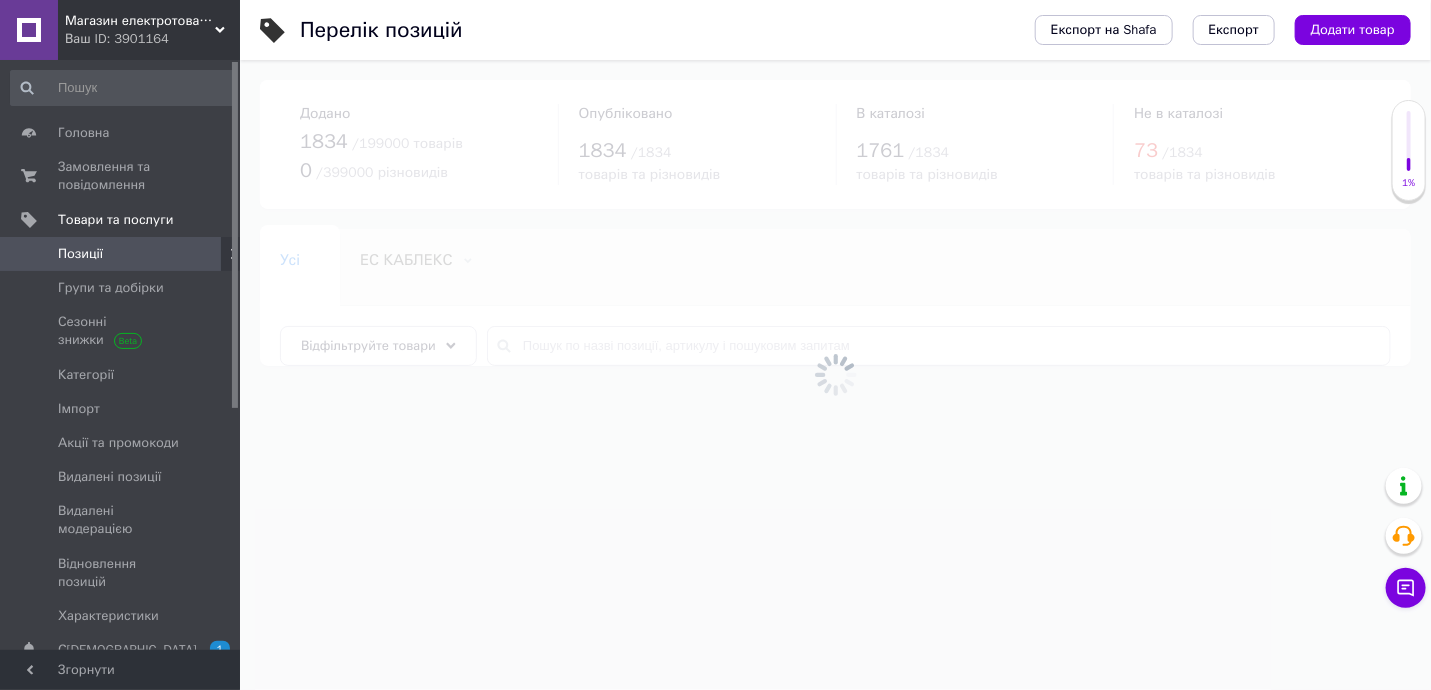 click at bounding box center [835, 375] 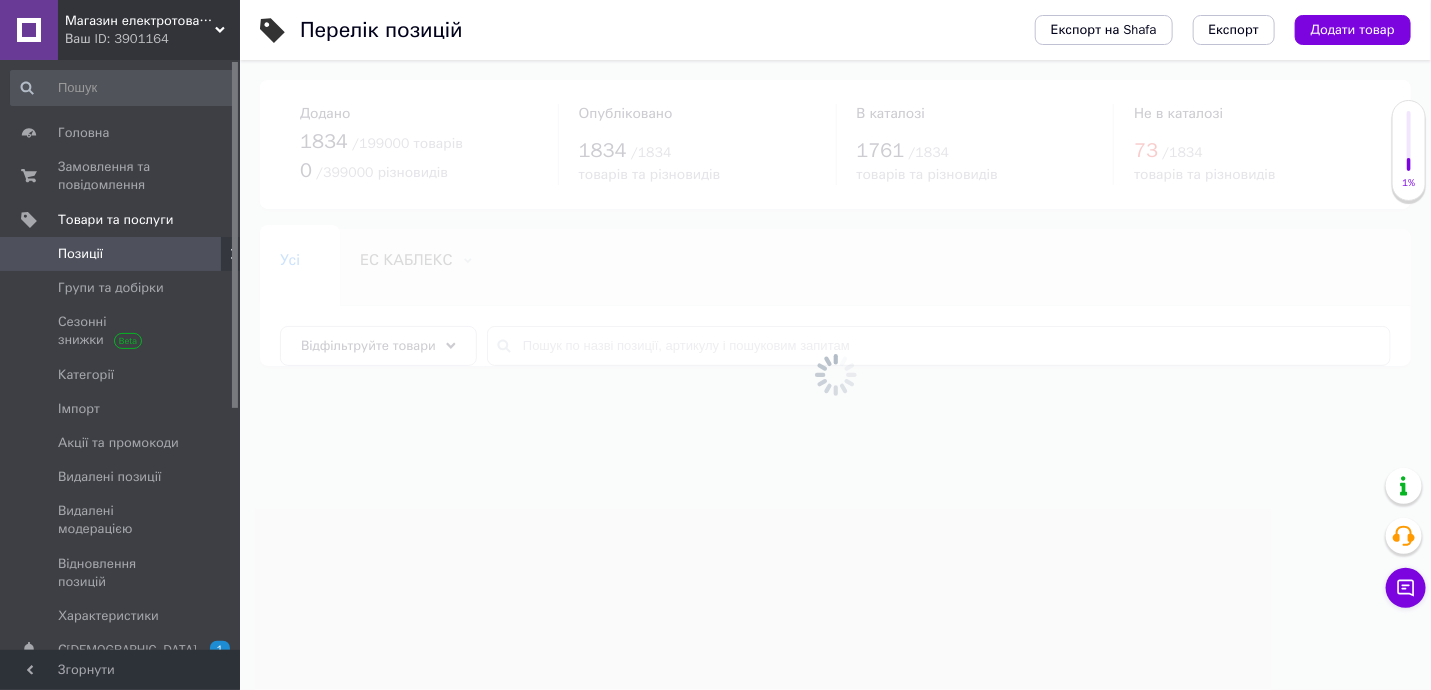 click at bounding box center [835, 375] 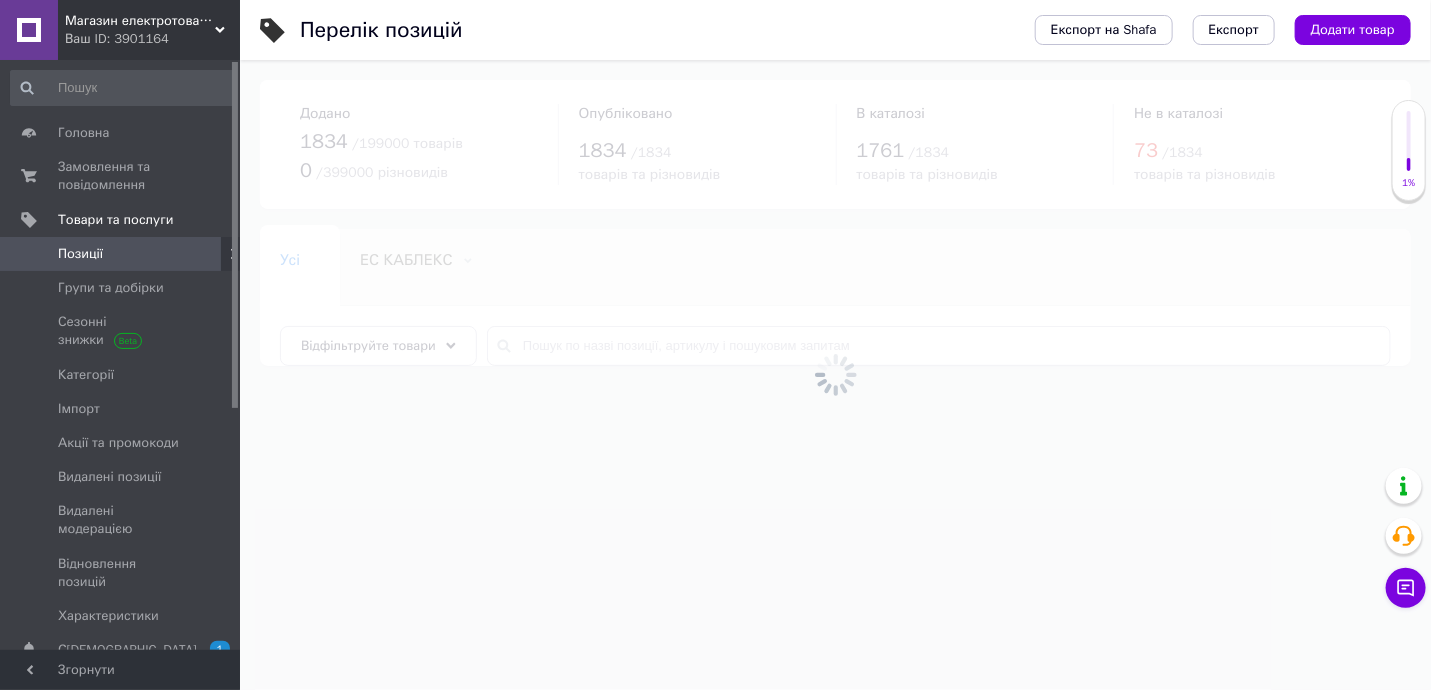 click at bounding box center [835, 375] 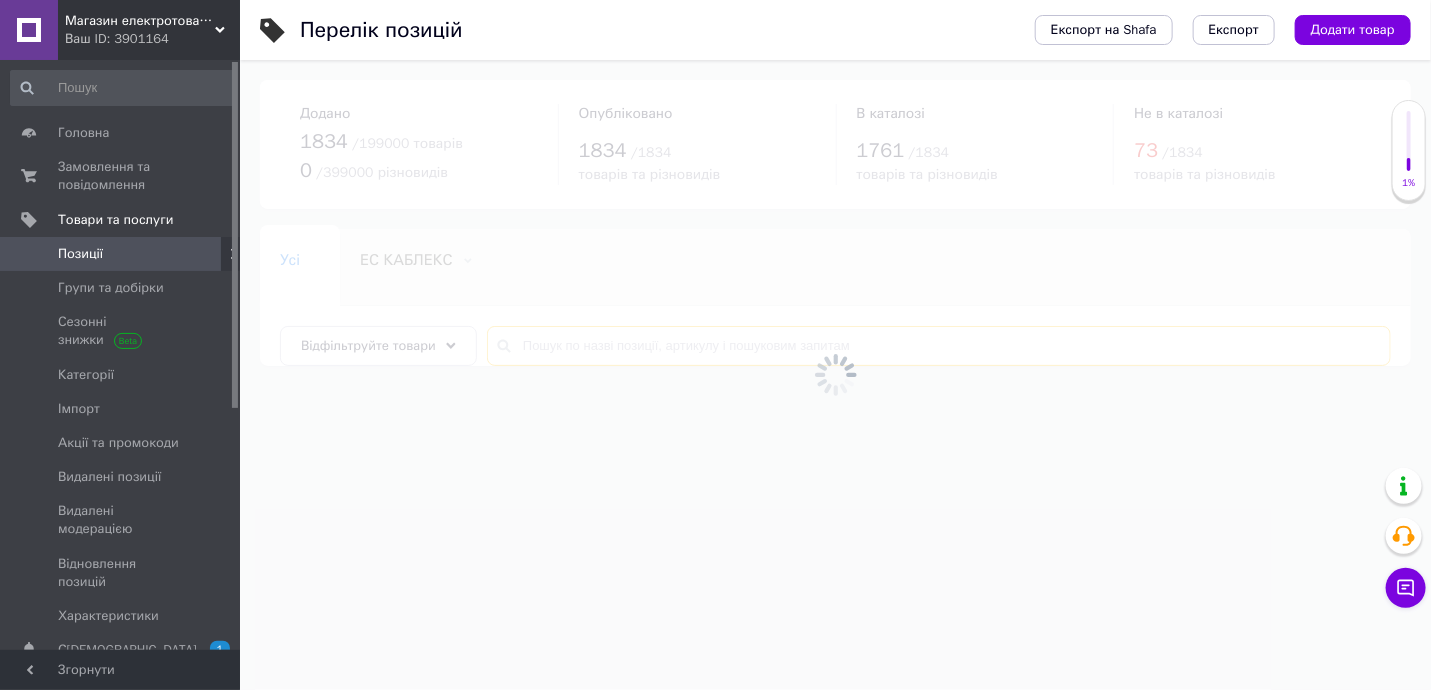 click at bounding box center (939, 346) 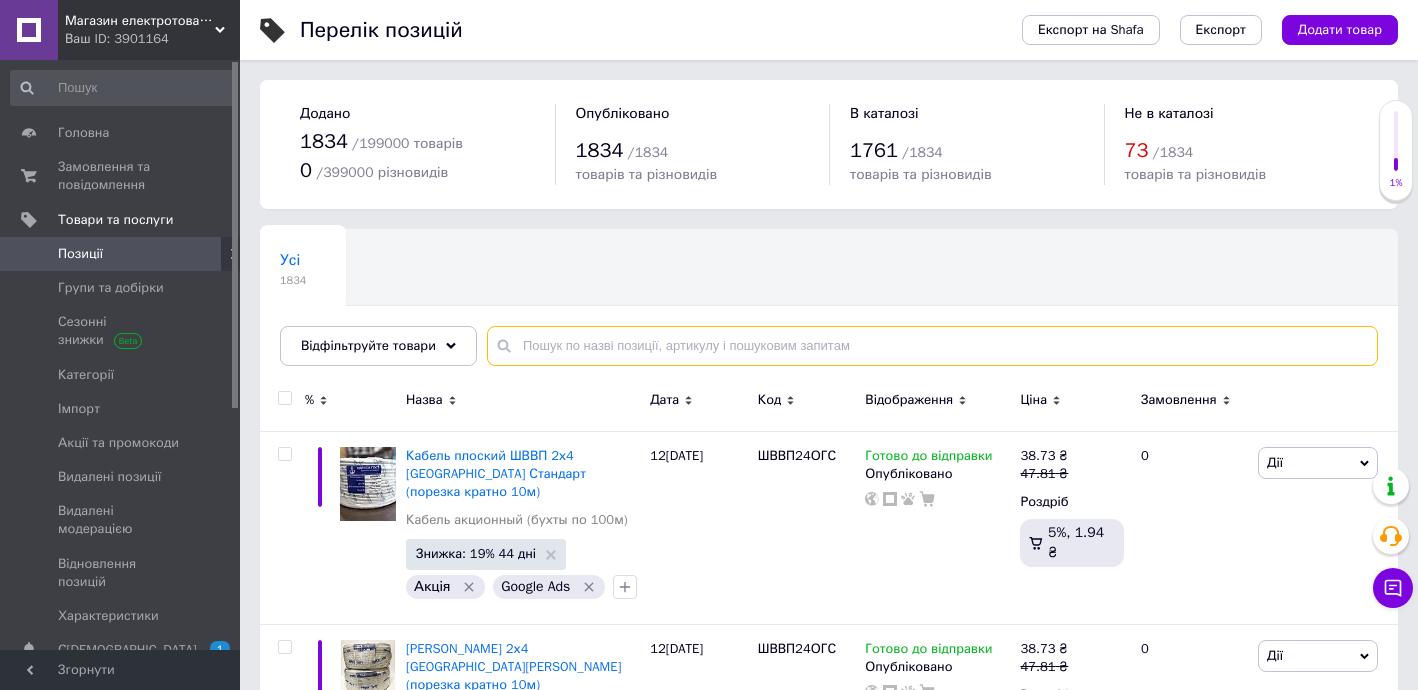 click at bounding box center [932, 346] 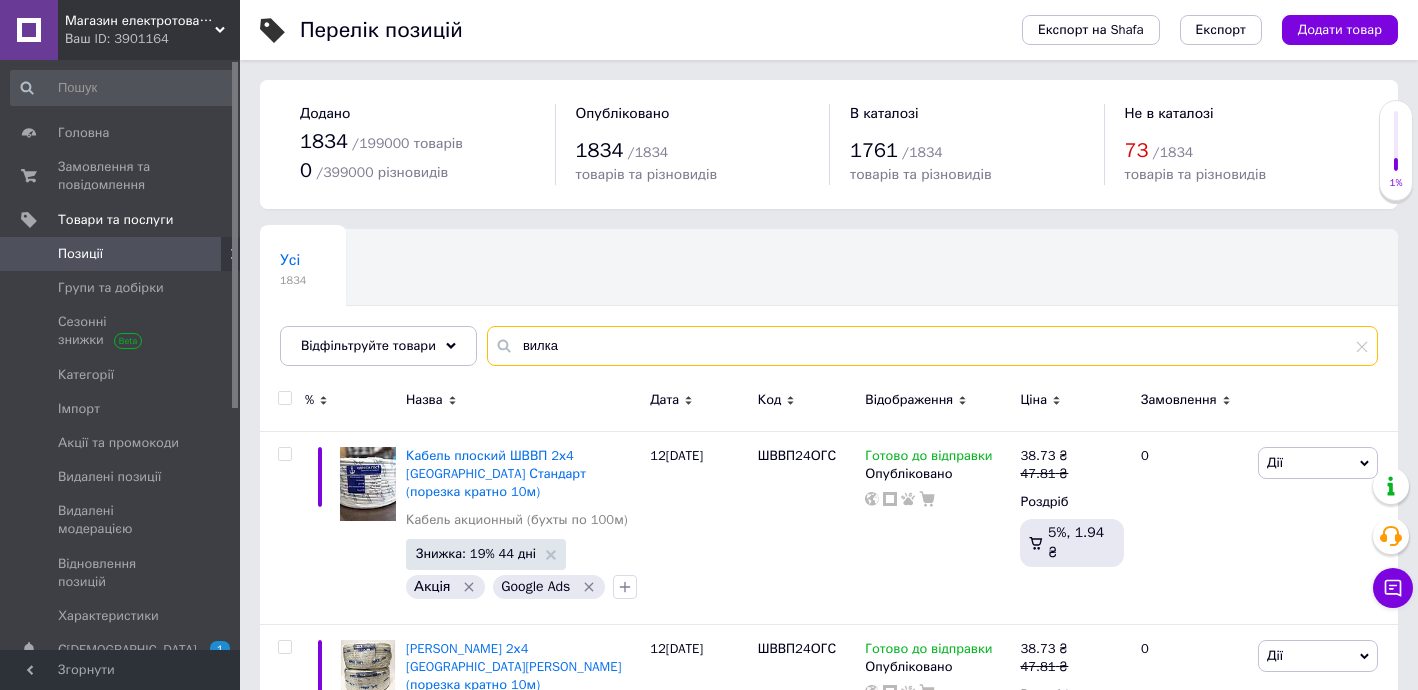 type on "вилка" 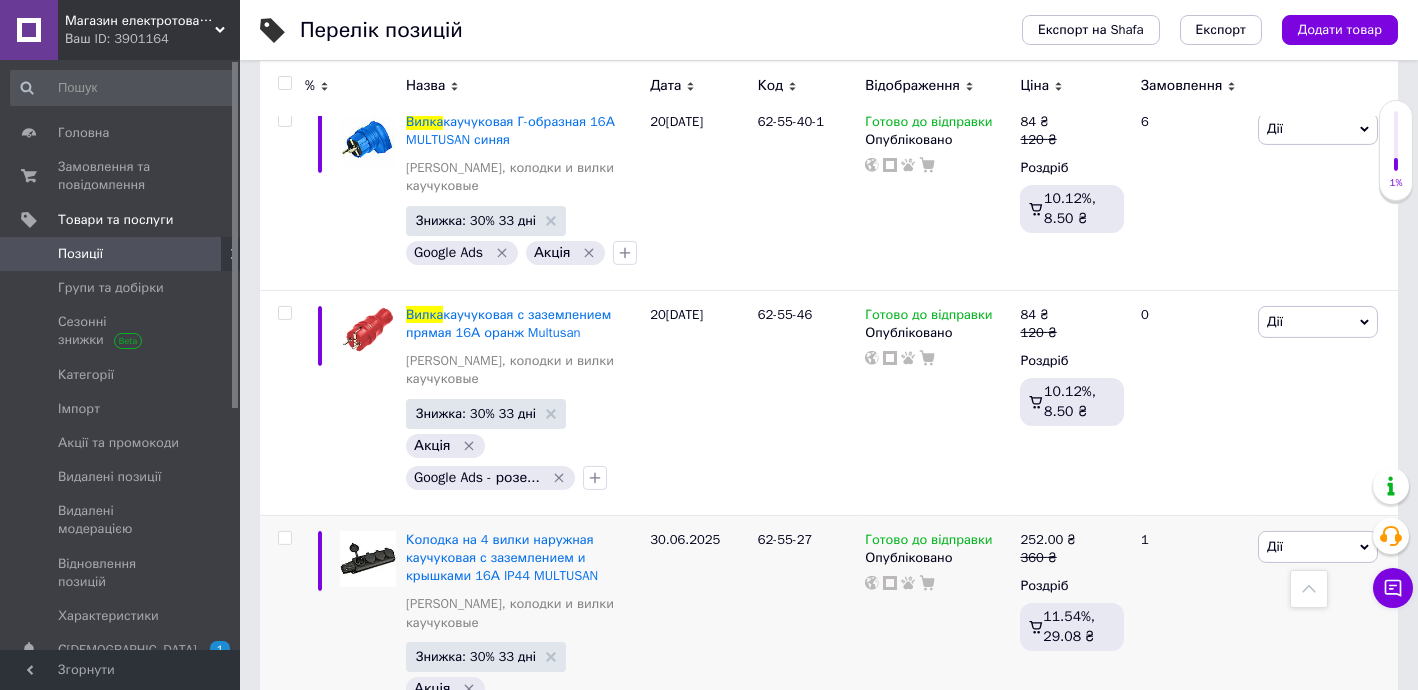 scroll, scrollTop: 3878, scrollLeft: 0, axis: vertical 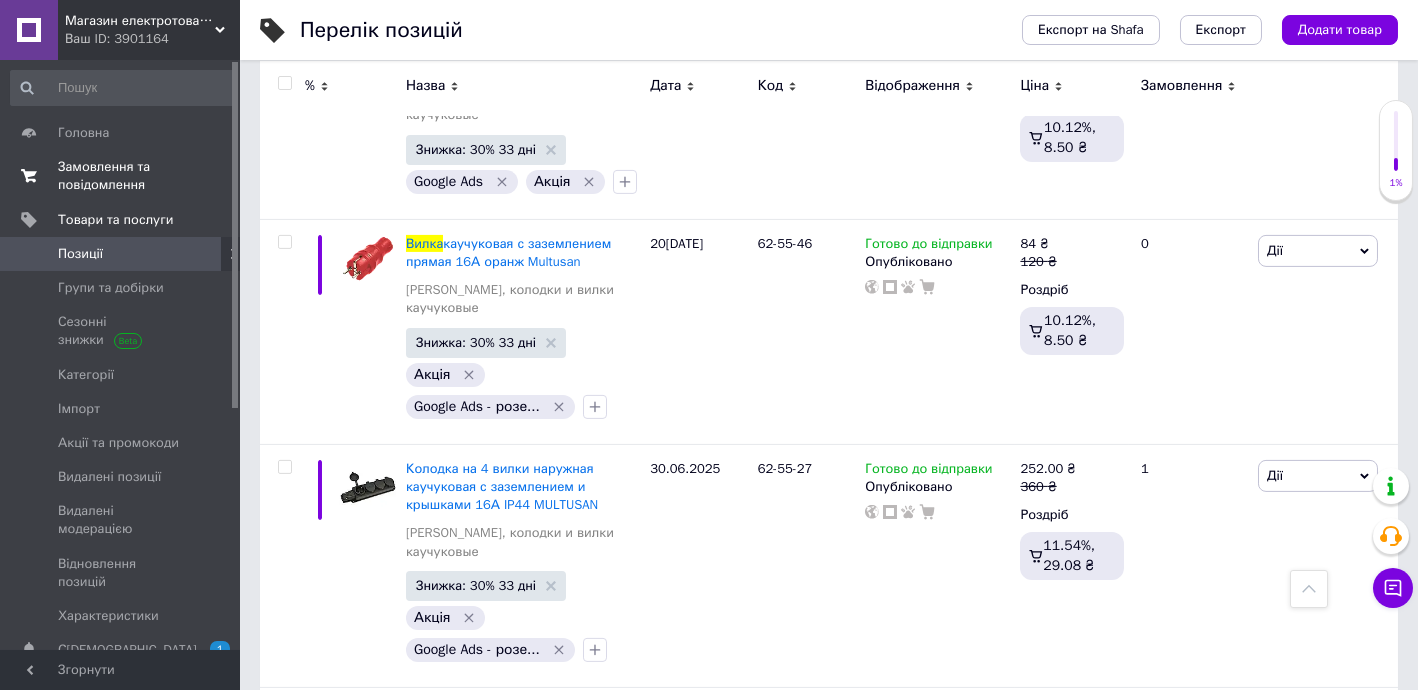 click on "Замовлення та повідомлення" at bounding box center (121, 176) 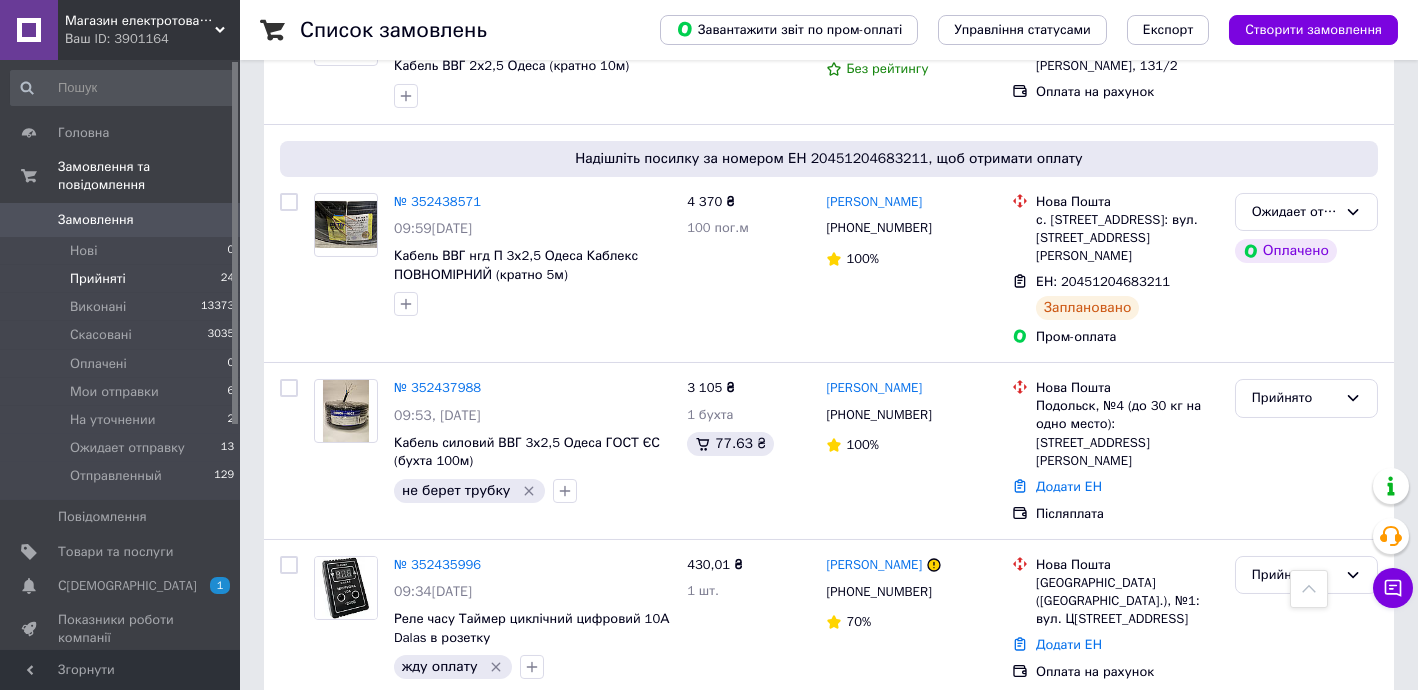 click on "Прийняті 24" at bounding box center [123, 279] 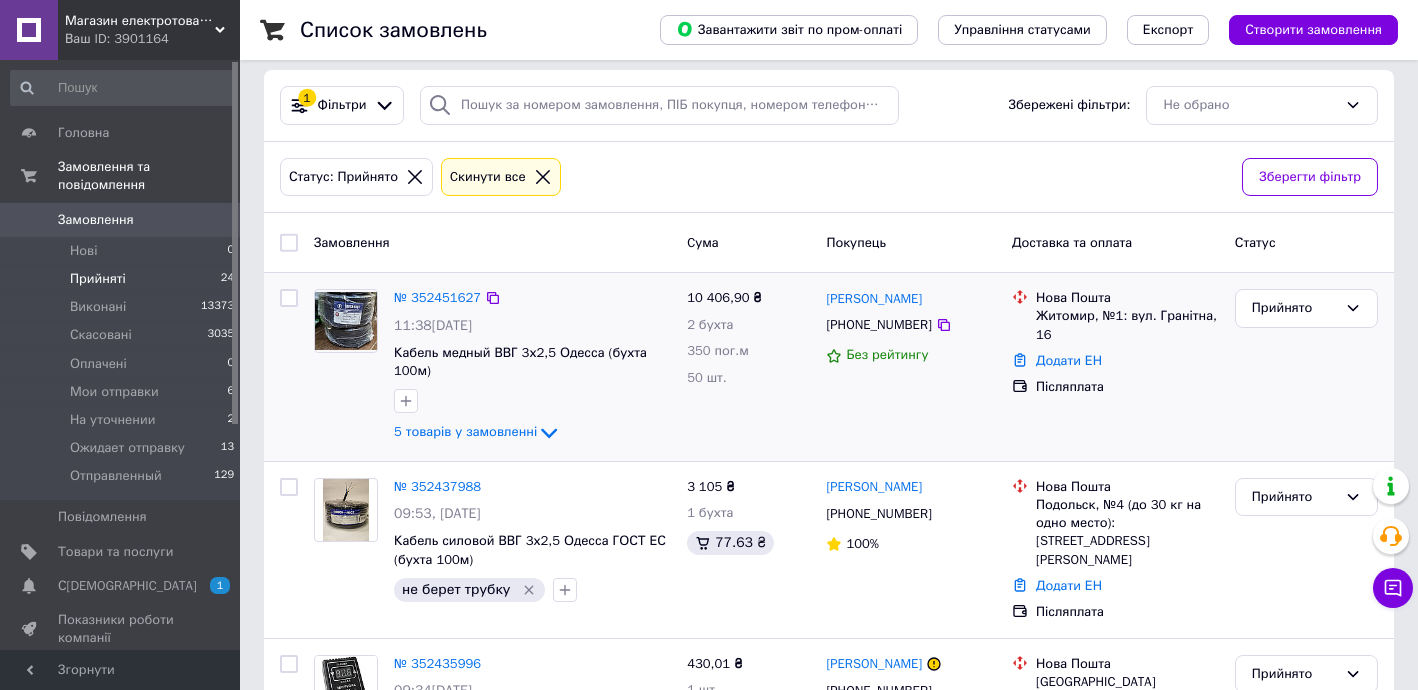 scroll, scrollTop: 0, scrollLeft: 0, axis: both 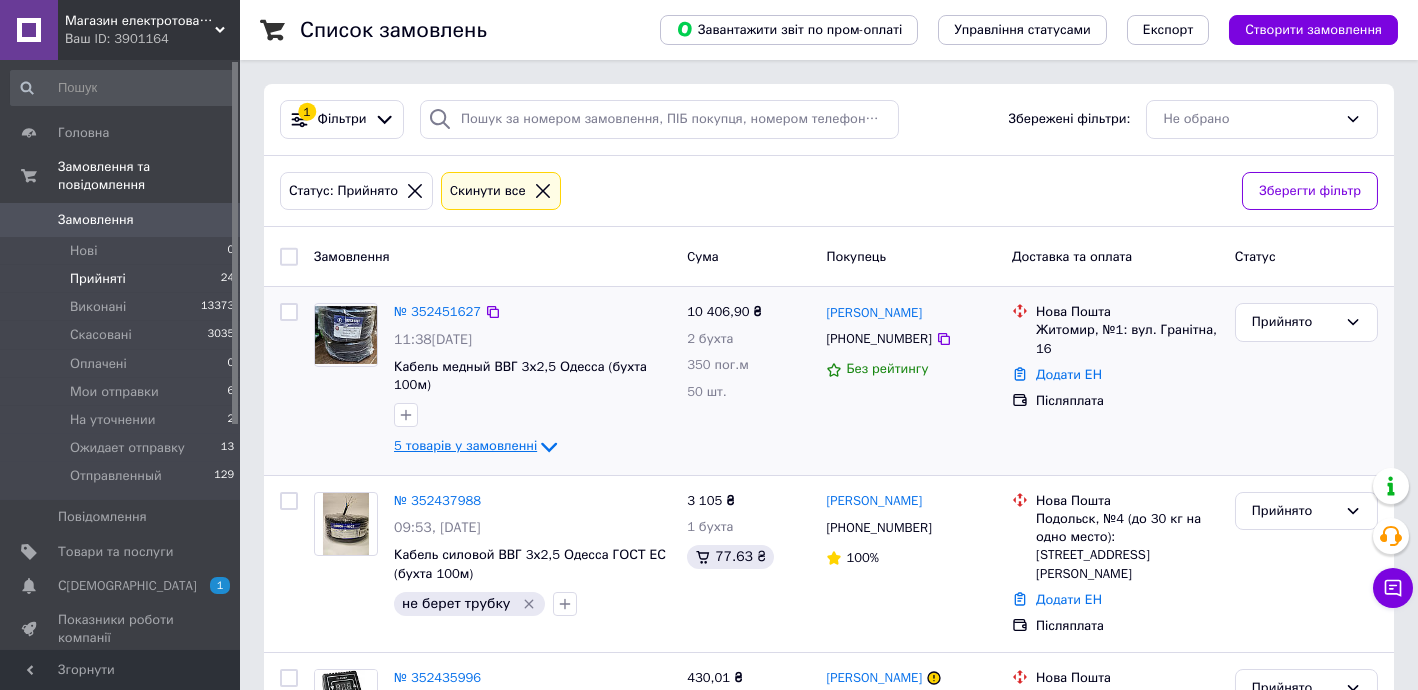click on "5 товарів у замовленні" at bounding box center [465, 446] 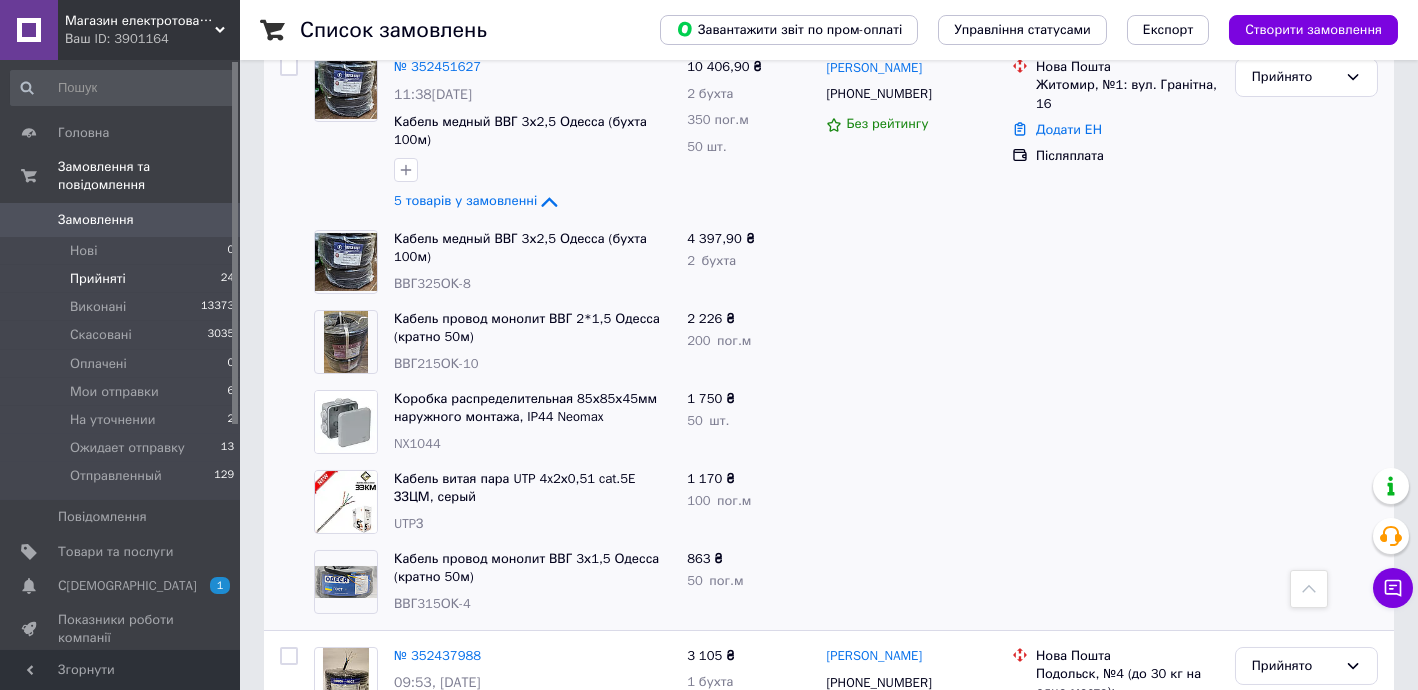 scroll, scrollTop: 242, scrollLeft: 0, axis: vertical 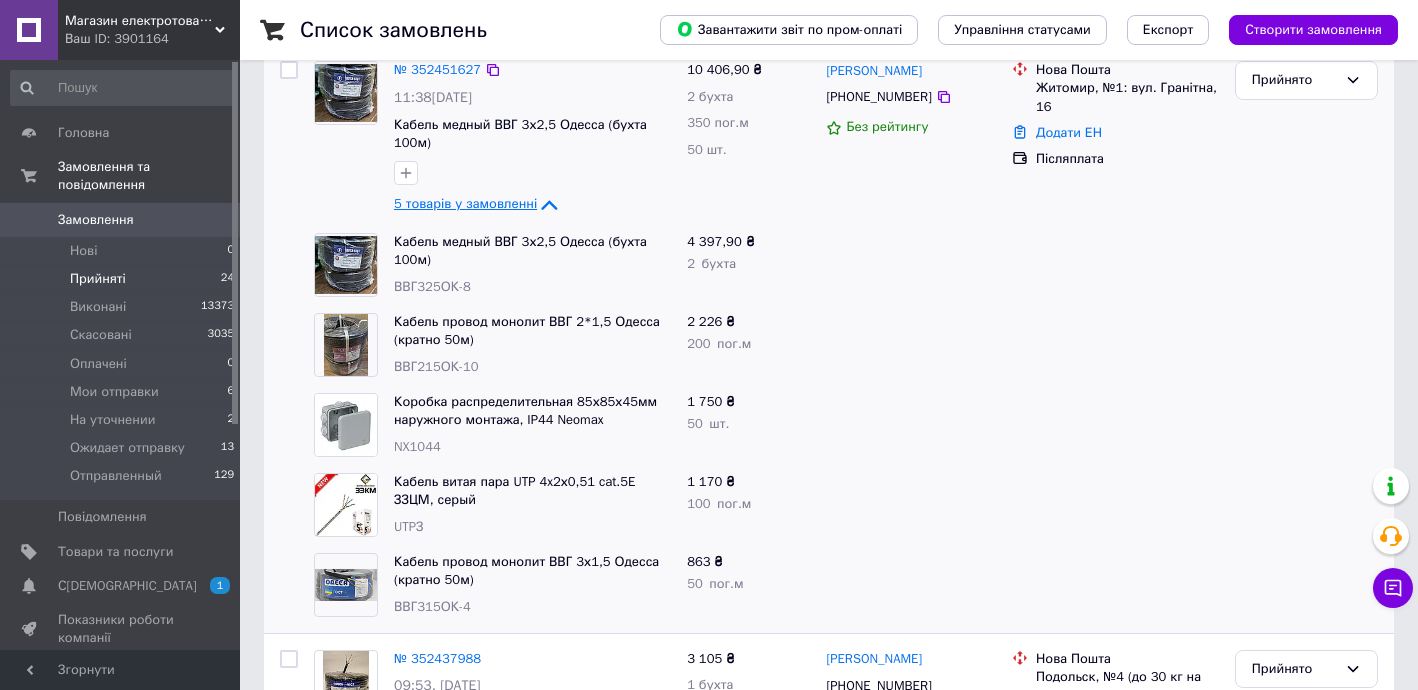 click on "5 товарів у замовленні" at bounding box center (465, 204) 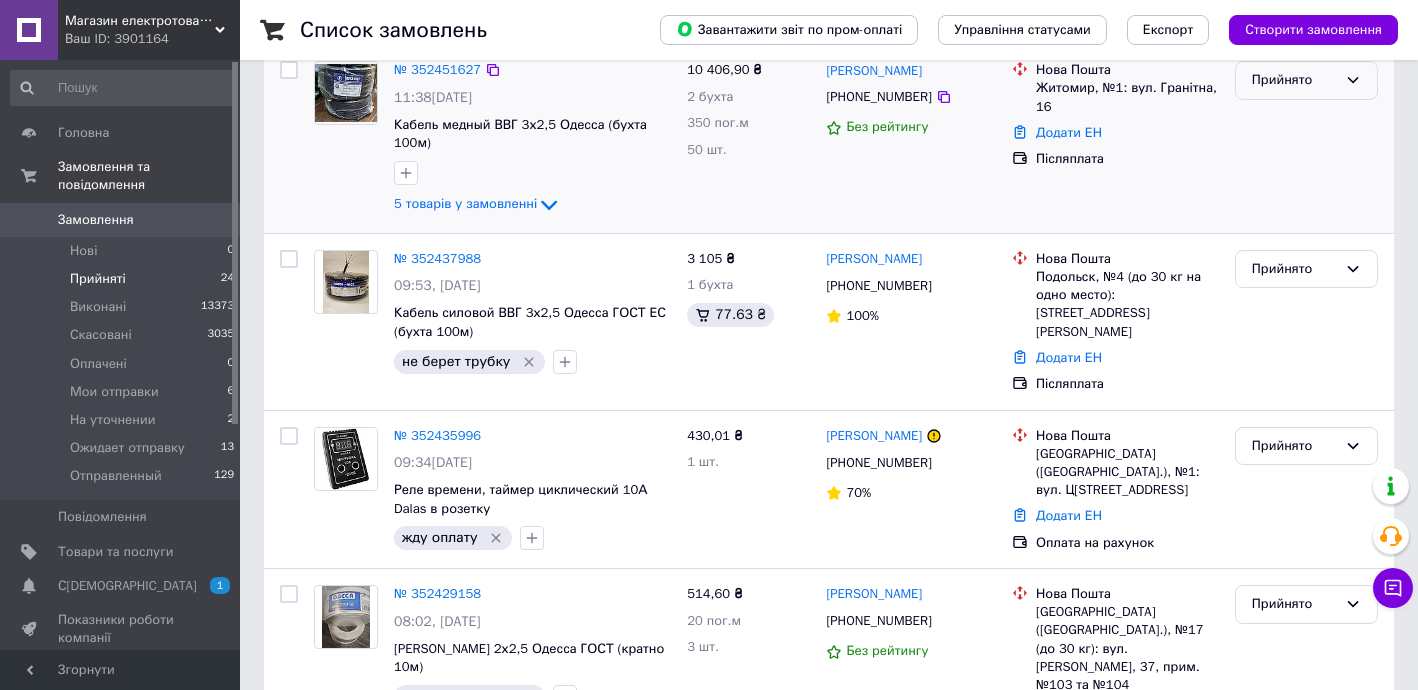 click on "Прийнято" at bounding box center (1306, 80) 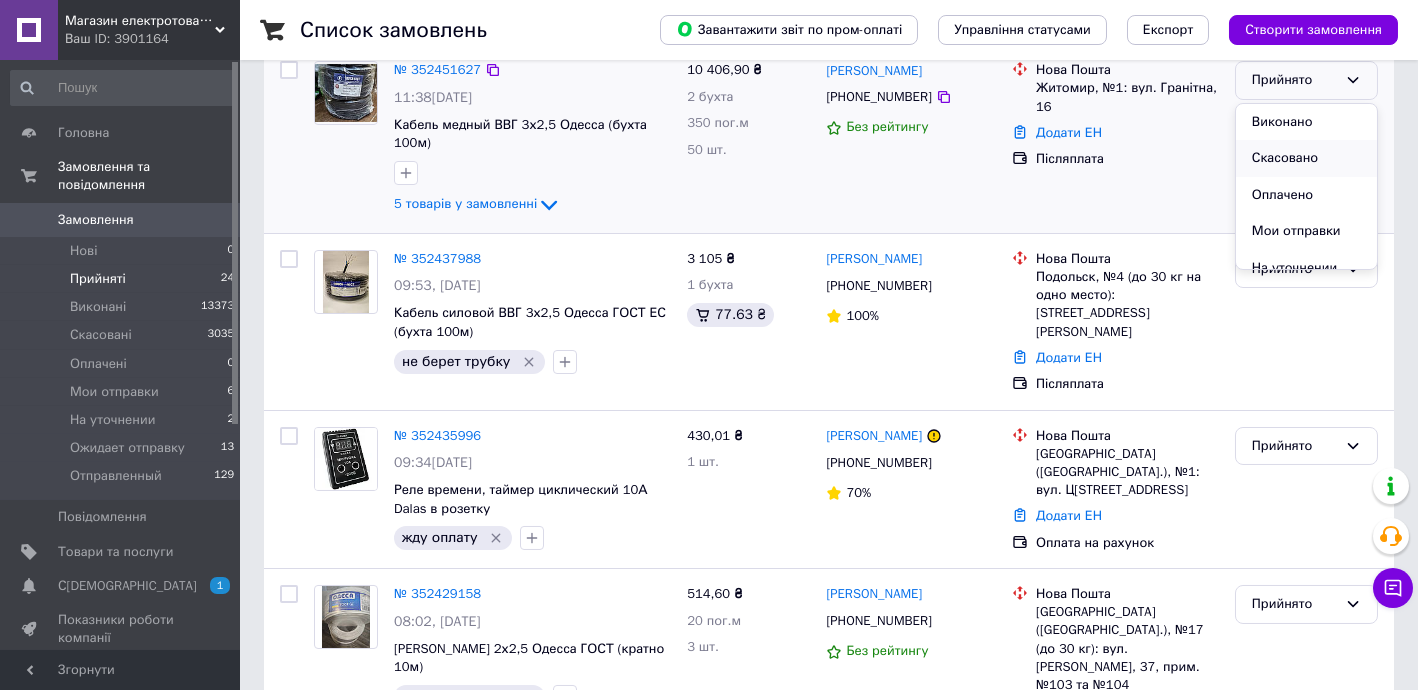 click on "Скасовано" at bounding box center [1306, 158] 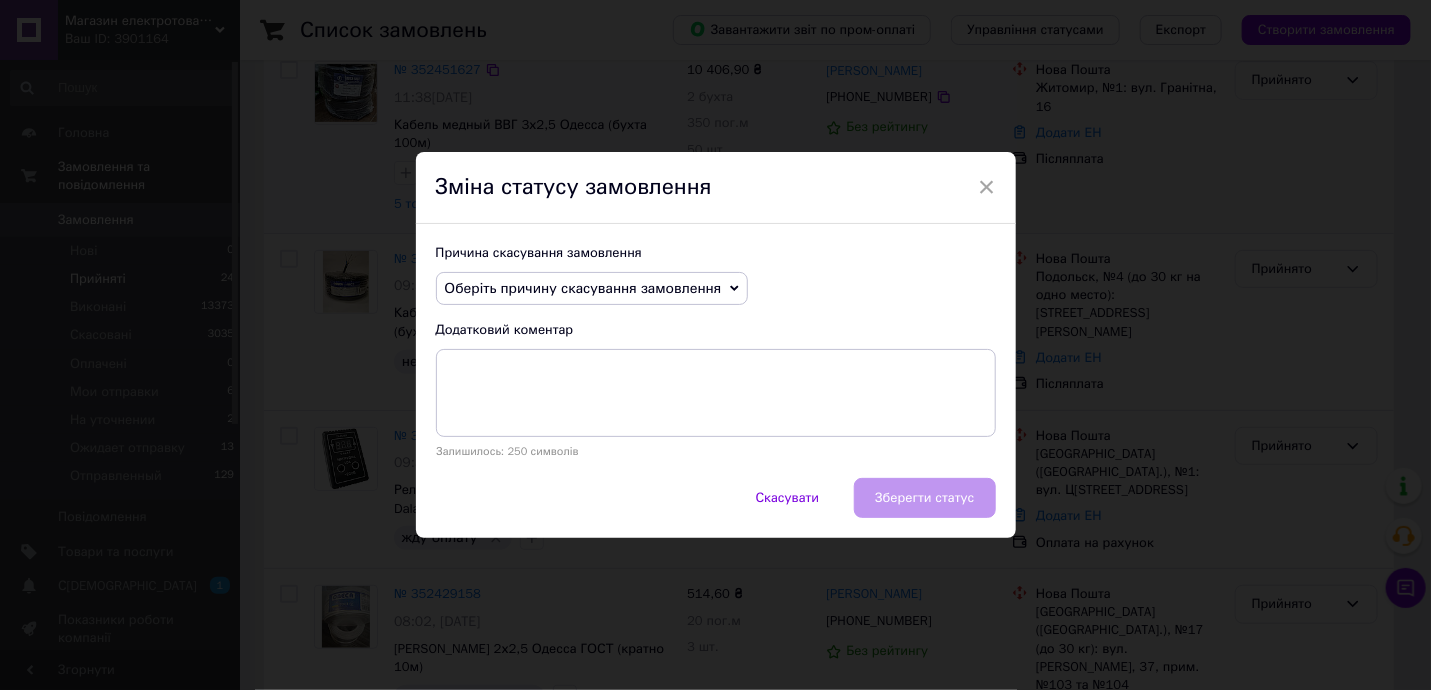 click on "Оберіть причину скасування замовлення" at bounding box center [583, 288] 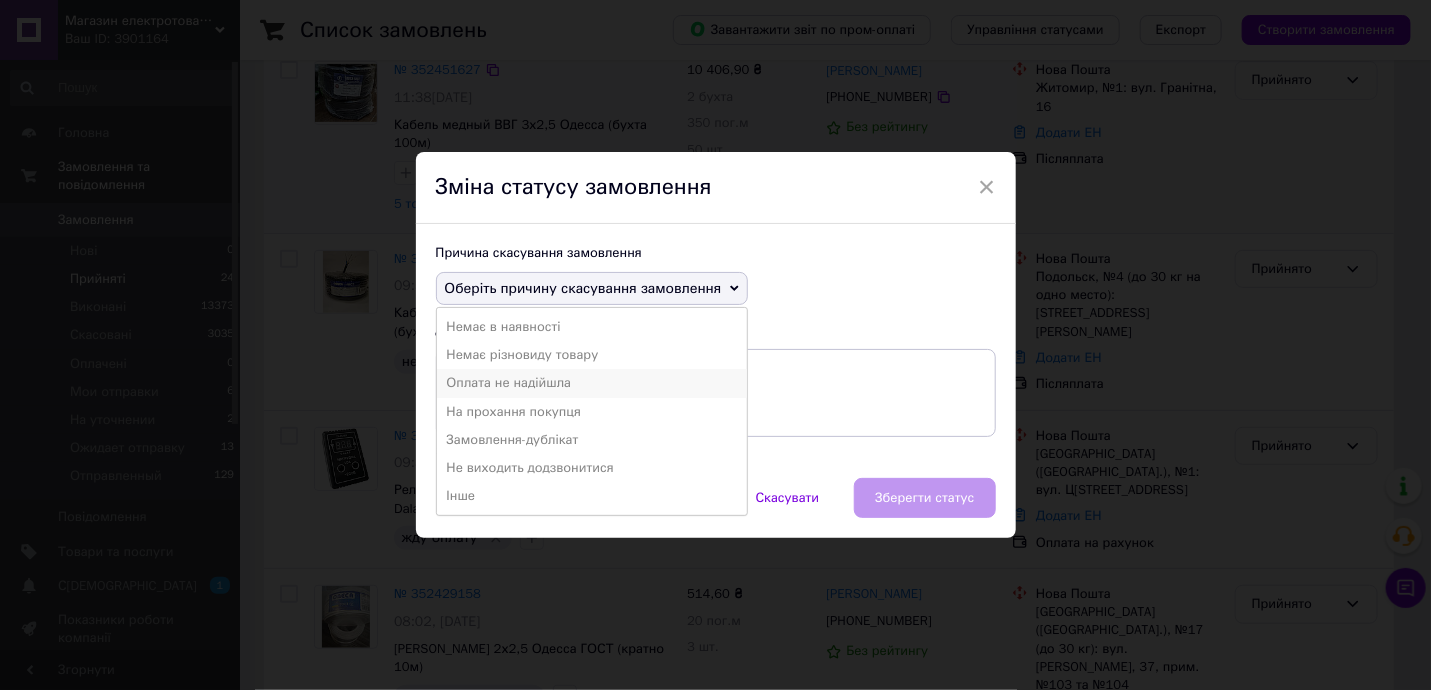 click on "Оплата не надійшла" at bounding box center [592, 383] 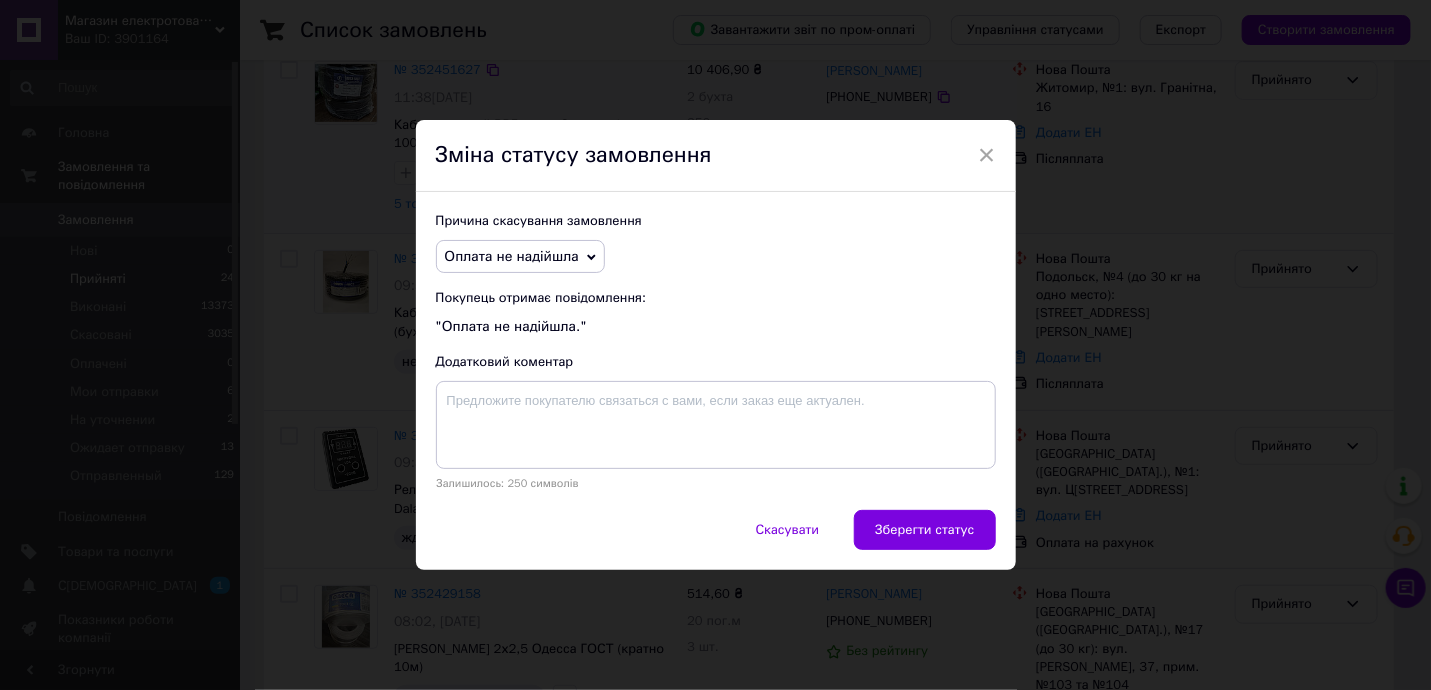 click on "Зберегти статус" at bounding box center [924, 530] 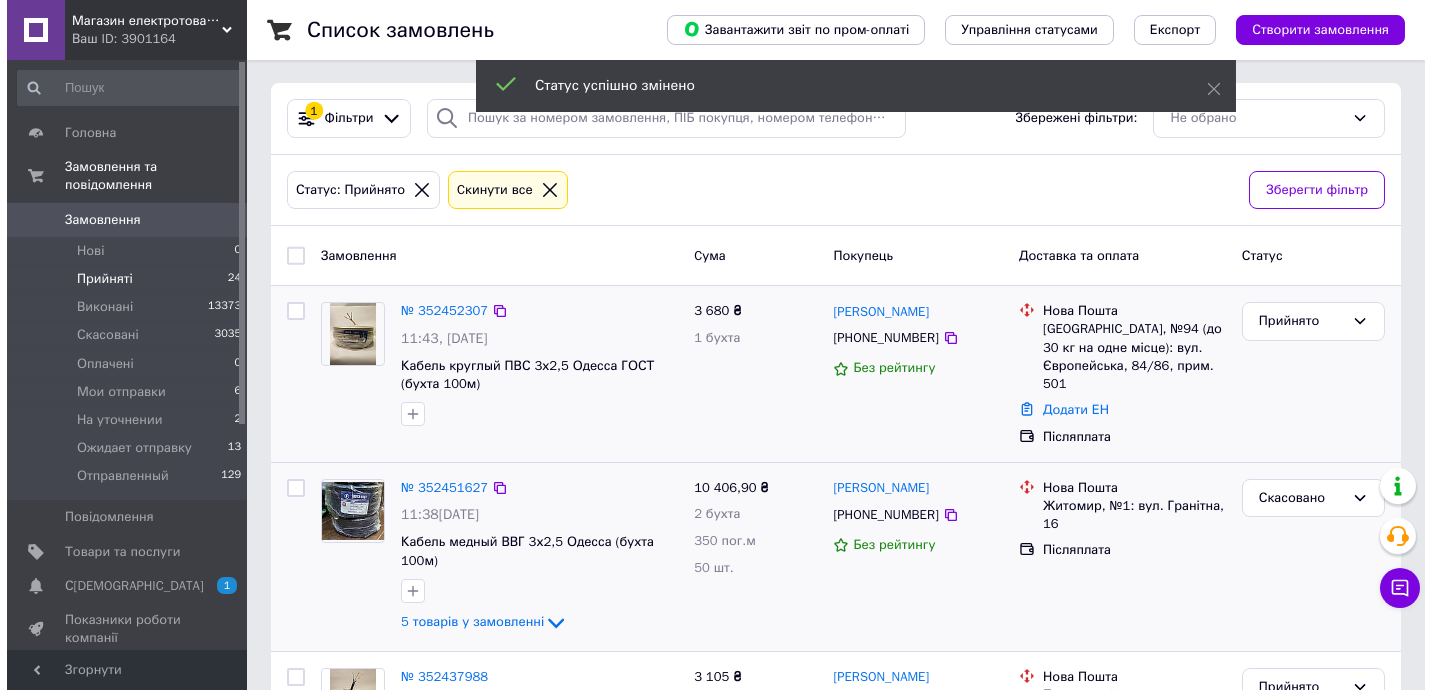 scroll, scrollTop: 0, scrollLeft: 0, axis: both 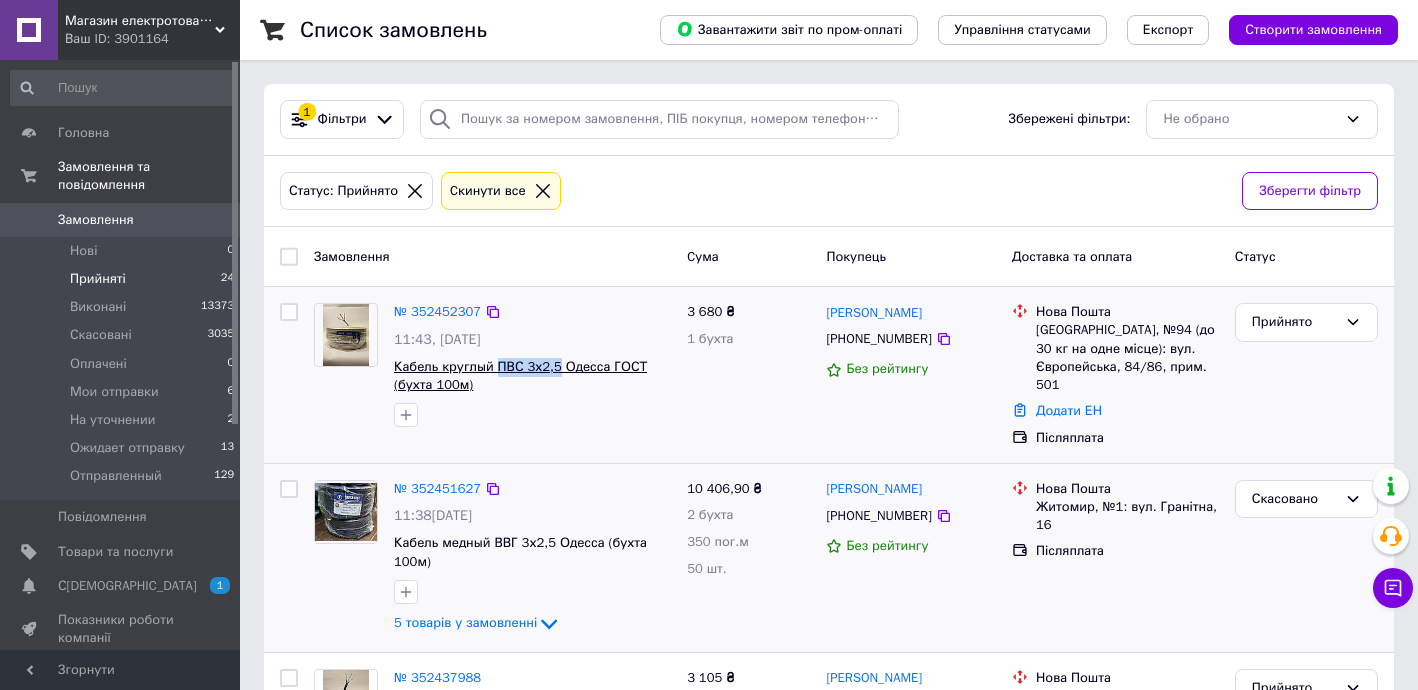 drag, startPoint x: 494, startPoint y: 355, endPoint x: 548, endPoint y: 360, distance: 54.230988 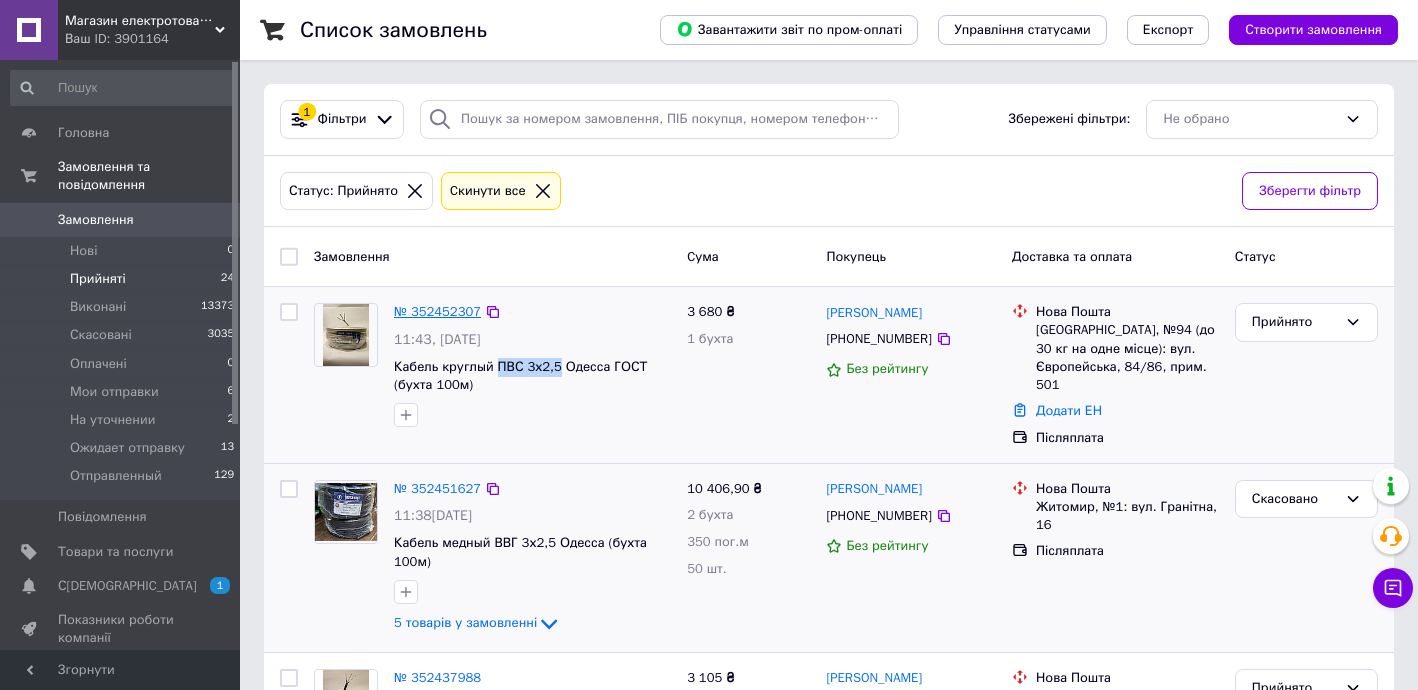 click on "№ 352452307" at bounding box center [437, 311] 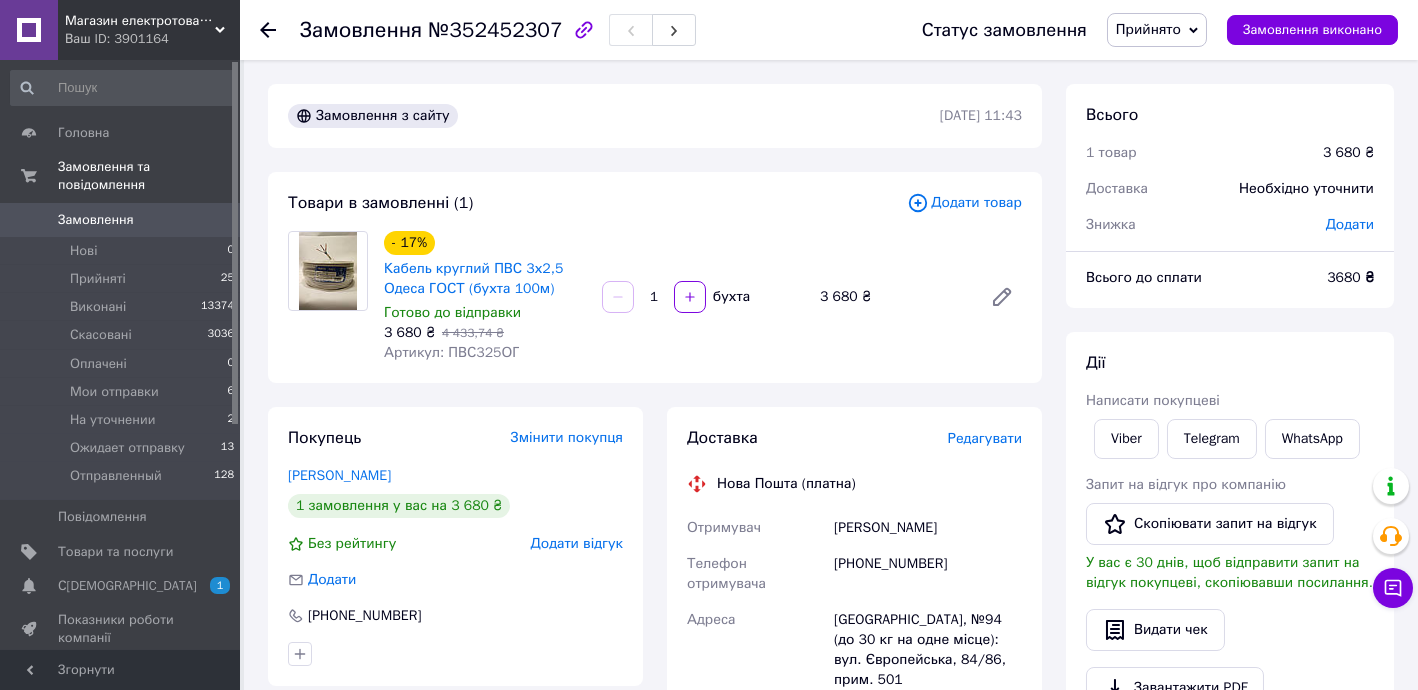 click on "Редагувати" at bounding box center (985, 438) 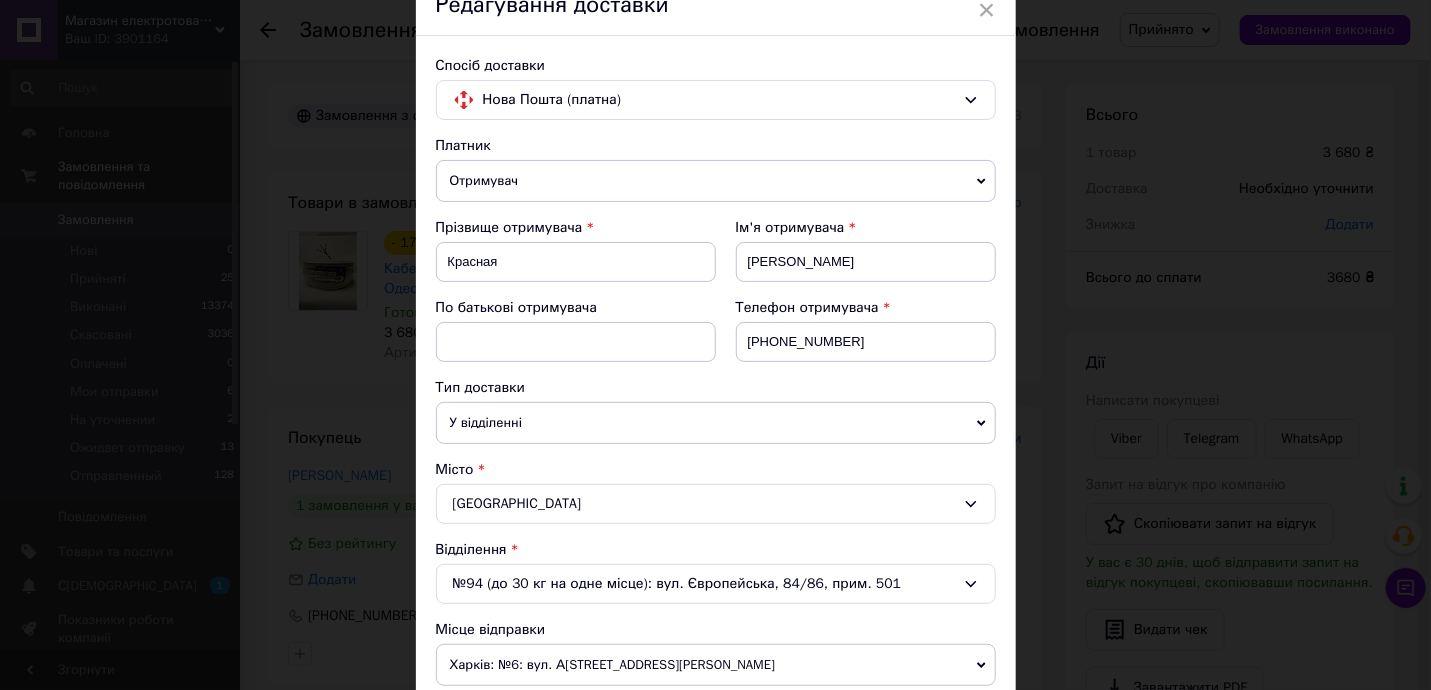 scroll, scrollTop: 485, scrollLeft: 0, axis: vertical 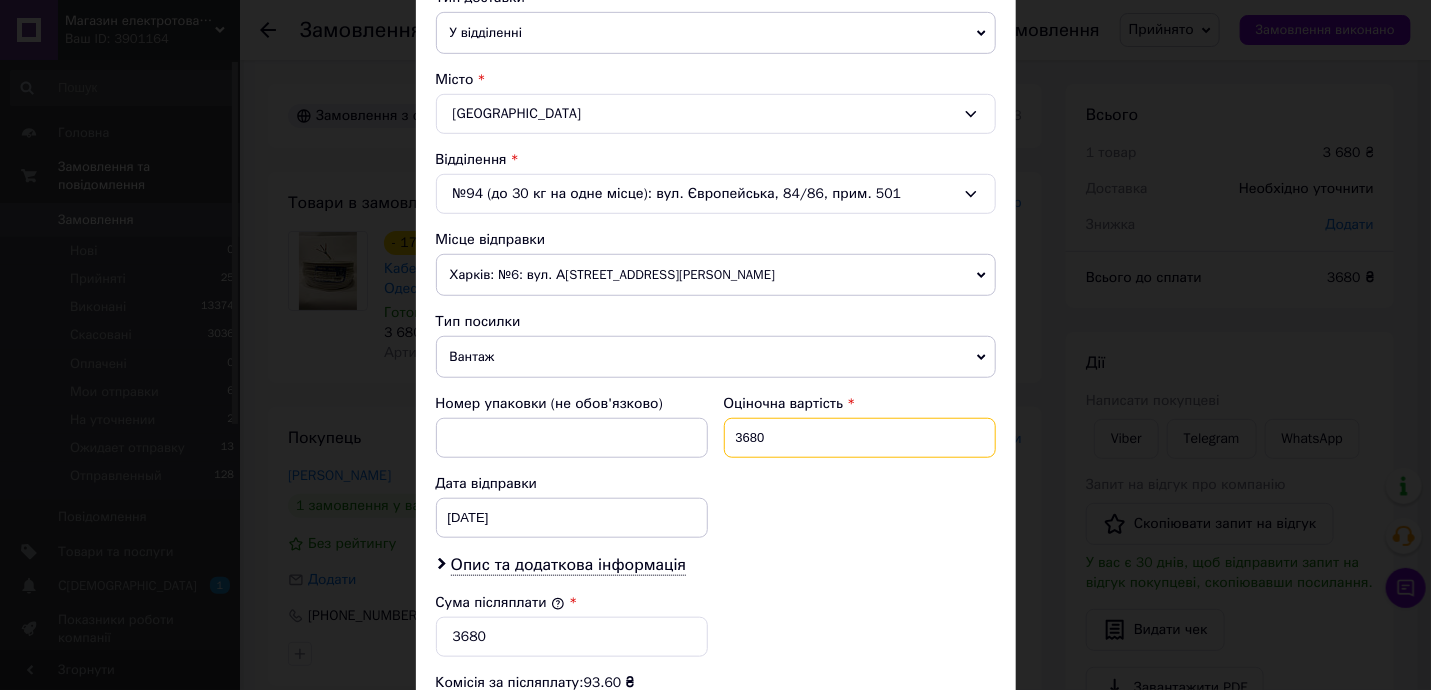 drag, startPoint x: 742, startPoint y: 429, endPoint x: 863, endPoint y: 440, distance: 121.49897 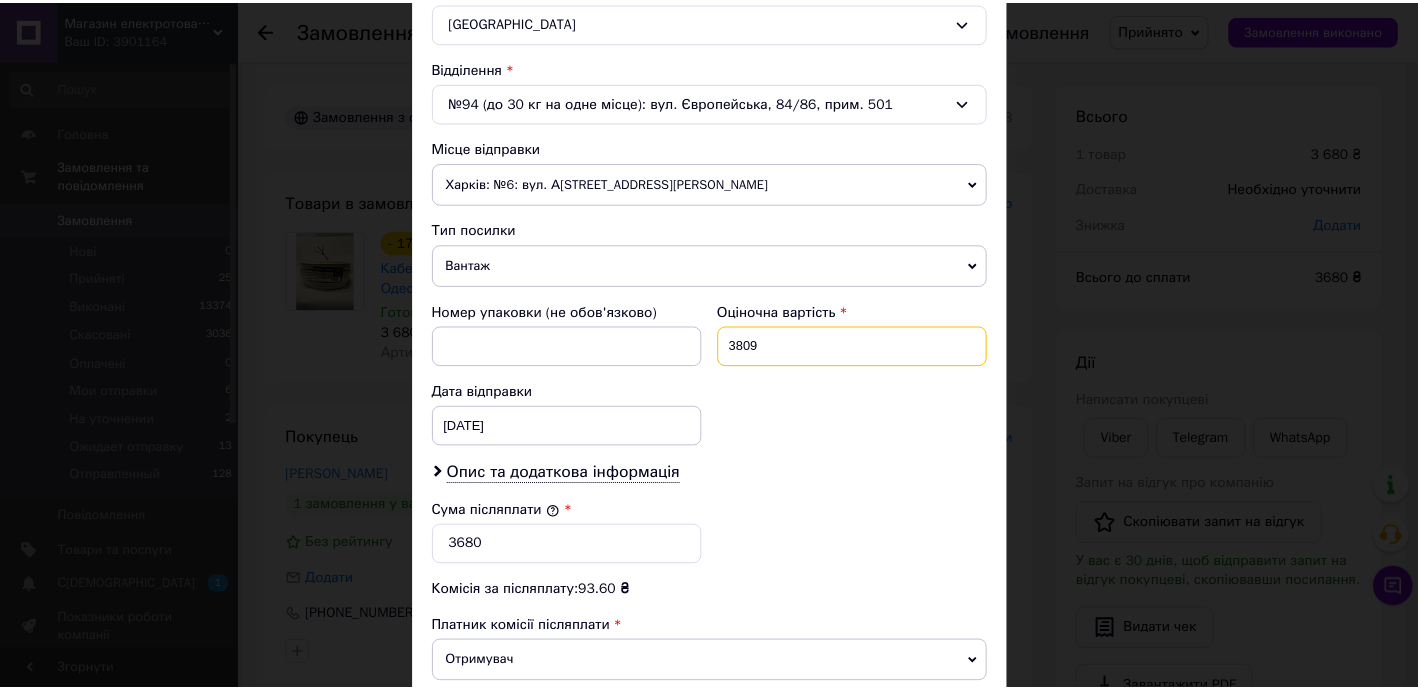 scroll, scrollTop: 827, scrollLeft: 0, axis: vertical 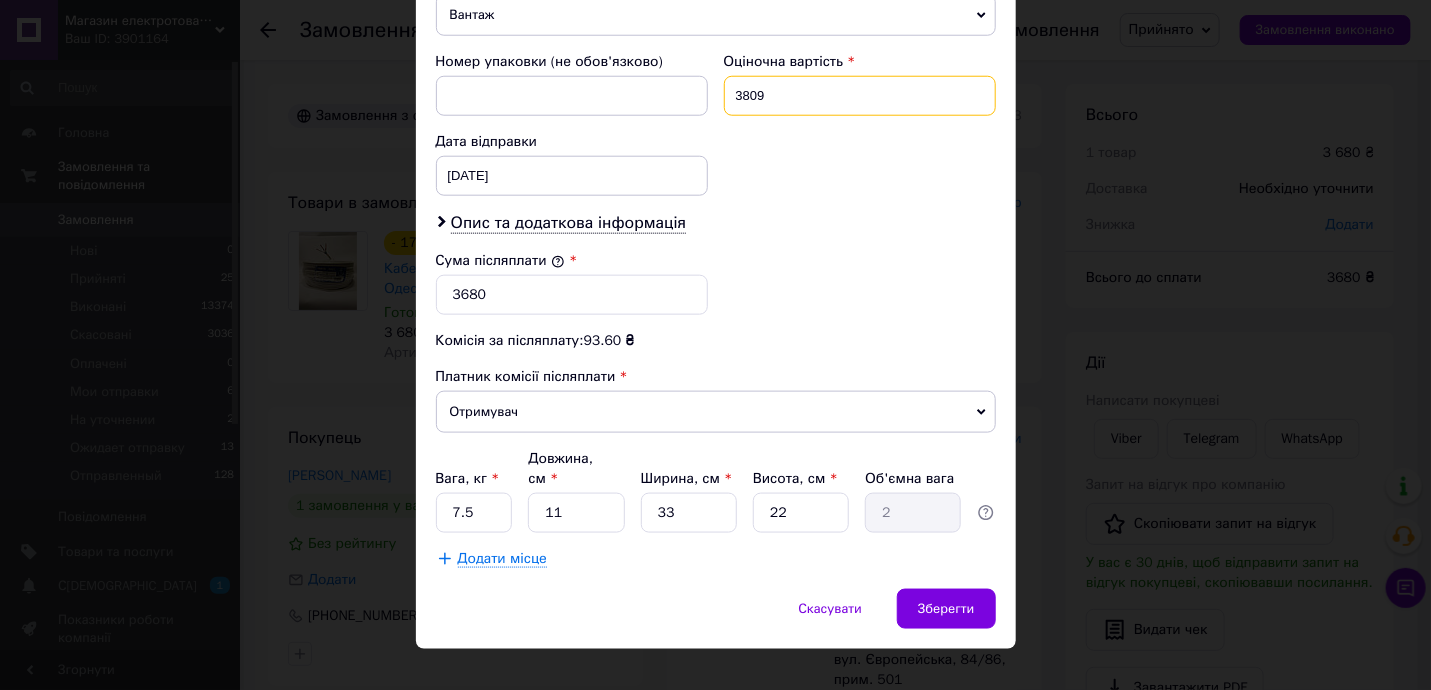 type on "3809" 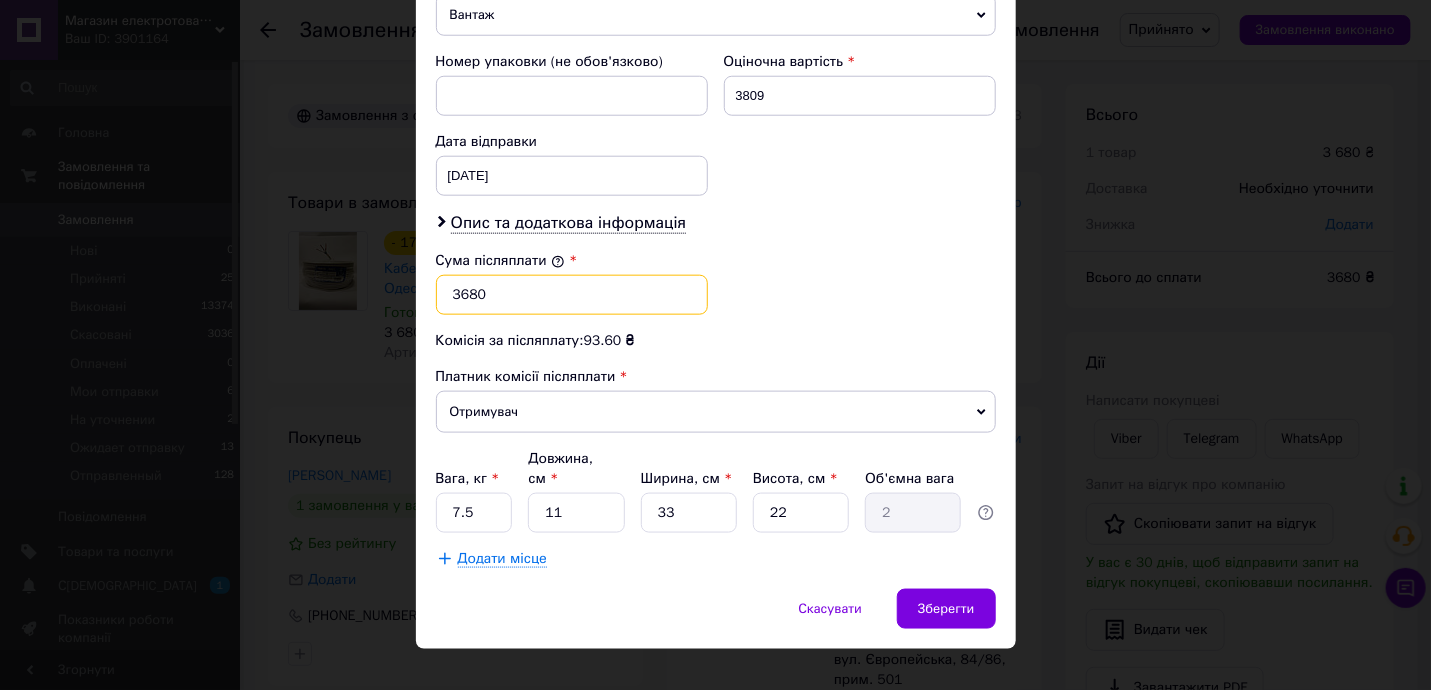 drag, startPoint x: 453, startPoint y: 283, endPoint x: 548, endPoint y: 282, distance: 95.005264 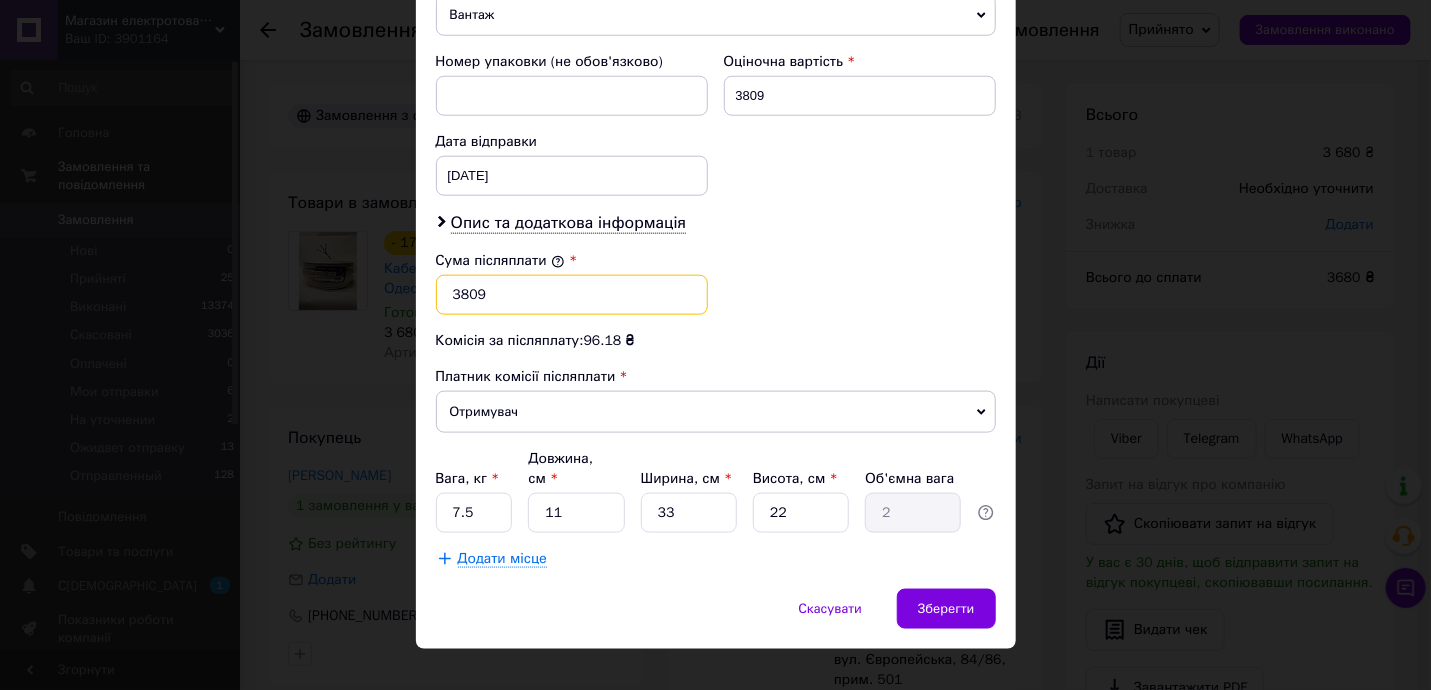 type on "3809" 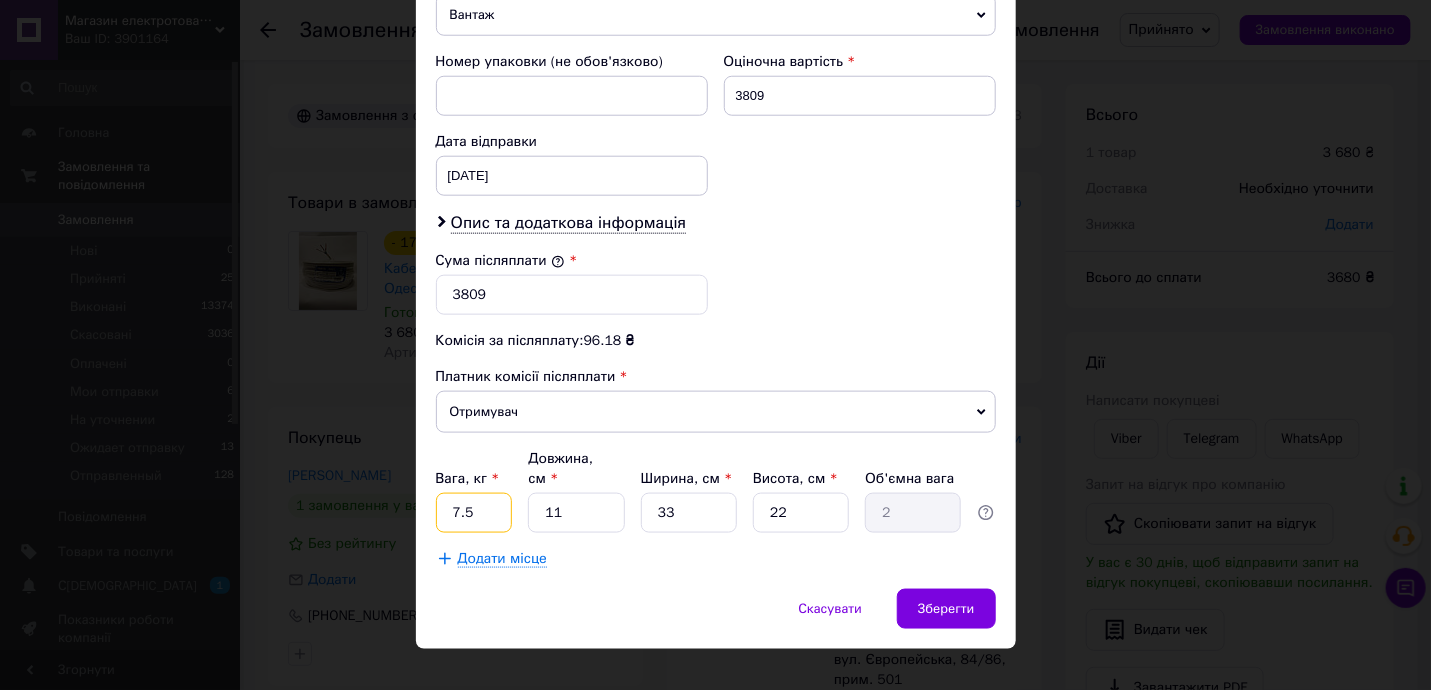 drag, startPoint x: 481, startPoint y: 488, endPoint x: 545, endPoint y: 490, distance: 64.03124 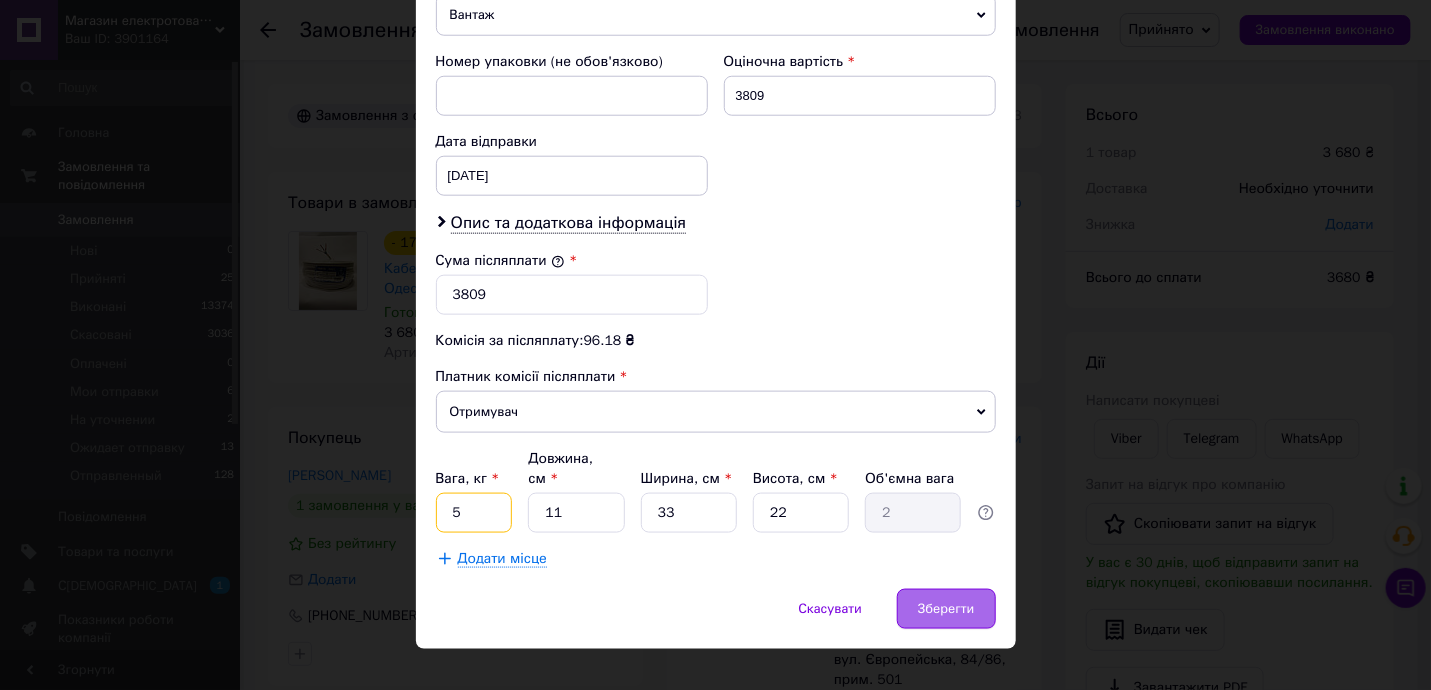 type on "5" 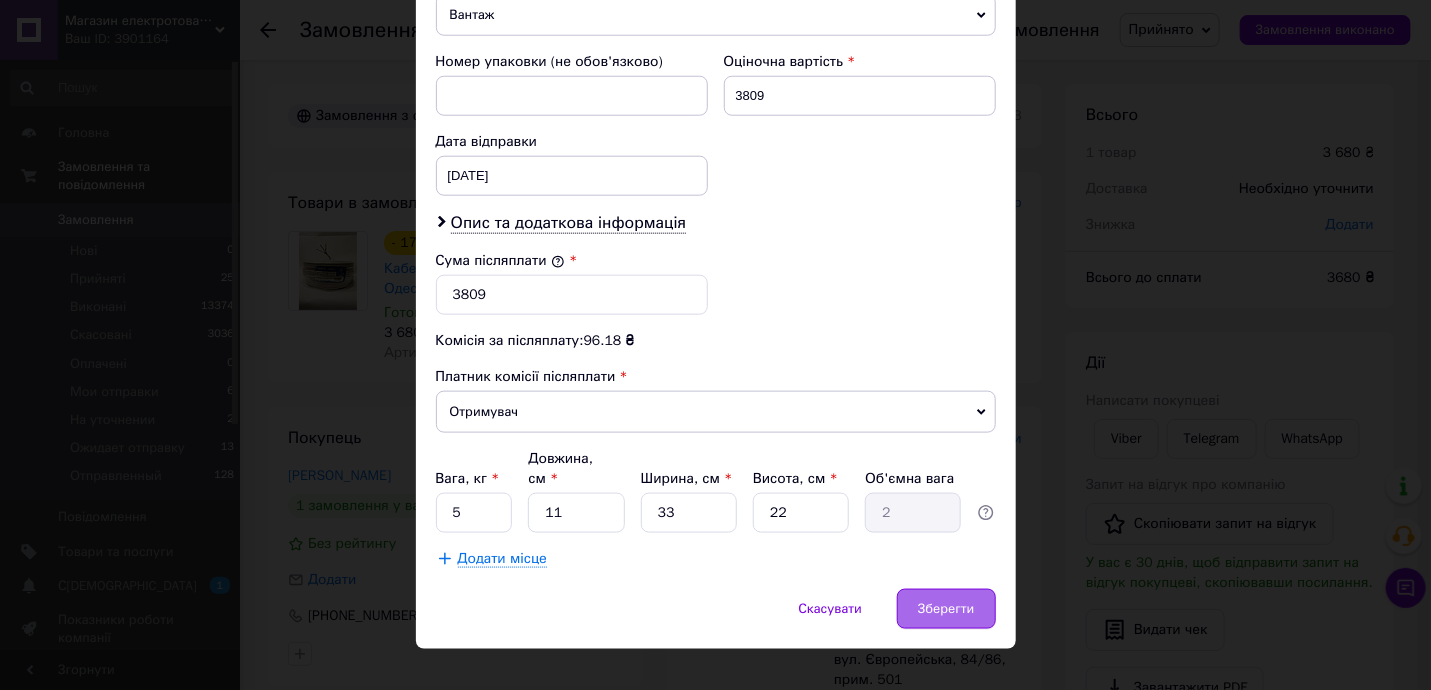 click on "Зберегти" at bounding box center (946, 609) 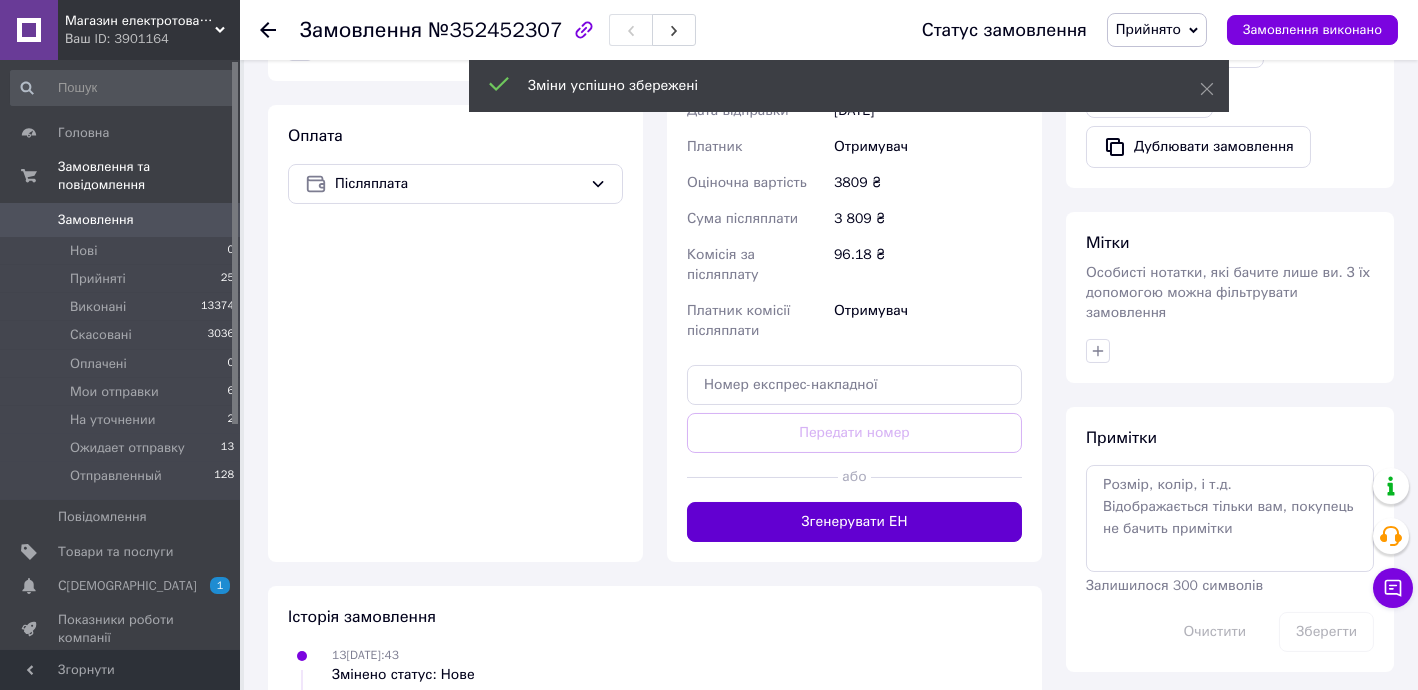 click on "Згенерувати ЕН" at bounding box center (854, 522) 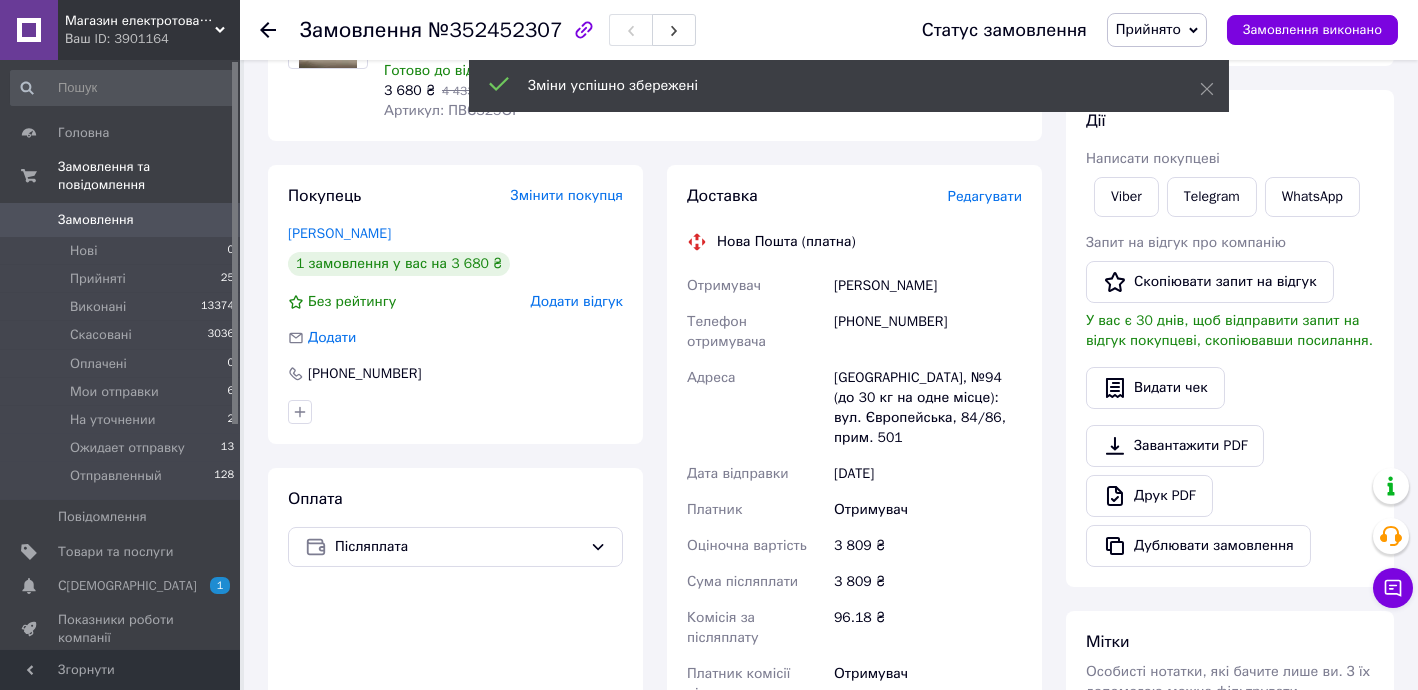 scroll, scrollTop: 242, scrollLeft: 0, axis: vertical 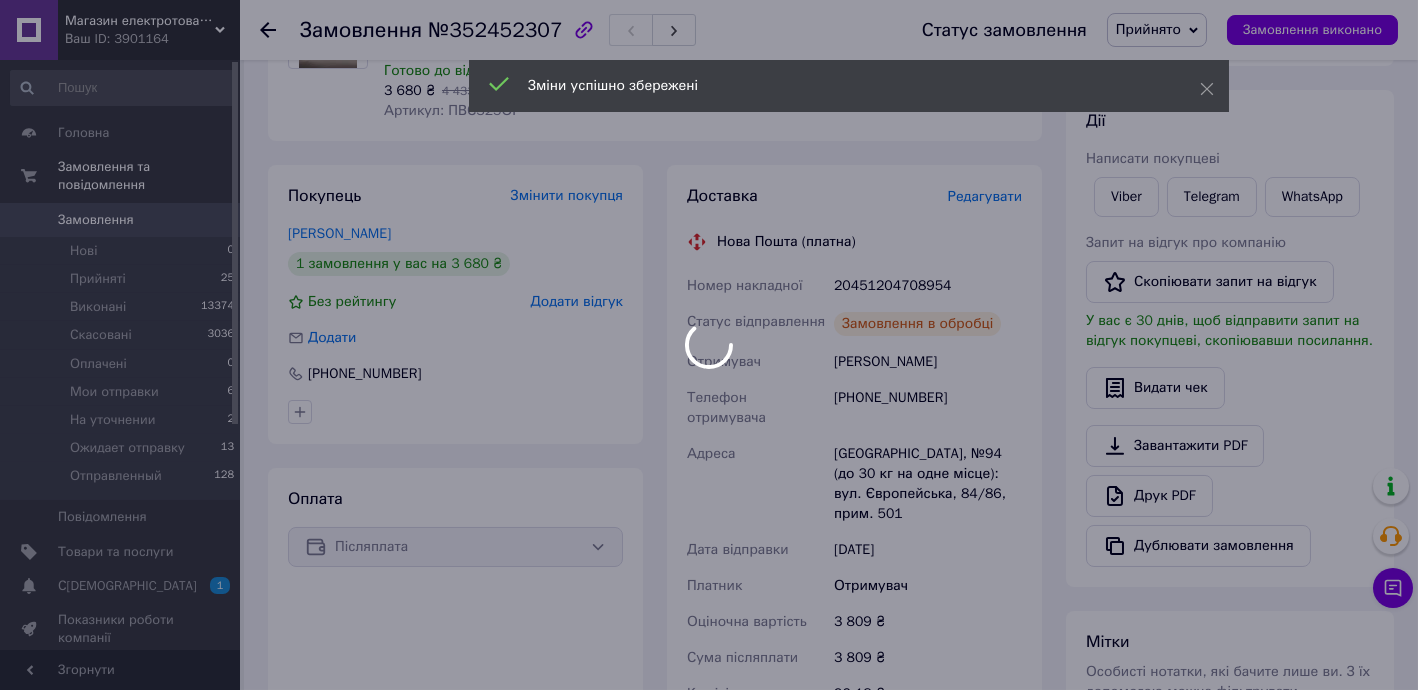 click at bounding box center [709, 345] 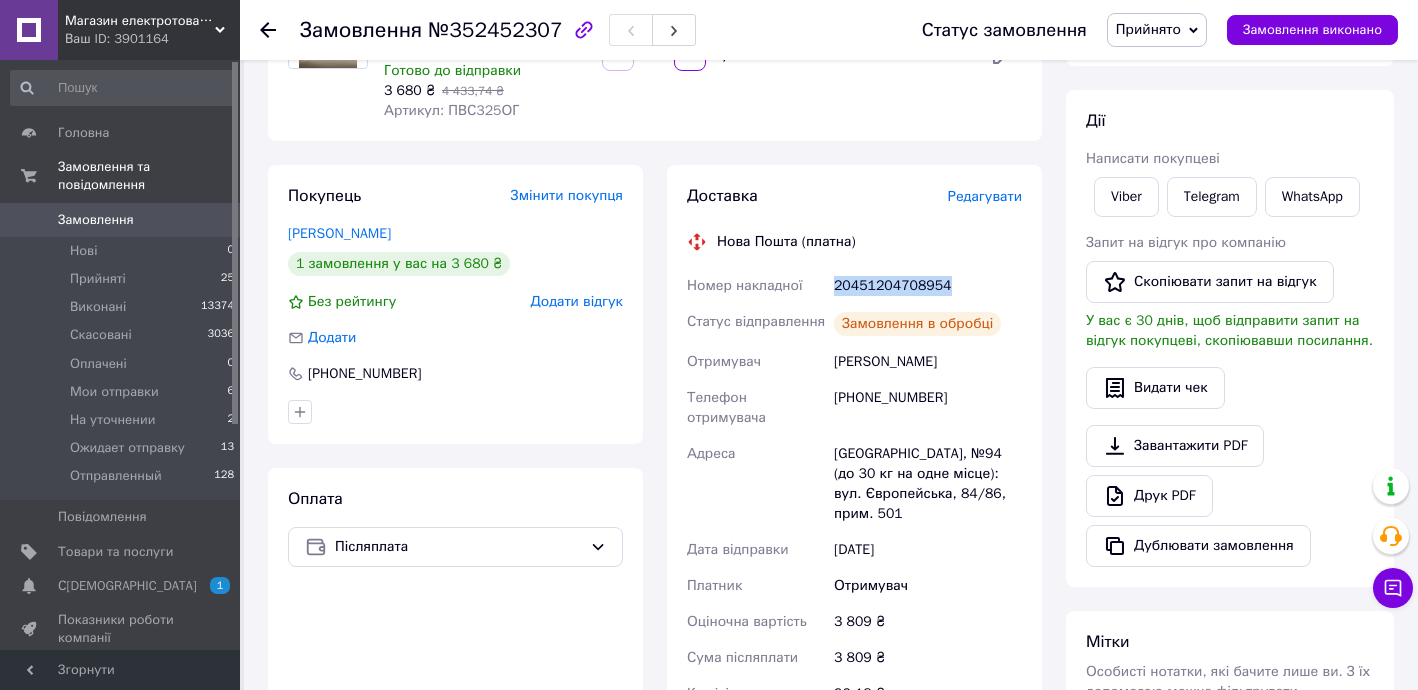 click on "20451204708954" at bounding box center (928, 286) 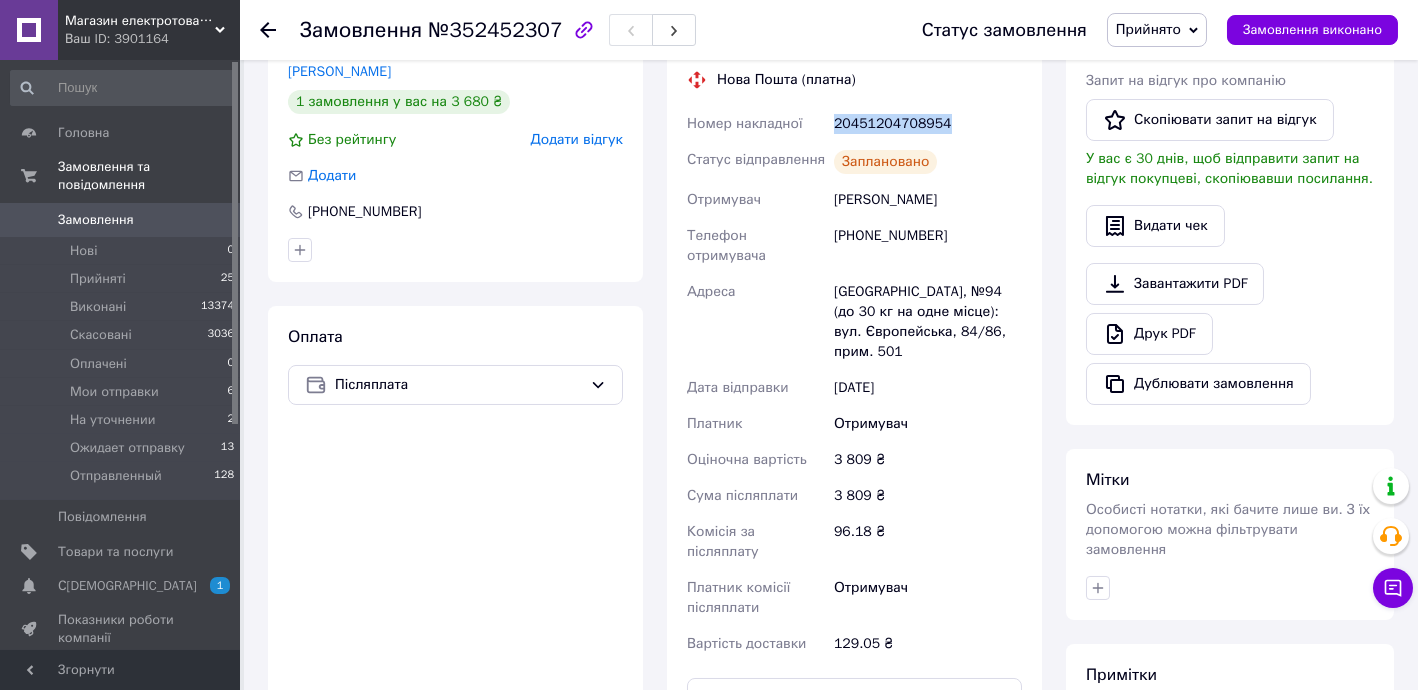 scroll, scrollTop: 605, scrollLeft: 0, axis: vertical 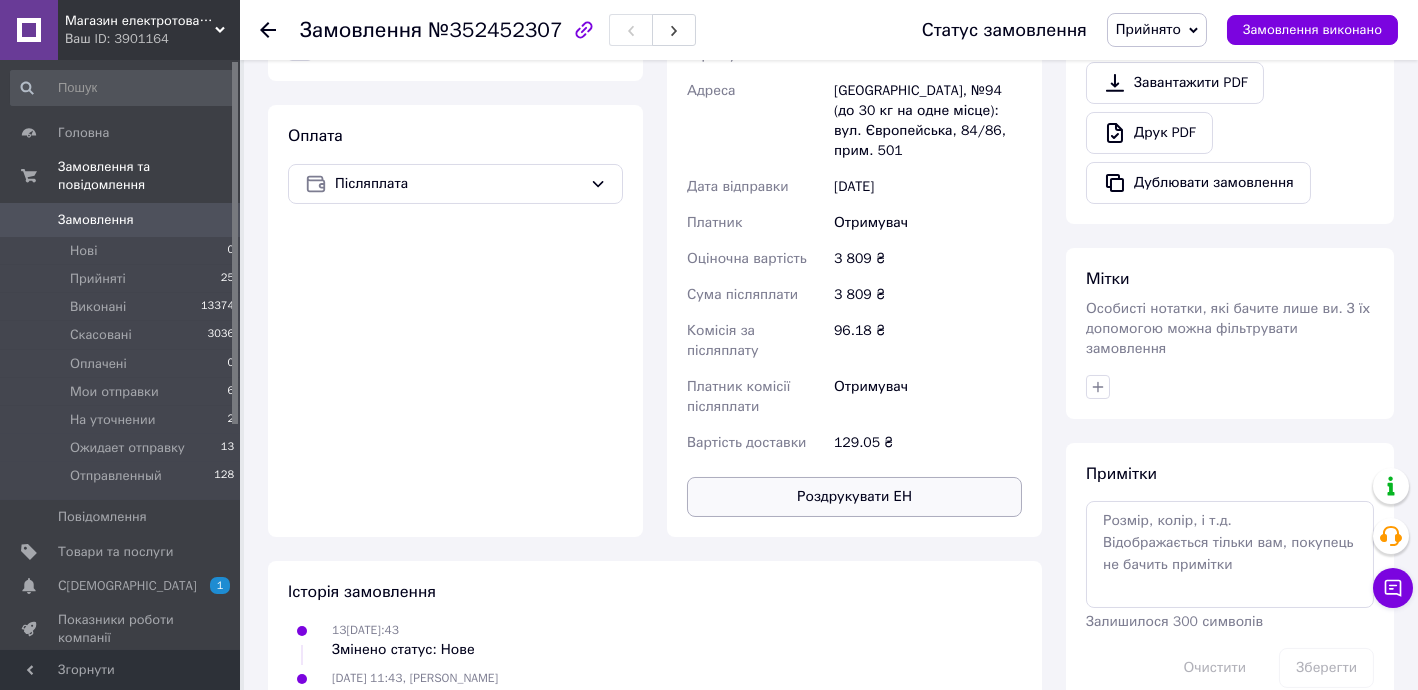click on "Роздрукувати ЕН" at bounding box center (854, 497) 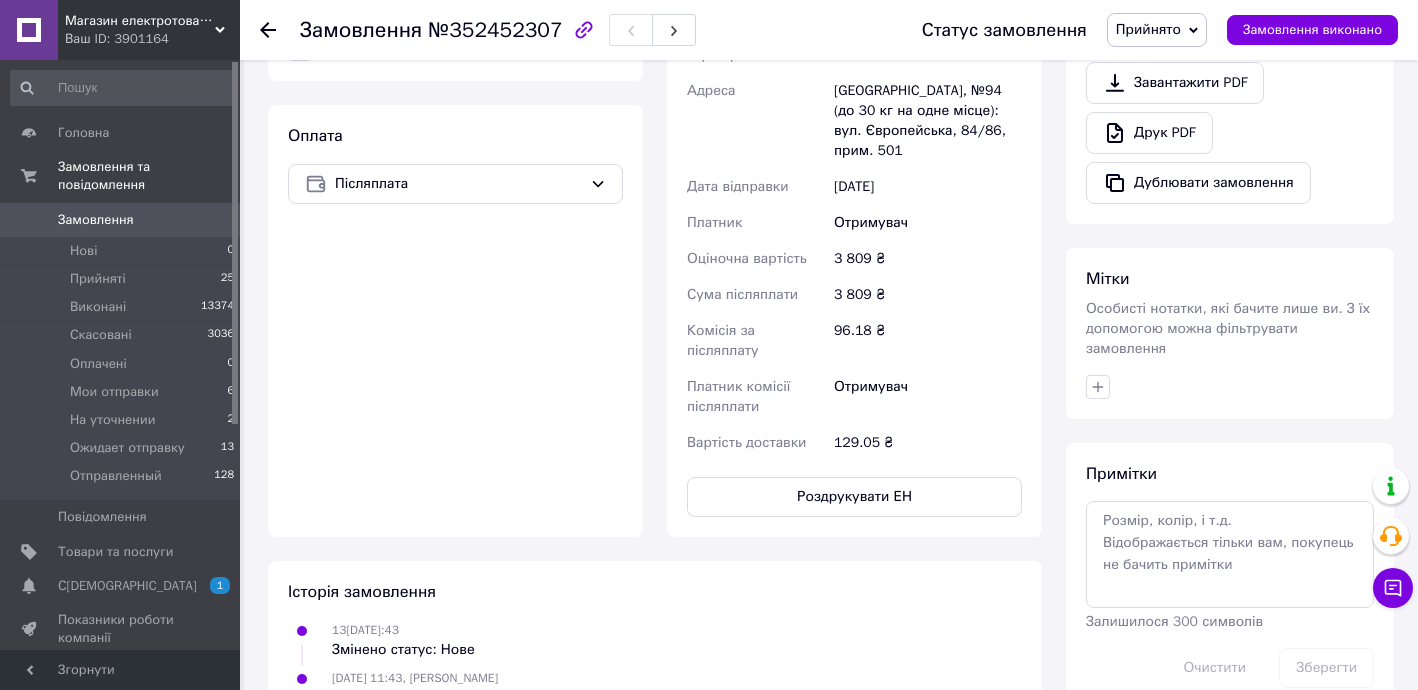 click on "Прийнято" at bounding box center (1148, 29) 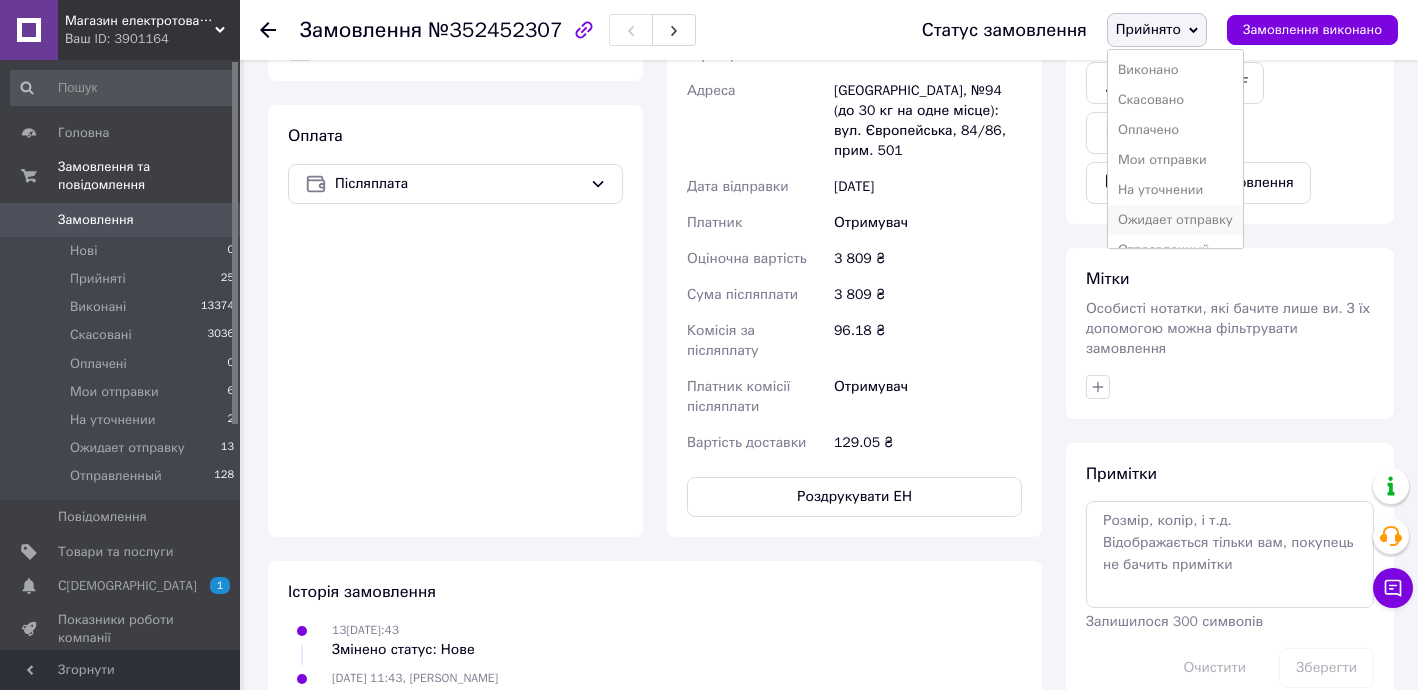 click on "Ожидает отправку" at bounding box center (1175, 220) 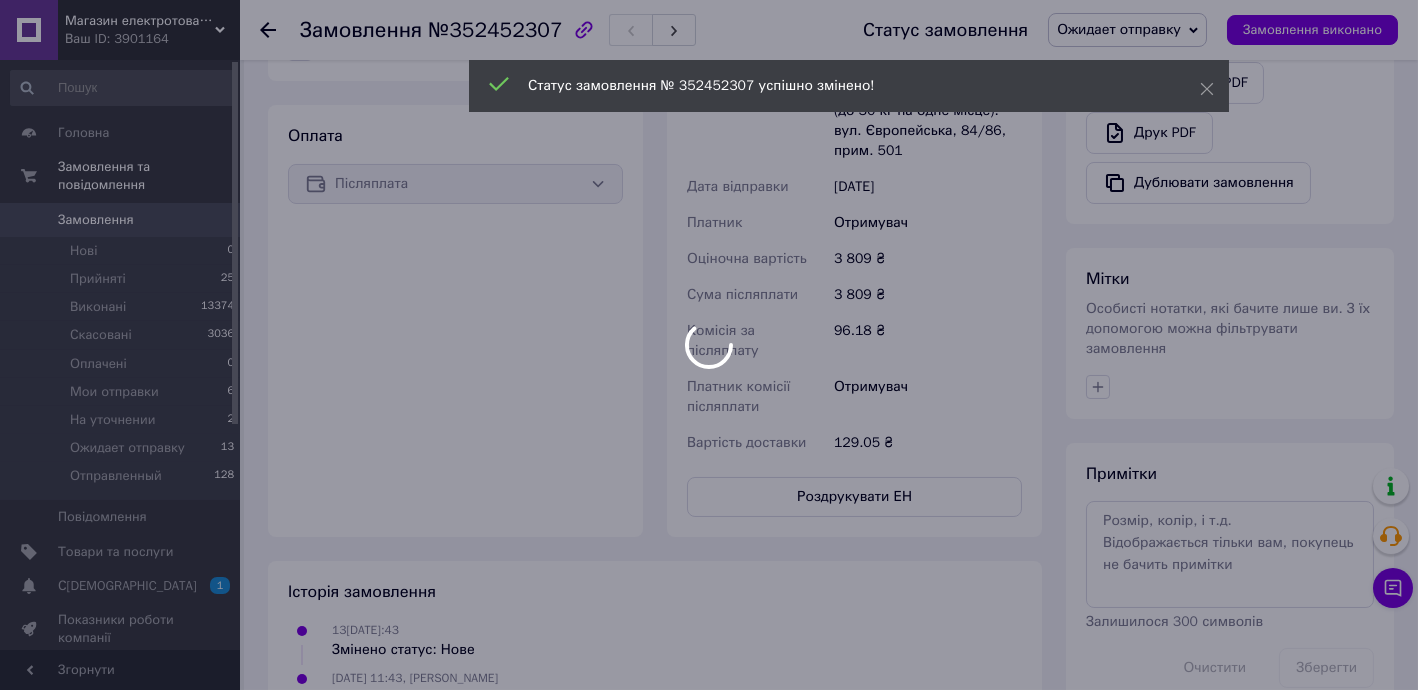 click on "Магазин електротоварів ASFA Ваш ID: 3901164 Сайт Магазин електротоварів ASFA Кабінет покупця Перевірити стан системи Сторінка на порталі Довідка Вийти Головна Замовлення та повідомлення Замовлення 0 Нові 0 Прийняті 25 Виконані 13374 Скасовані 3036 Оплачені 0 Мои отправки 6 На уточнении 2 Ожидает отправку 13 Отправленный 128 Повідомлення 0 Товари та послуги Сповіщення 1 0 Показники роботи компанії Відгуки Покупці Каталог ProSale Аналітика Інструменти веб-майстра та SEO Управління сайтом Гаманець компанії [PERSON_NAME]" at bounding box center (709, 215) 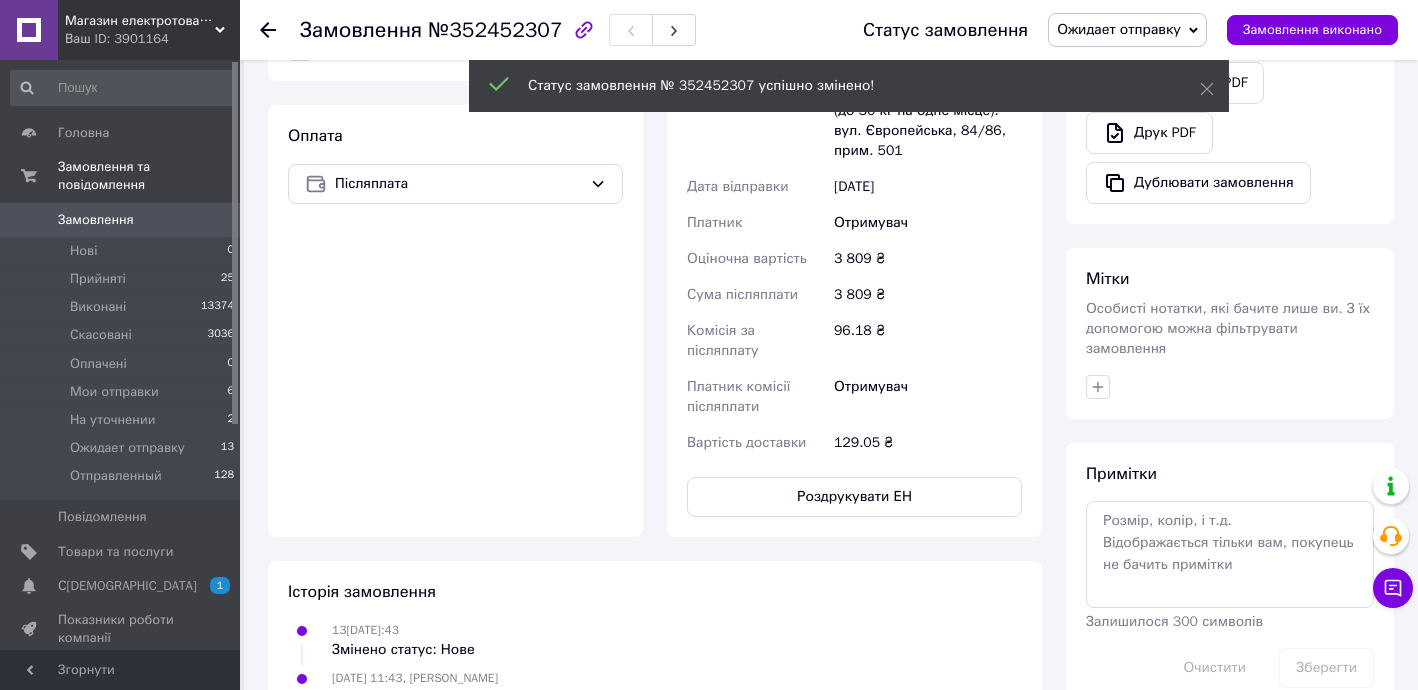 click 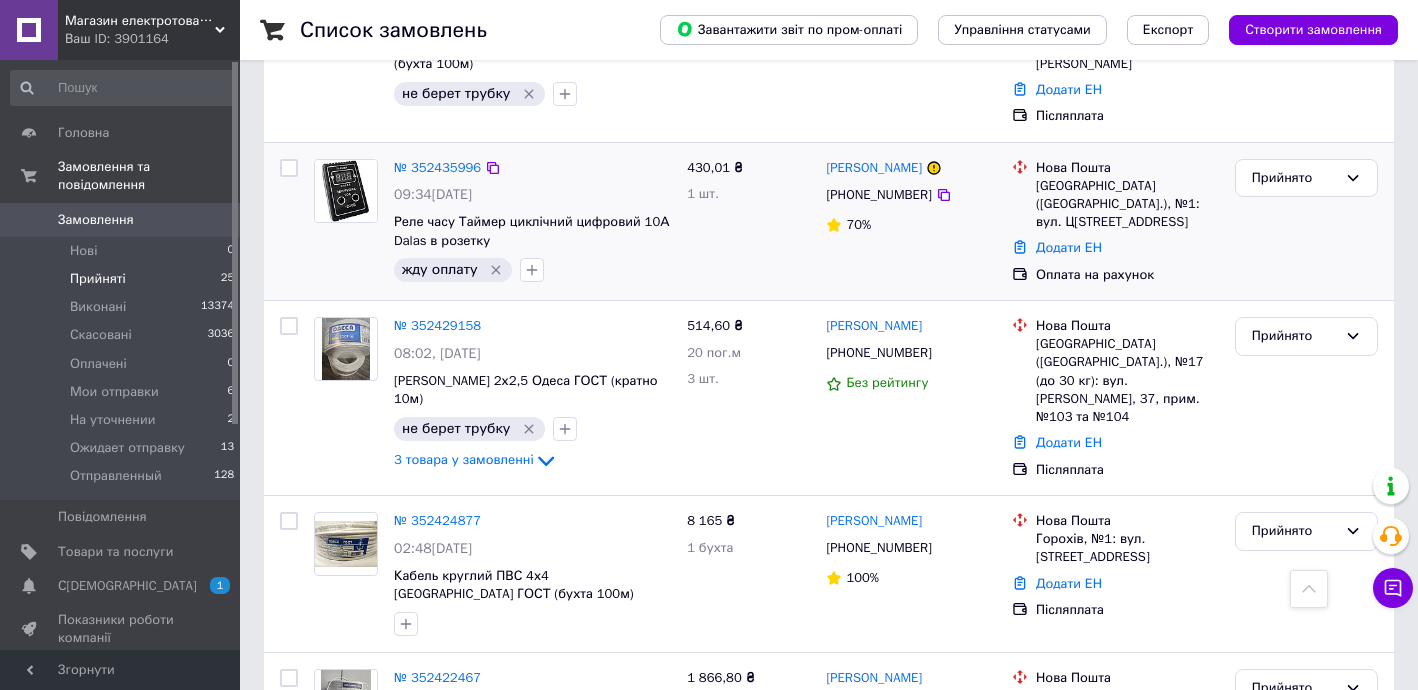 scroll, scrollTop: 363, scrollLeft: 0, axis: vertical 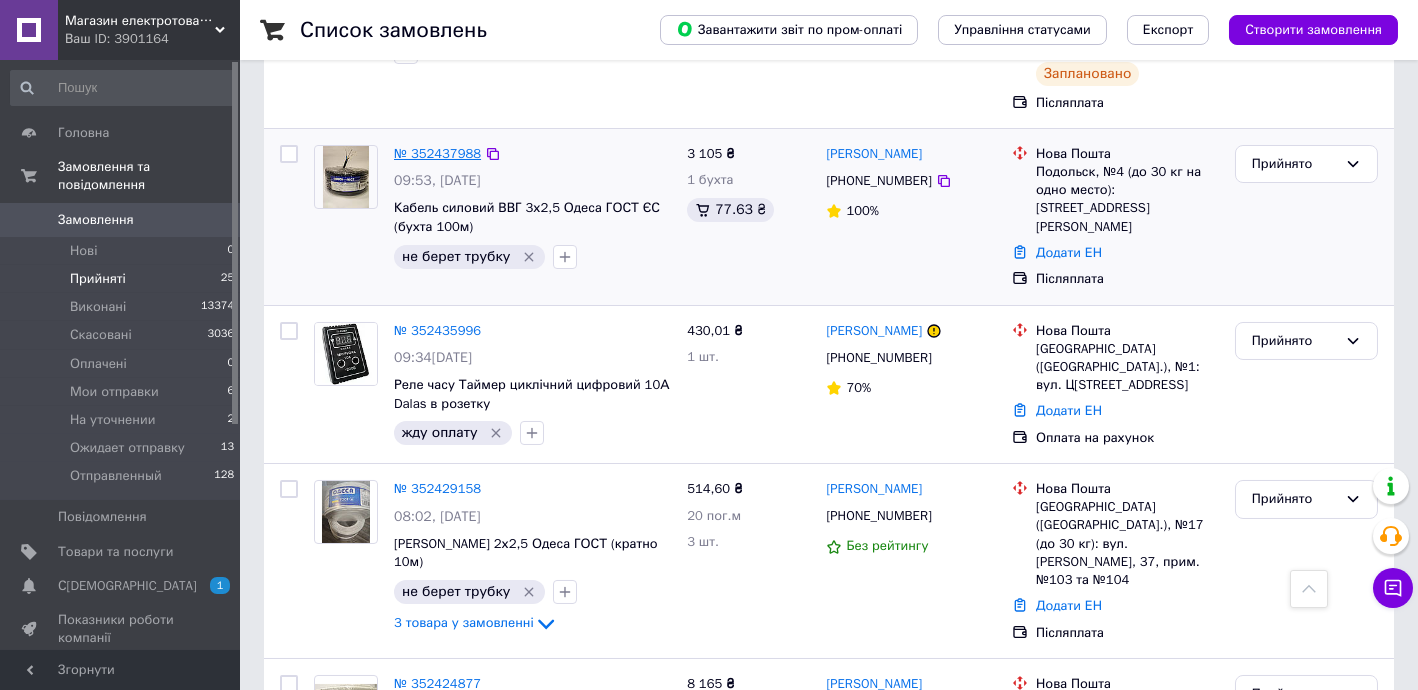 click on "№ 352437988" at bounding box center [437, 153] 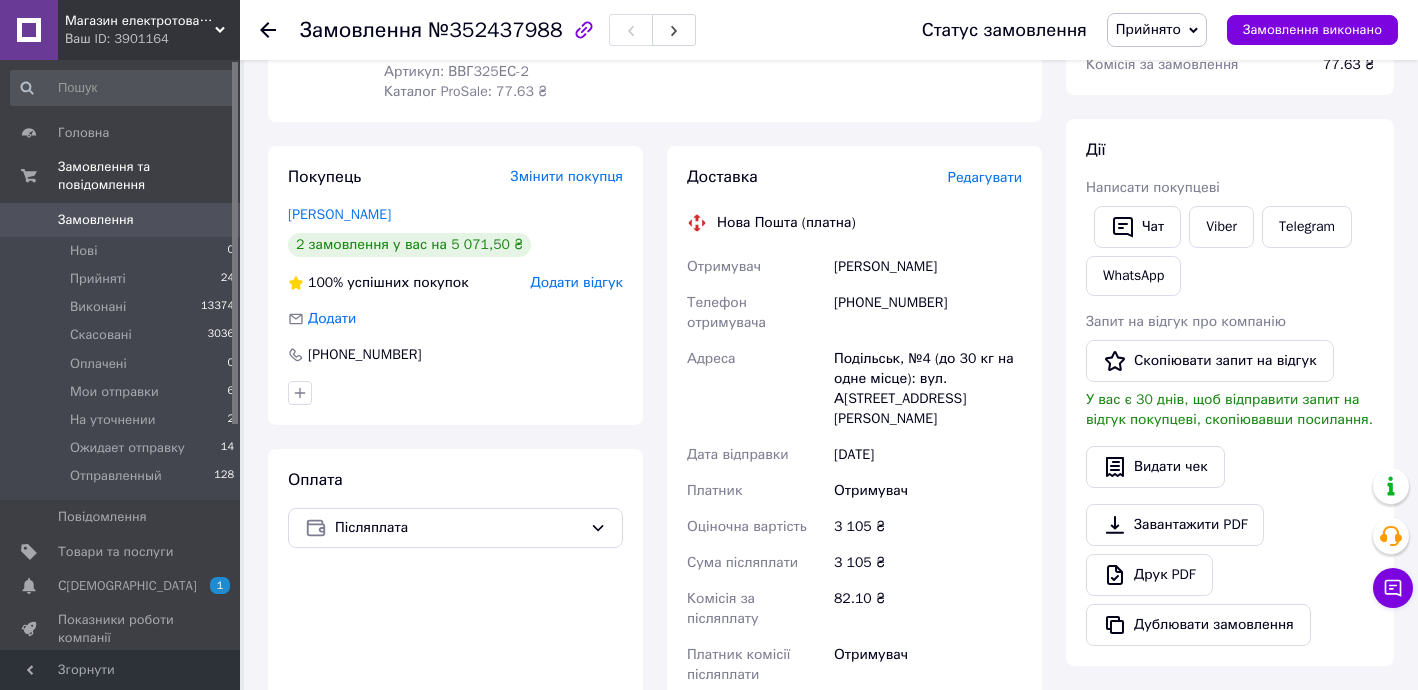 scroll, scrollTop: 363, scrollLeft: 0, axis: vertical 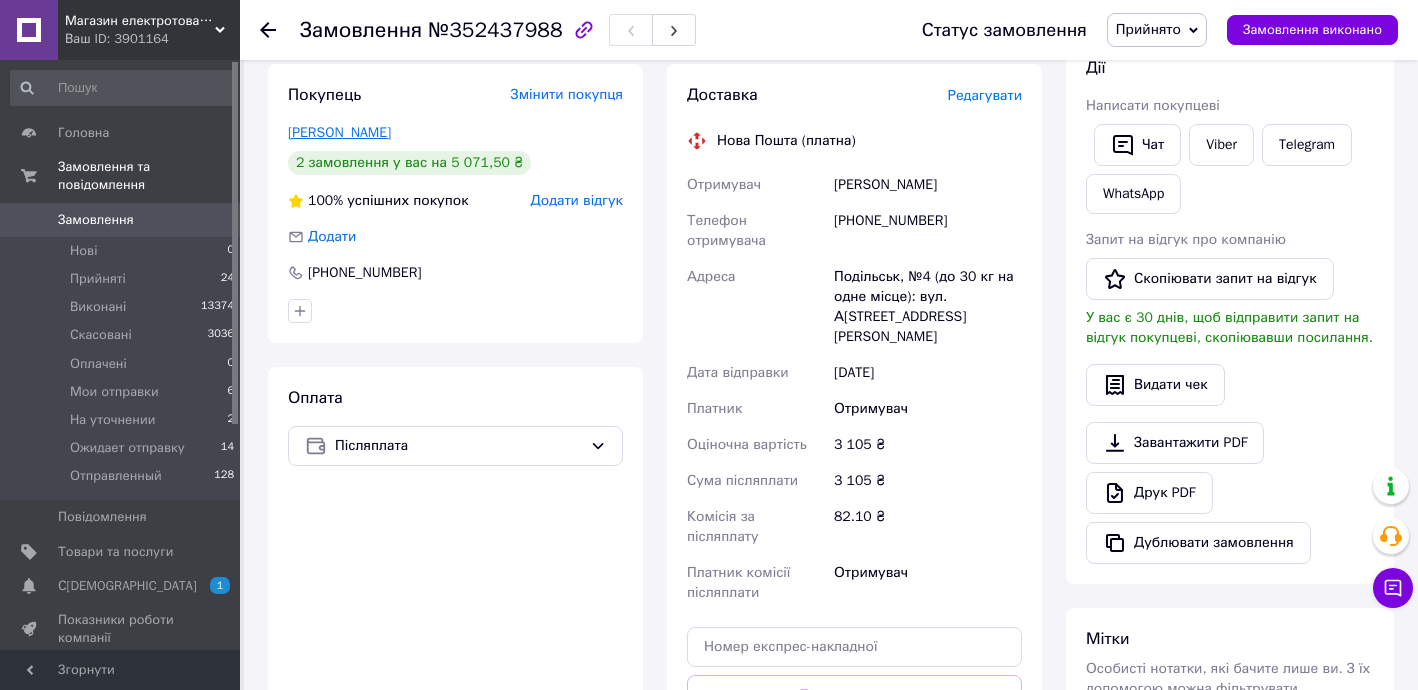 click on "[PERSON_NAME]" at bounding box center [339, 132] 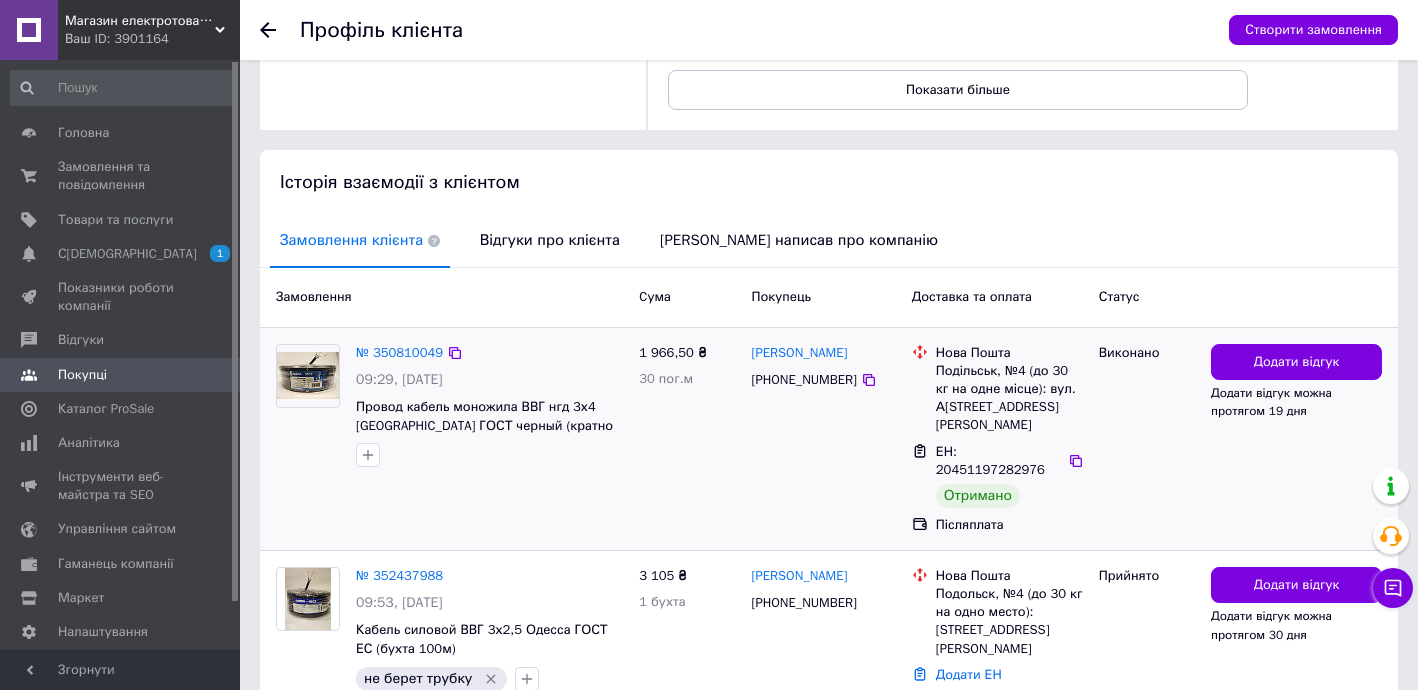 scroll, scrollTop: 363, scrollLeft: 0, axis: vertical 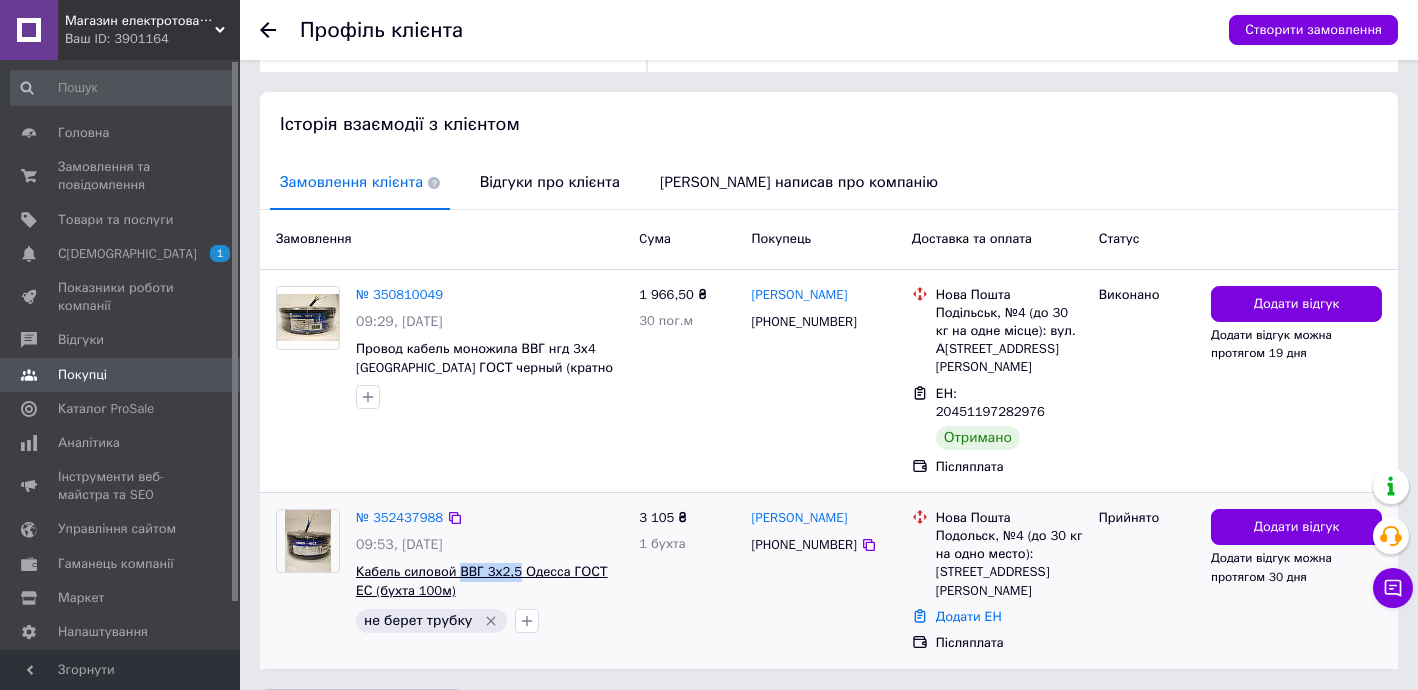 drag, startPoint x: 456, startPoint y: 537, endPoint x: 508, endPoint y: 546, distance: 52.773098 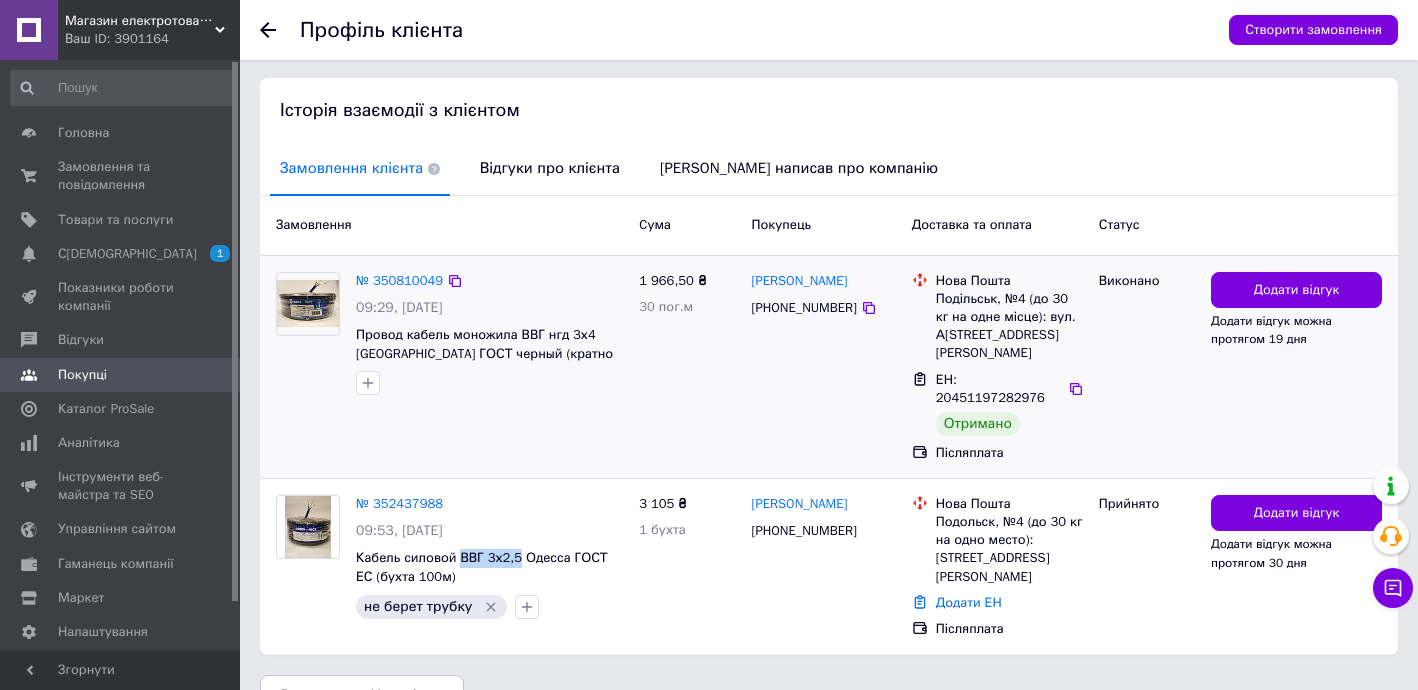 scroll, scrollTop: 401, scrollLeft: 0, axis: vertical 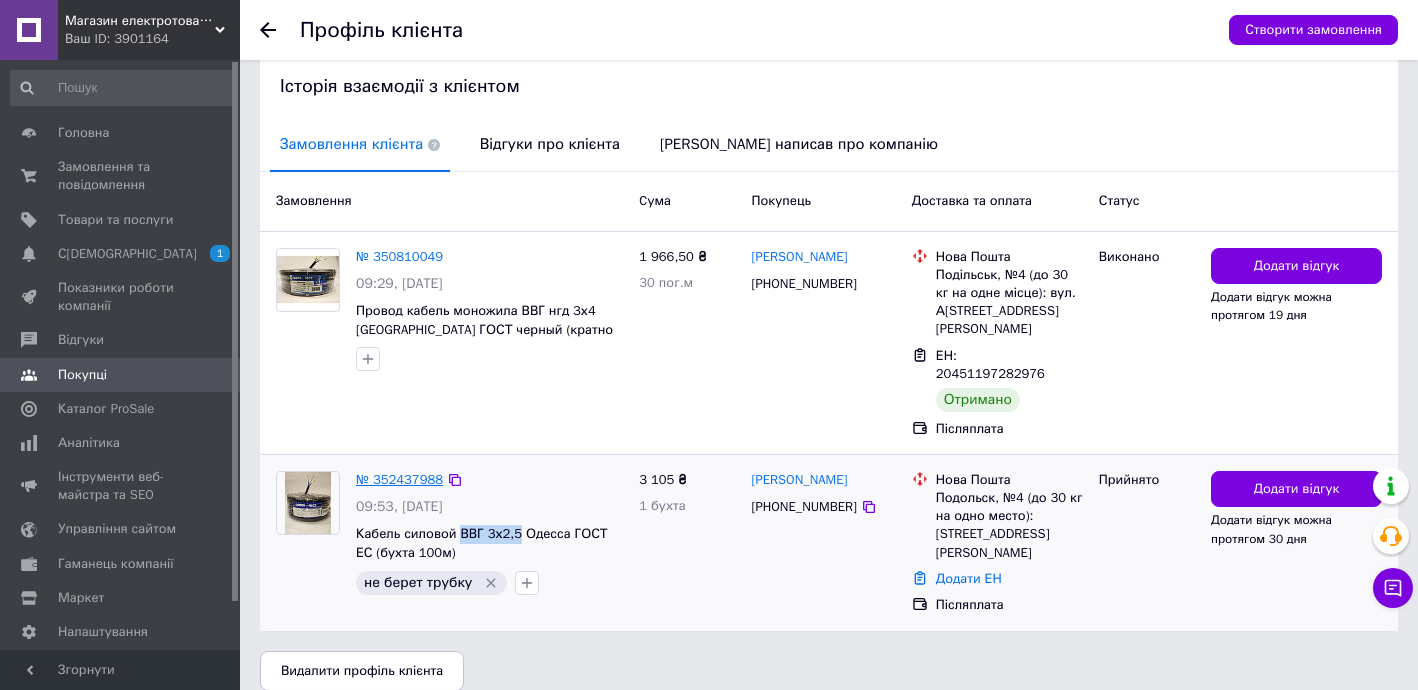 click on "№ 352437988" at bounding box center (399, 479) 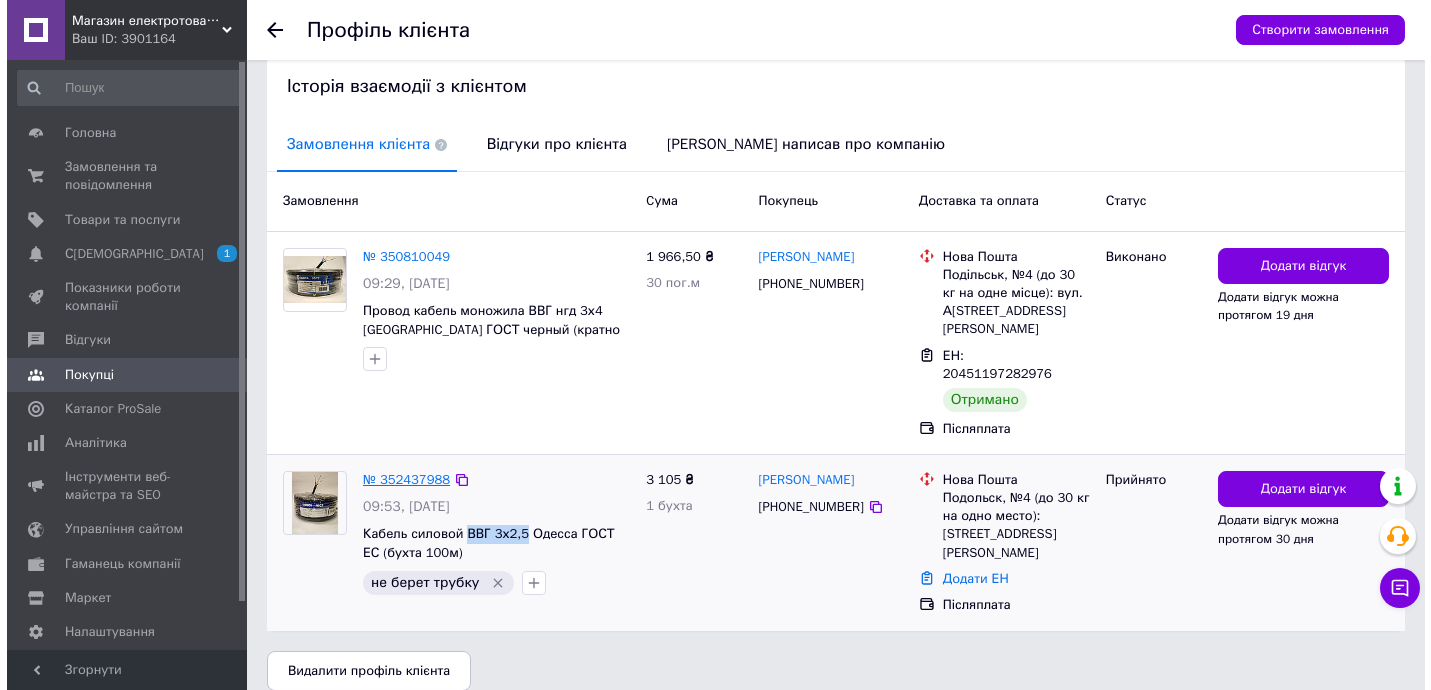 scroll, scrollTop: 0, scrollLeft: 0, axis: both 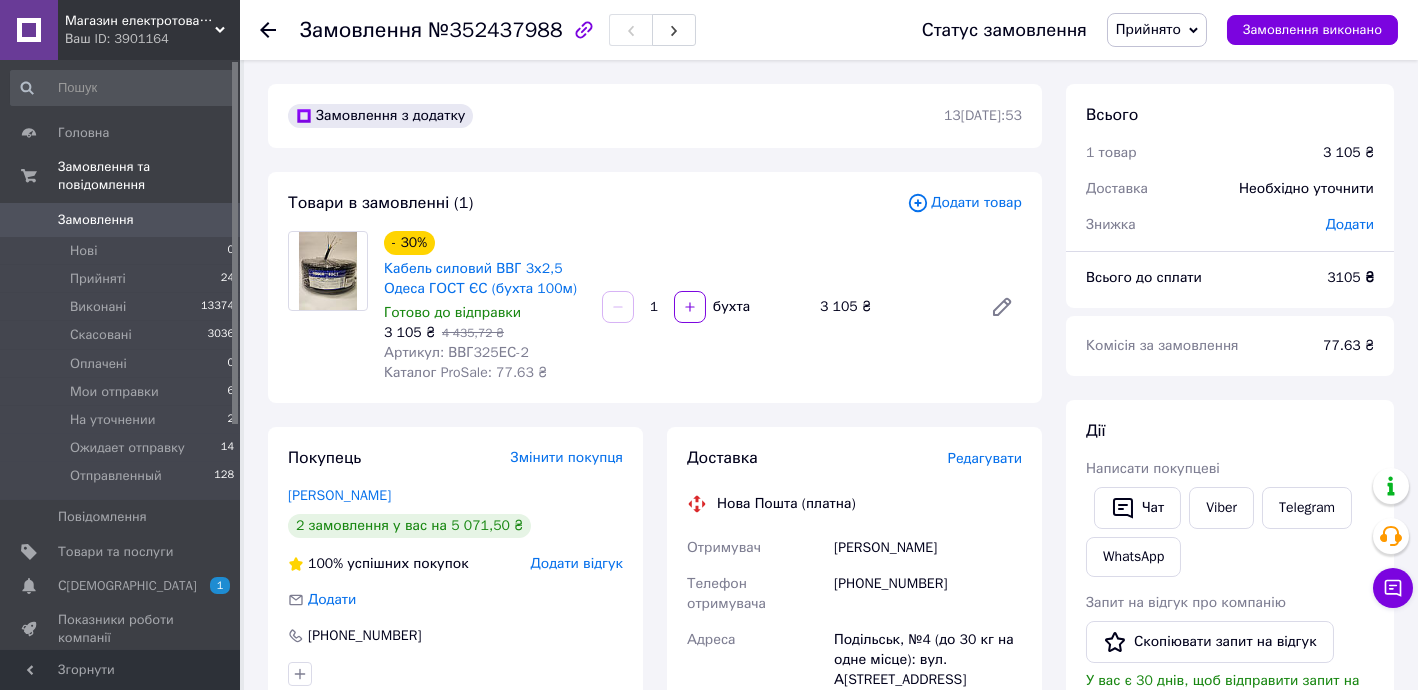 click on "Редагувати" at bounding box center [985, 458] 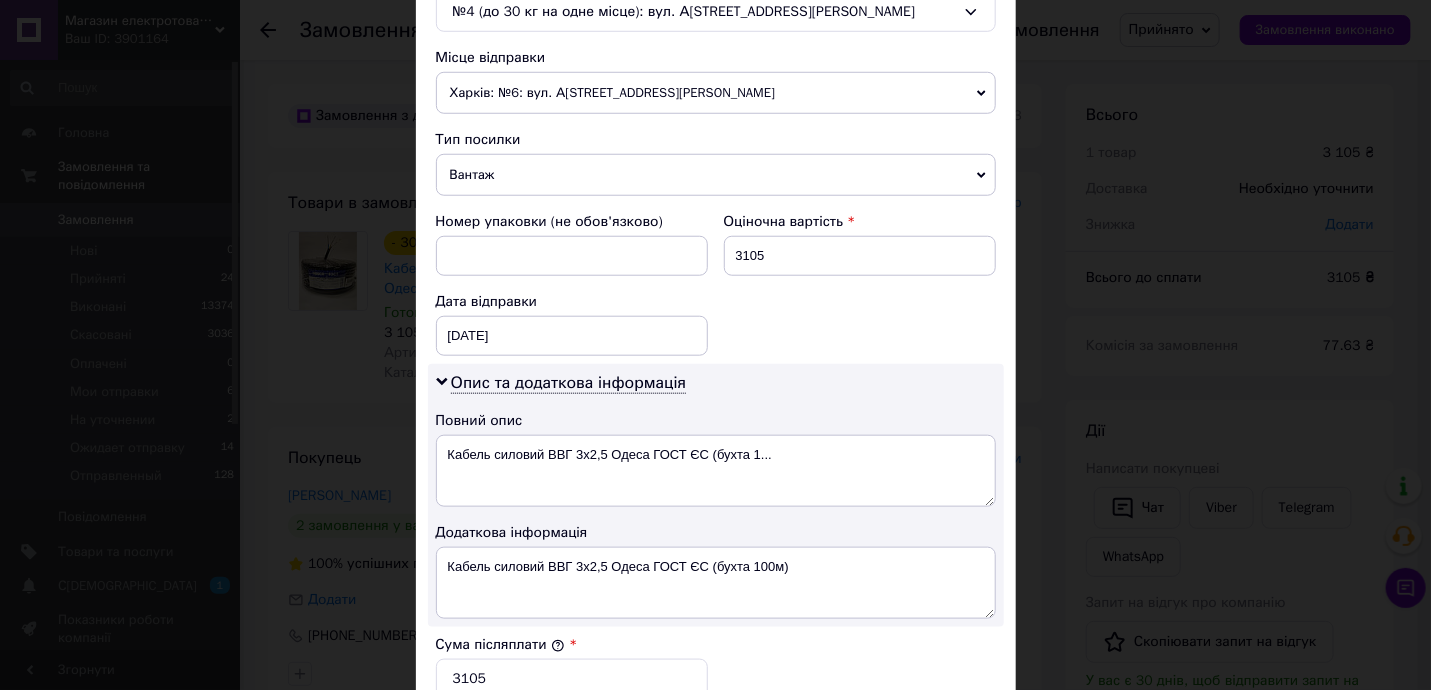scroll, scrollTop: 727, scrollLeft: 0, axis: vertical 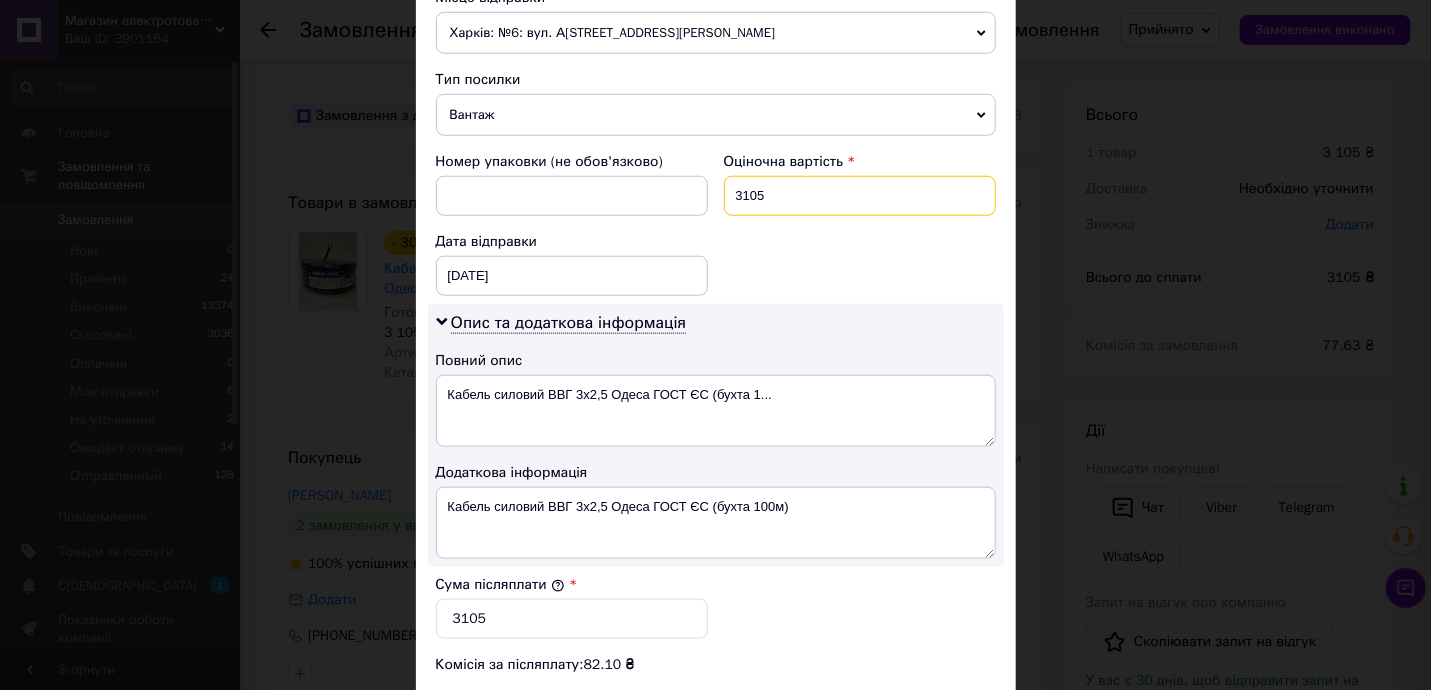 drag, startPoint x: 738, startPoint y: 179, endPoint x: 813, endPoint y: 187, distance: 75.42546 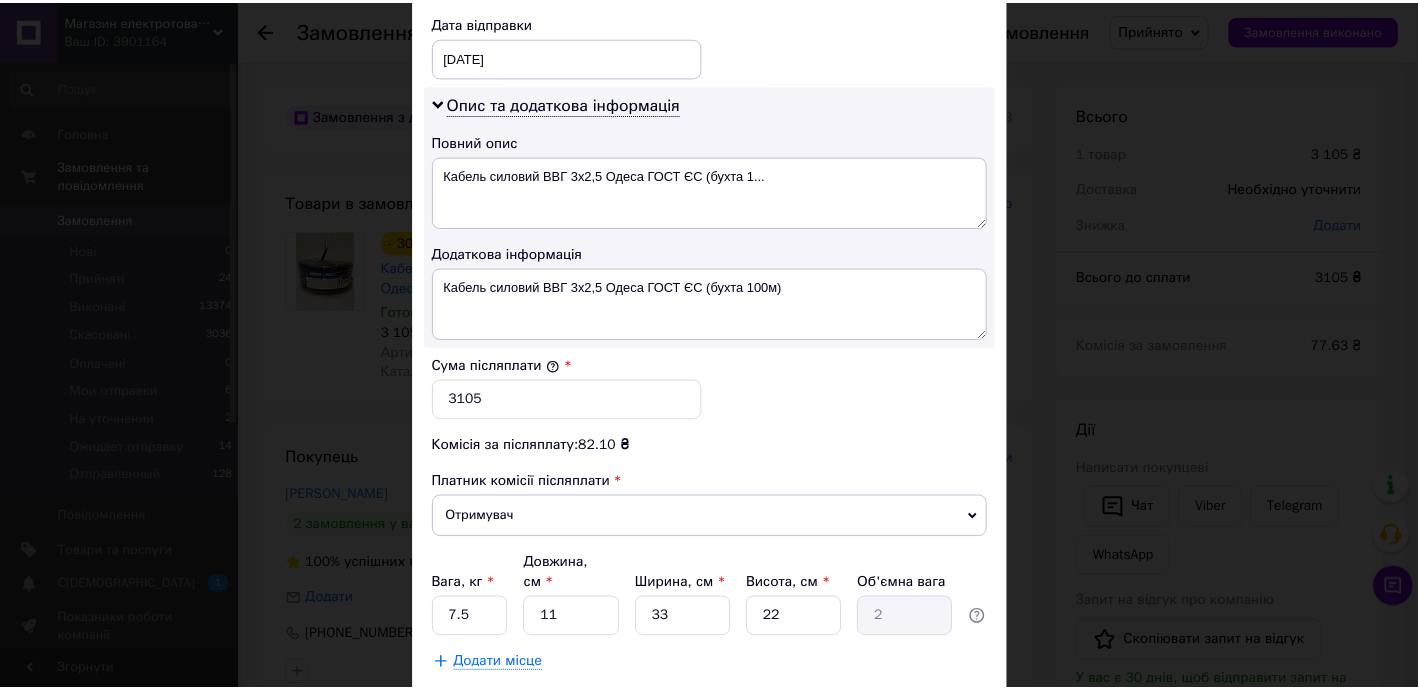 scroll, scrollTop: 969, scrollLeft: 0, axis: vertical 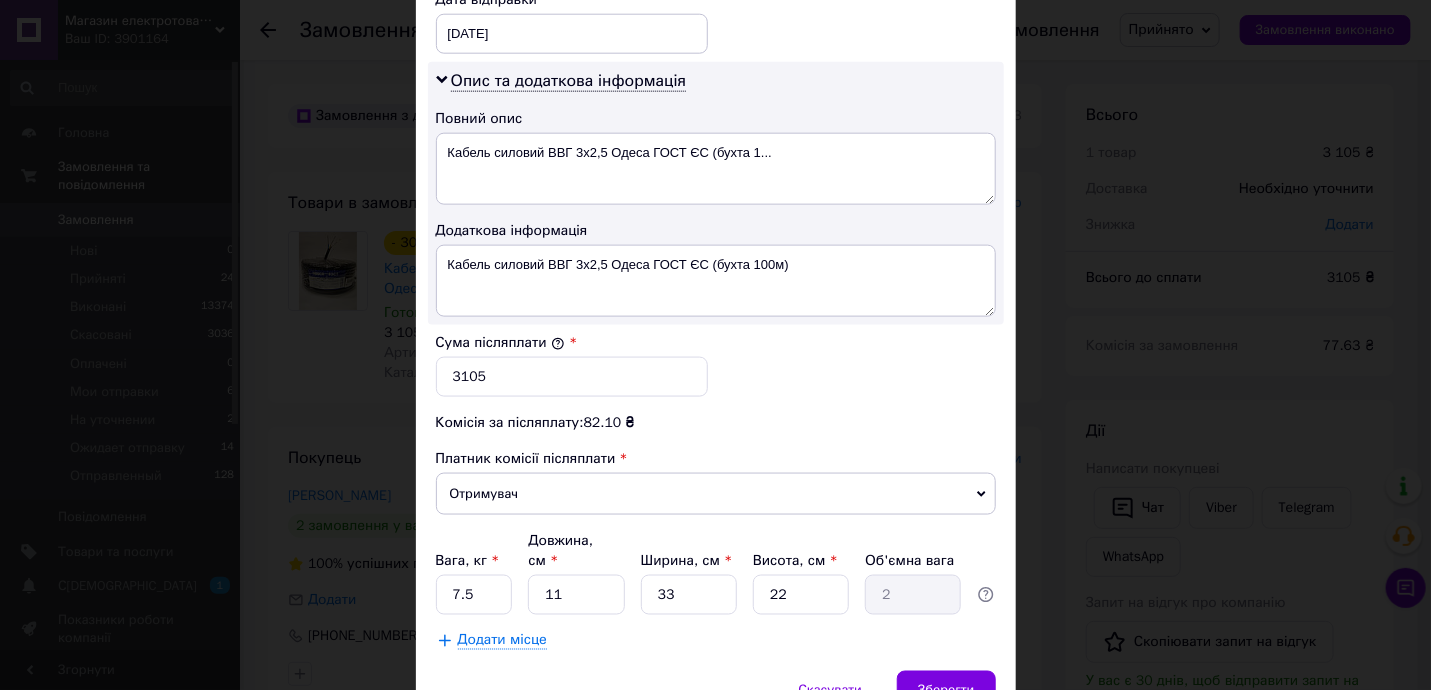 type on "3214" 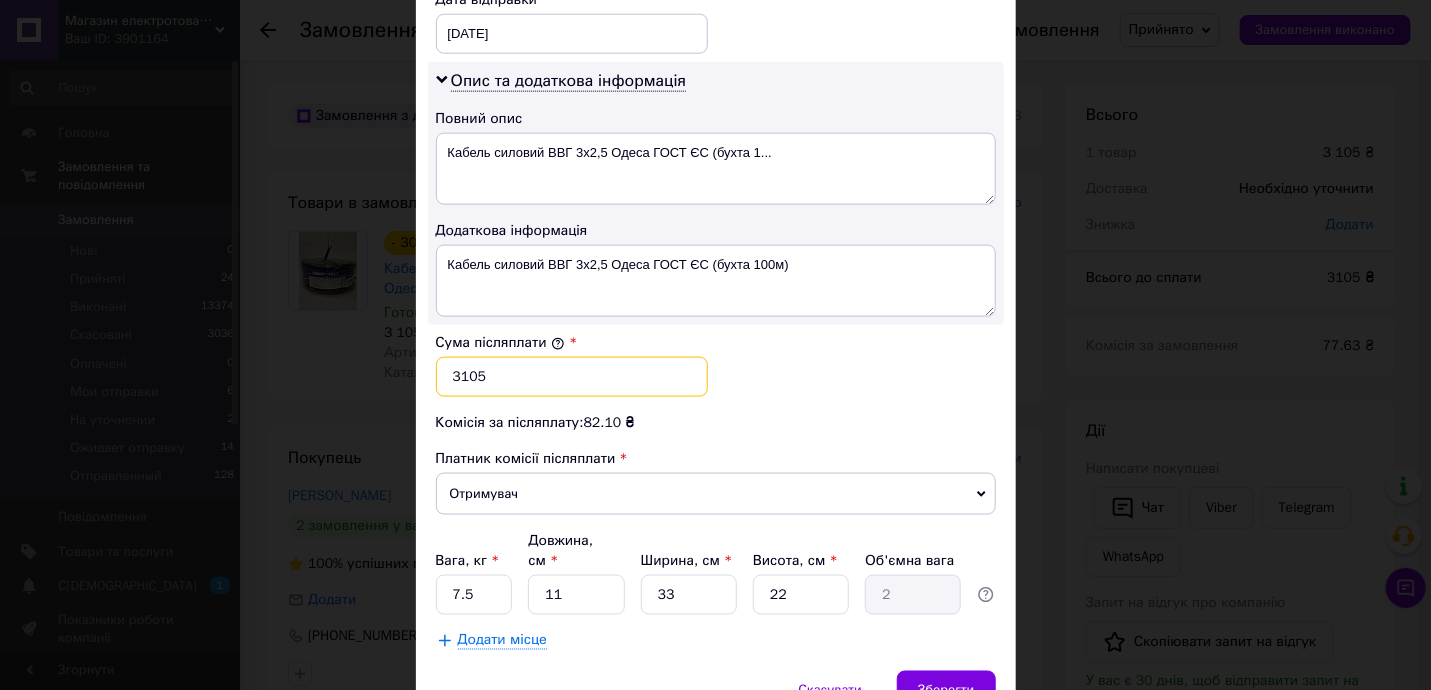 drag, startPoint x: 462, startPoint y: 376, endPoint x: 562, endPoint y: 377, distance: 100.005 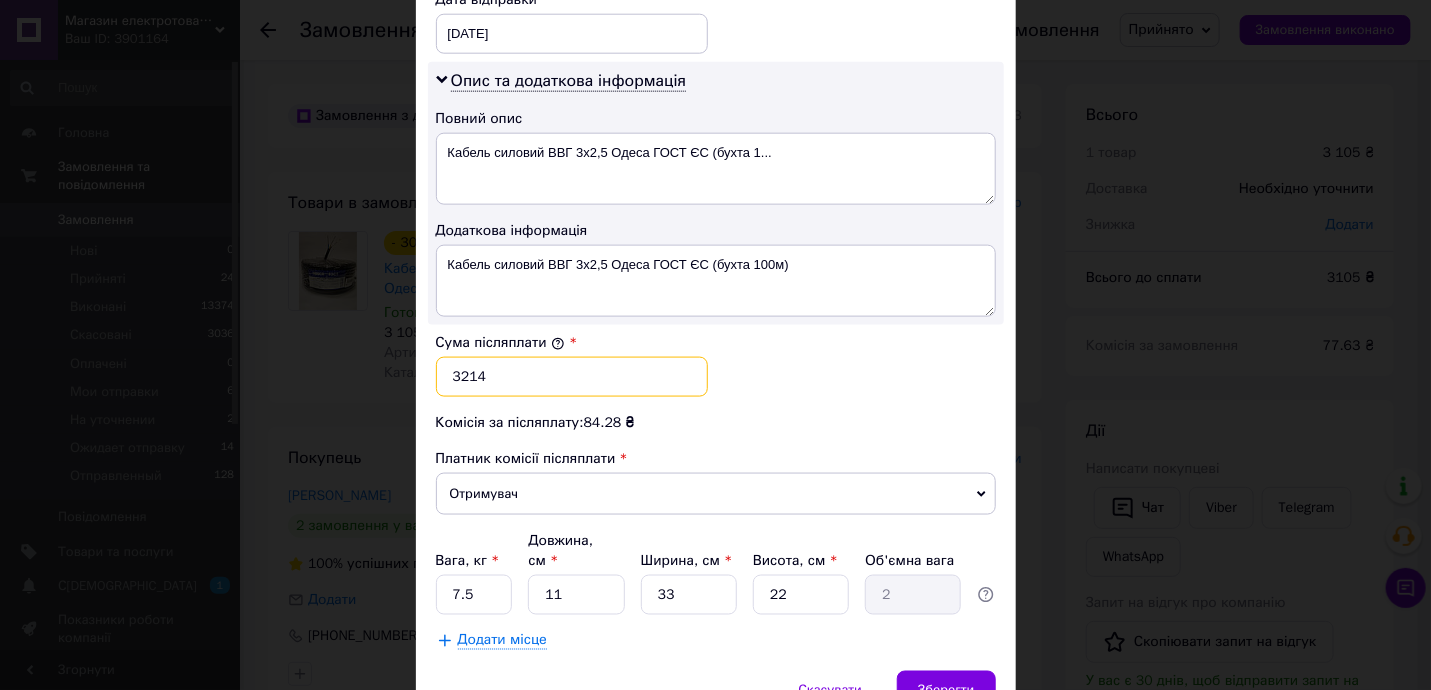 type on "3214" 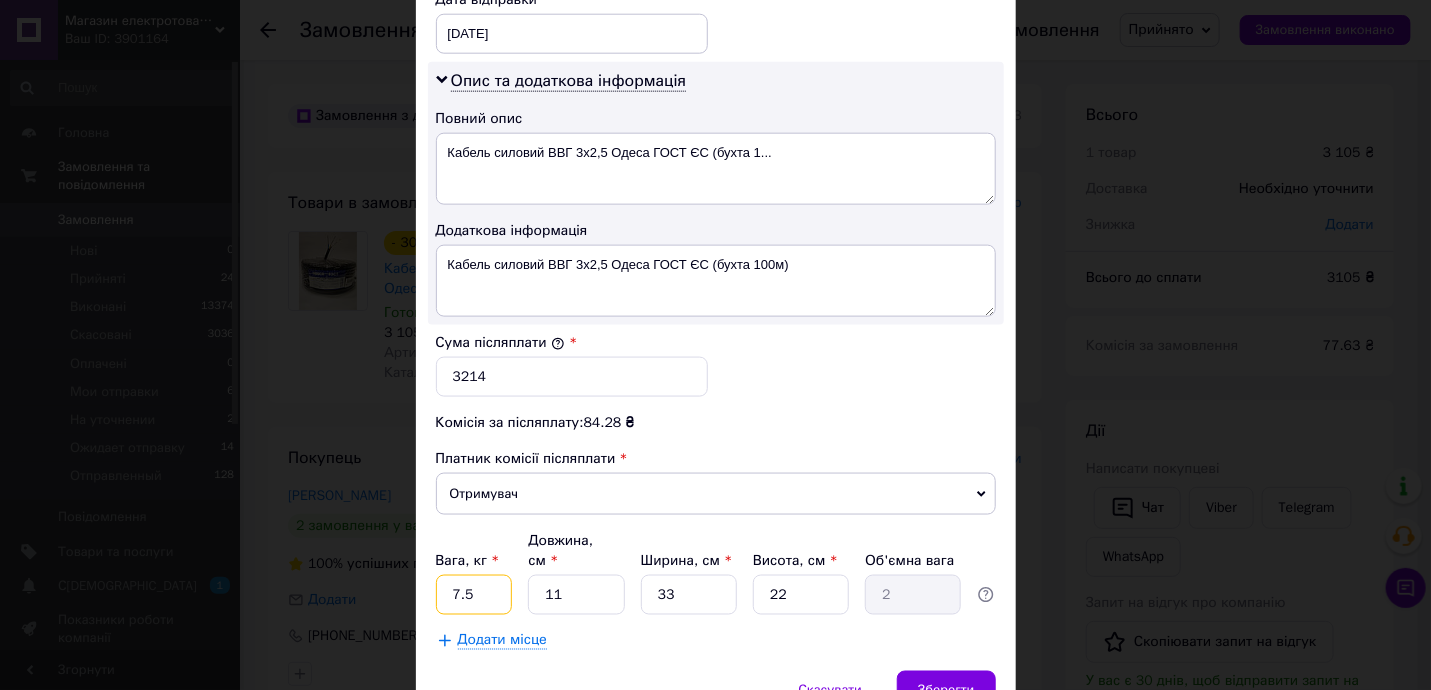 drag, startPoint x: 447, startPoint y: 566, endPoint x: 553, endPoint y: 572, distance: 106.16968 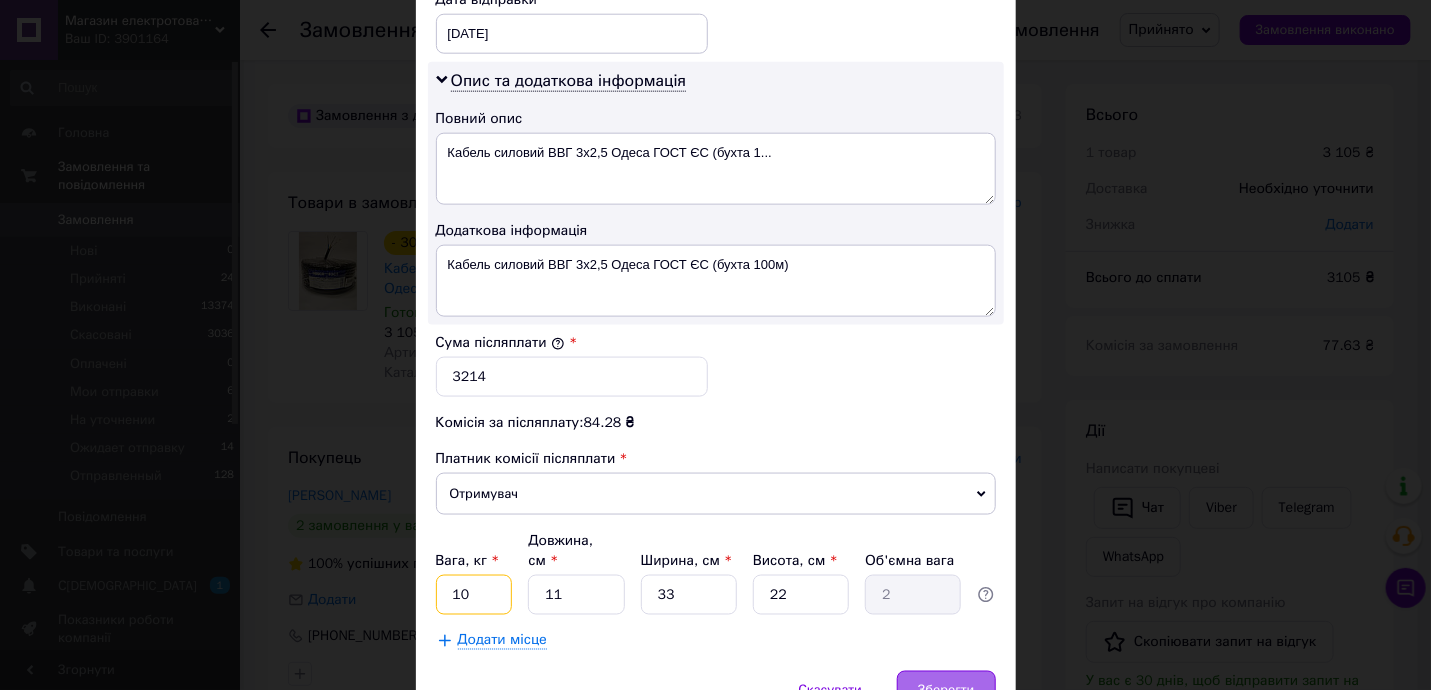 type on "10" 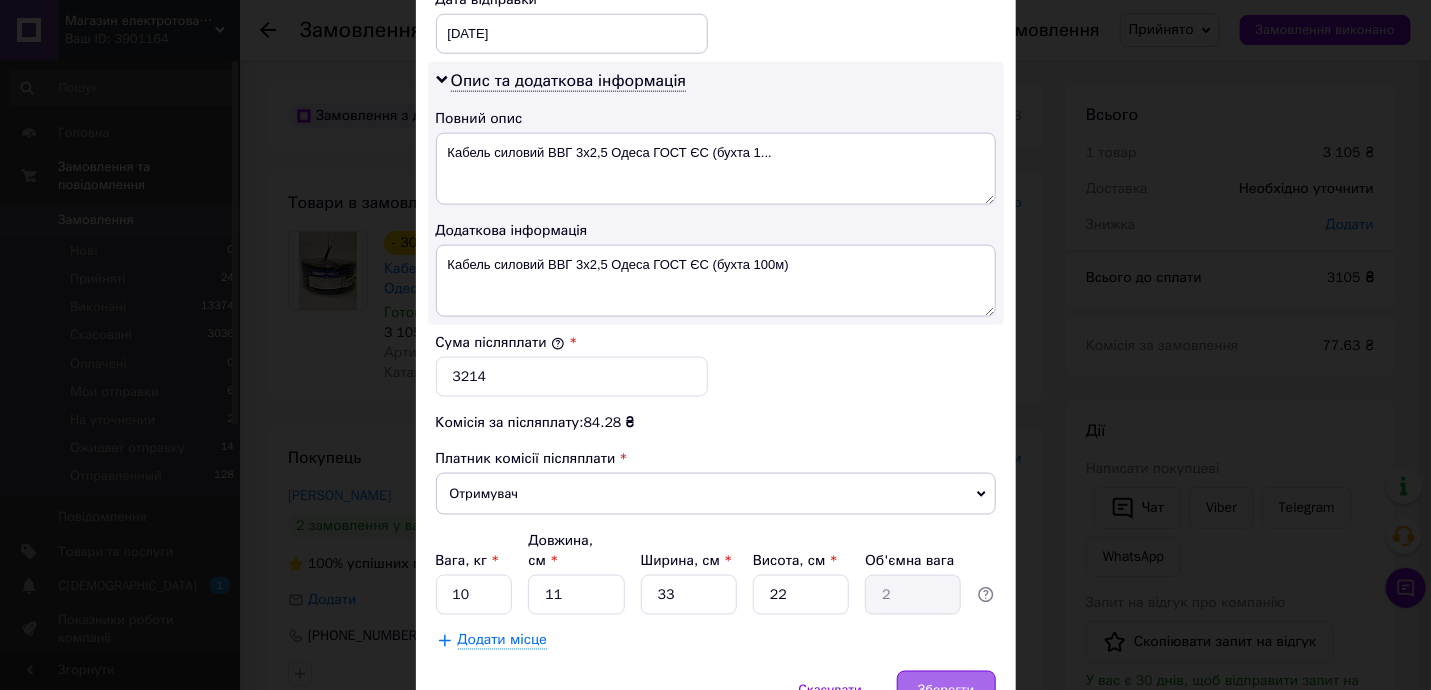click on "Зберегти" at bounding box center (946, 691) 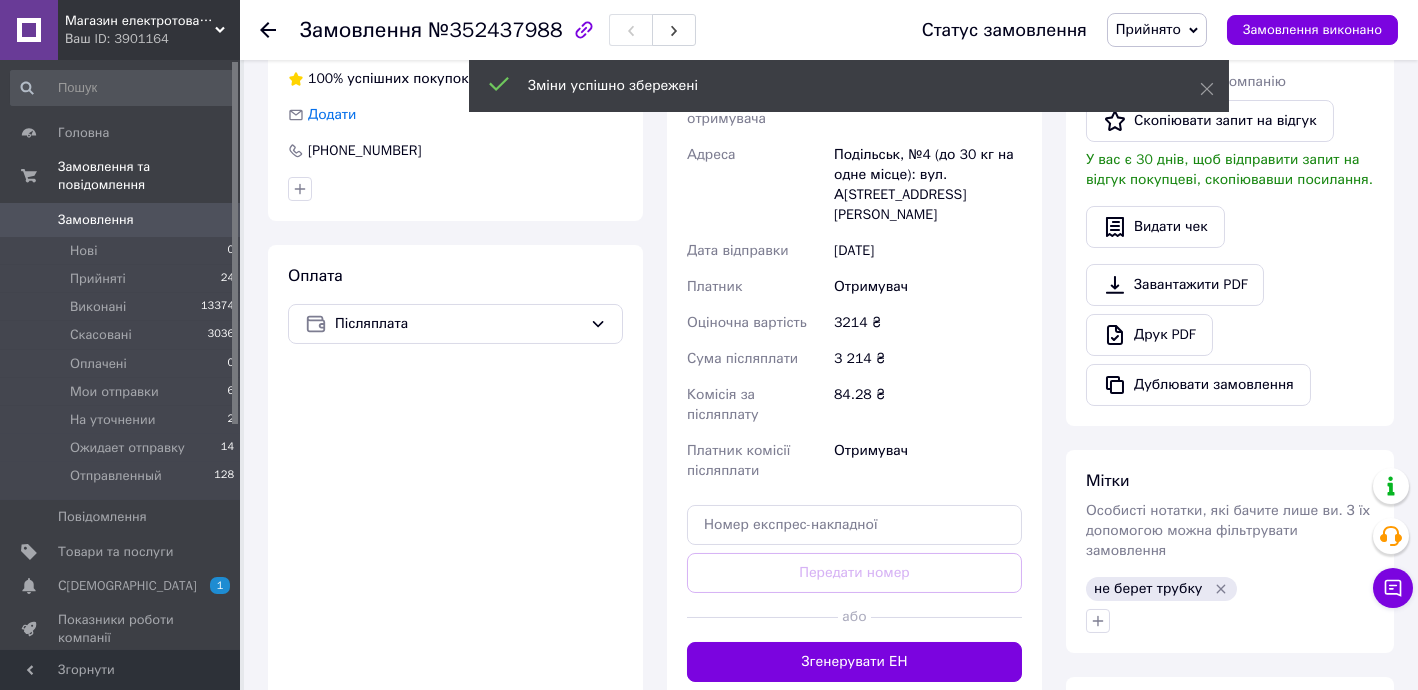 click on "Згенерувати ЕН" at bounding box center (854, 662) 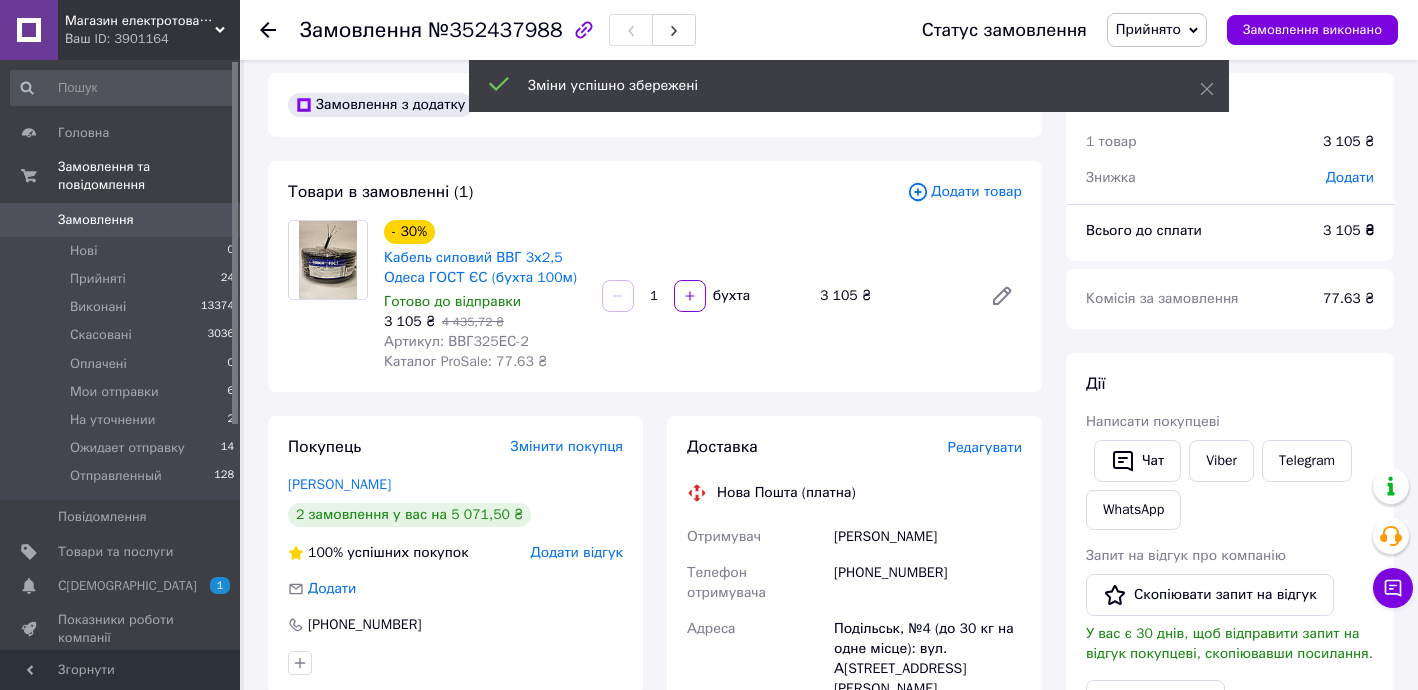 scroll, scrollTop: 0, scrollLeft: 0, axis: both 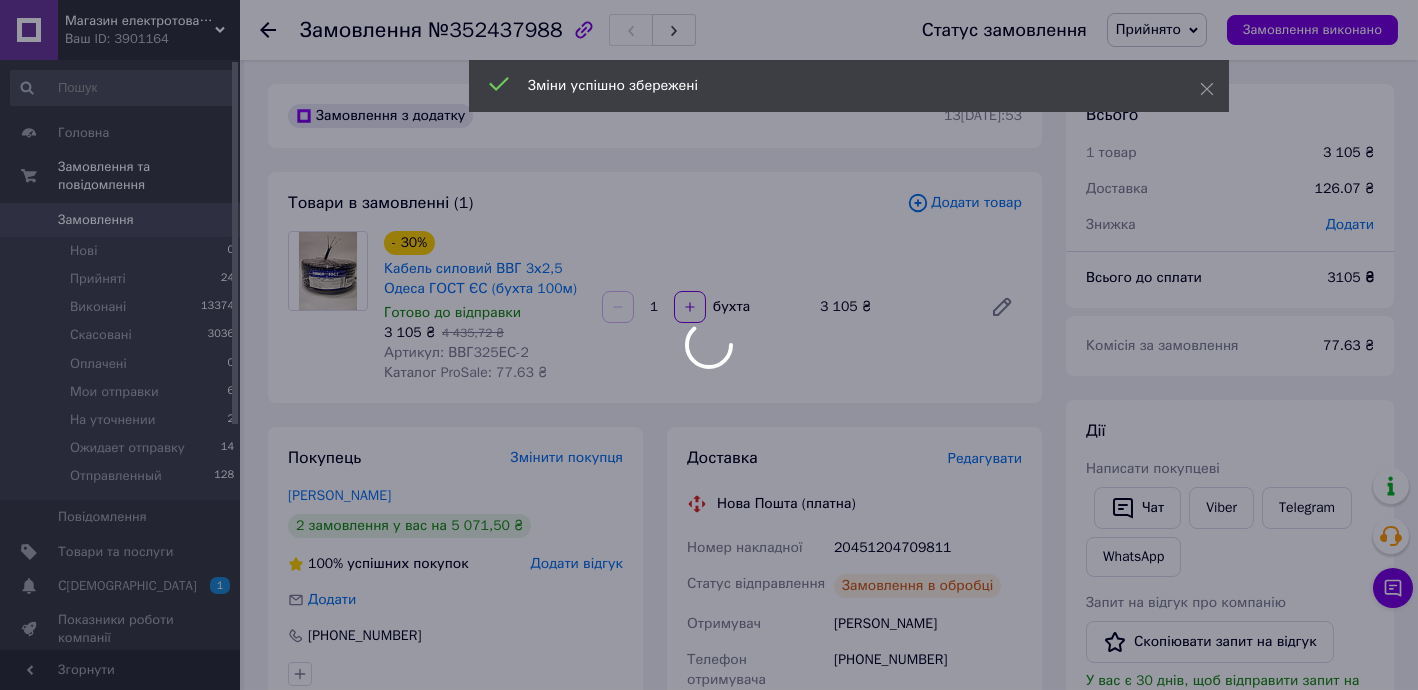click at bounding box center (709, 345) 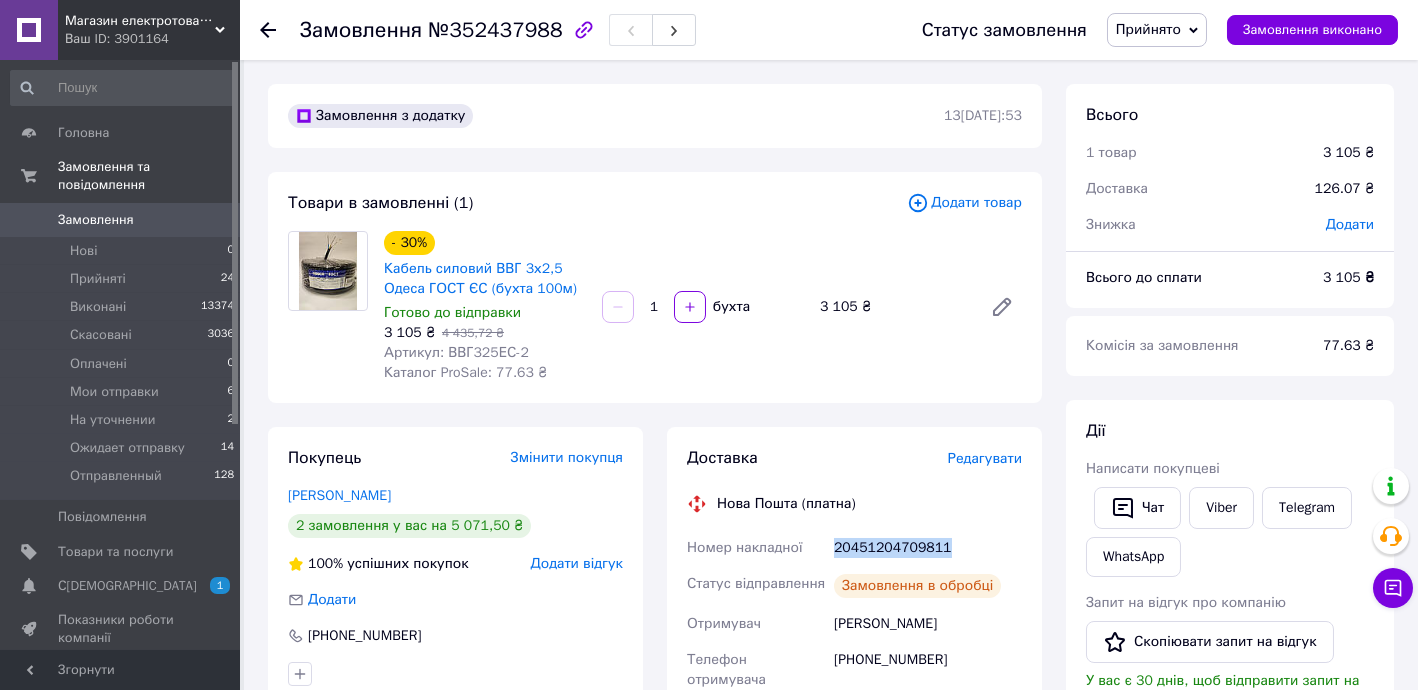 click on "20451204709811" at bounding box center [928, 548] 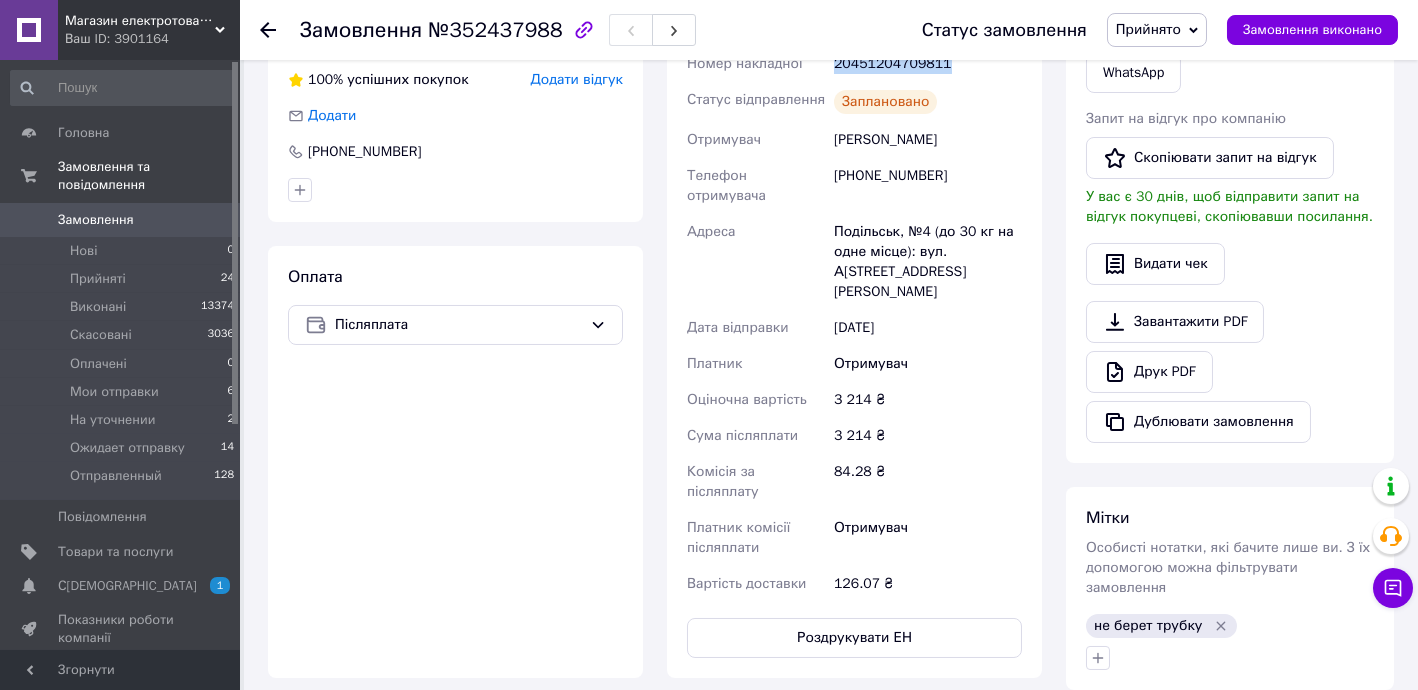 scroll, scrollTop: 485, scrollLeft: 0, axis: vertical 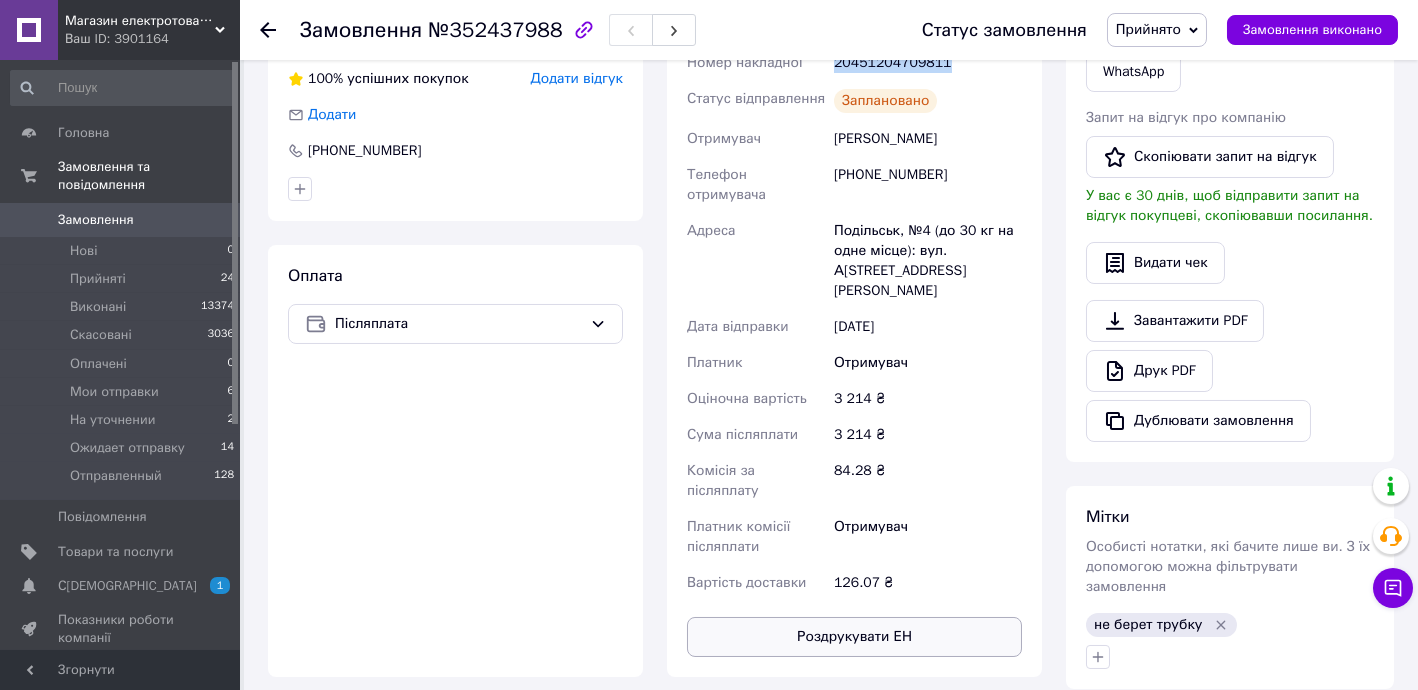 click on "Роздрукувати ЕН" at bounding box center [854, 637] 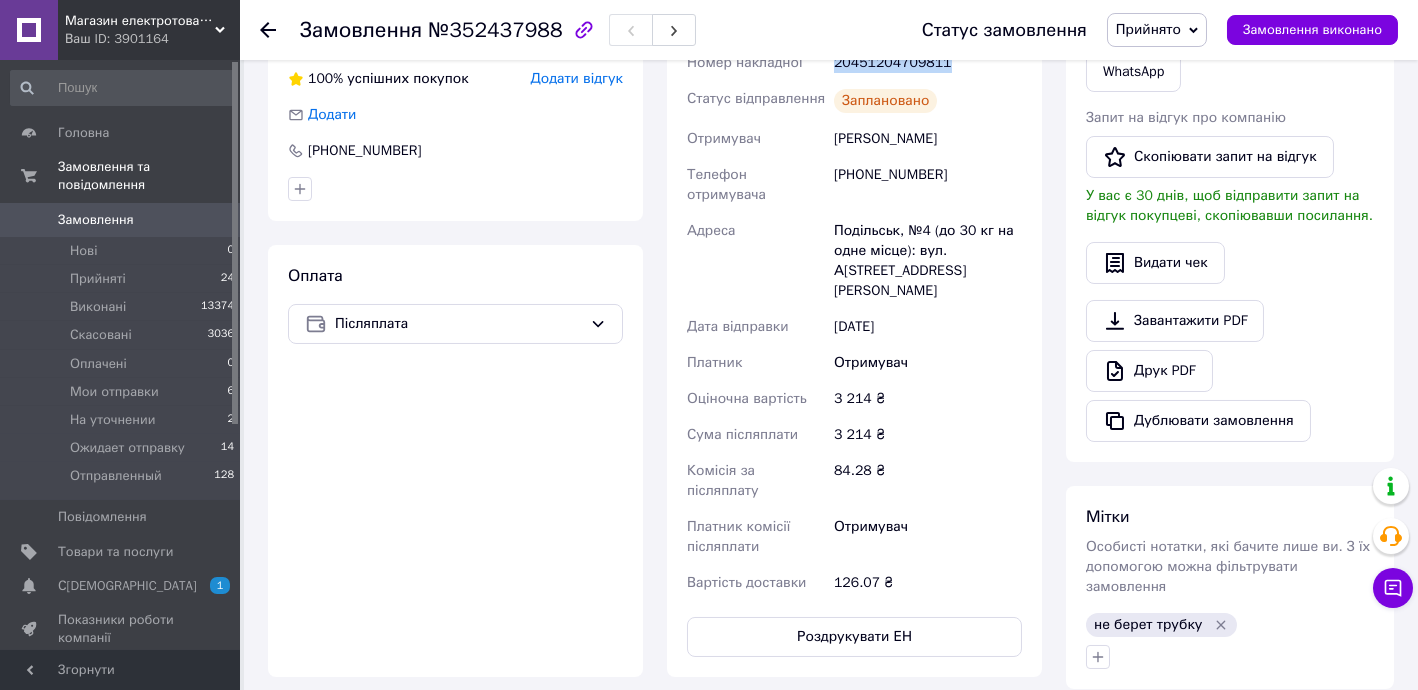 click on "Прийнято" at bounding box center [1148, 29] 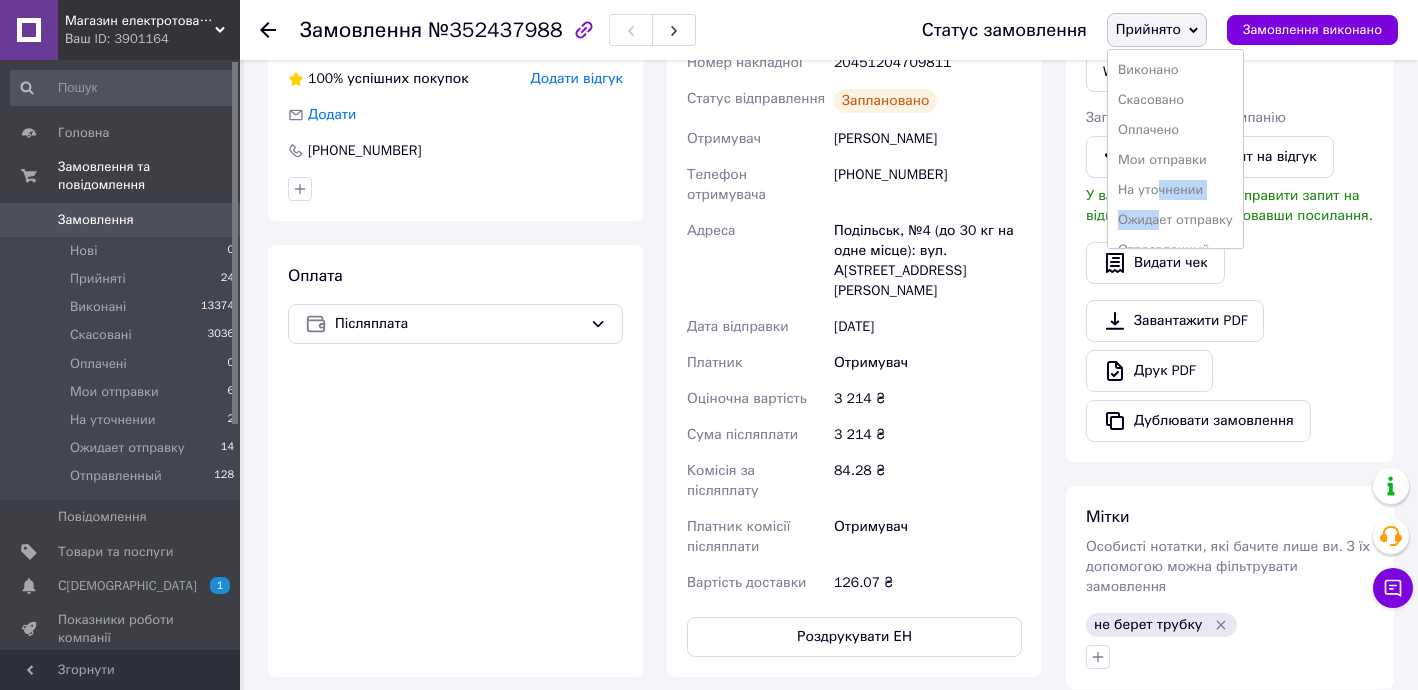 click on "Виконано Скасовано Оплачено Мои отправки На уточнении Ожидает отправку Отправленный" at bounding box center (1175, 149) 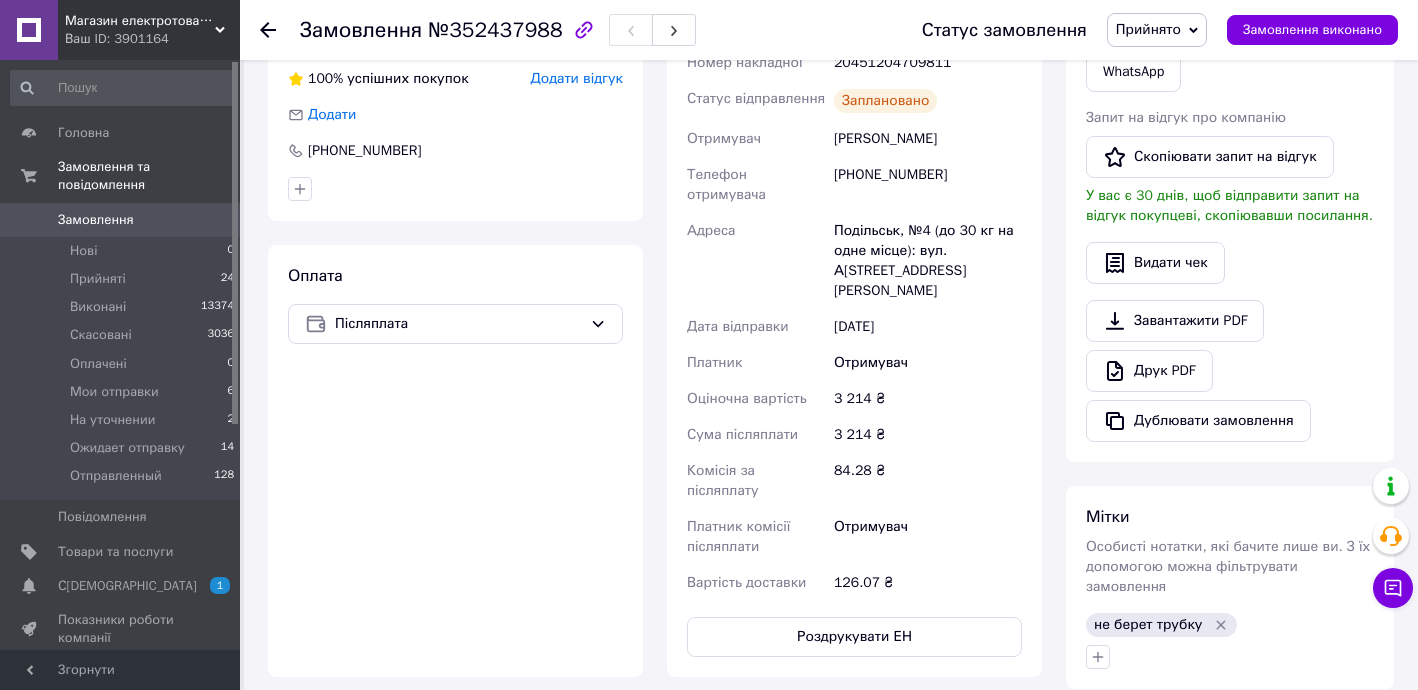 click on "Прийнято" at bounding box center [1148, 29] 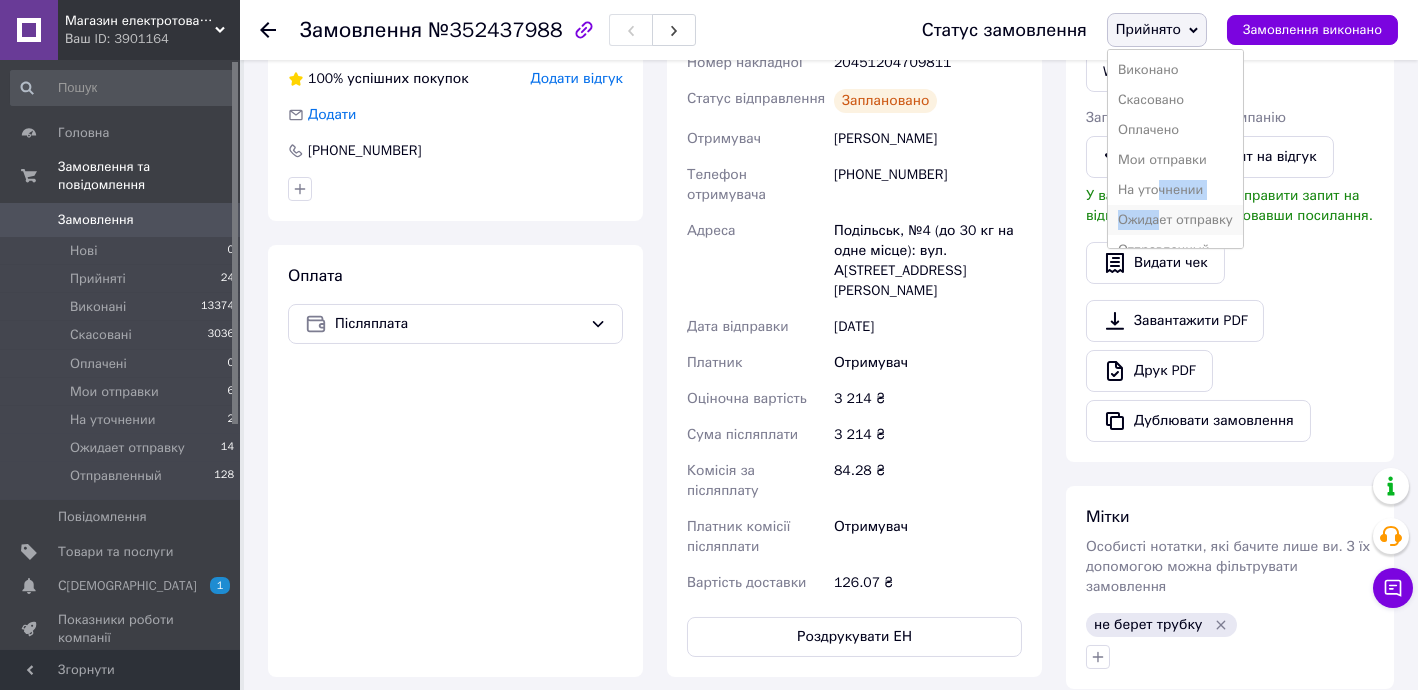click on "Ожидает отправку" at bounding box center (1175, 220) 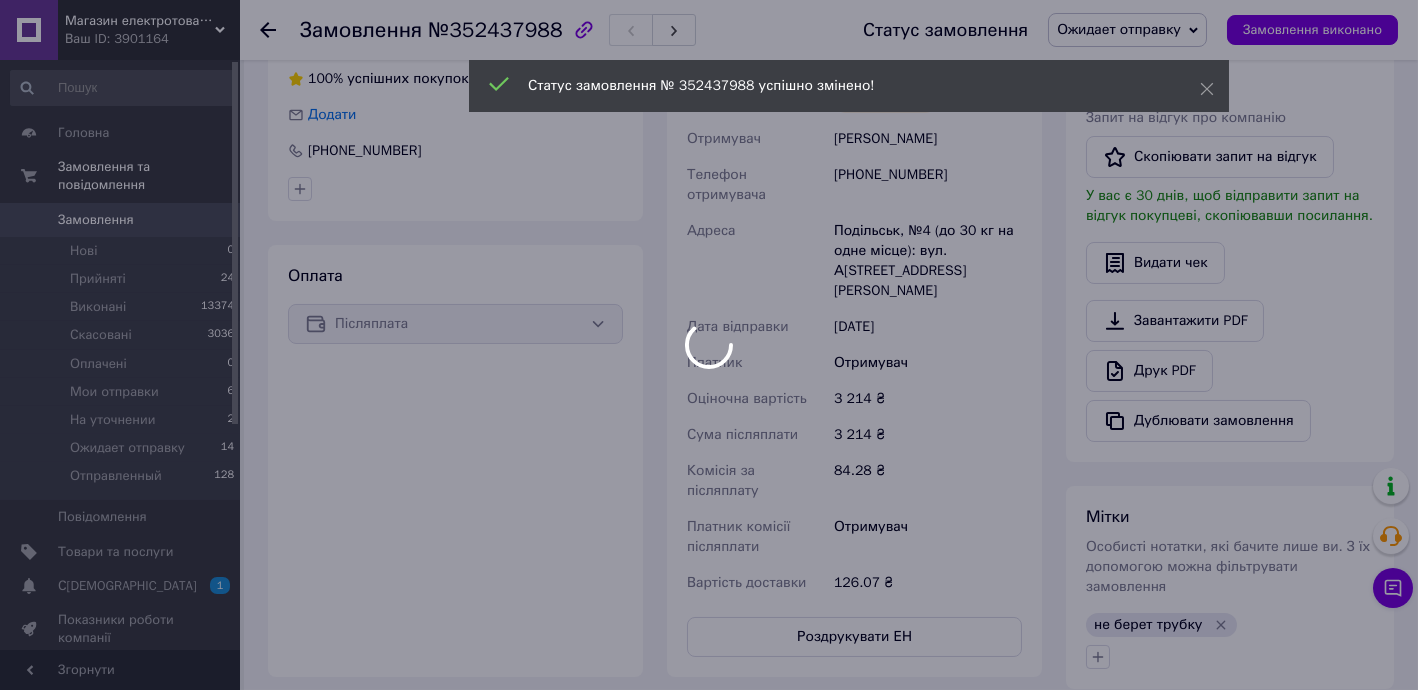 click at bounding box center (709, 345) 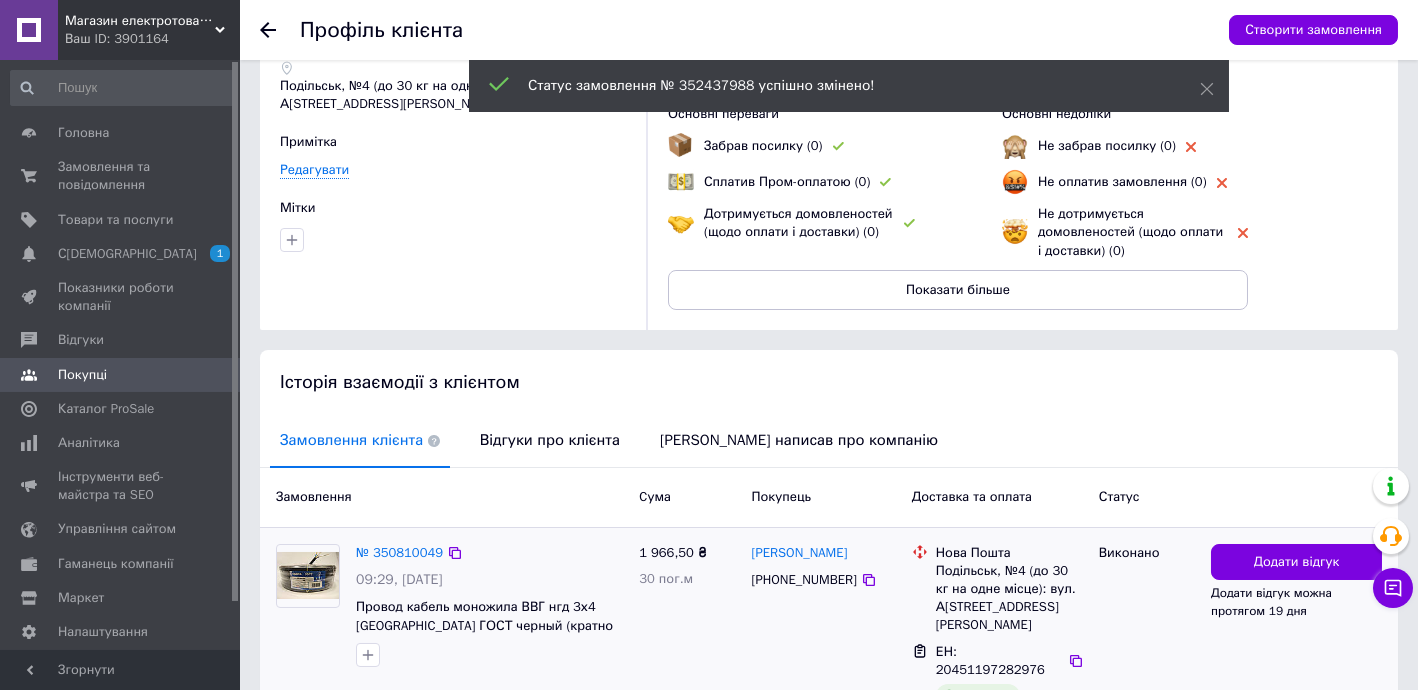 scroll, scrollTop: 429, scrollLeft: 0, axis: vertical 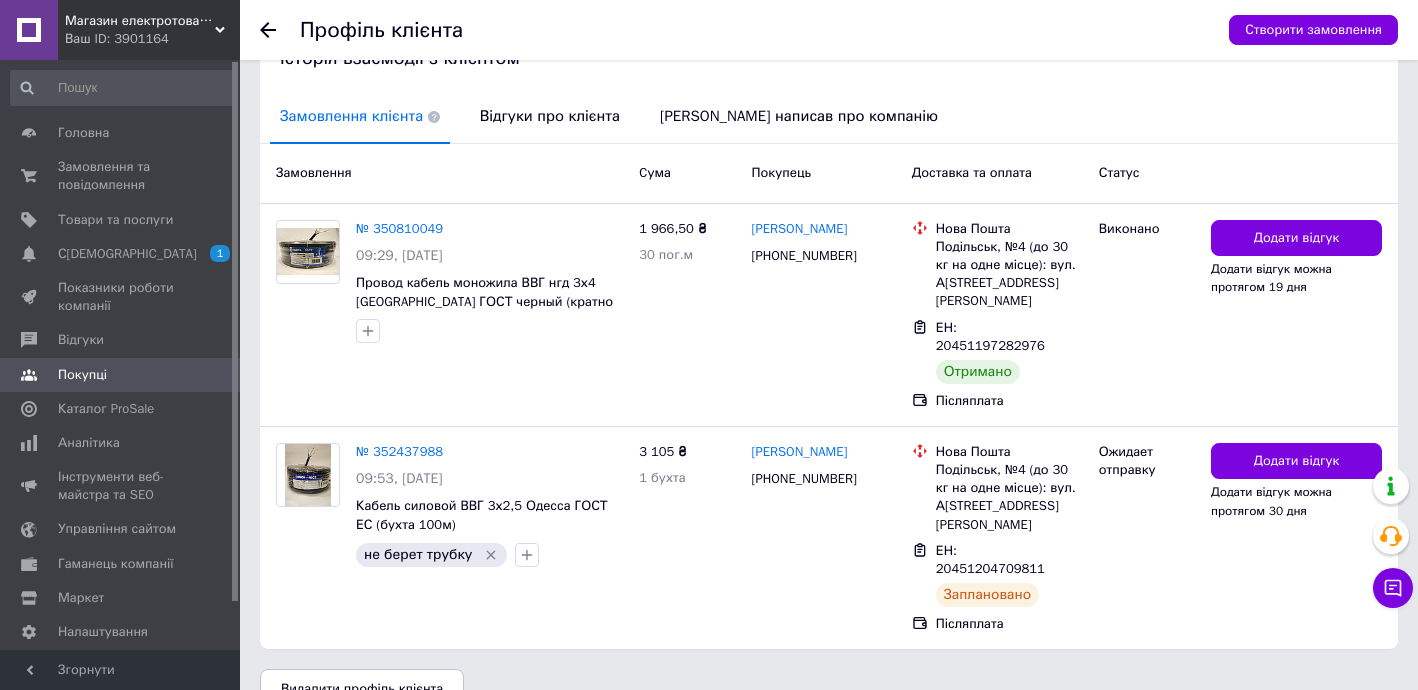 click 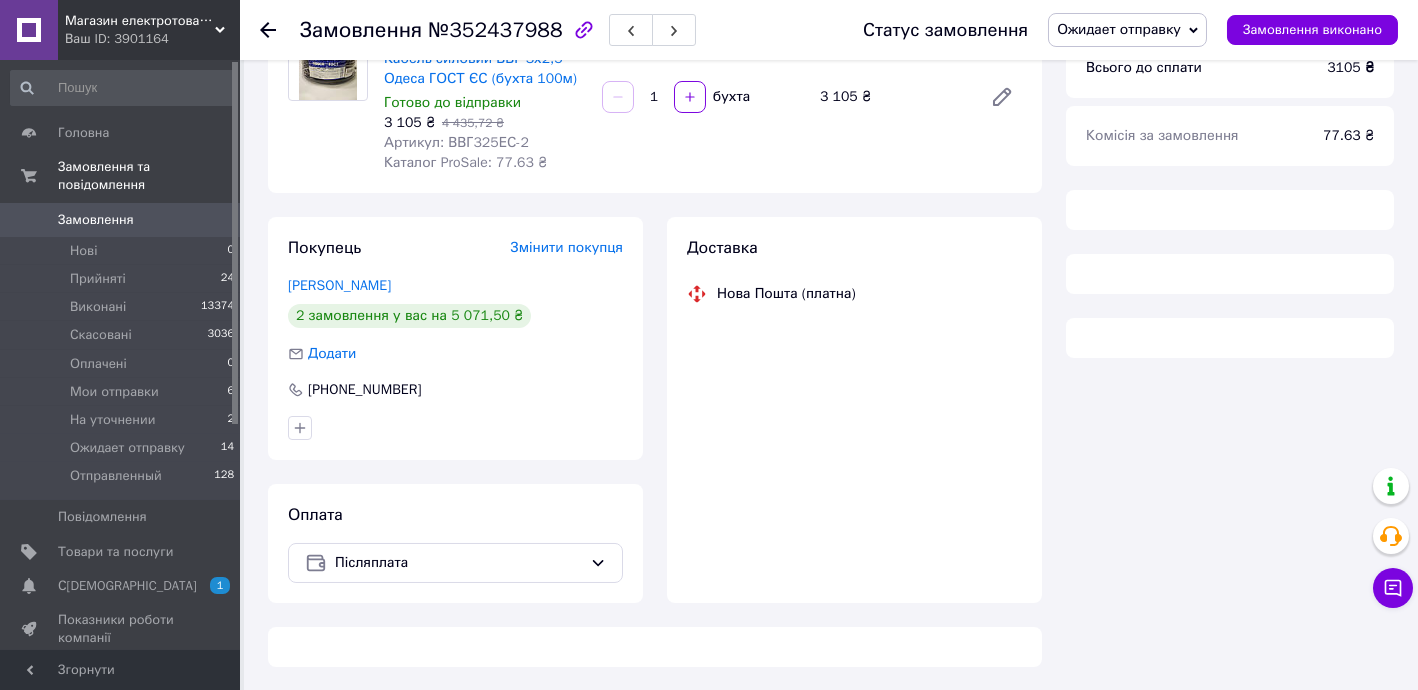 scroll, scrollTop: 223, scrollLeft: 0, axis: vertical 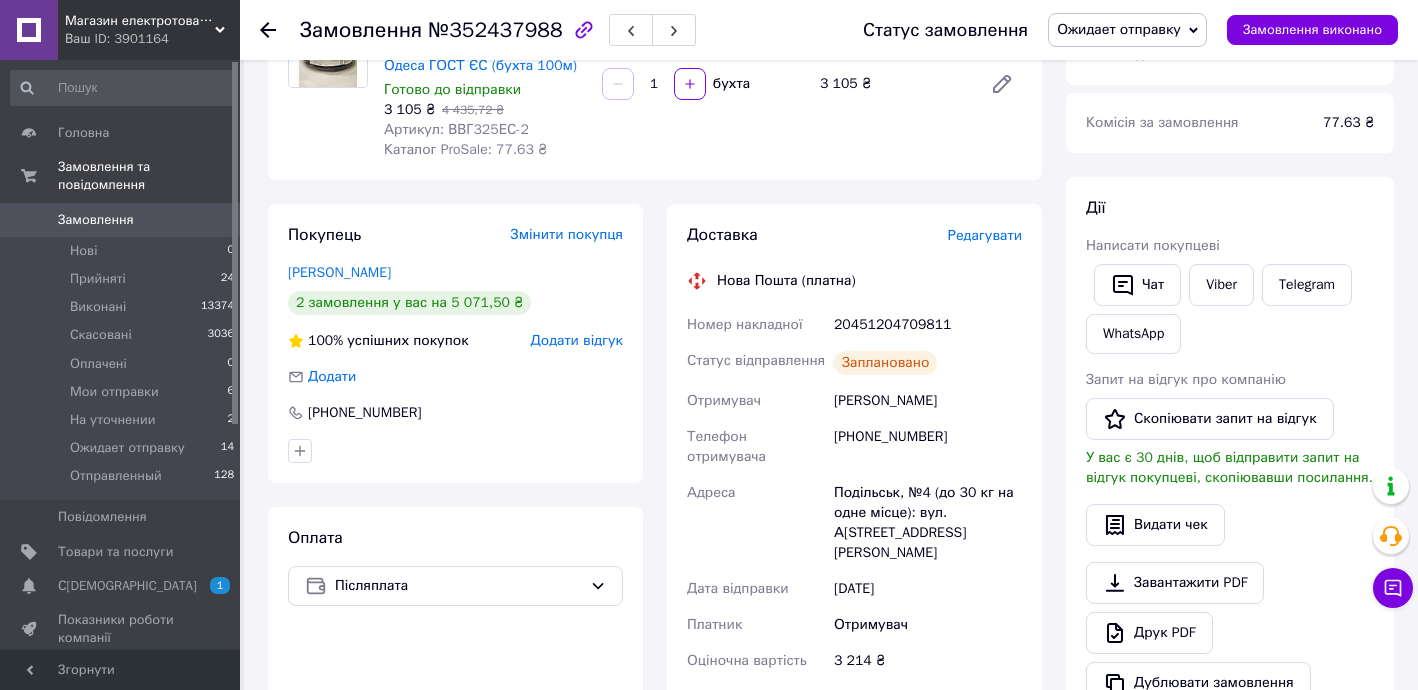click 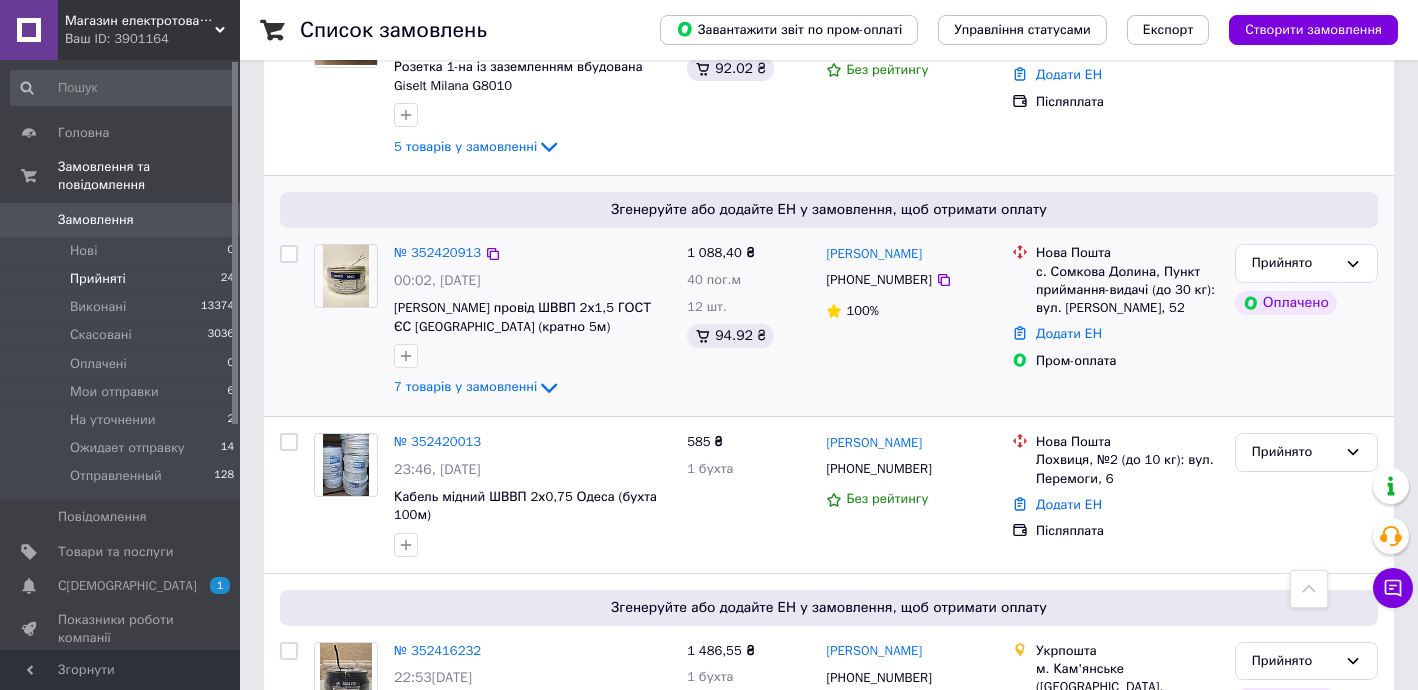 scroll, scrollTop: 1212, scrollLeft: 0, axis: vertical 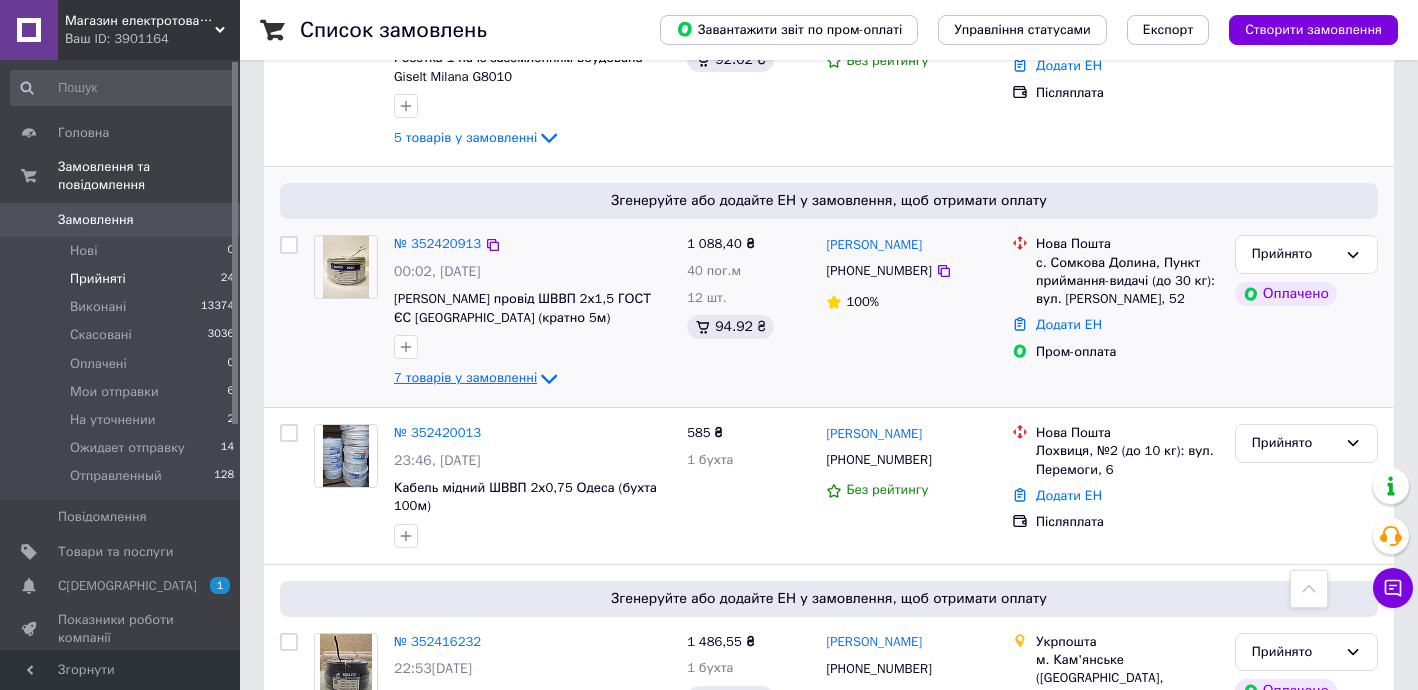 click on "7 товарів у замовленні" at bounding box center [465, 378] 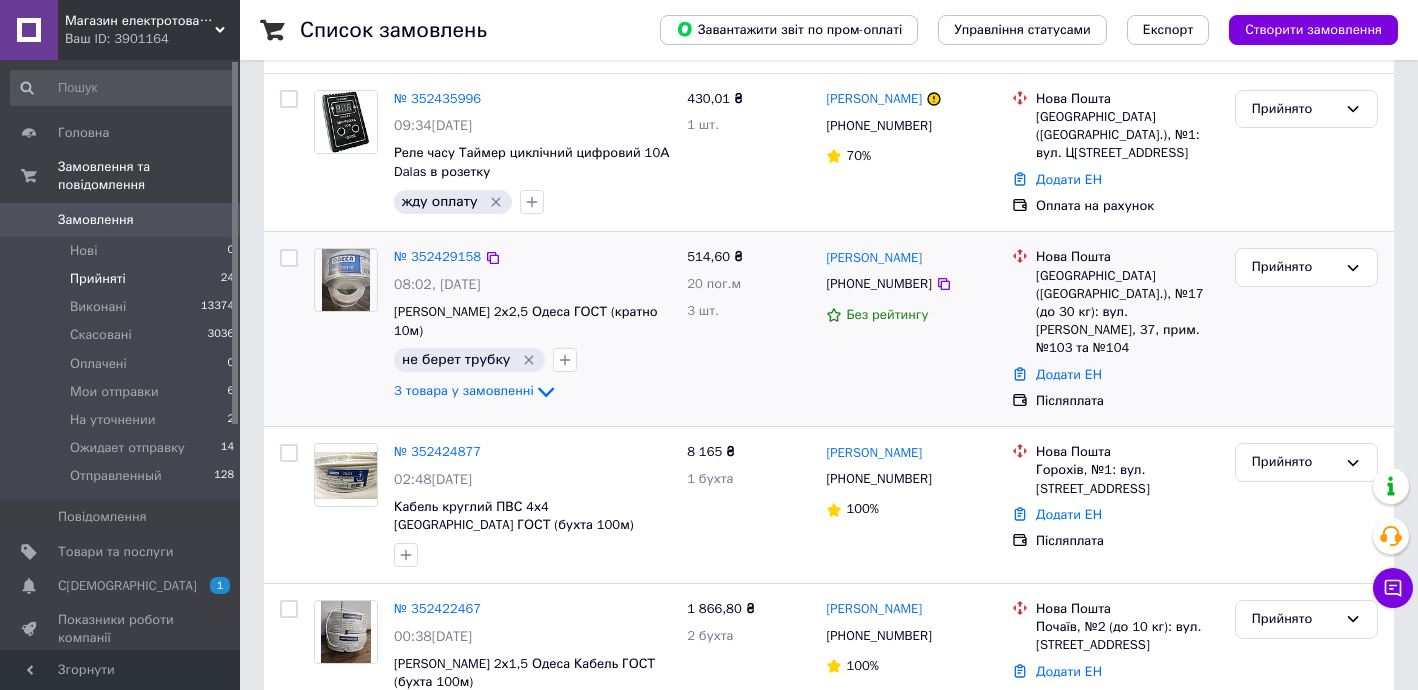 scroll, scrollTop: 485, scrollLeft: 0, axis: vertical 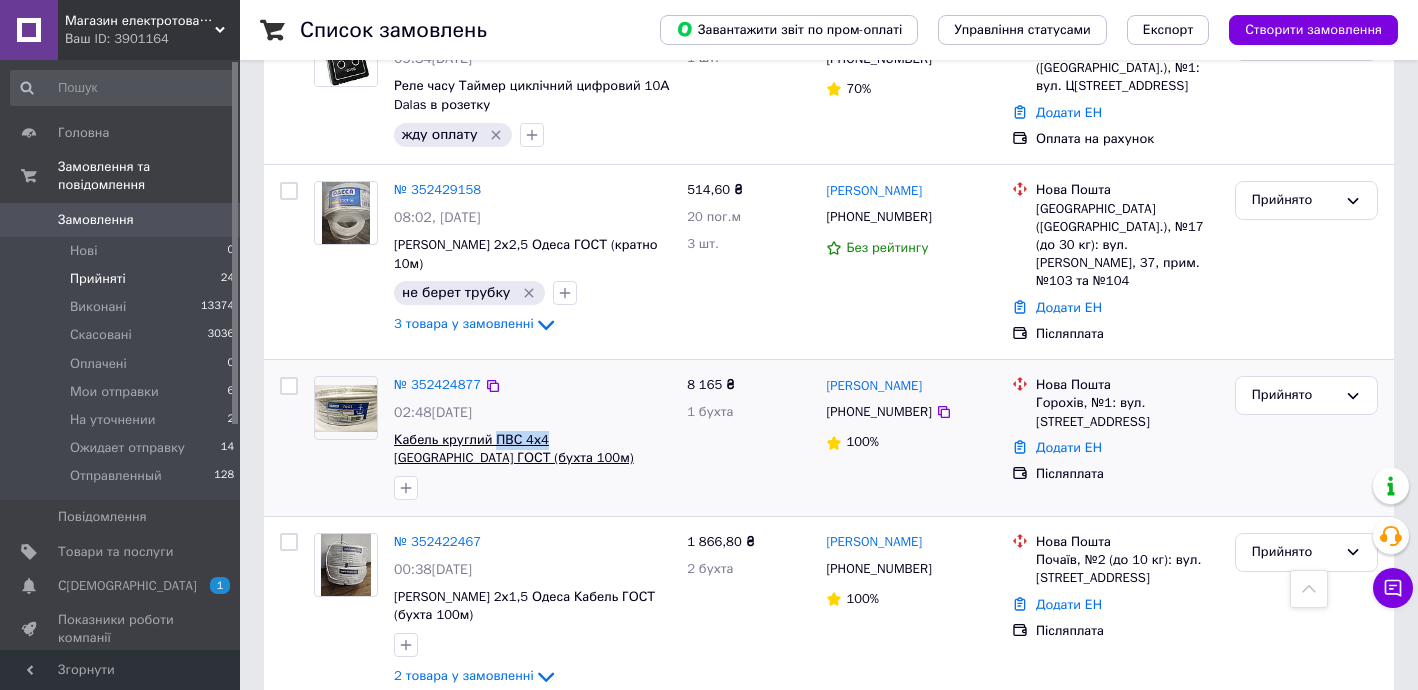 drag, startPoint x: 491, startPoint y: 389, endPoint x: 539, endPoint y: 394, distance: 48.259712 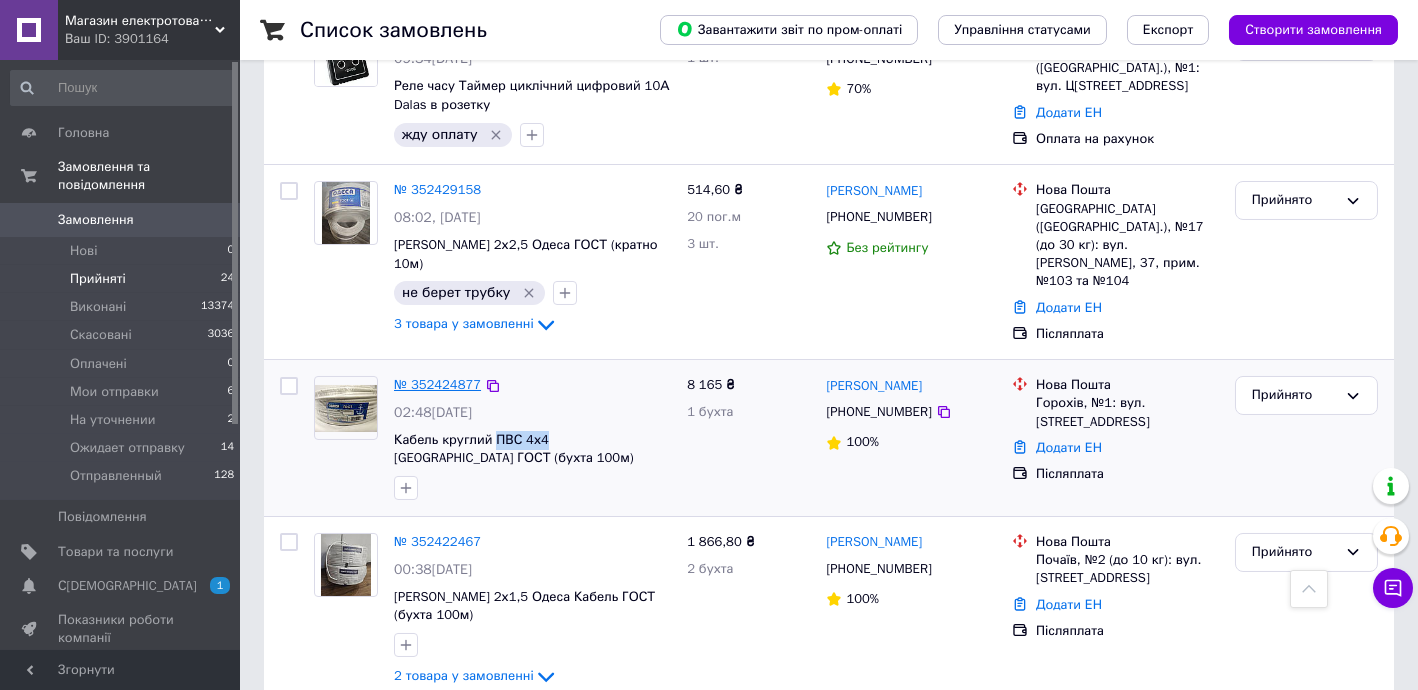 click on "№ 352424877" at bounding box center [437, 384] 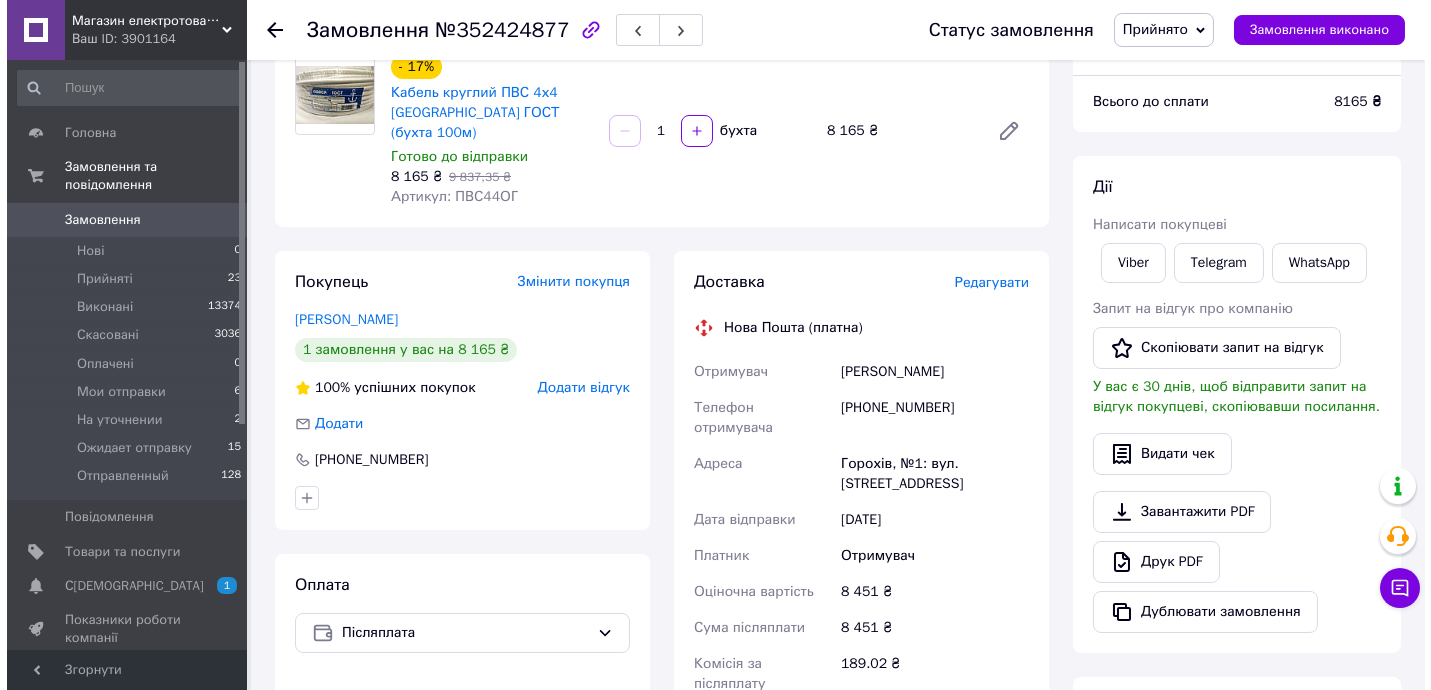 scroll, scrollTop: 121, scrollLeft: 0, axis: vertical 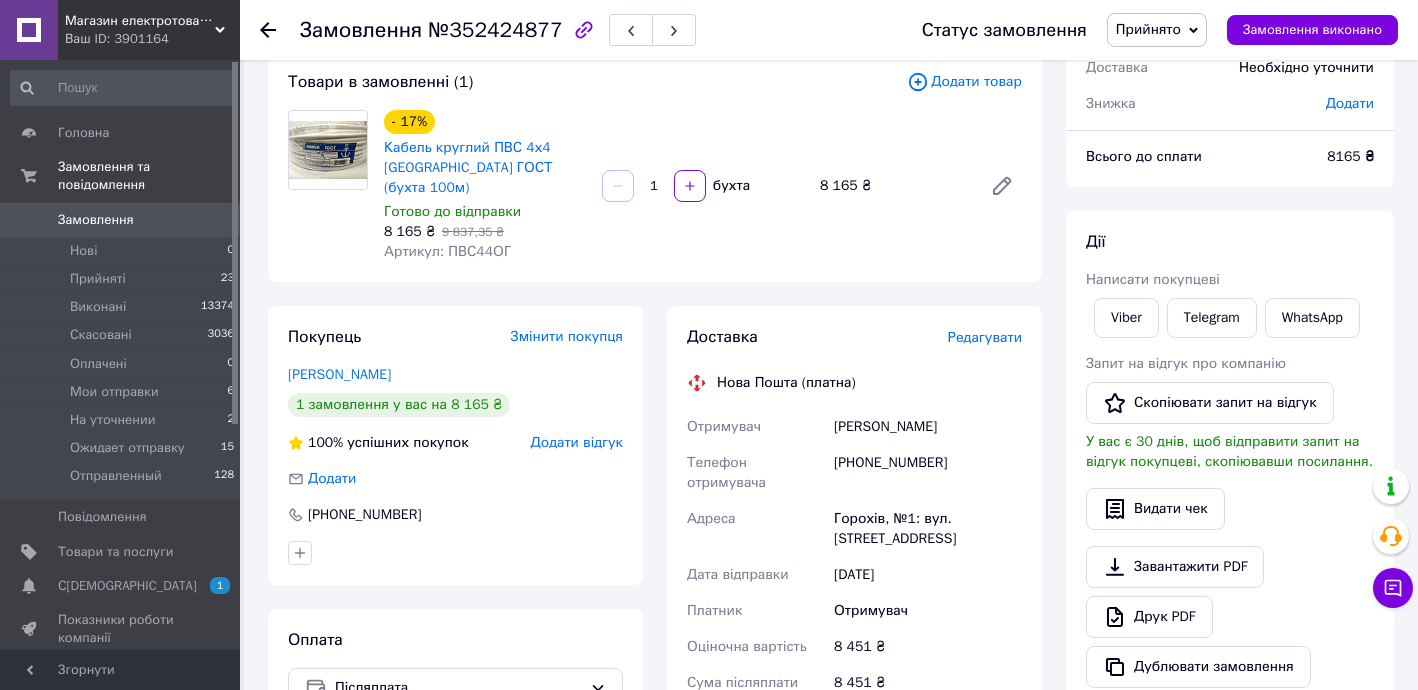 click on "Редагувати" at bounding box center (985, 337) 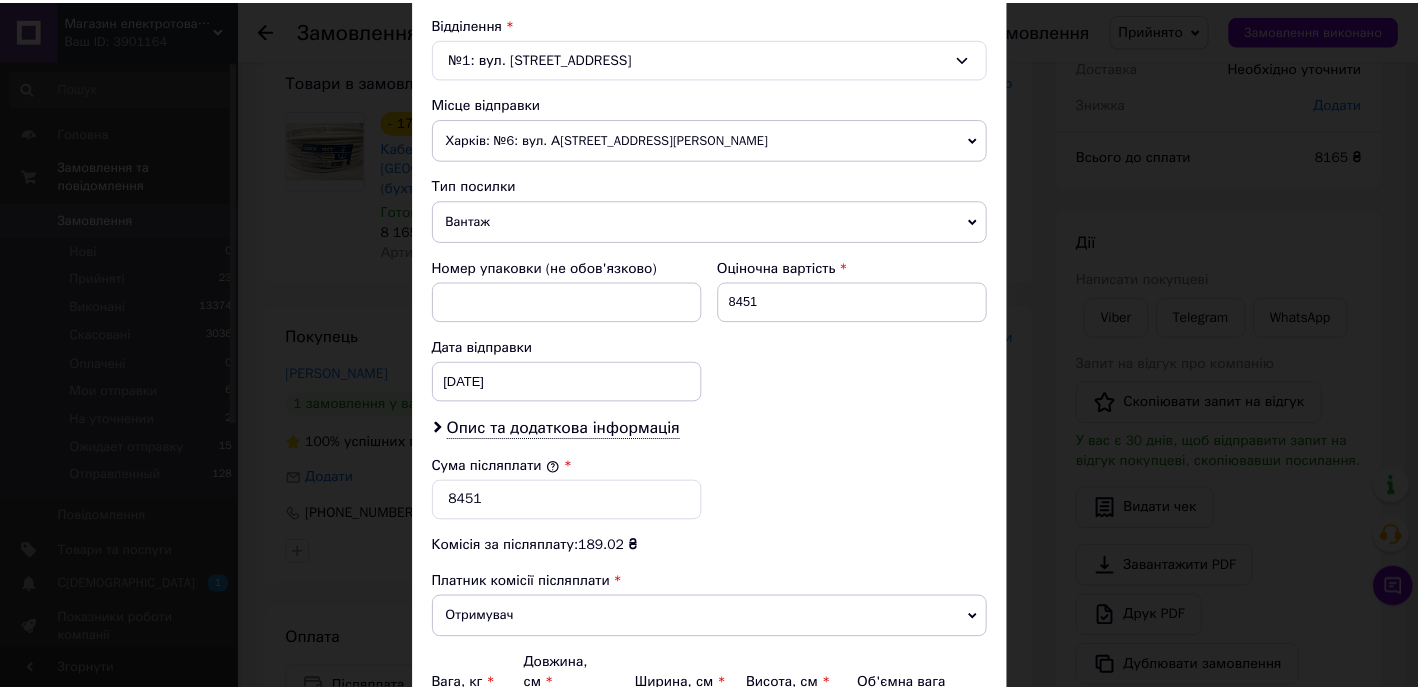 scroll, scrollTop: 827, scrollLeft: 0, axis: vertical 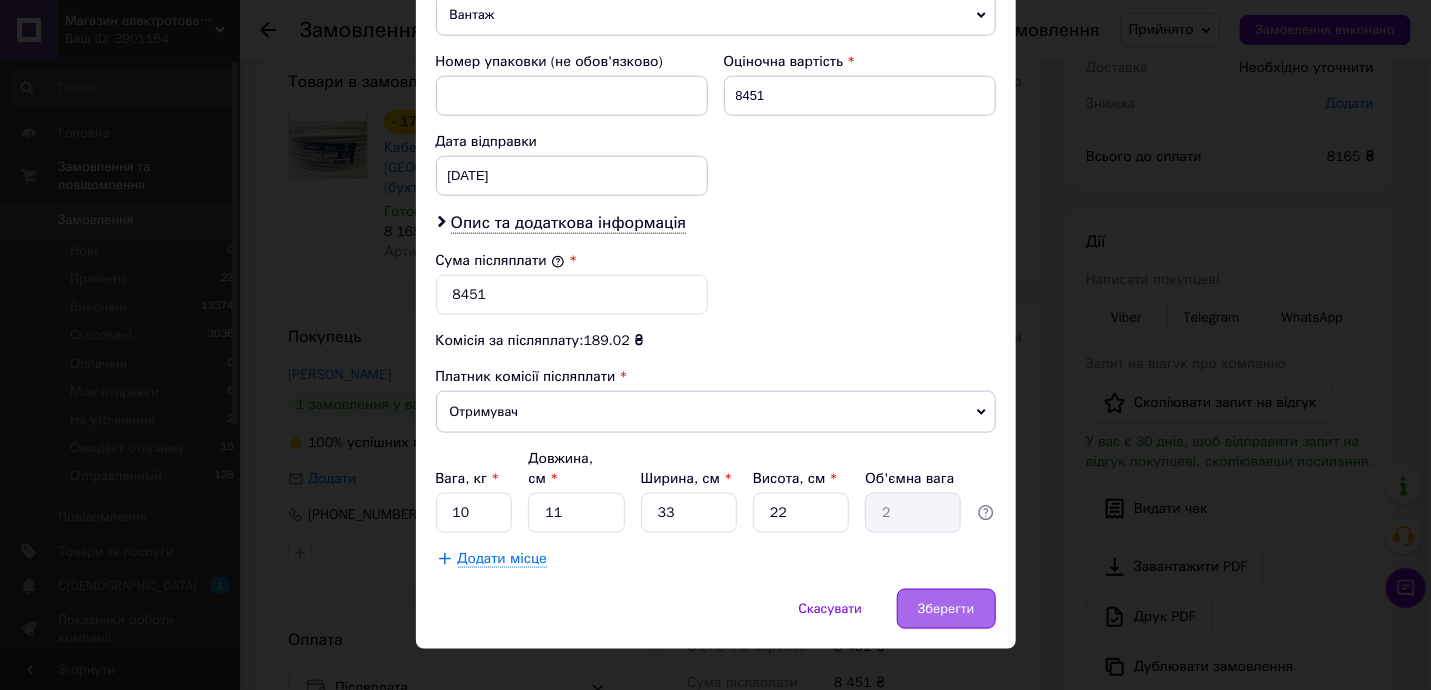 click on "Зберегти" at bounding box center (946, 609) 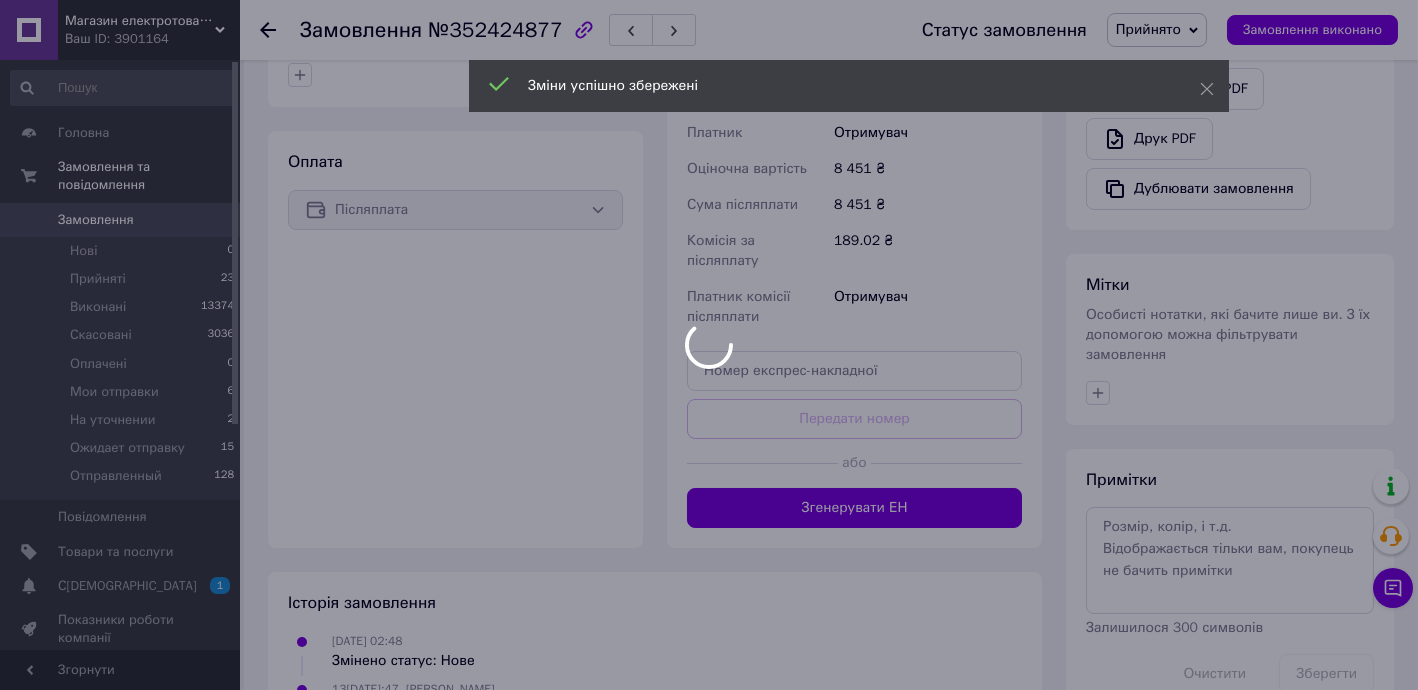 scroll, scrollTop: 605, scrollLeft: 0, axis: vertical 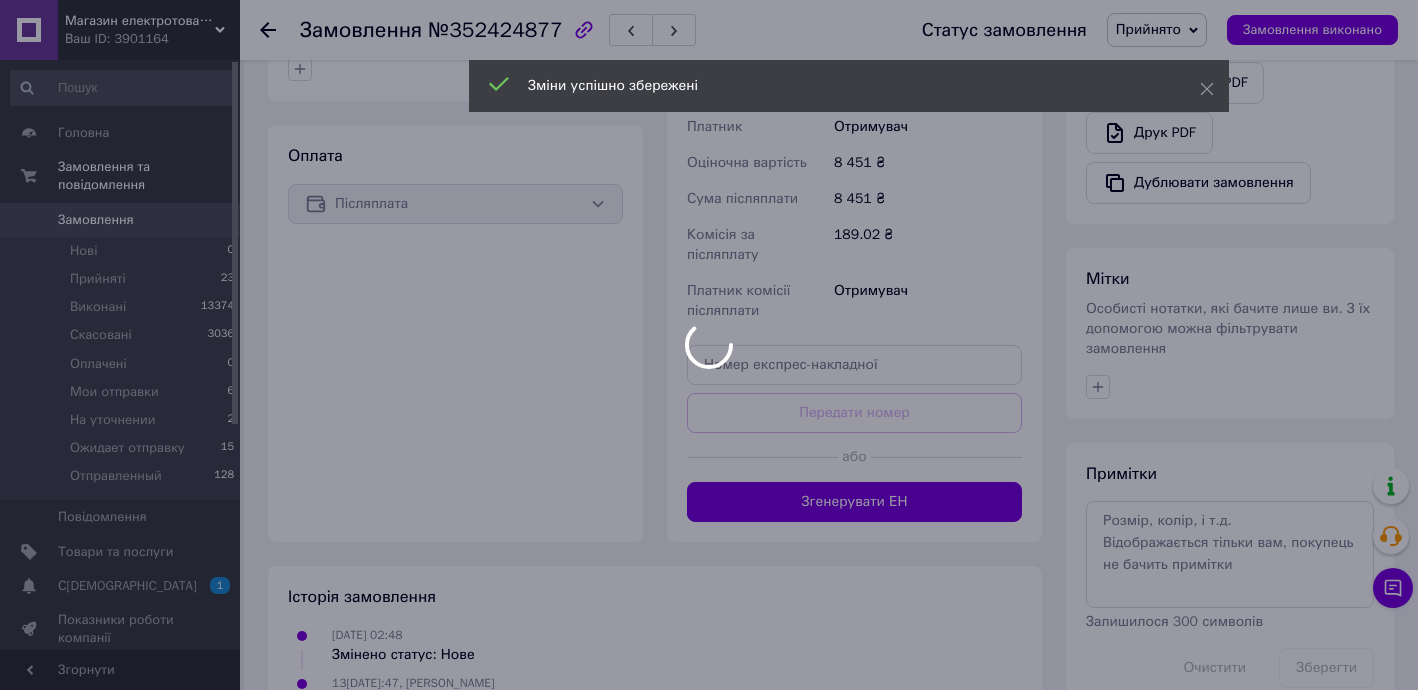 click at bounding box center (709, 345) 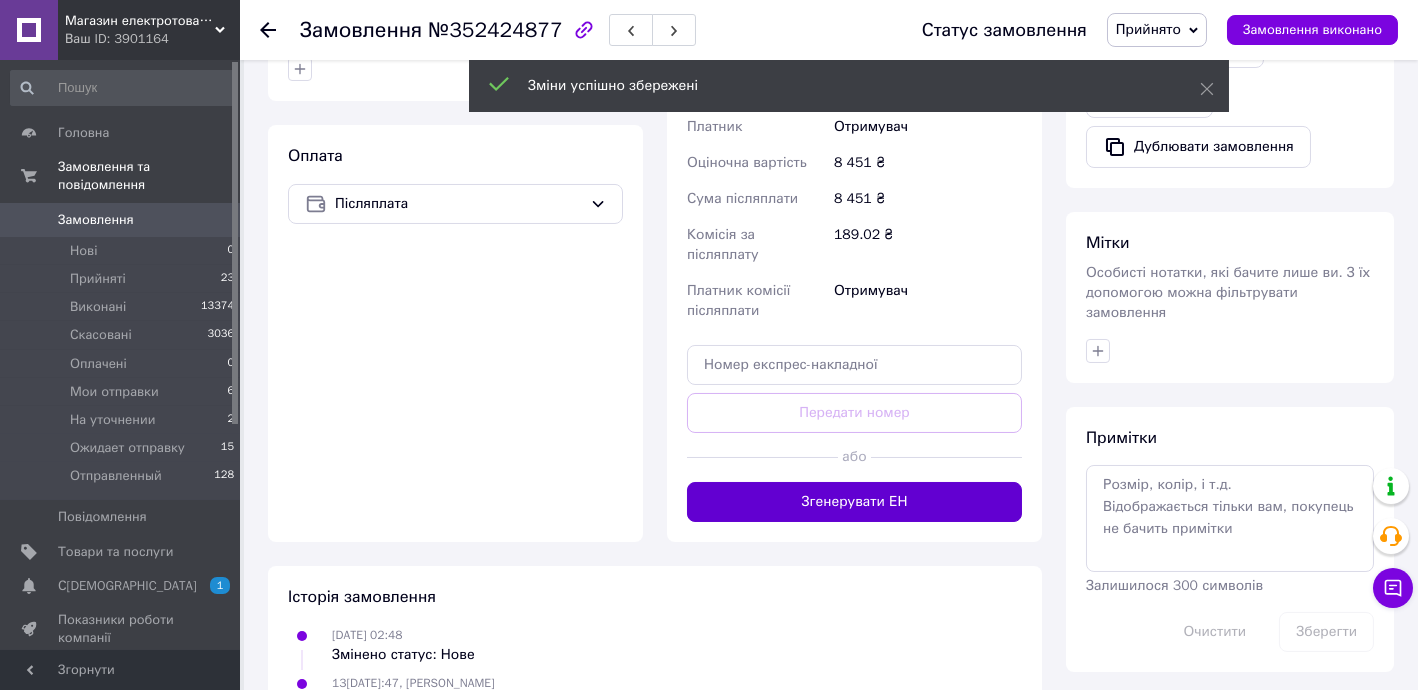 click on "Згенерувати ЕН" at bounding box center [854, 502] 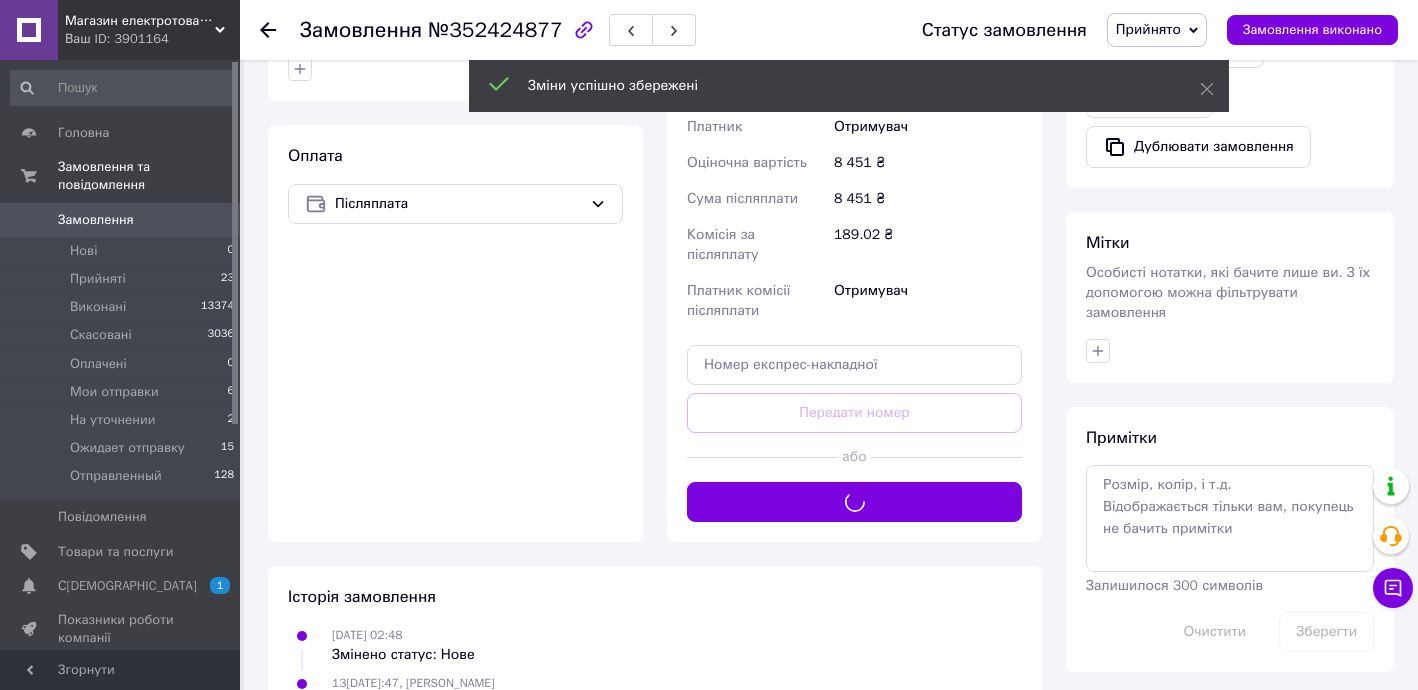 scroll, scrollTop: 121, scrollLeft: 0, axis: vertical 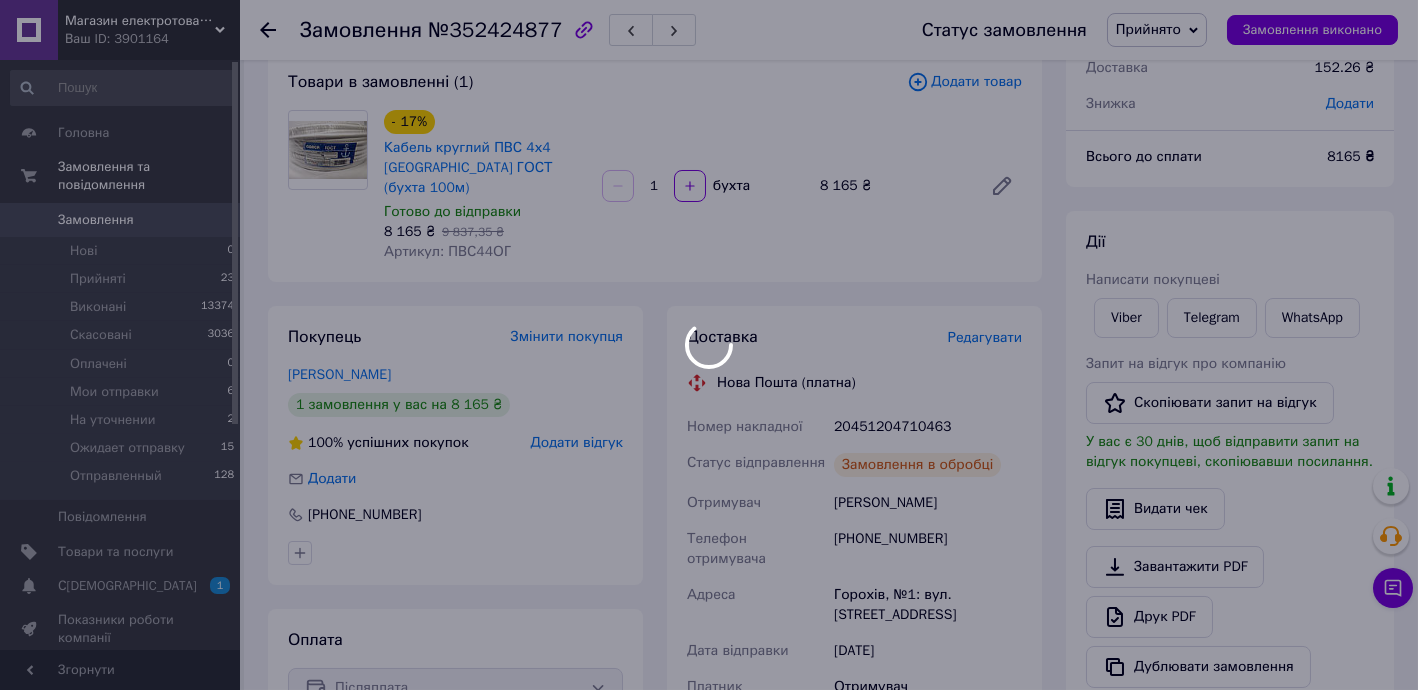 click at bounding box center (709, 345) 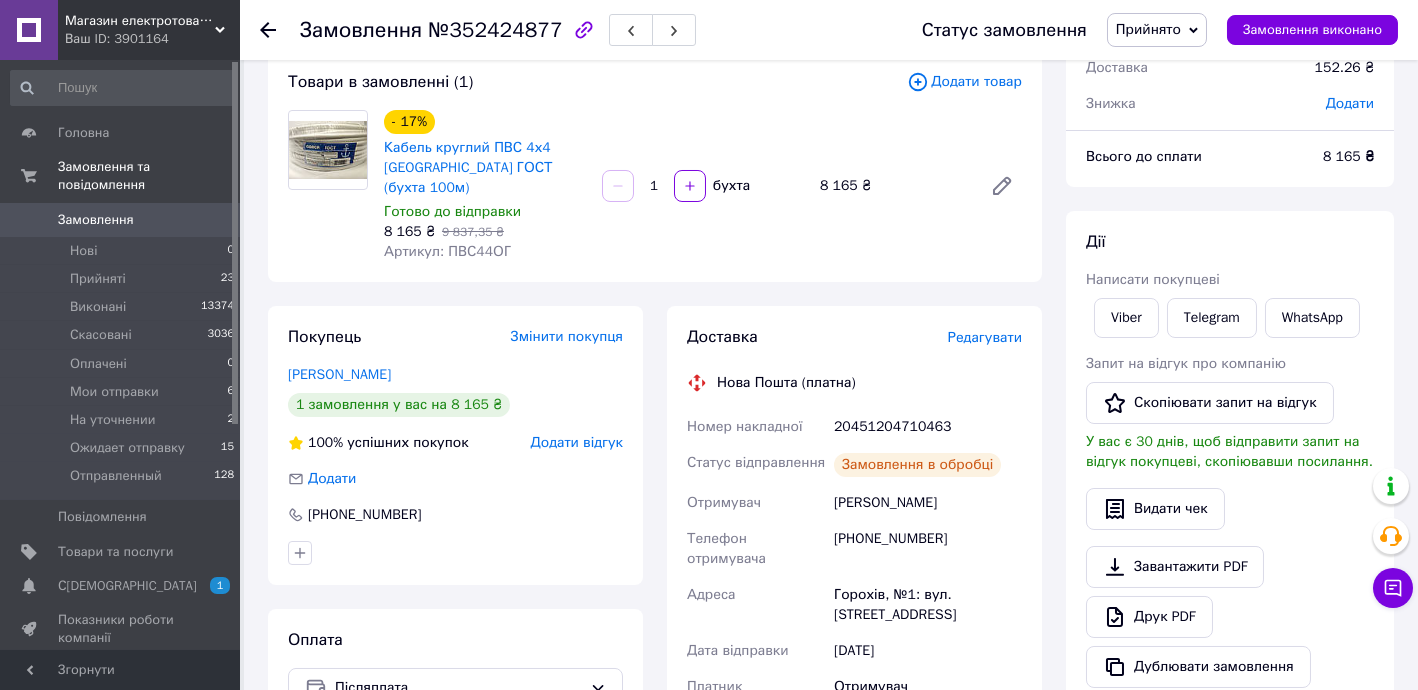 click on "20451204710463" at bounding box center [928, 427] 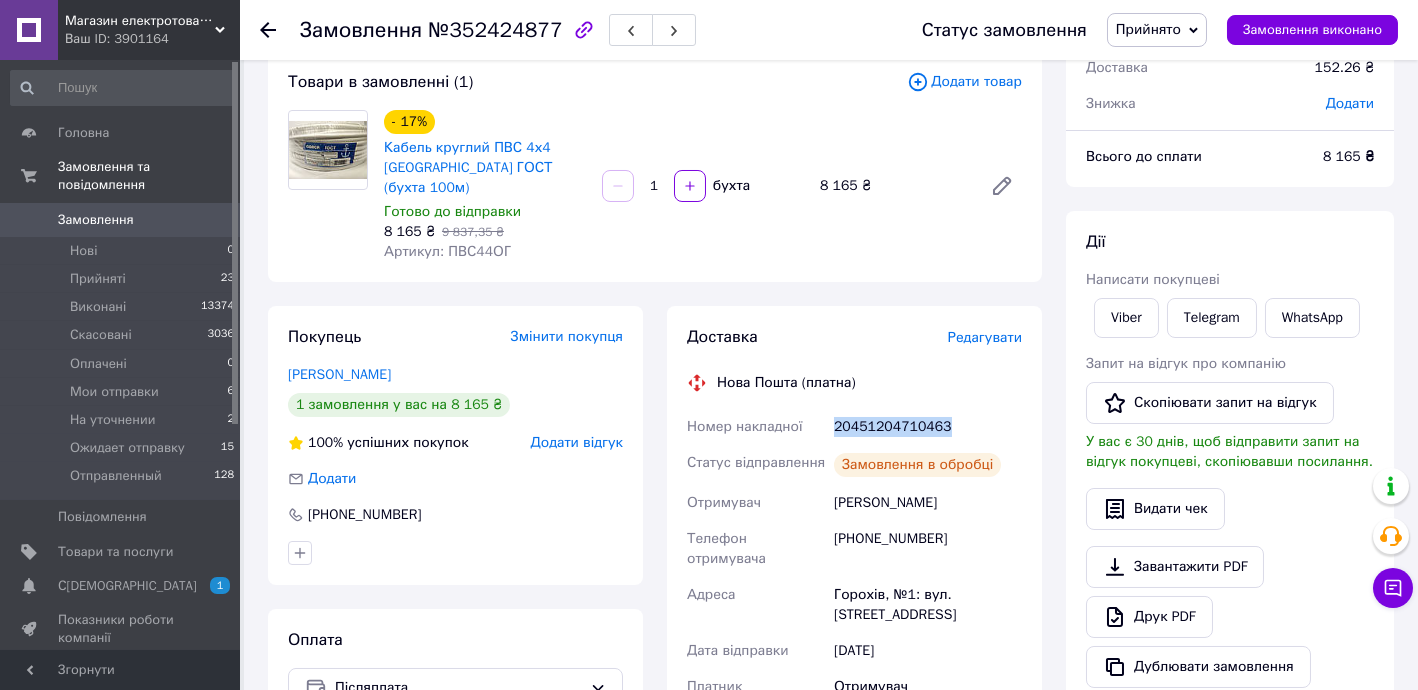click on "20451204710463" at bounding box center [928, 427] 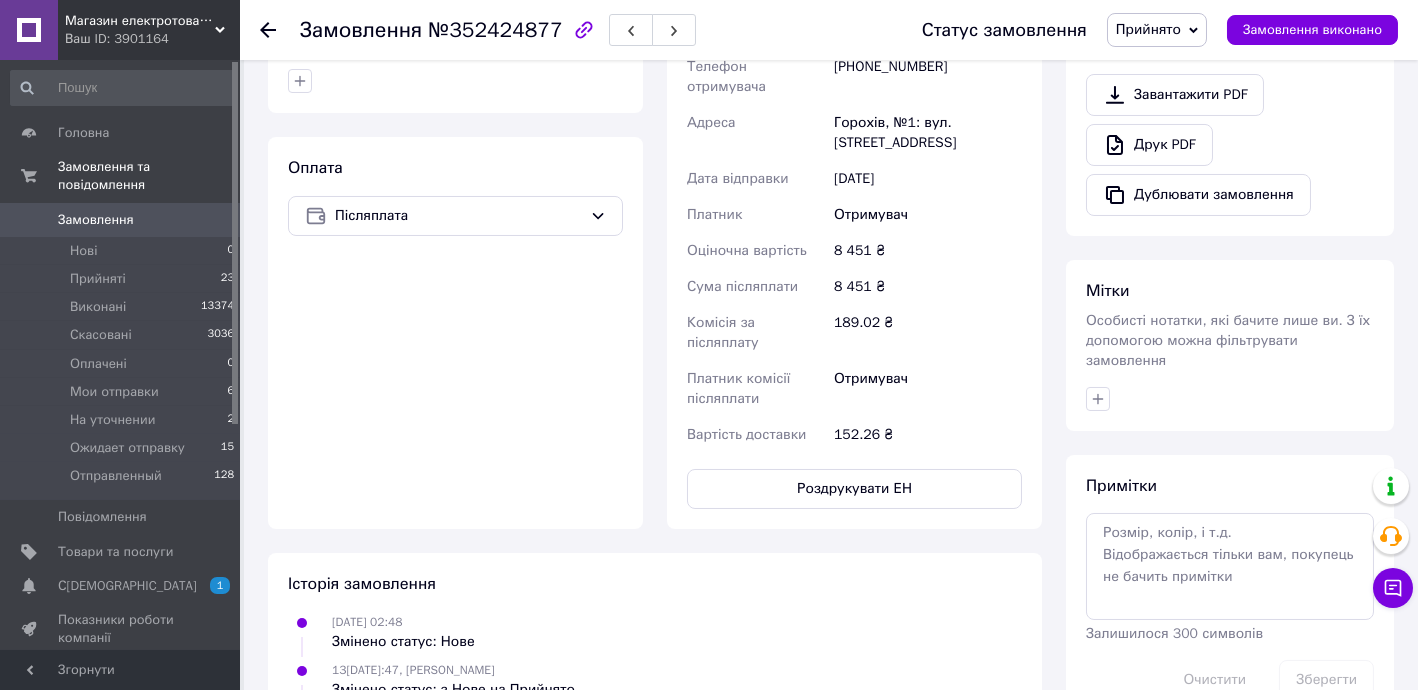 scroll, scrollTop: 605, scrollLeft: 0, axis: vertical 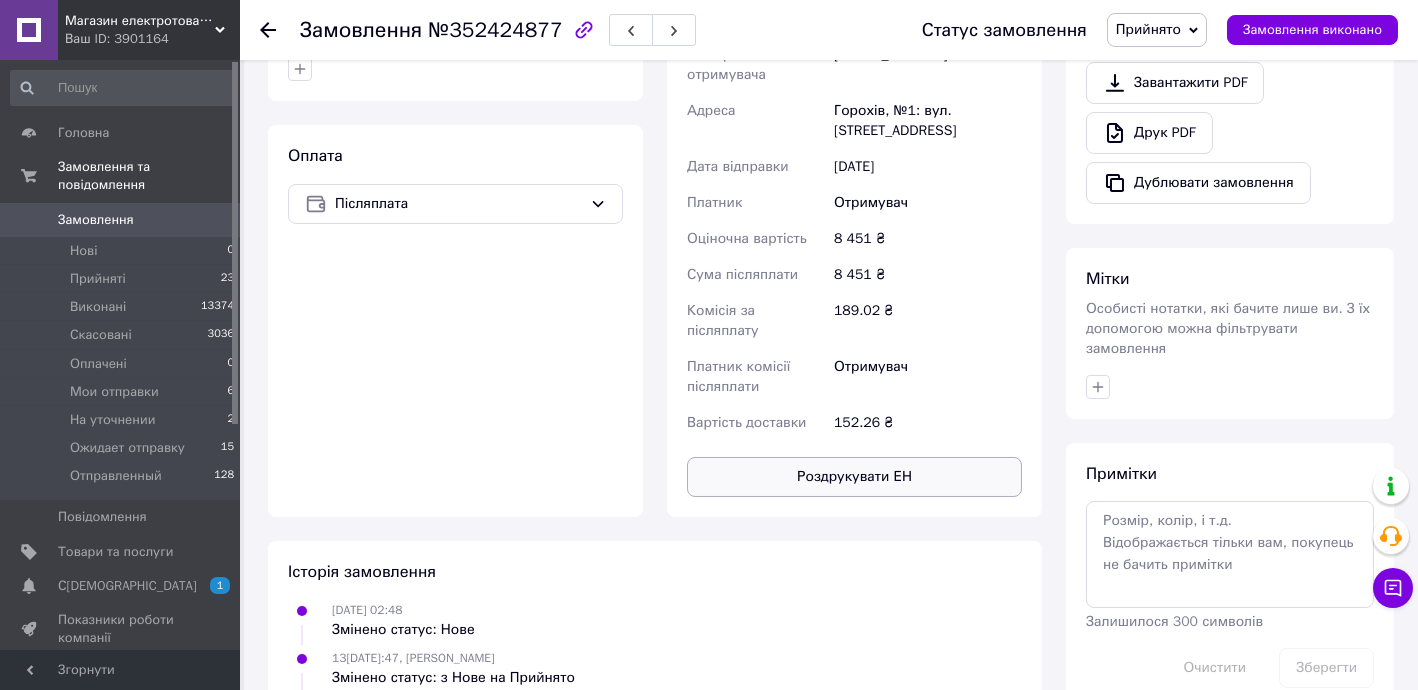 click on "Роздрукувати ЕН" at bounding box center (854, 477) 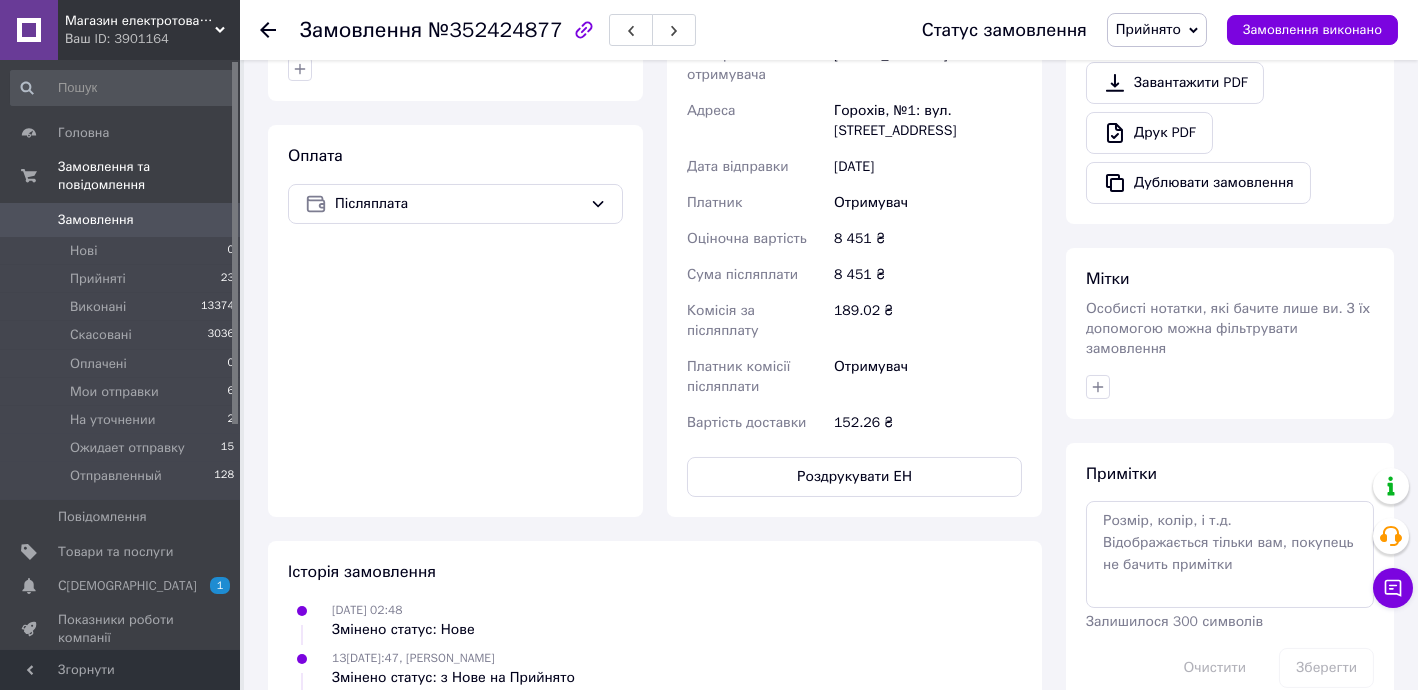 click on "Прийнято" at bounding box center (1148, 29) 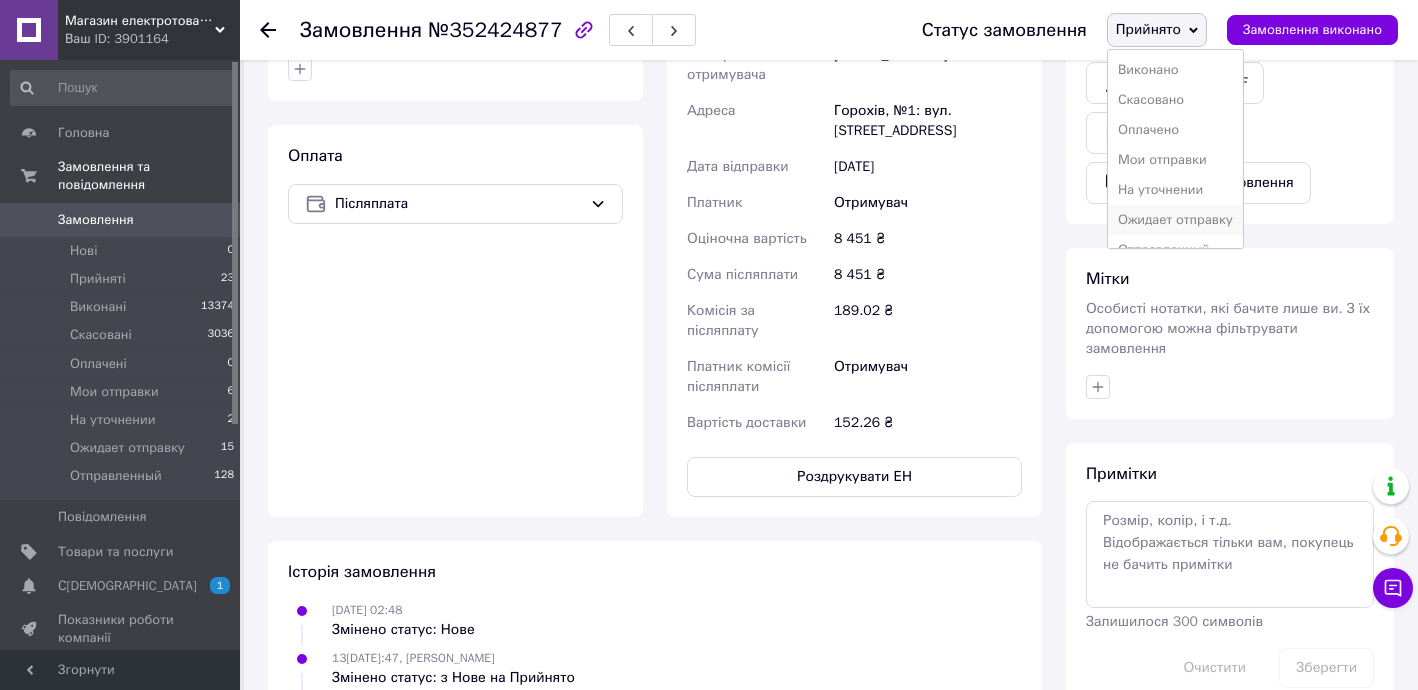 click on "Ожидает отправку" at bounding box center (1175, 220) 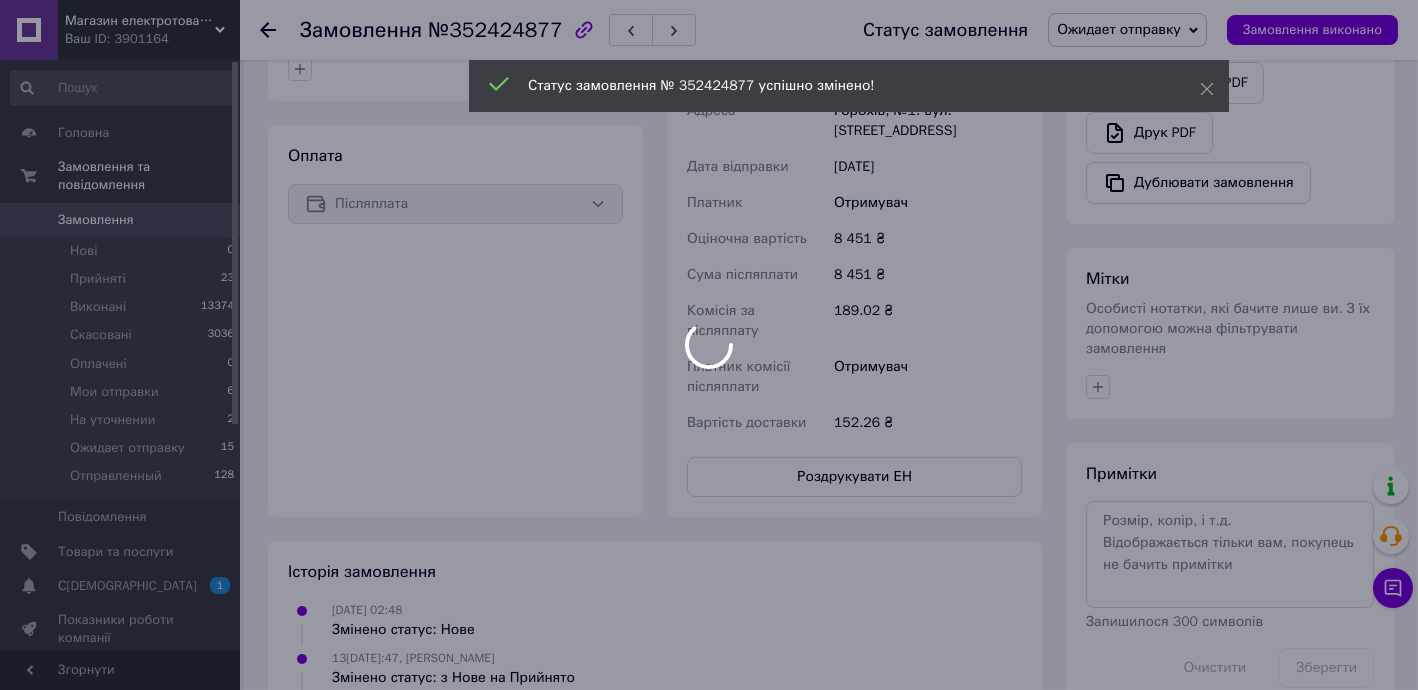 click at bounding box center [709, 345] 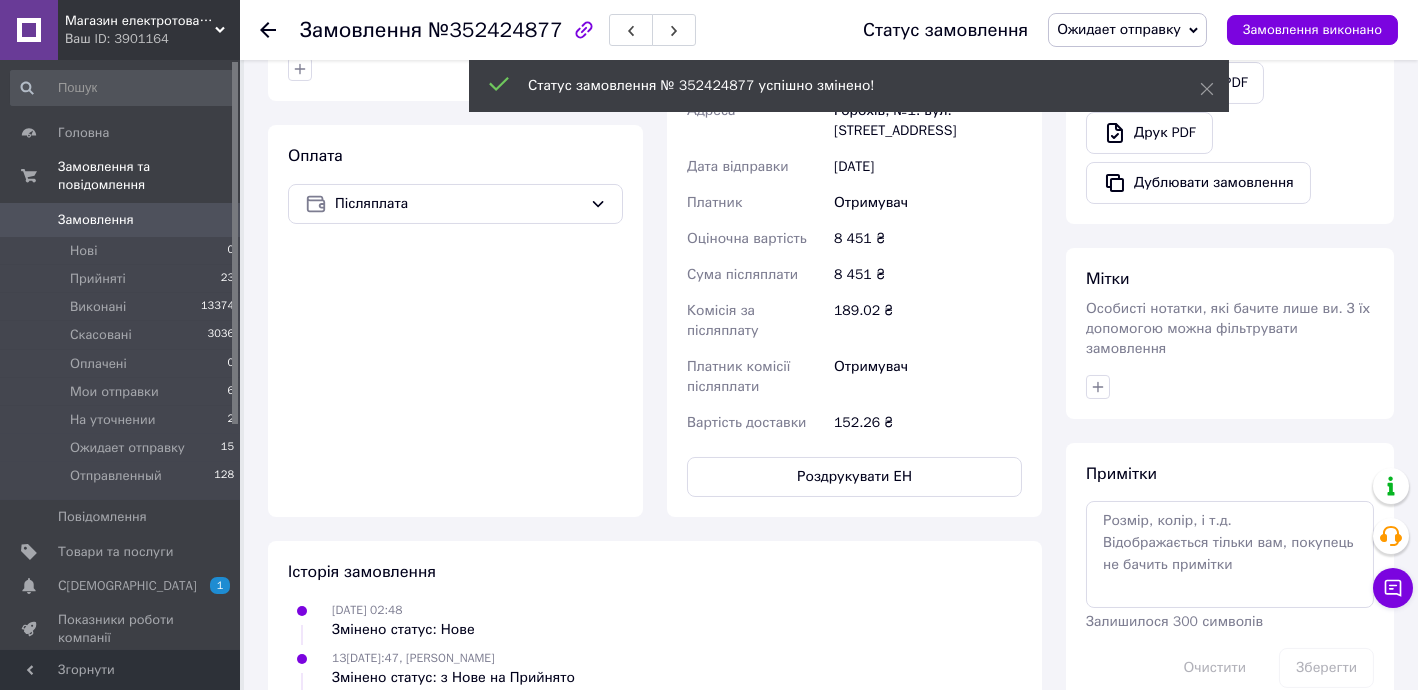 click 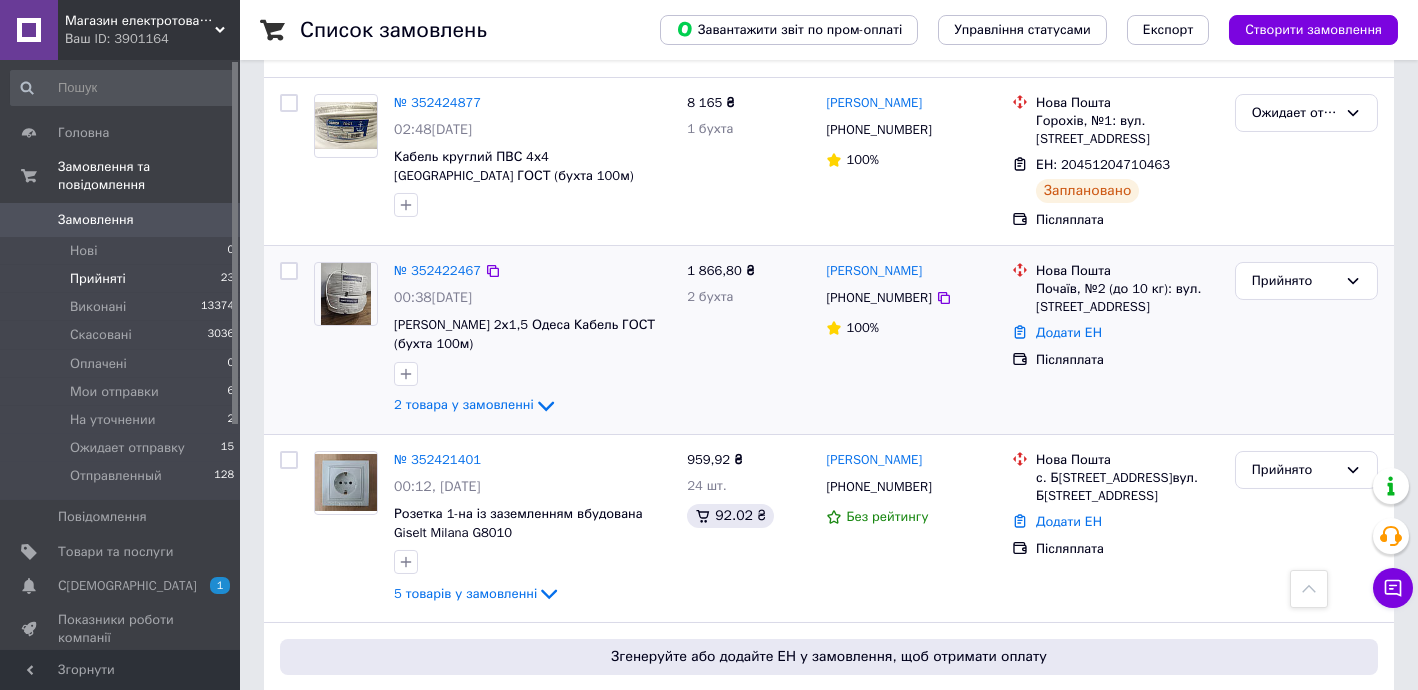 scroll, scrollTop: 605, scrollLeft: 0, axis: vertical 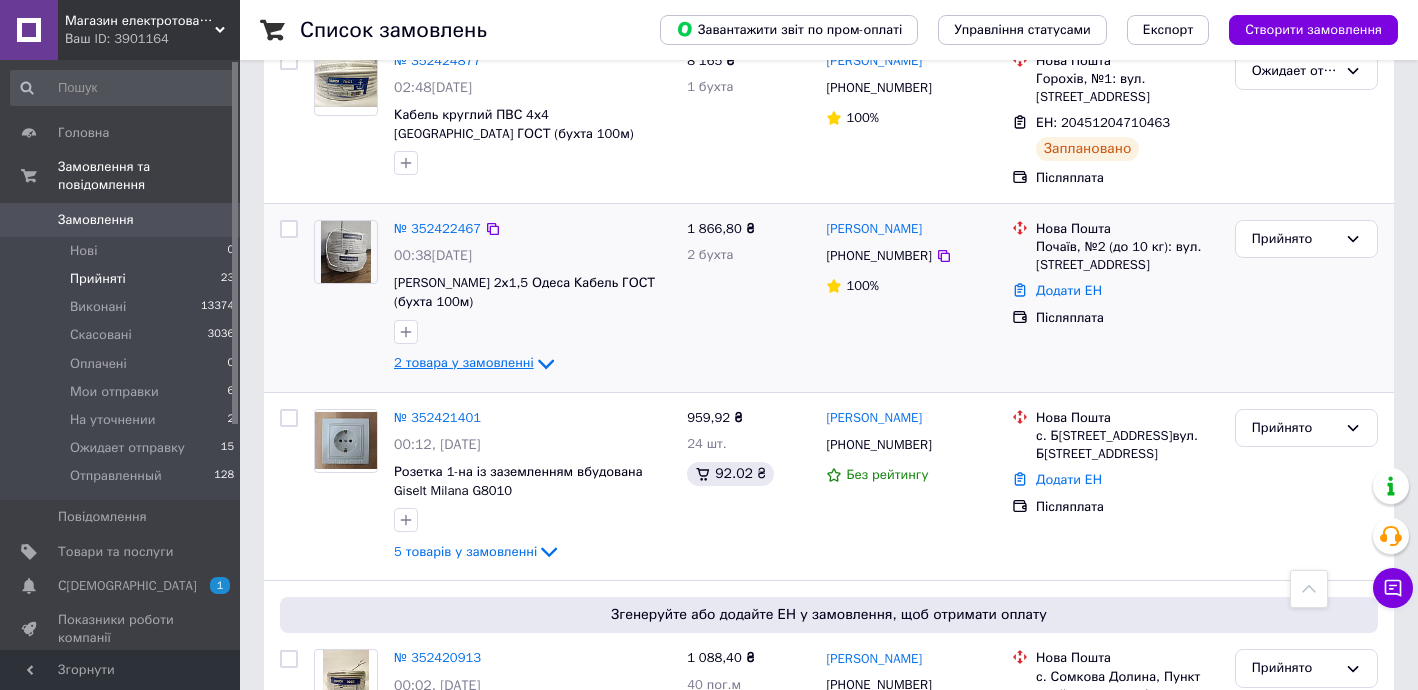 click on "2 товара у замовленні" at bounding box center [464, 362] 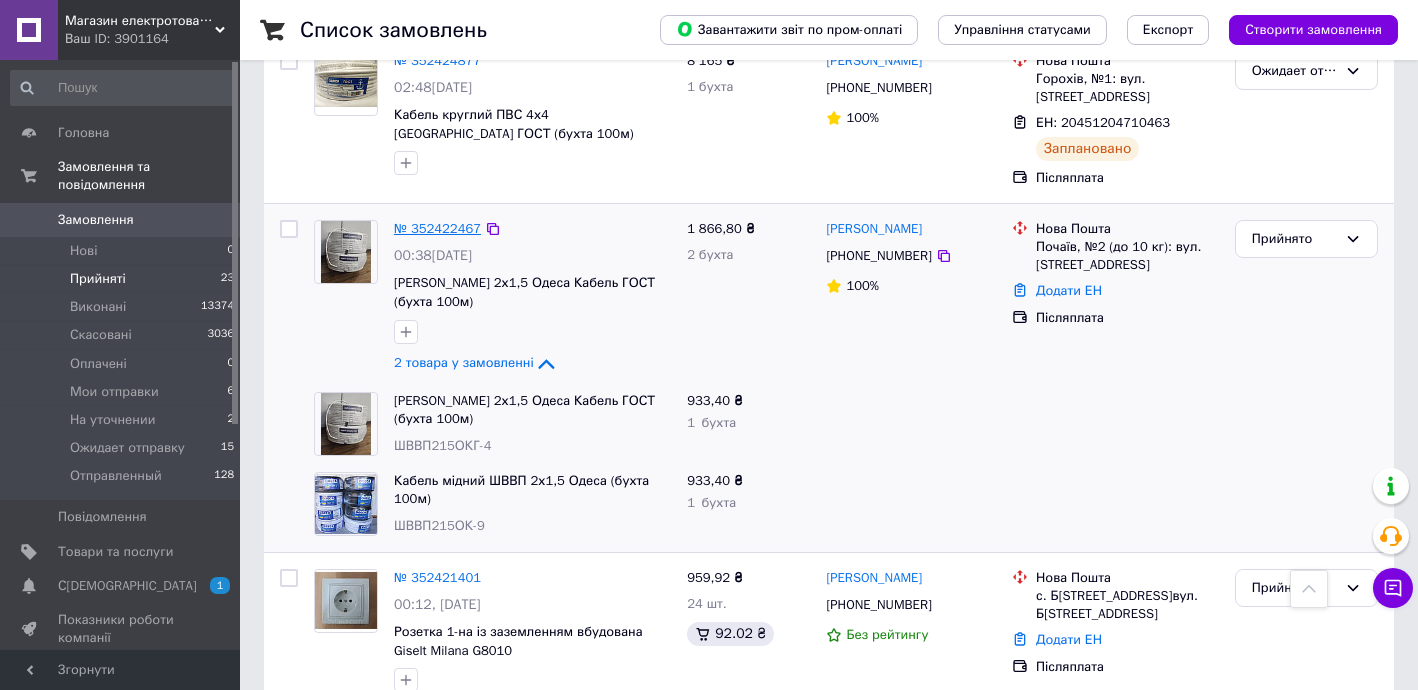 click on "№ 352422467" at bounding box center (437, 228) 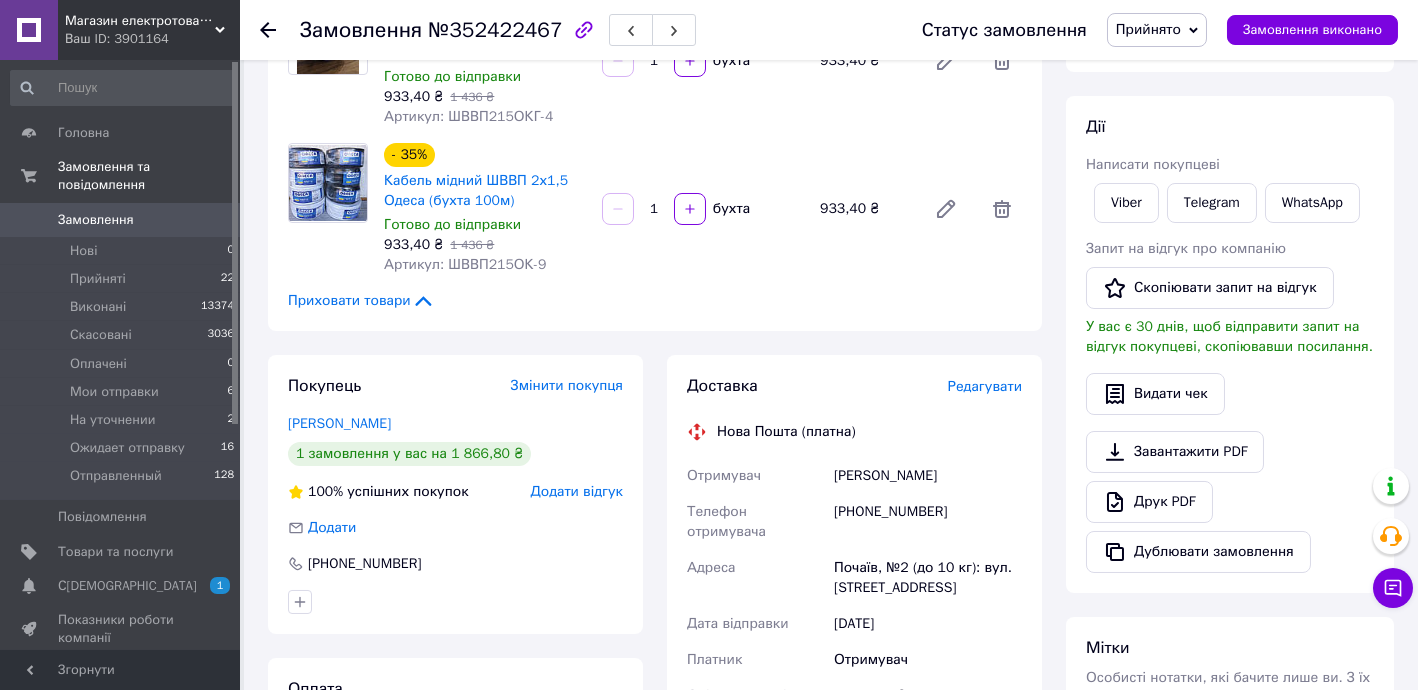 scroll, scrollTop: 120, scrollLeft: 0, axis: vertical 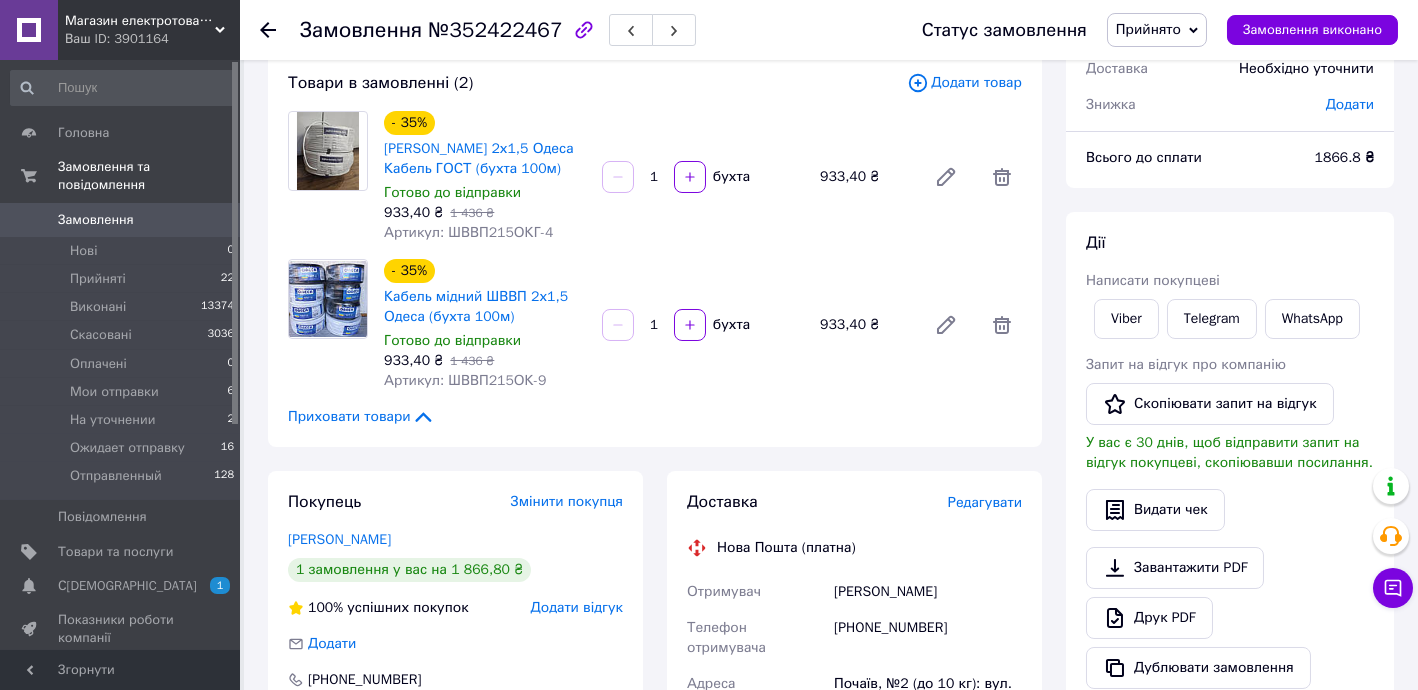 click on "Прийнято" at bounding box center (1148, 29) 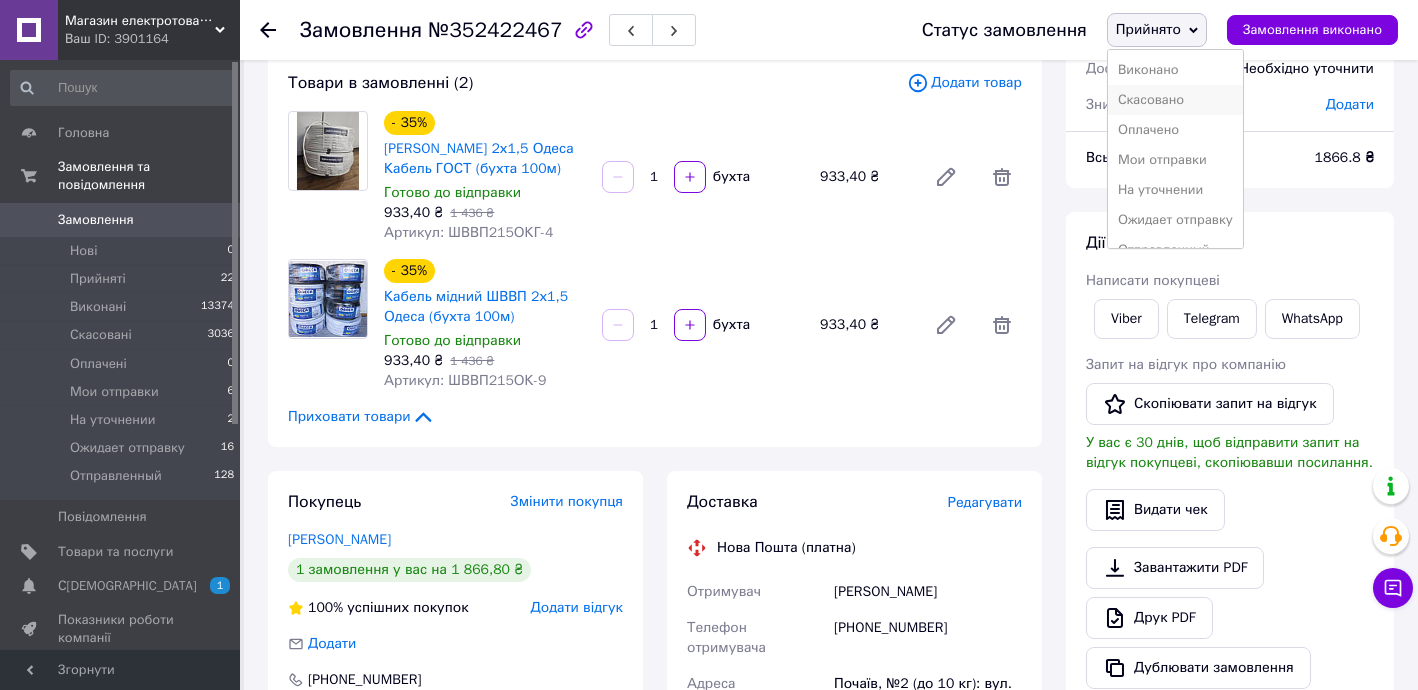 click on "Скасовано" at bounding box center [1175, 100] 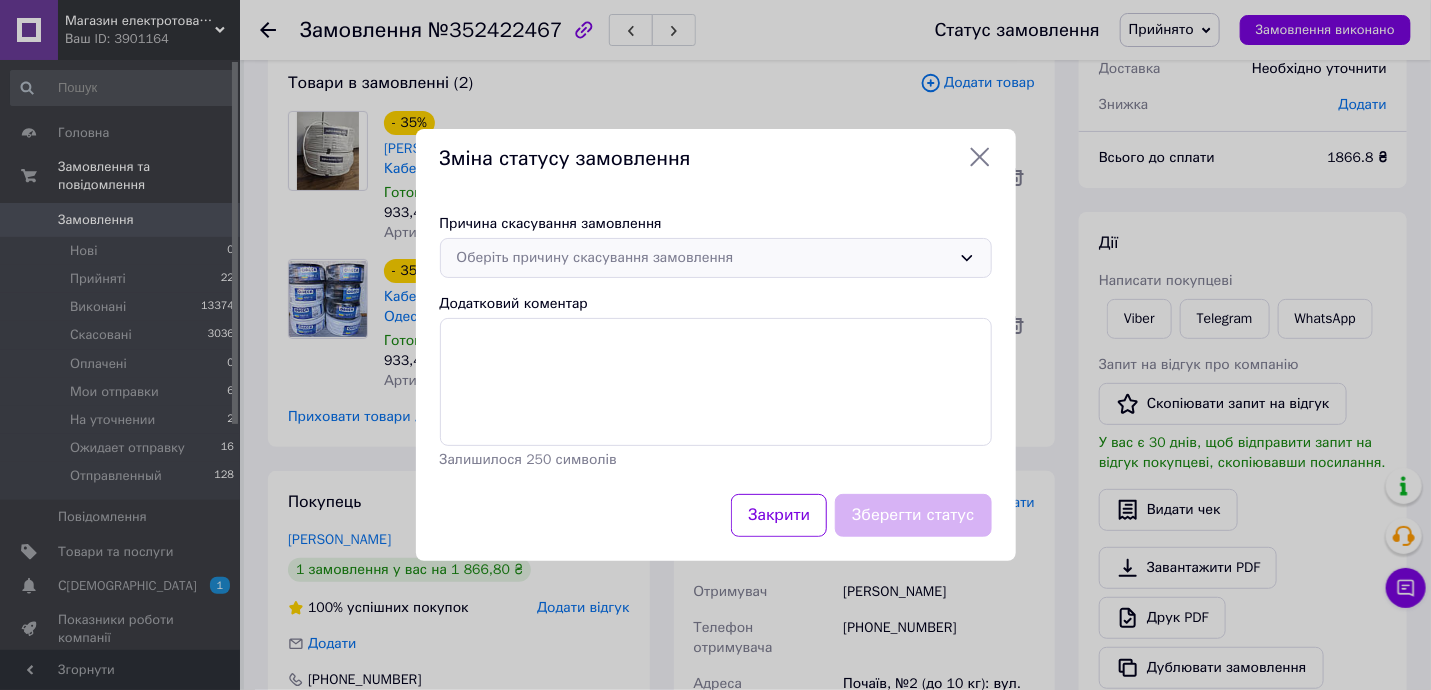 click on "Оберіть причину скасування замовлення" at bounding box center [704, 258] 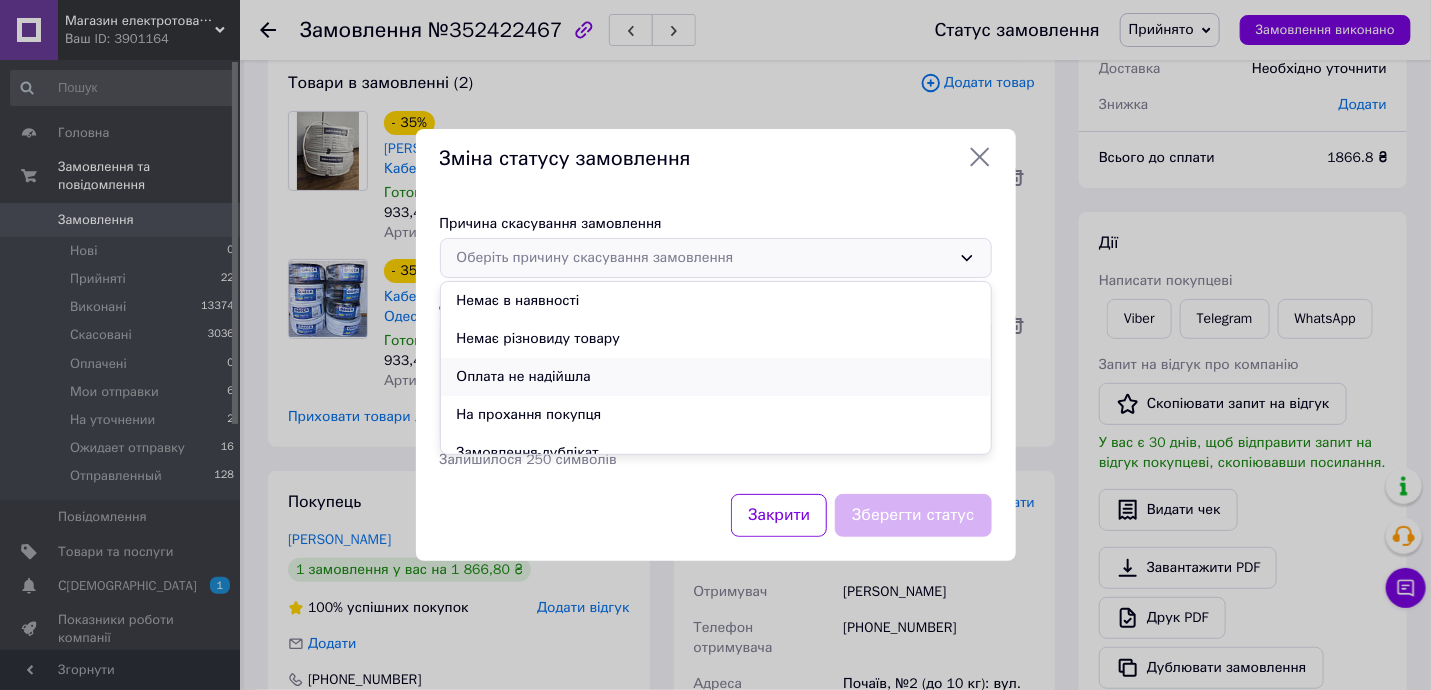 click on "Оплата не надійшла" at bounding box center (716, 377) 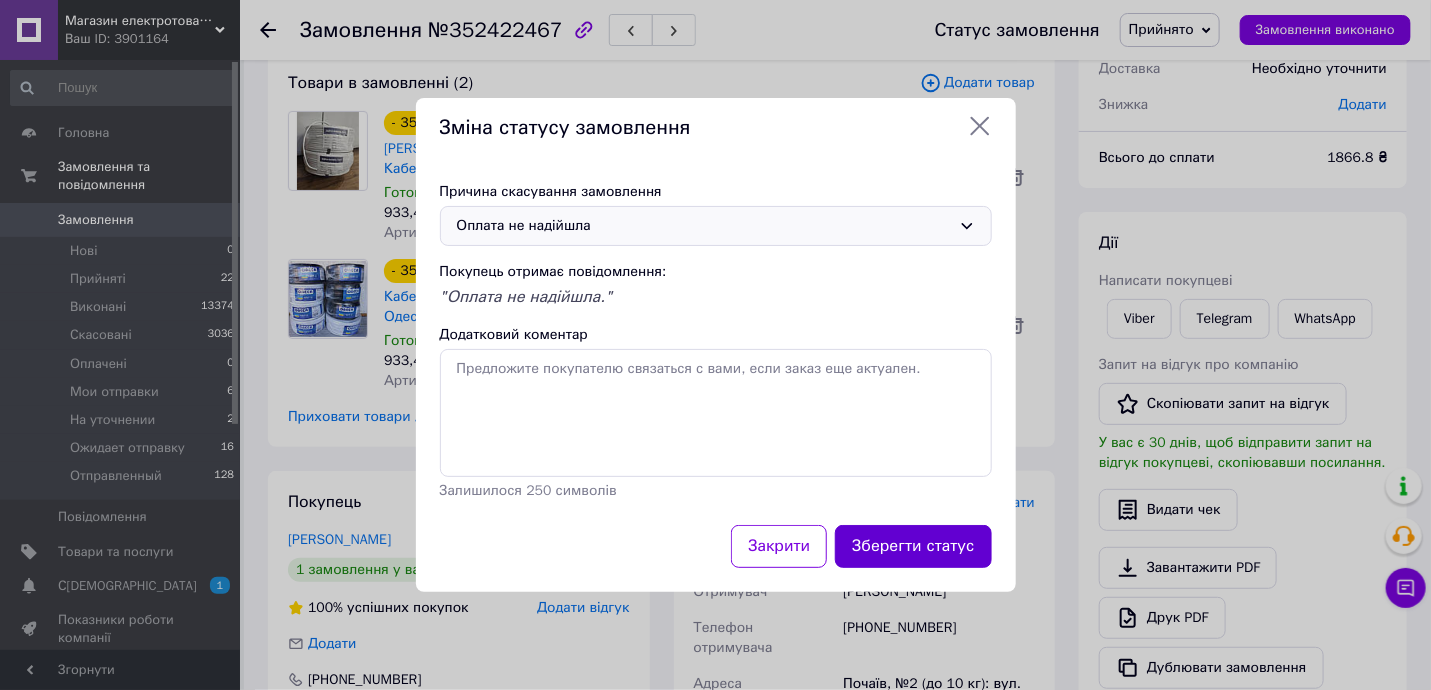click on "Зберегти статус" at bounding box center [913, 546] 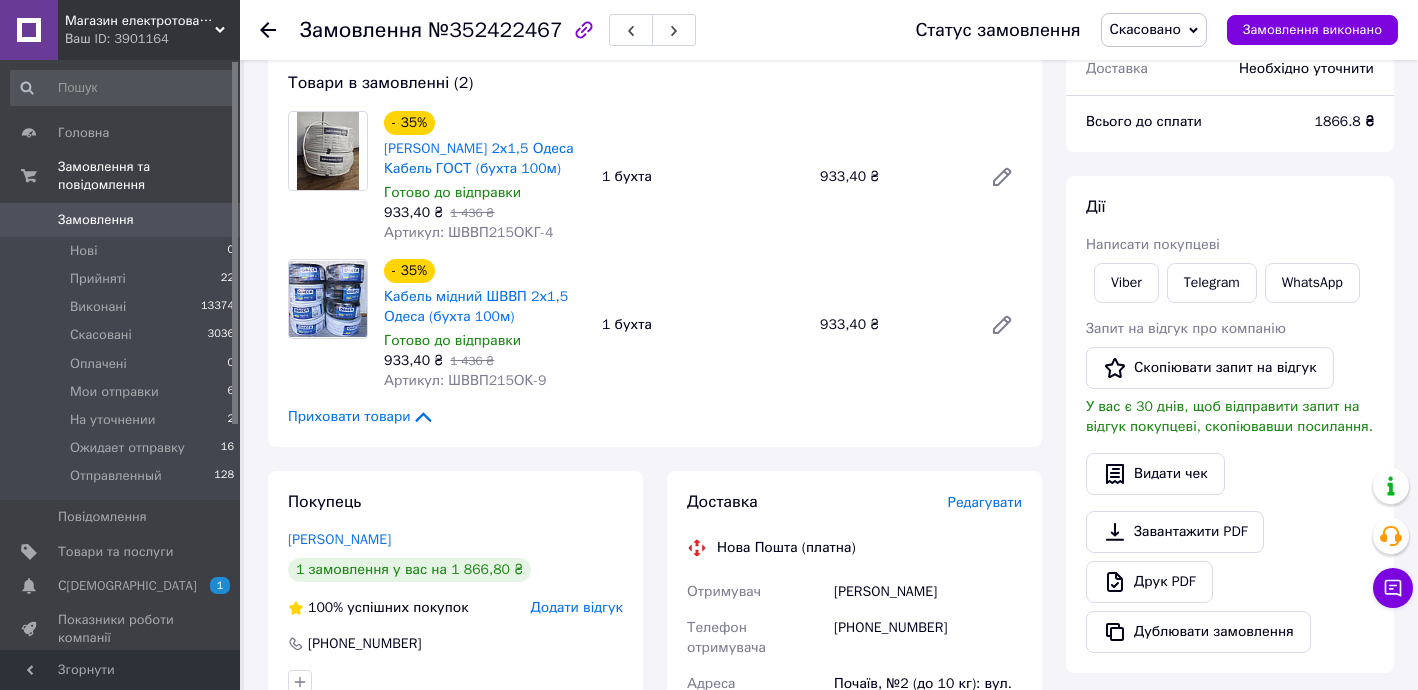 click on "Замовлення" at bounding box center [121, 220] 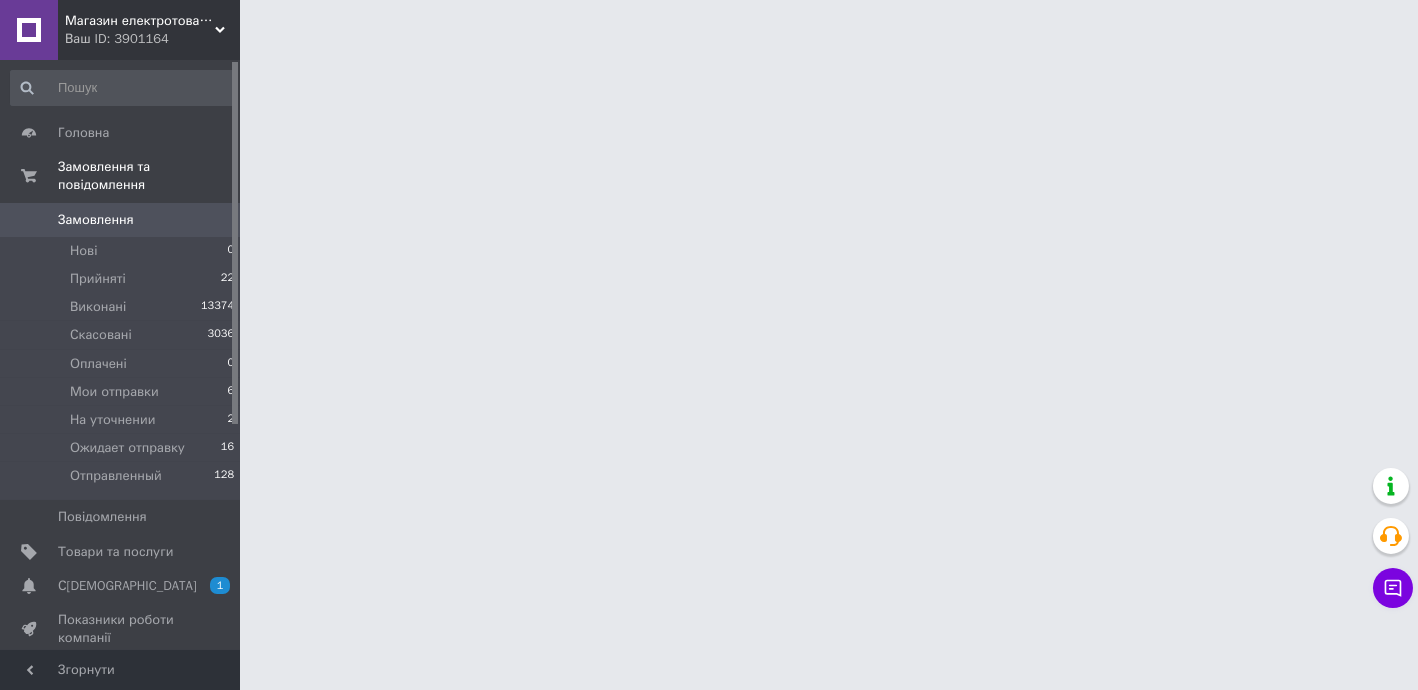 scroll, scrollTop: 0, scrollLeft: 0, axis: both 